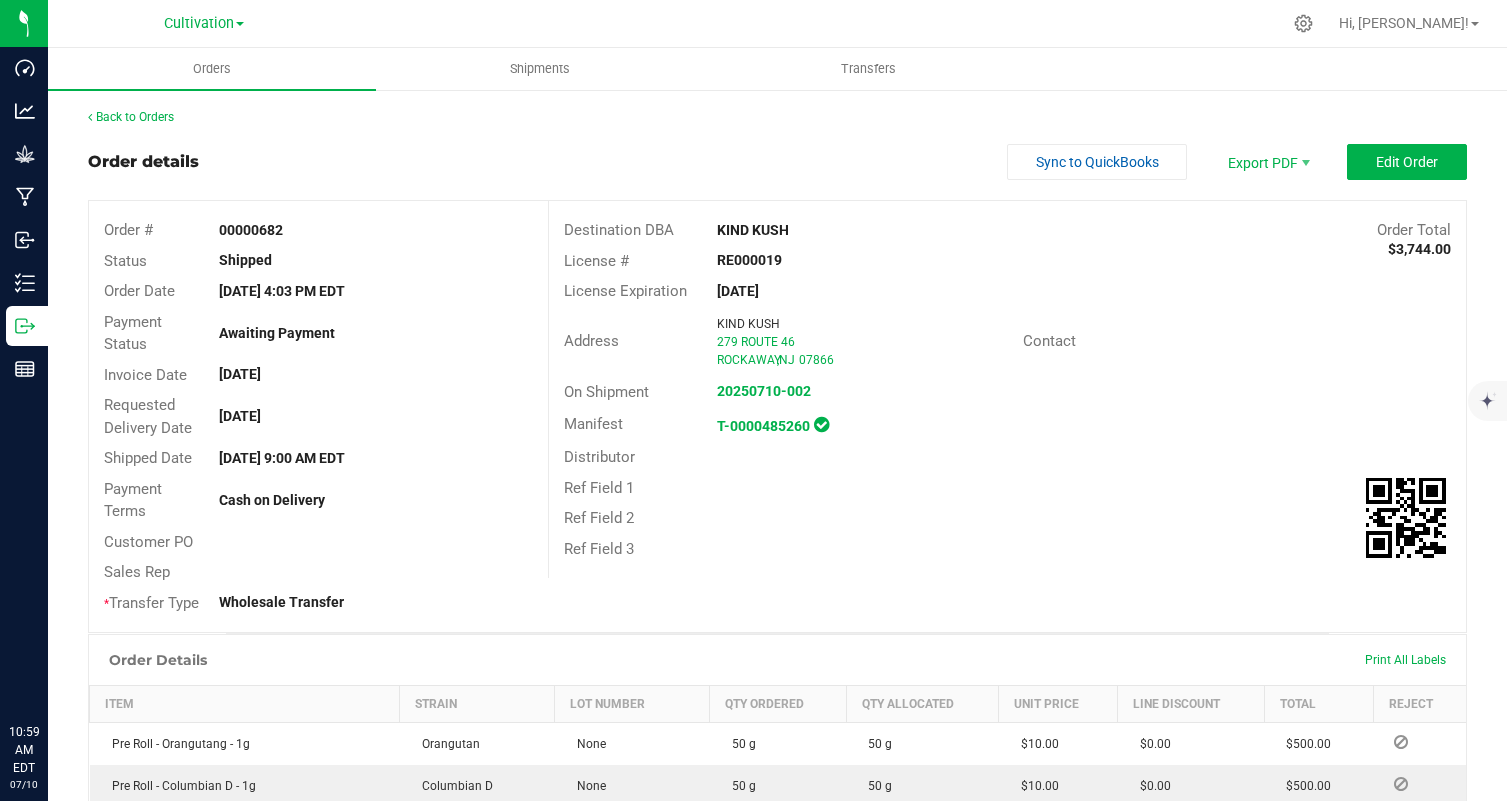 scroll, scrollTop: 0, scrollLeft: 0, axis: both 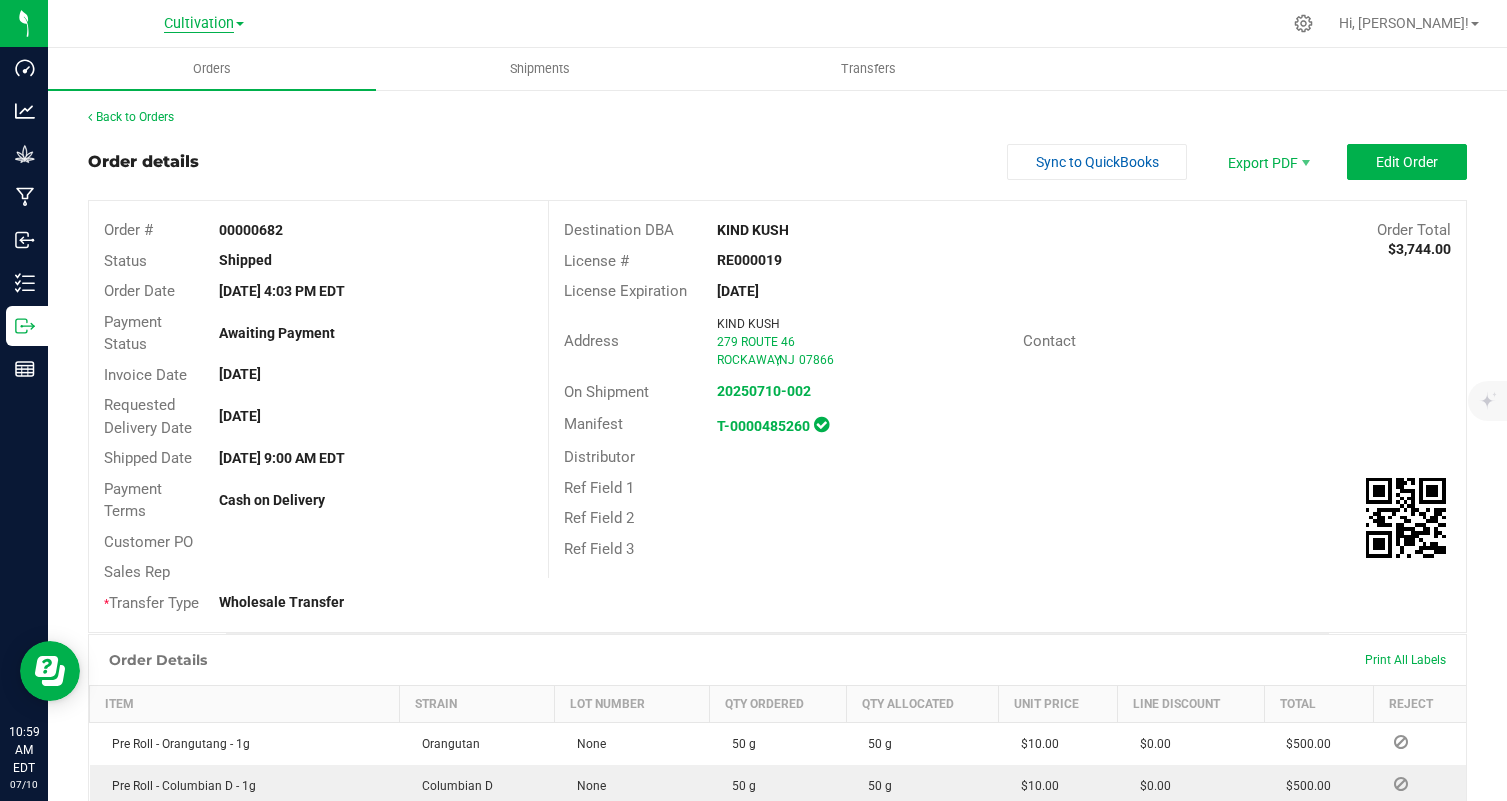 click on "Cultivation" at bounding box center [199, 24] 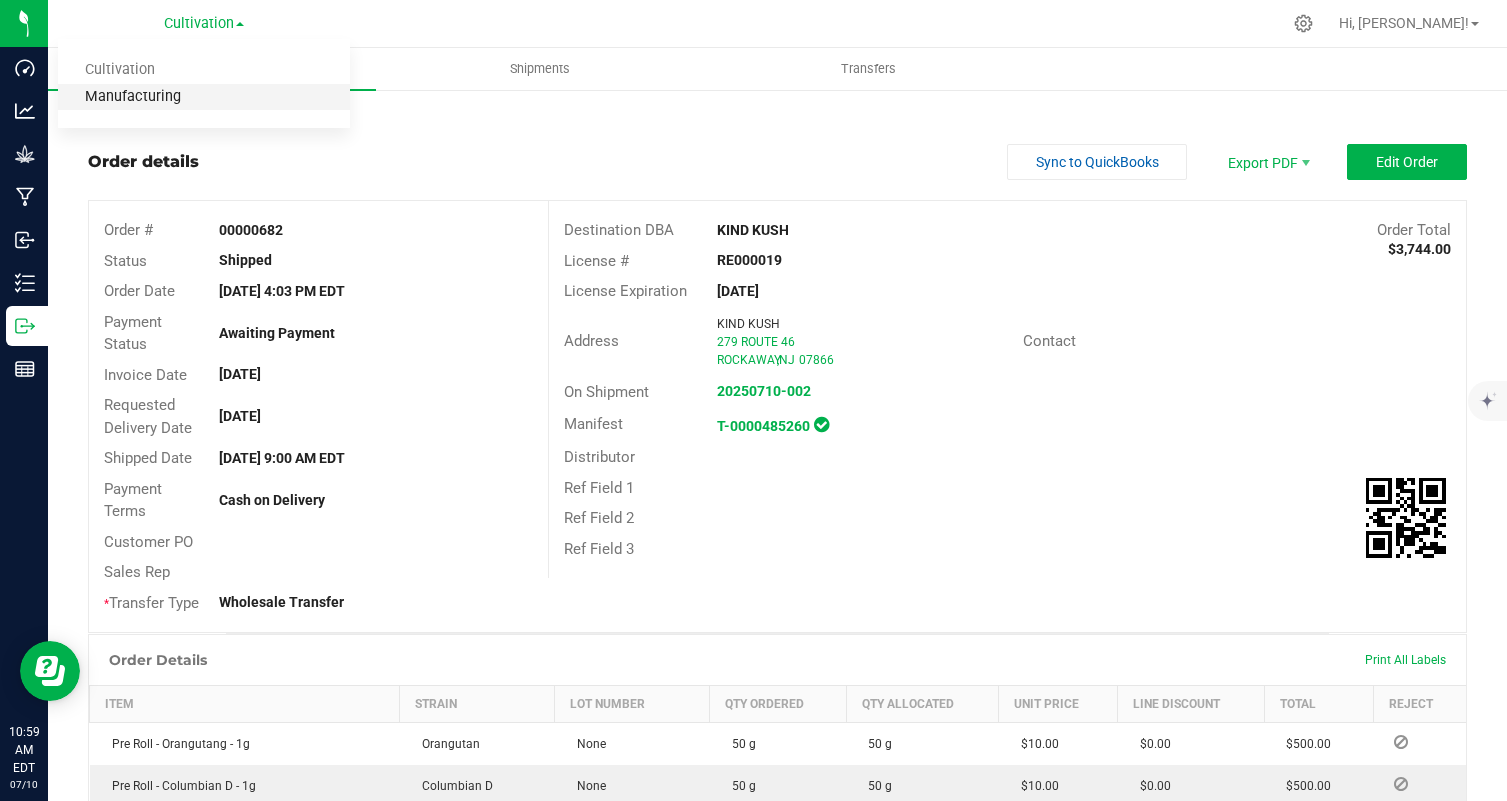 click on "Manufacturing" at bounding box center [204, 97] 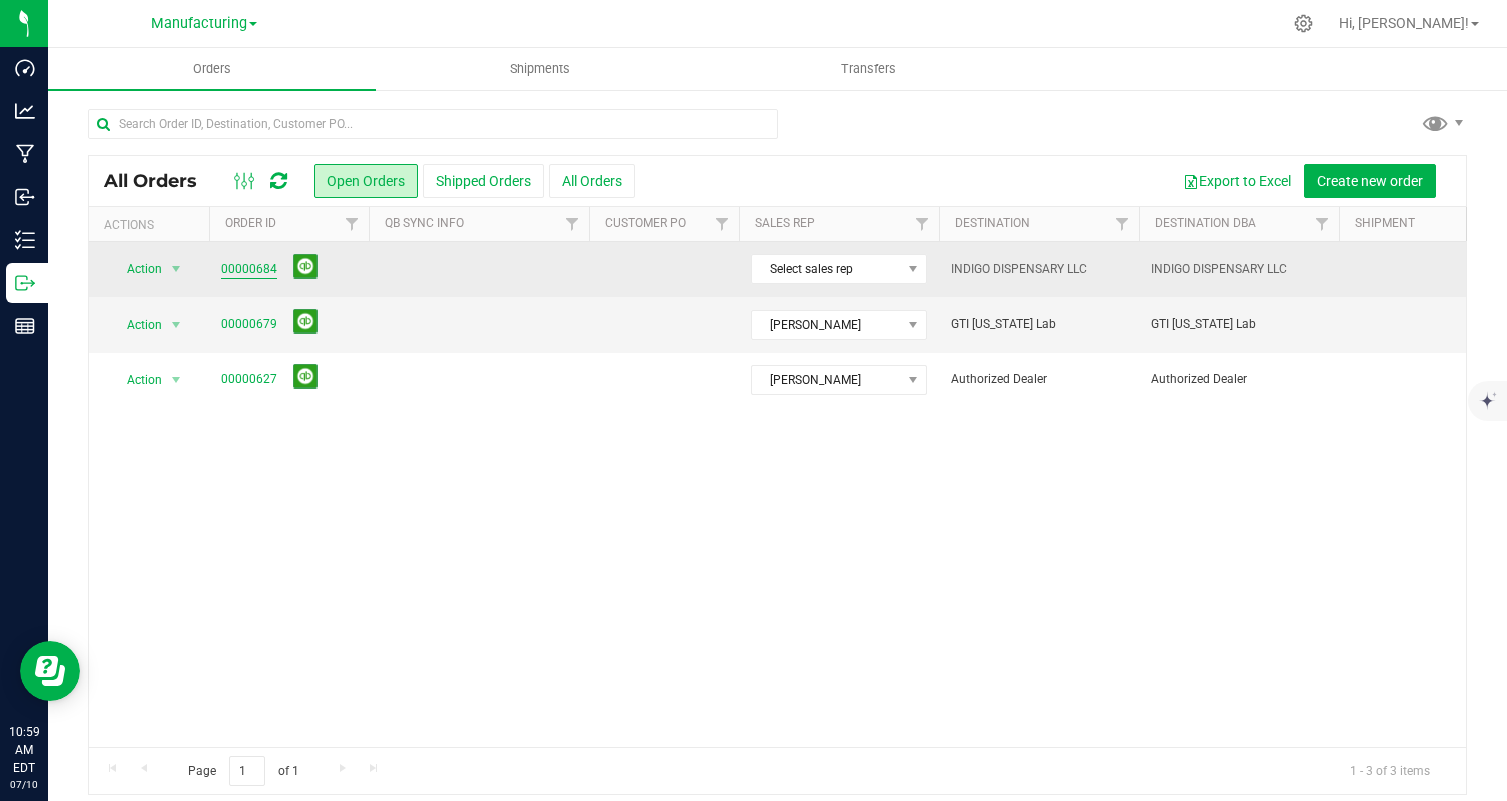 click on "00000684" at bounding box center [249, 269] 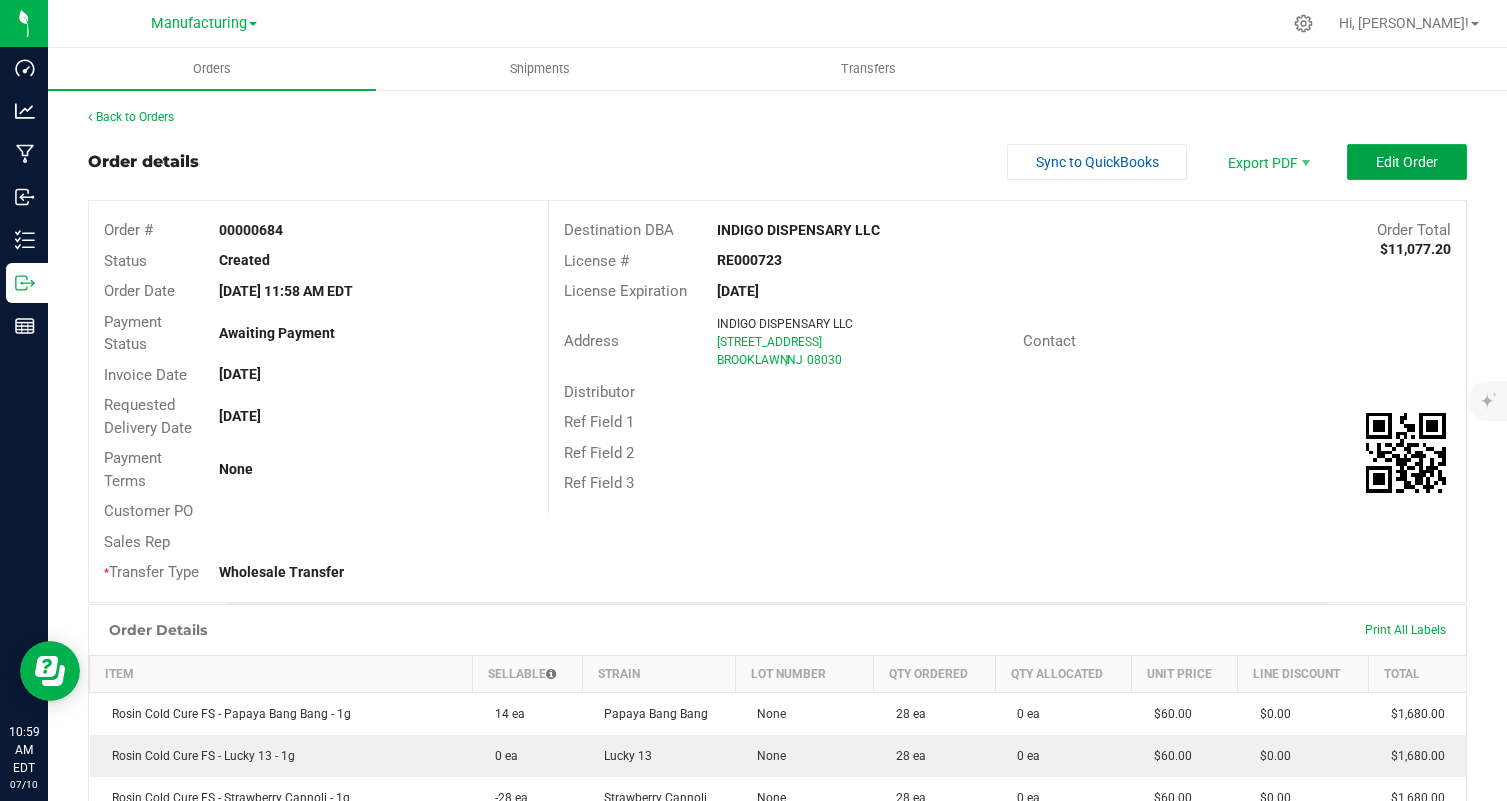click on "Edit Order" at bounding box center (1407, 162) 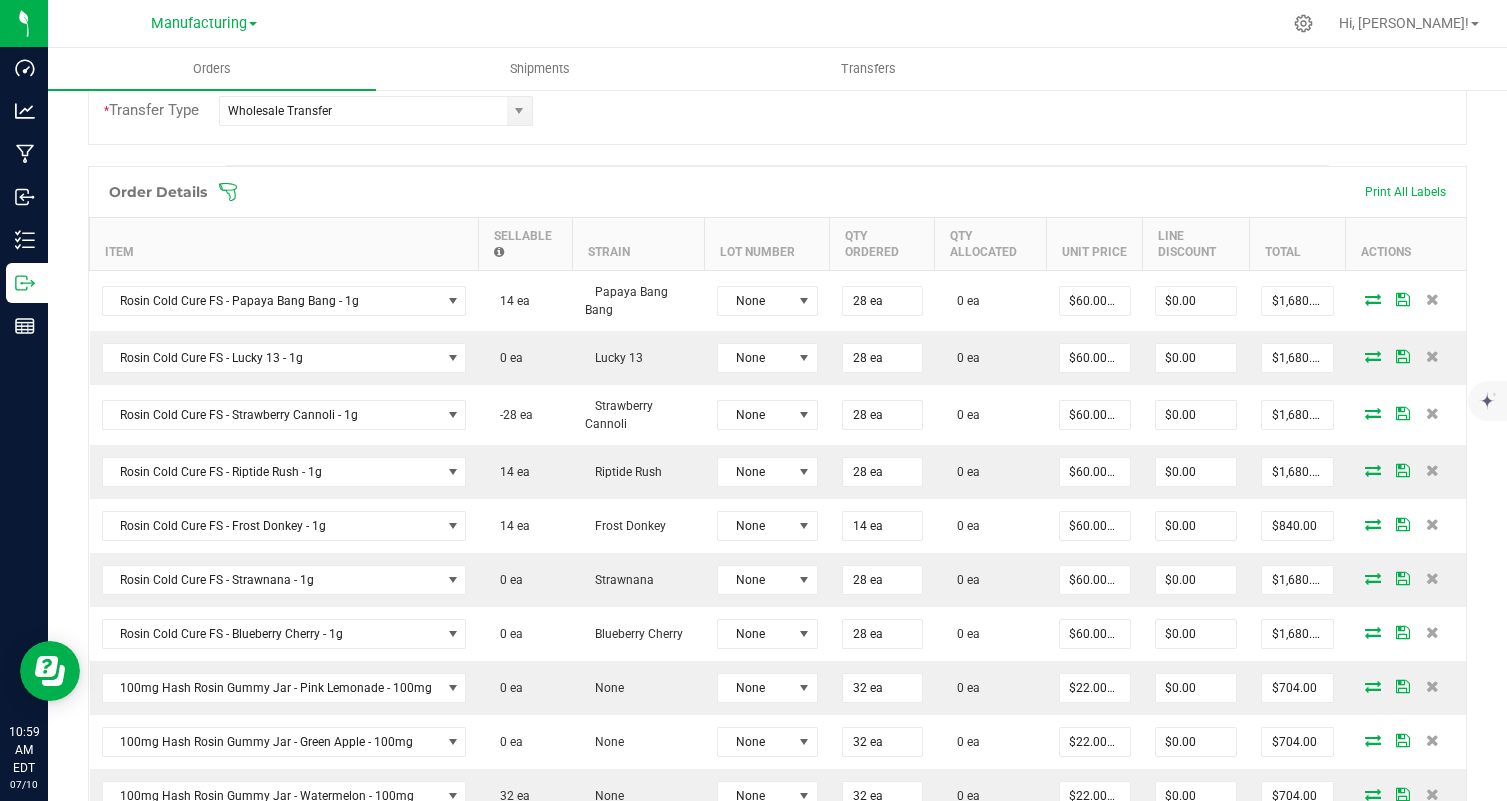 scroll, scrollTop: 687, scrollLeft: 0, axis: vertical 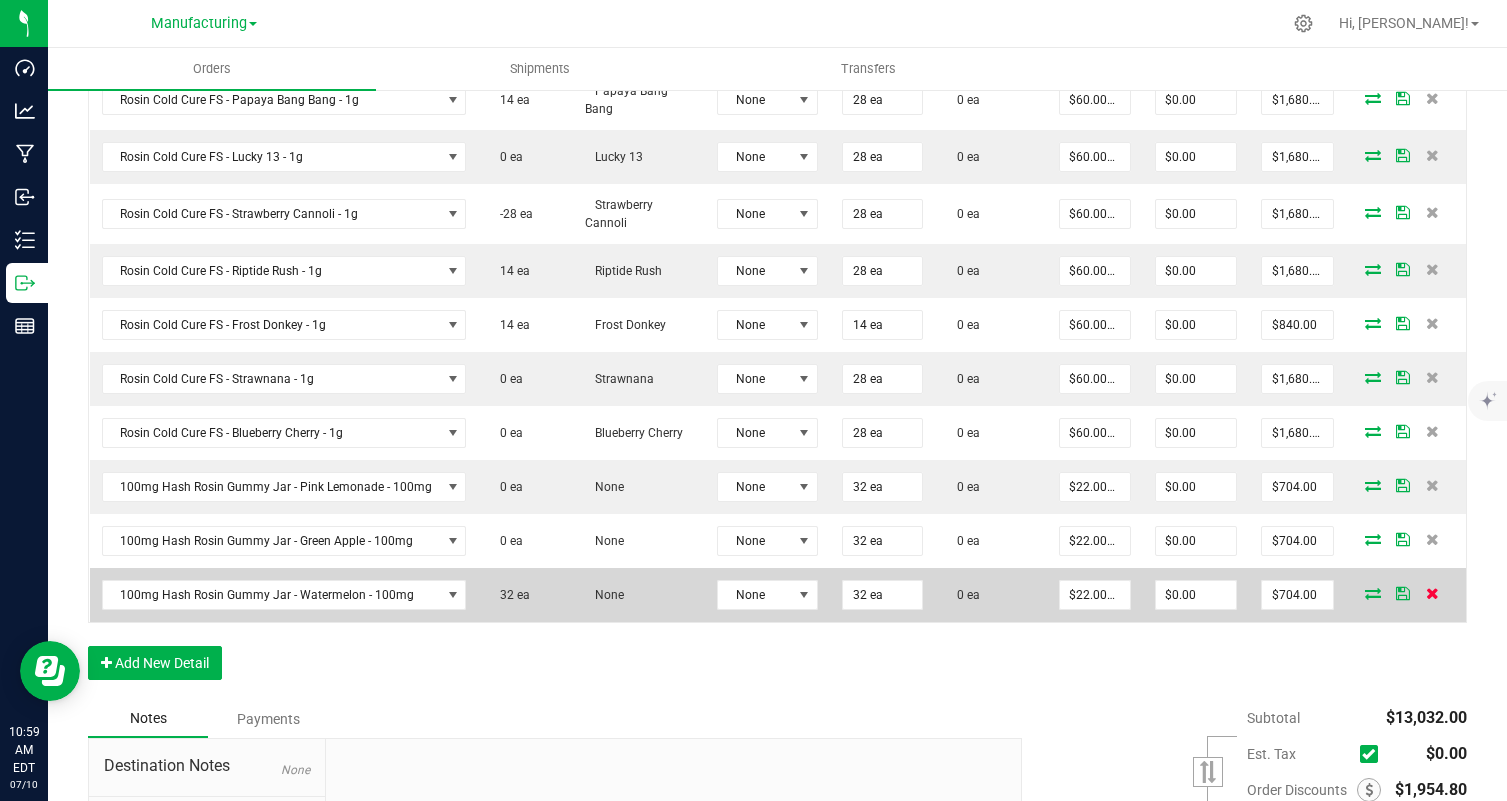 click at bounding box center (1432, 593) 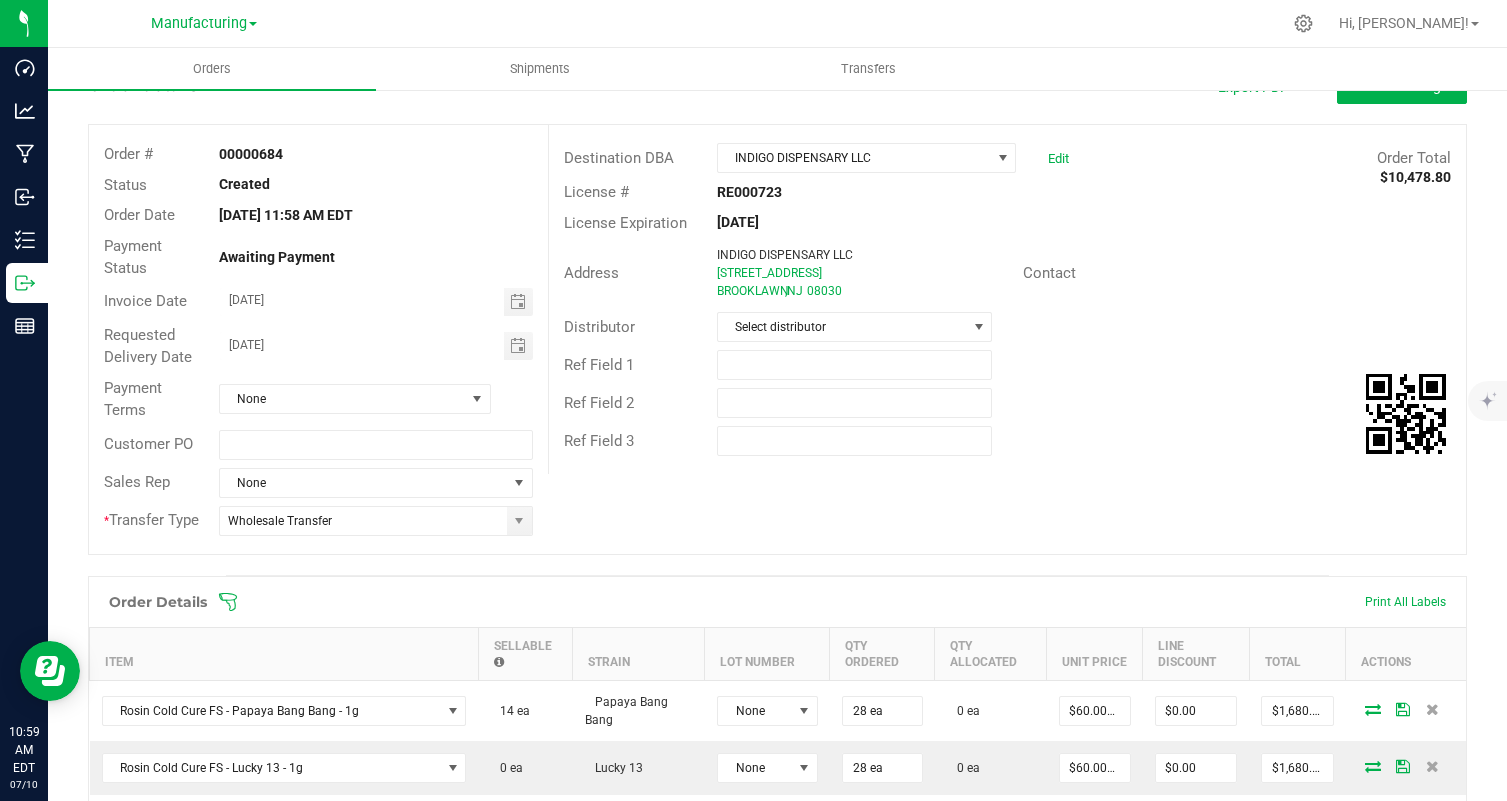 scroll, scrollTop: 0, scrollLeft: 0, axis: both 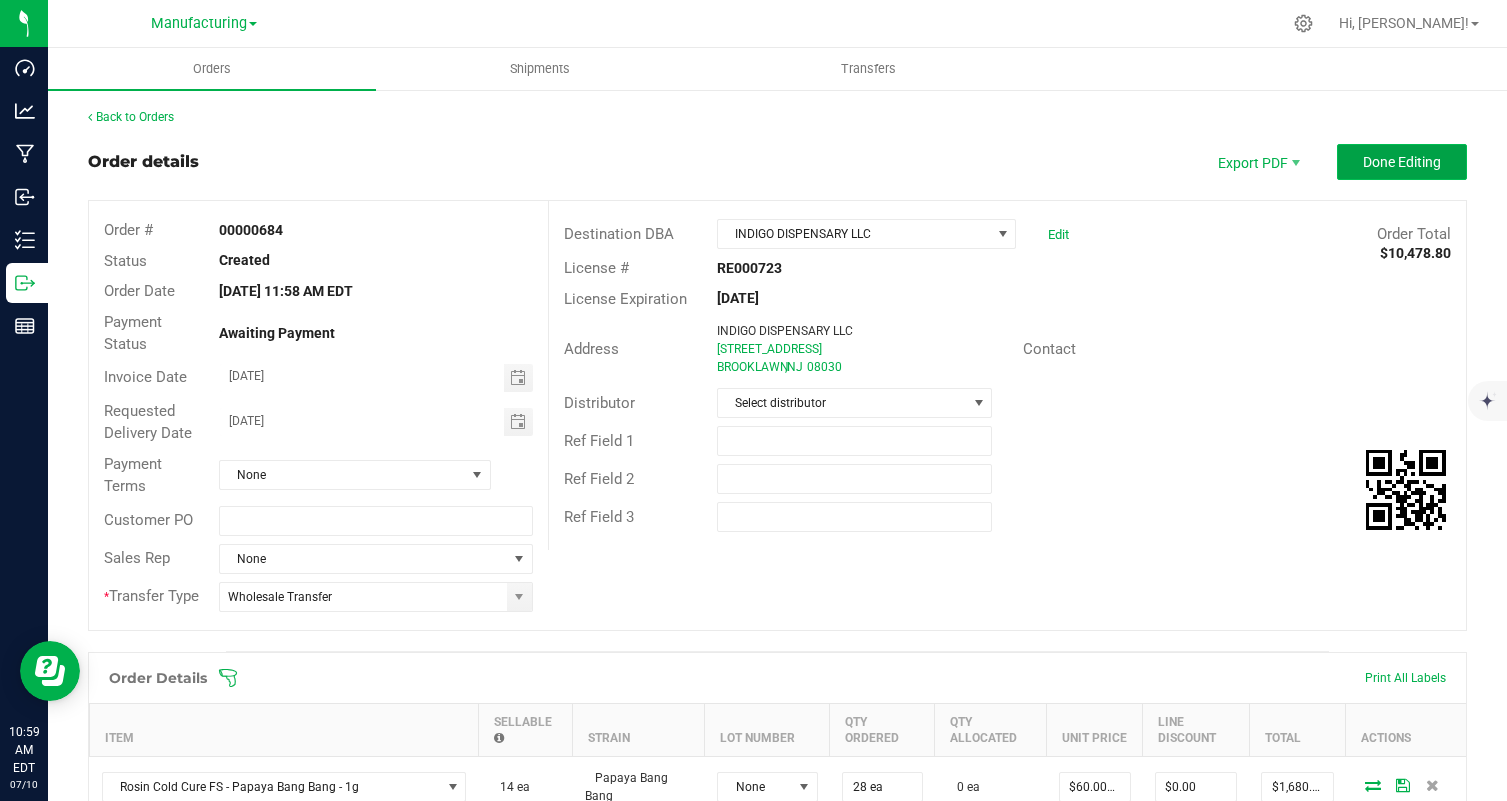 click on "Done Editing" at bounding box center (1402, 162) 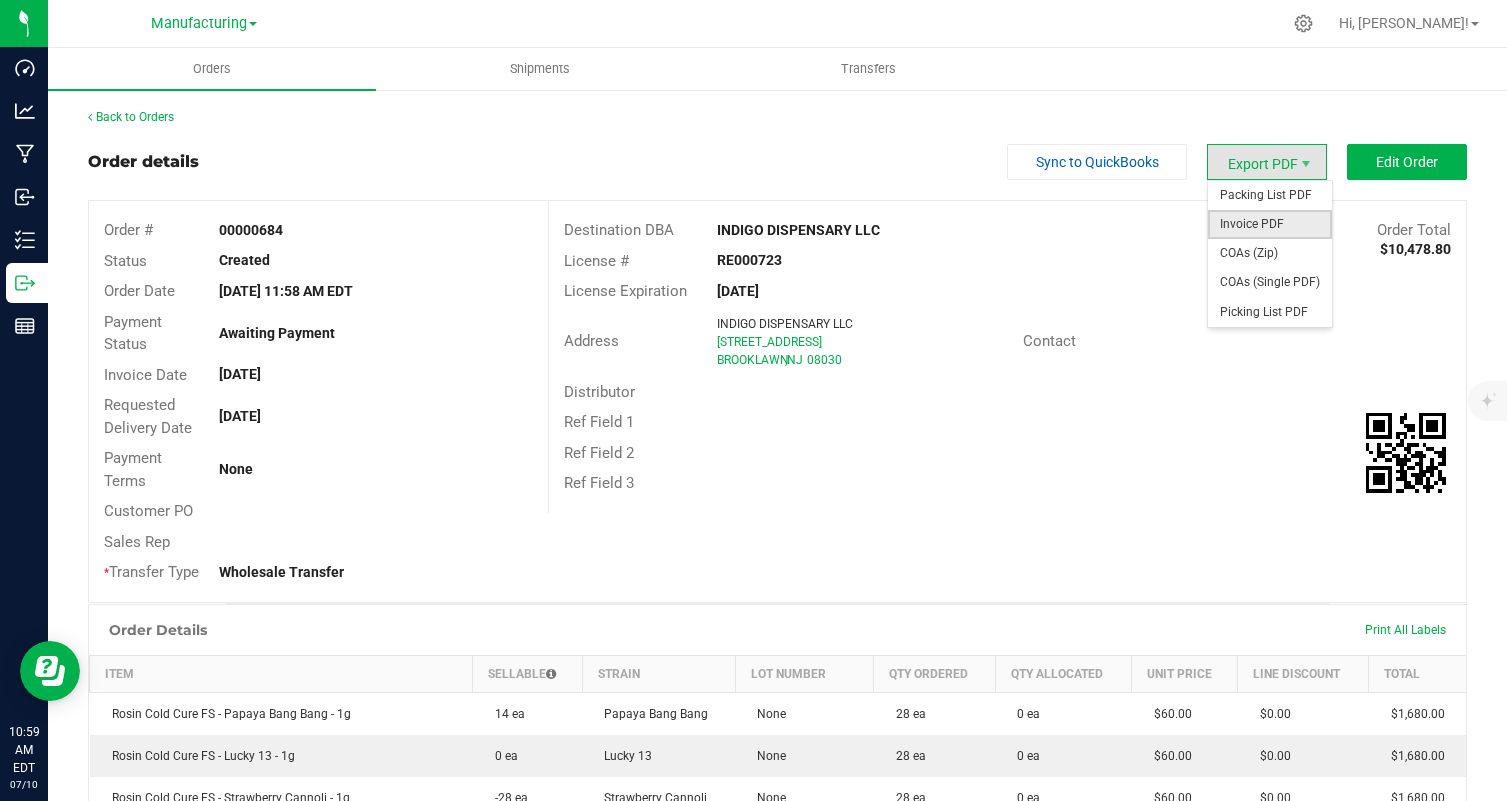 click on "Invoice PDF" at bounding box center (1270, 224) 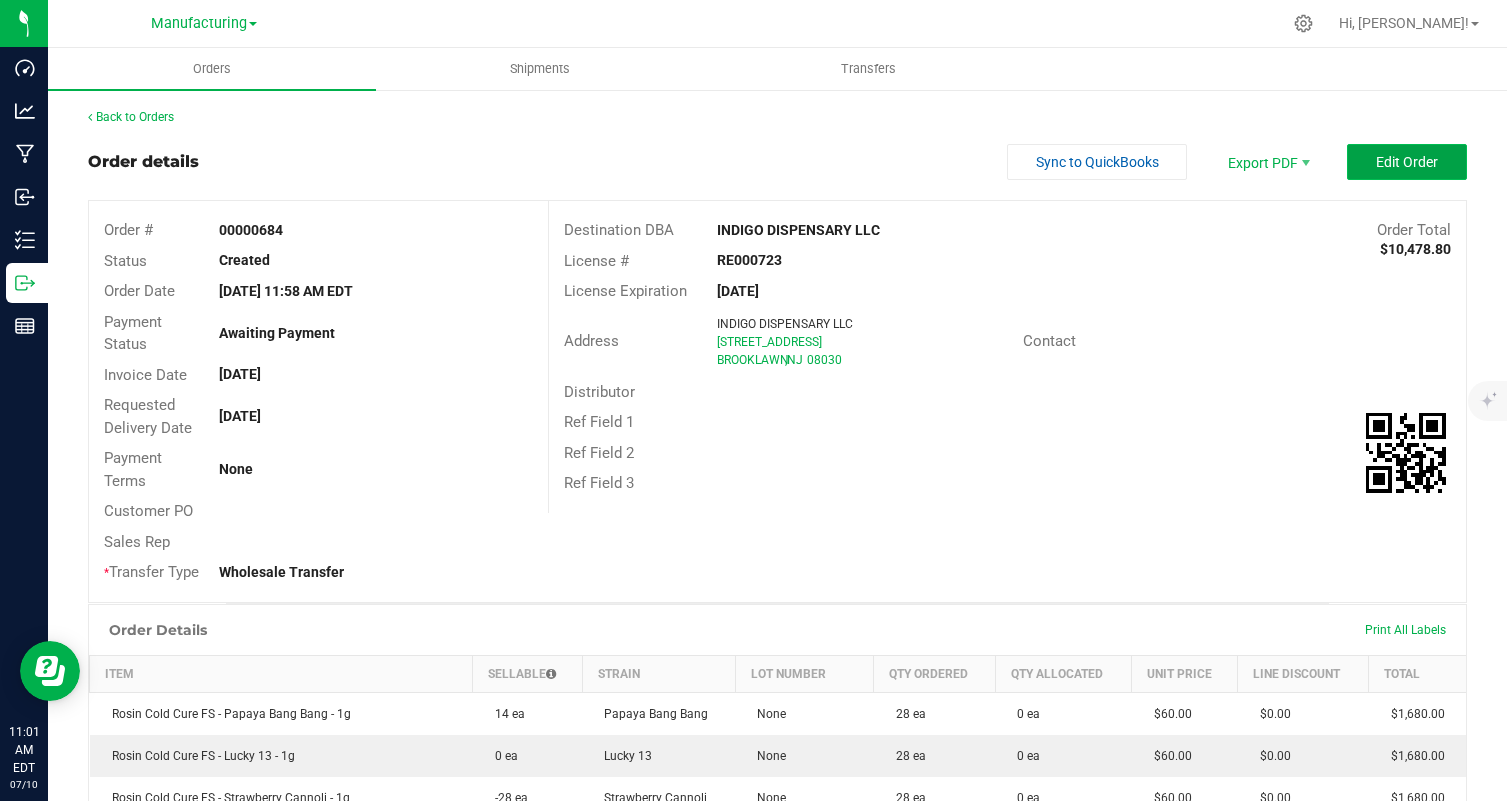 click on "Edit Order" at bounding box center (1407, 162) 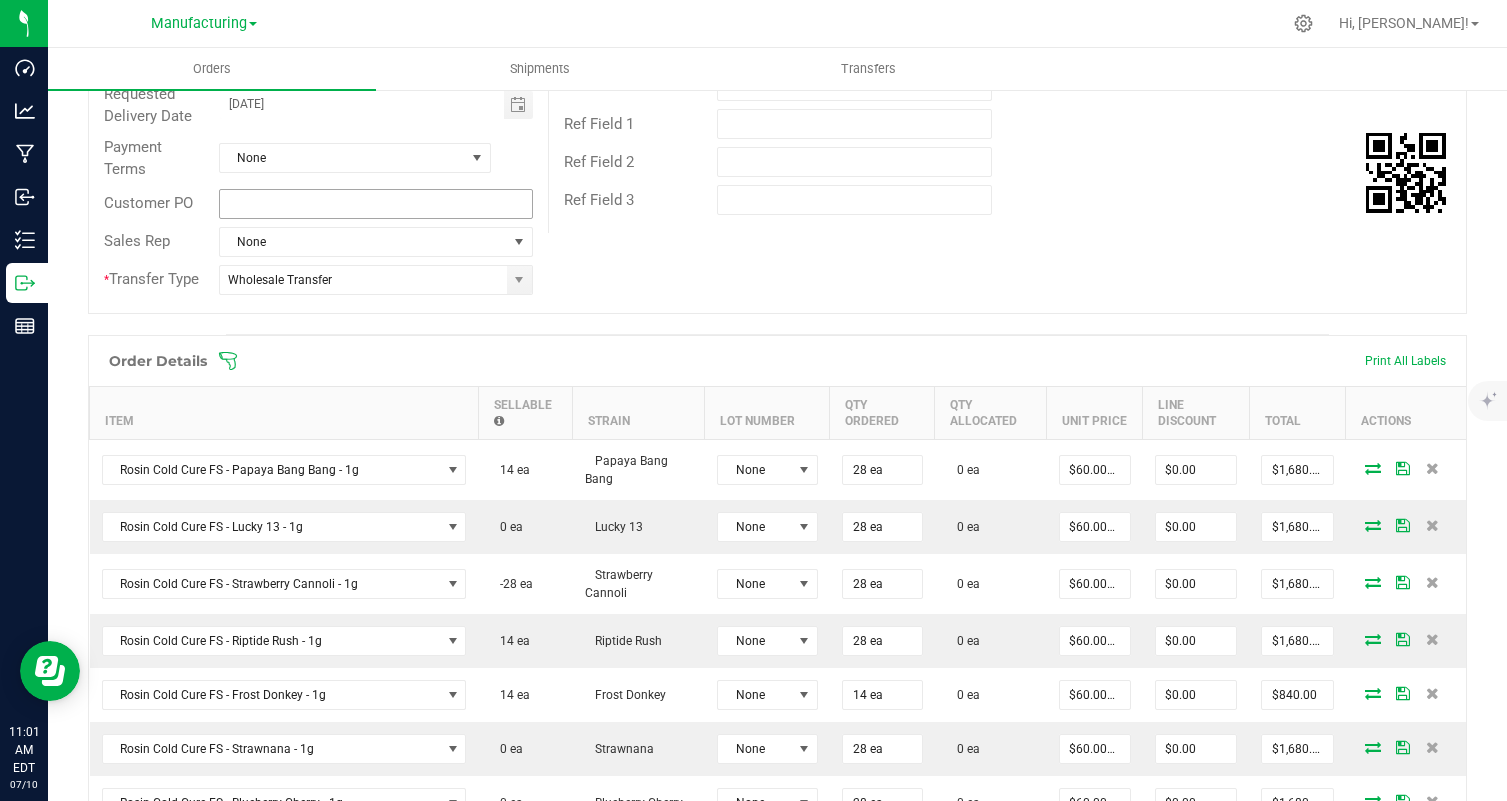 scroll, scrollTop: 326, scrollLeft: 0, axis: vertical 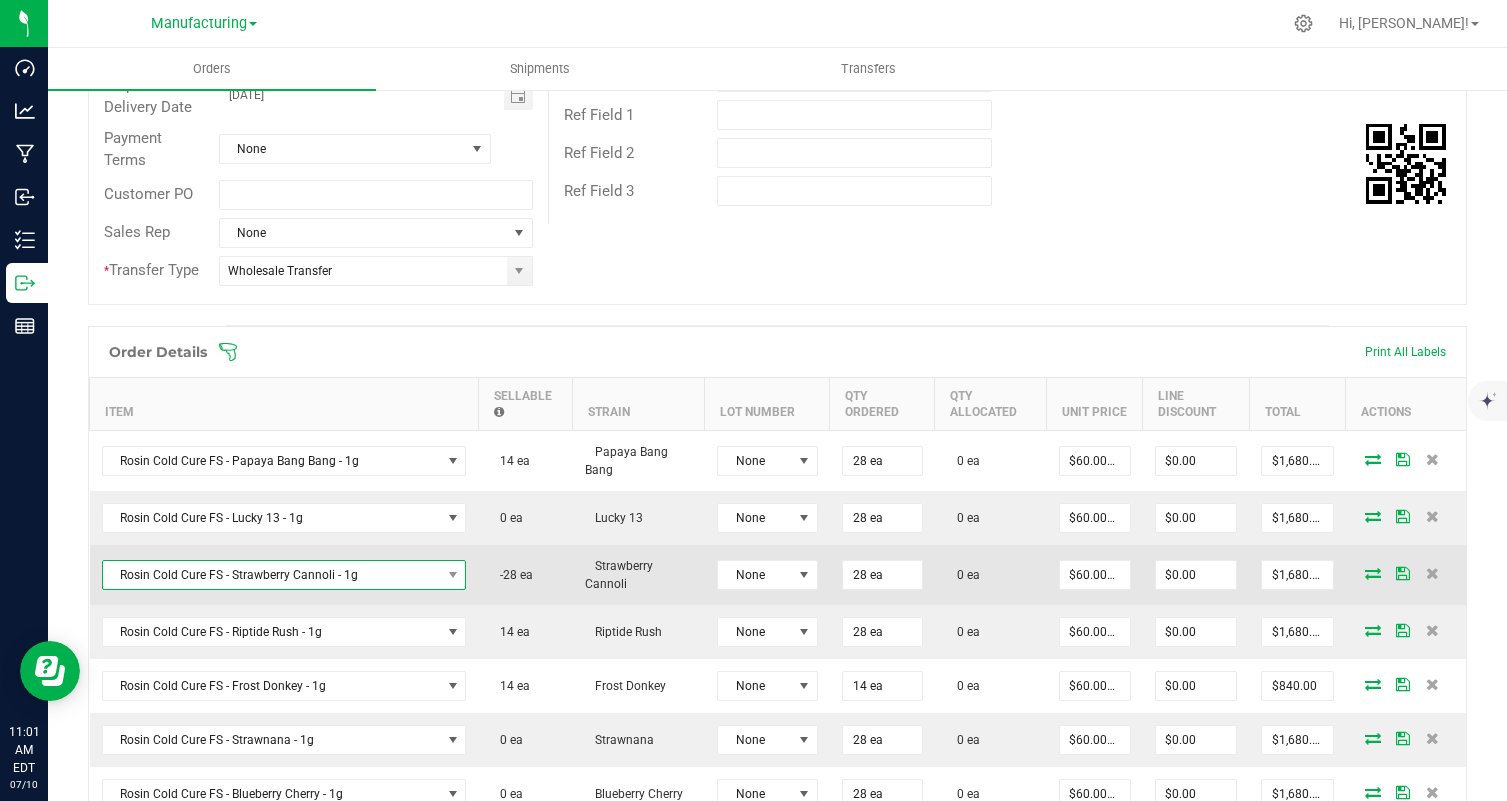 click on "Rosin Cold Cure FS - Strawberry Cannoli - 1g" at bounding box center [272, 575] 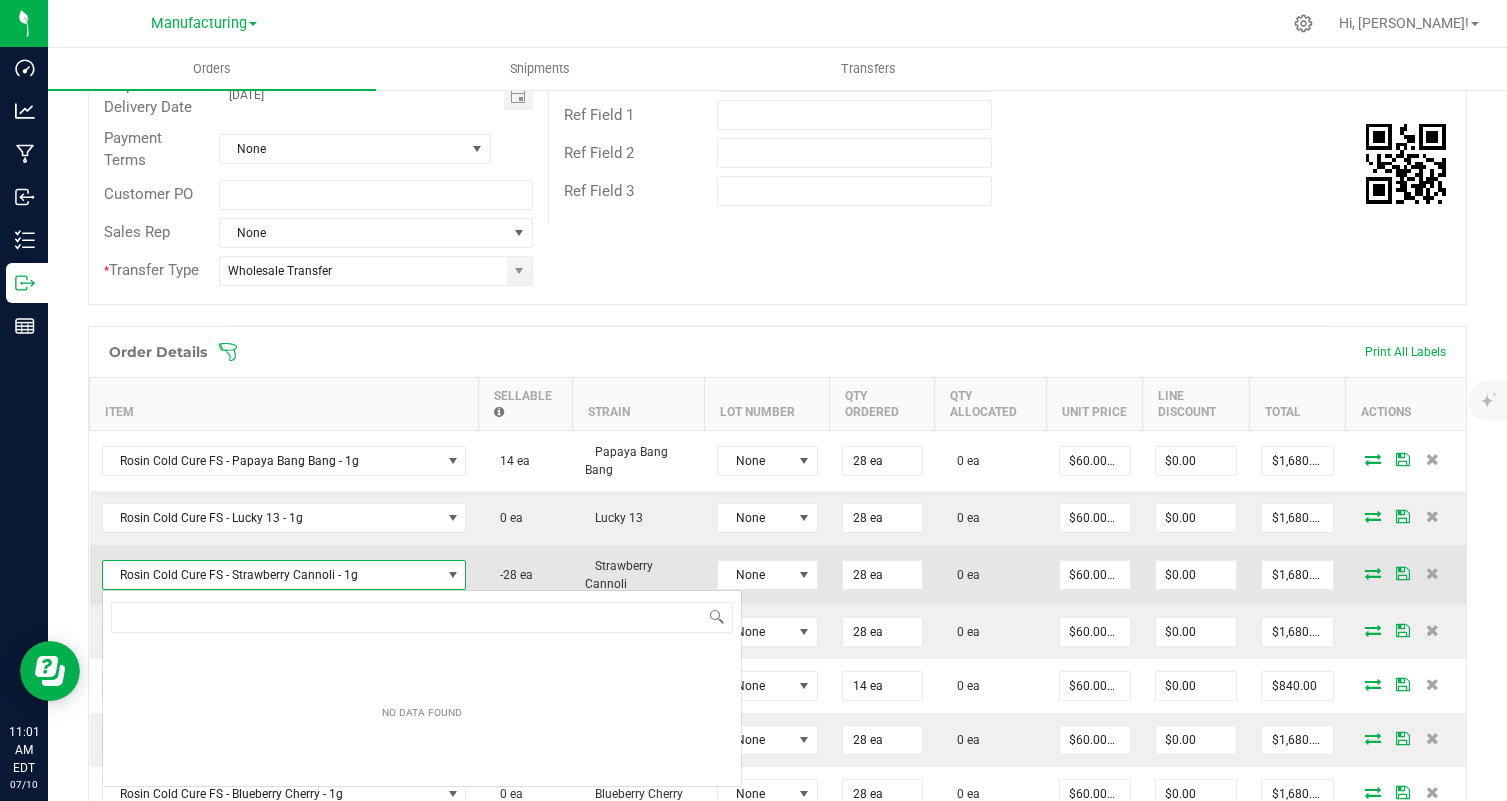scroll, scrollTop: 99970, scrollLeft: 99642, axis: both 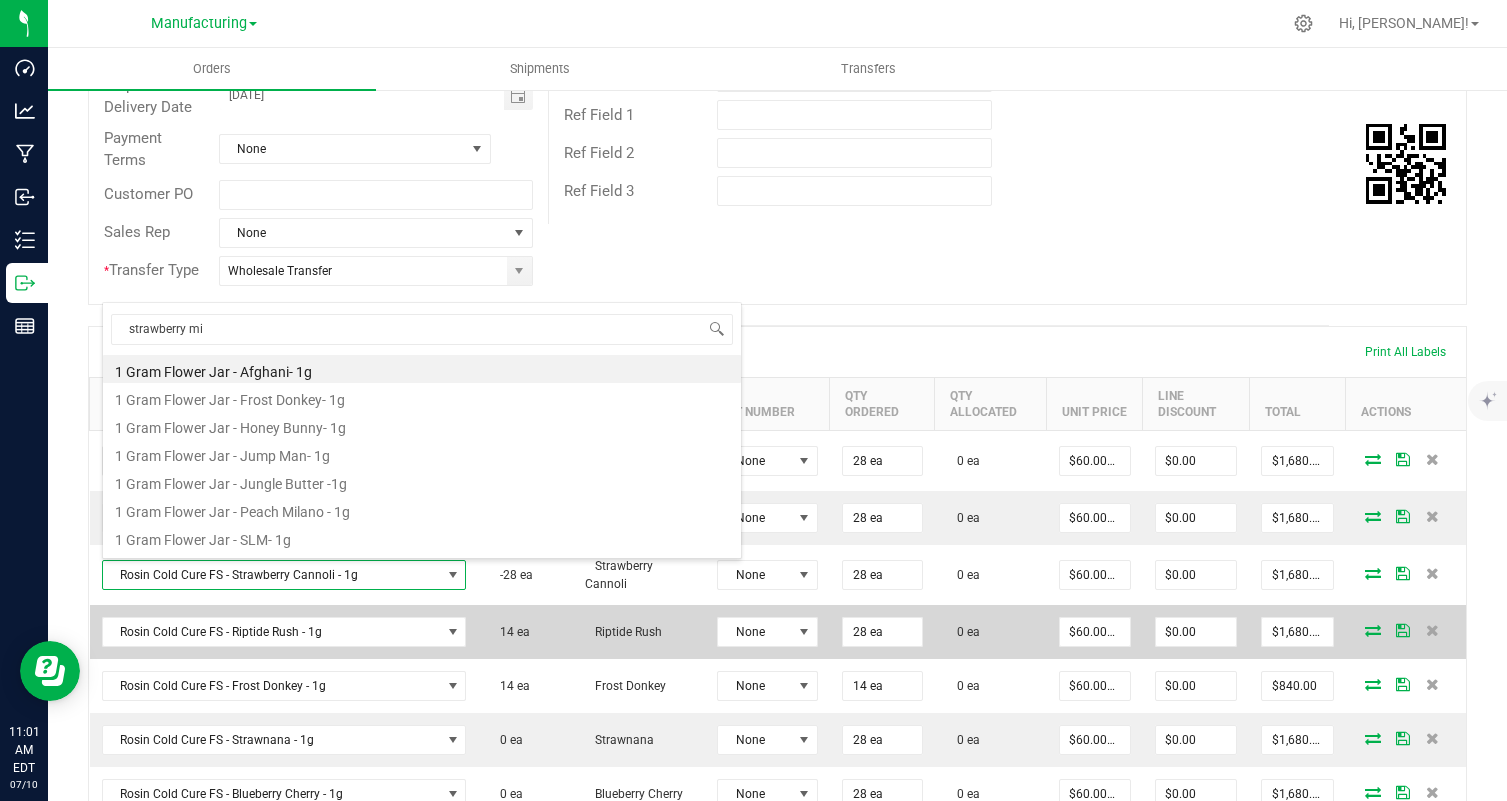 type on "strawberry mil" 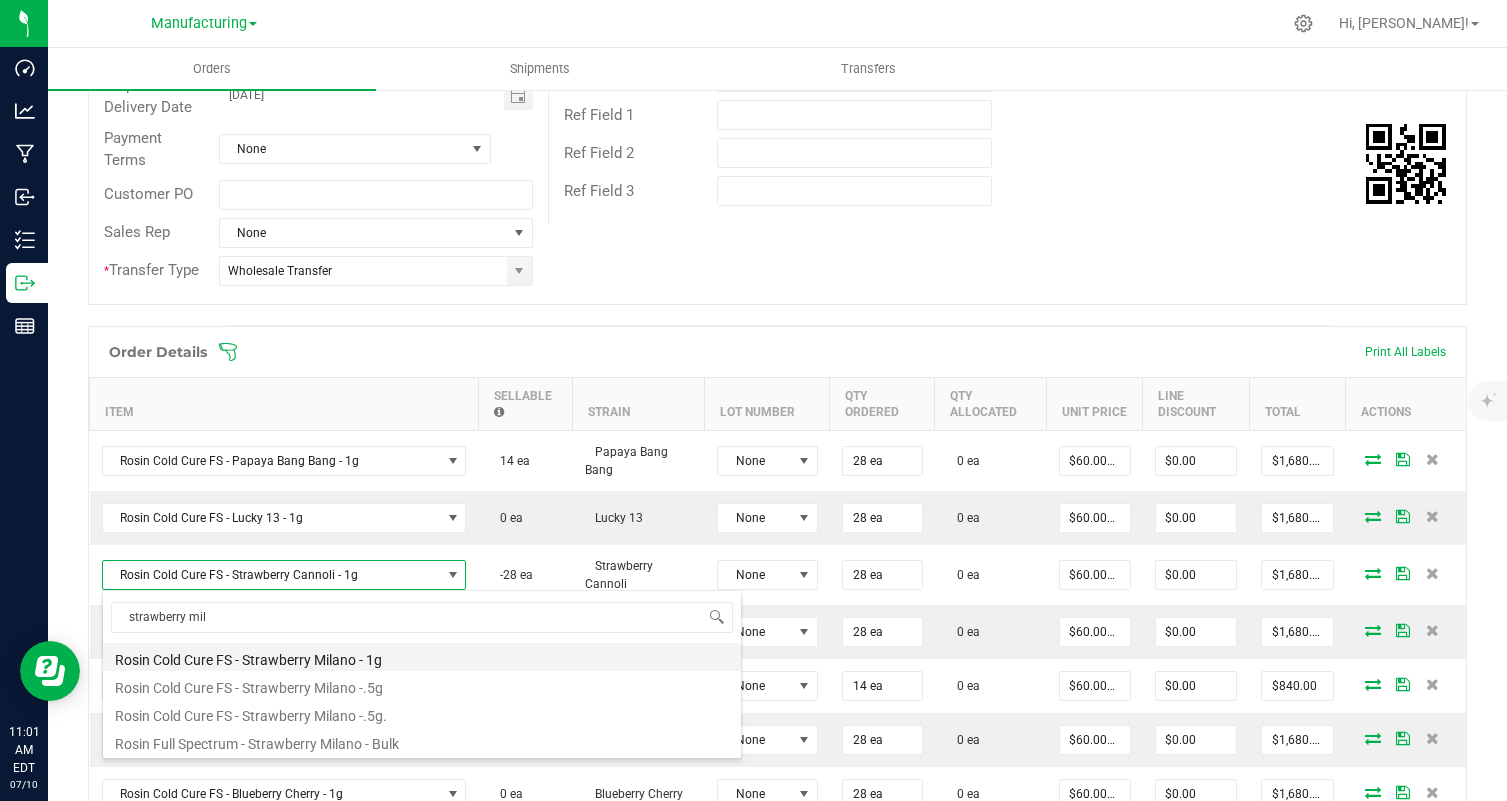 click on "Rosin Cold Cure FS - Strawberry Milano - 1g" at bounding box center [422, 657] 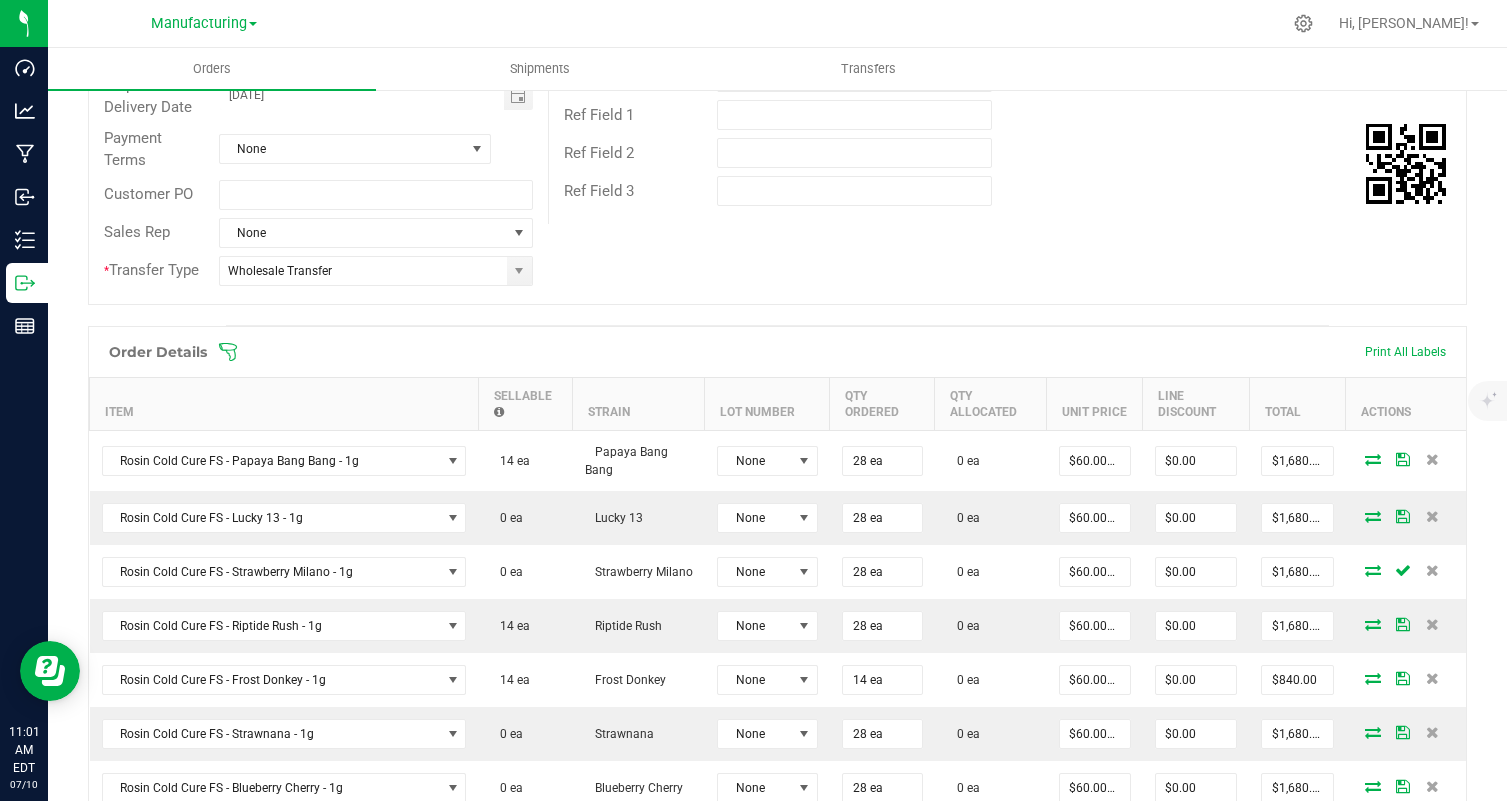click on "Ref Field 2" at bounding box center (1007, 153) 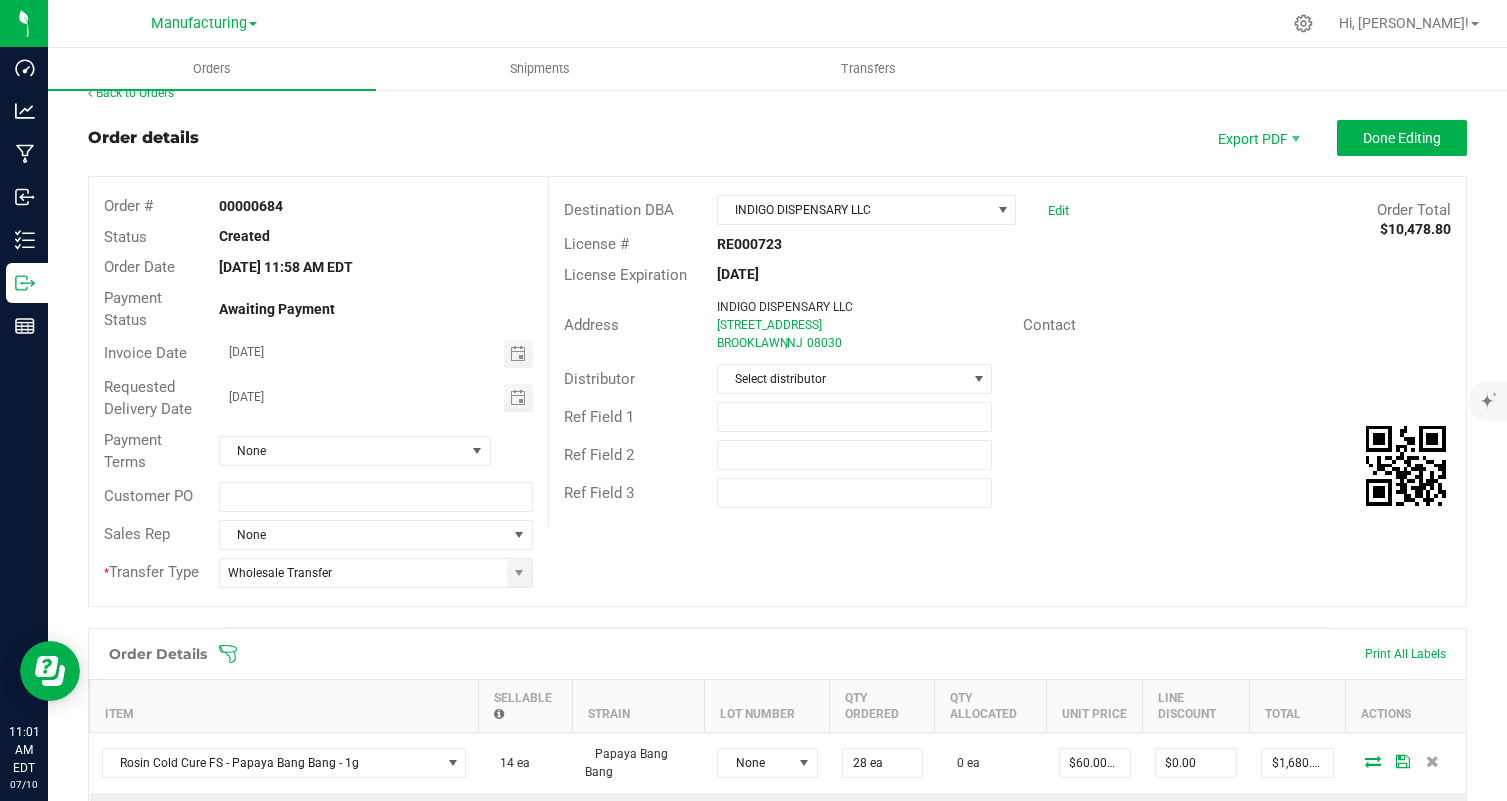 scroll, scrollTop: 0, scrollLeft: 0, axis: both 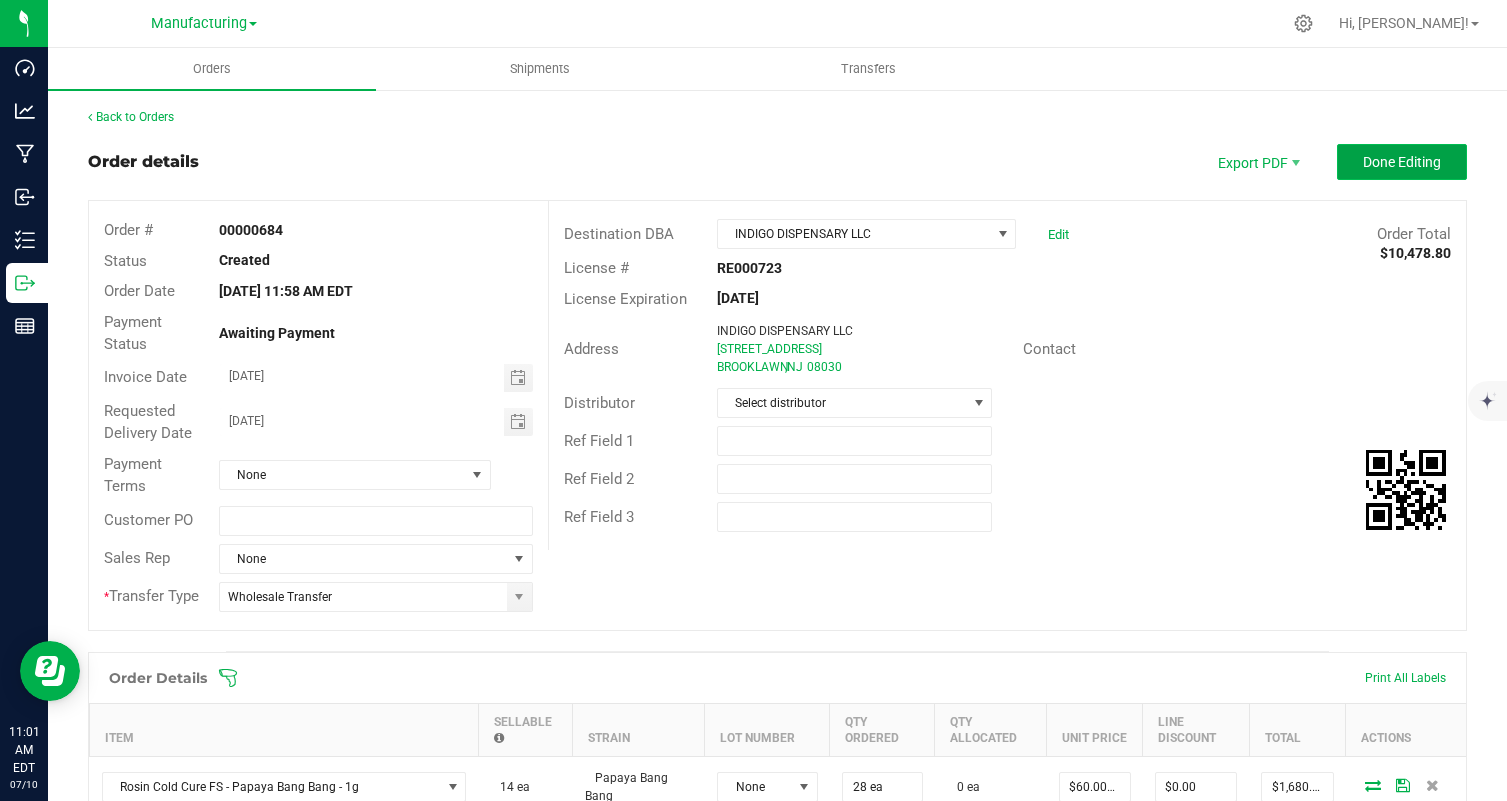 click on "Done Editing" at bounding box center [1402, 162] 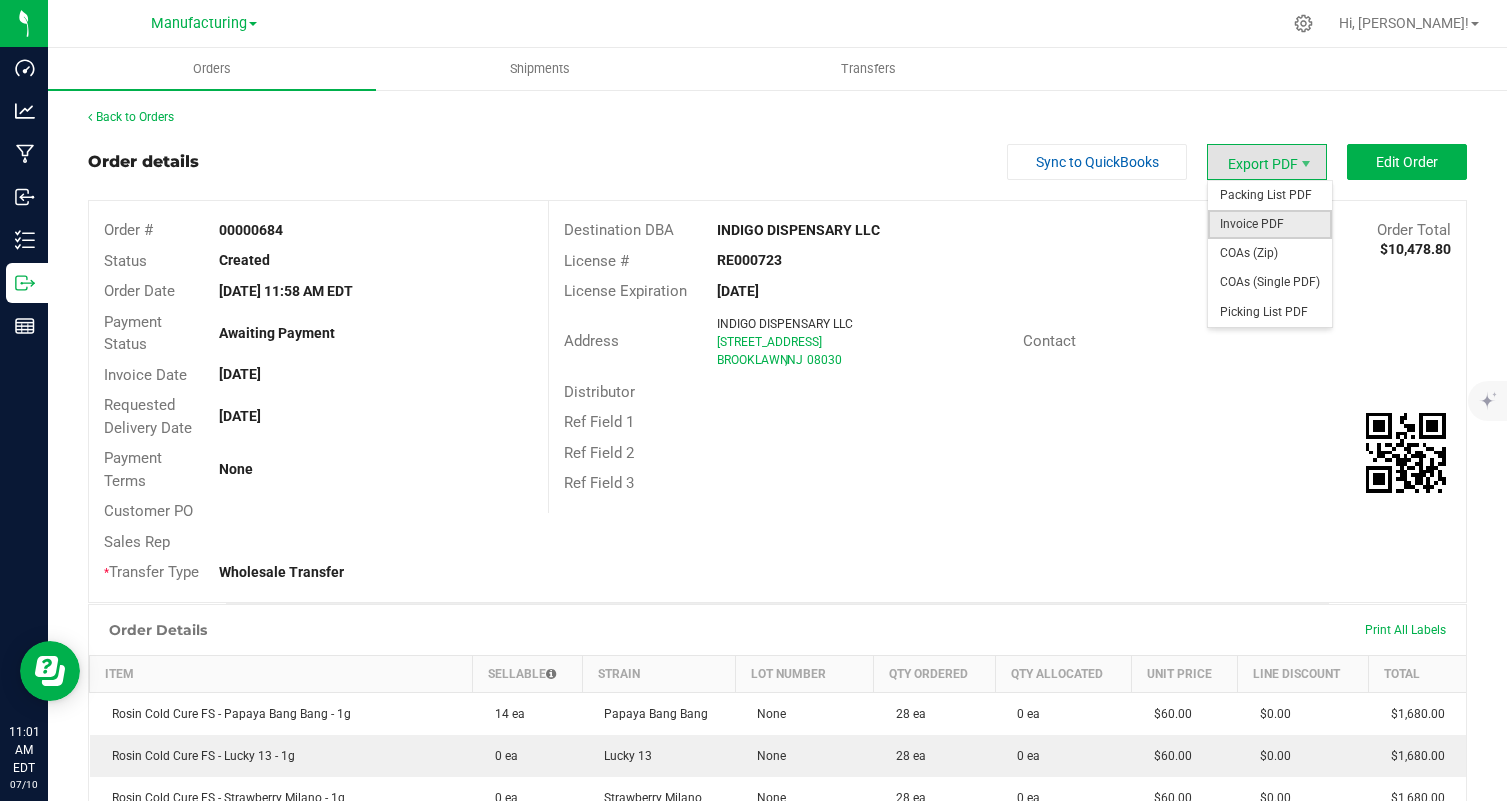 click on "Invoice PDF" at bounding box center (1270, 224) 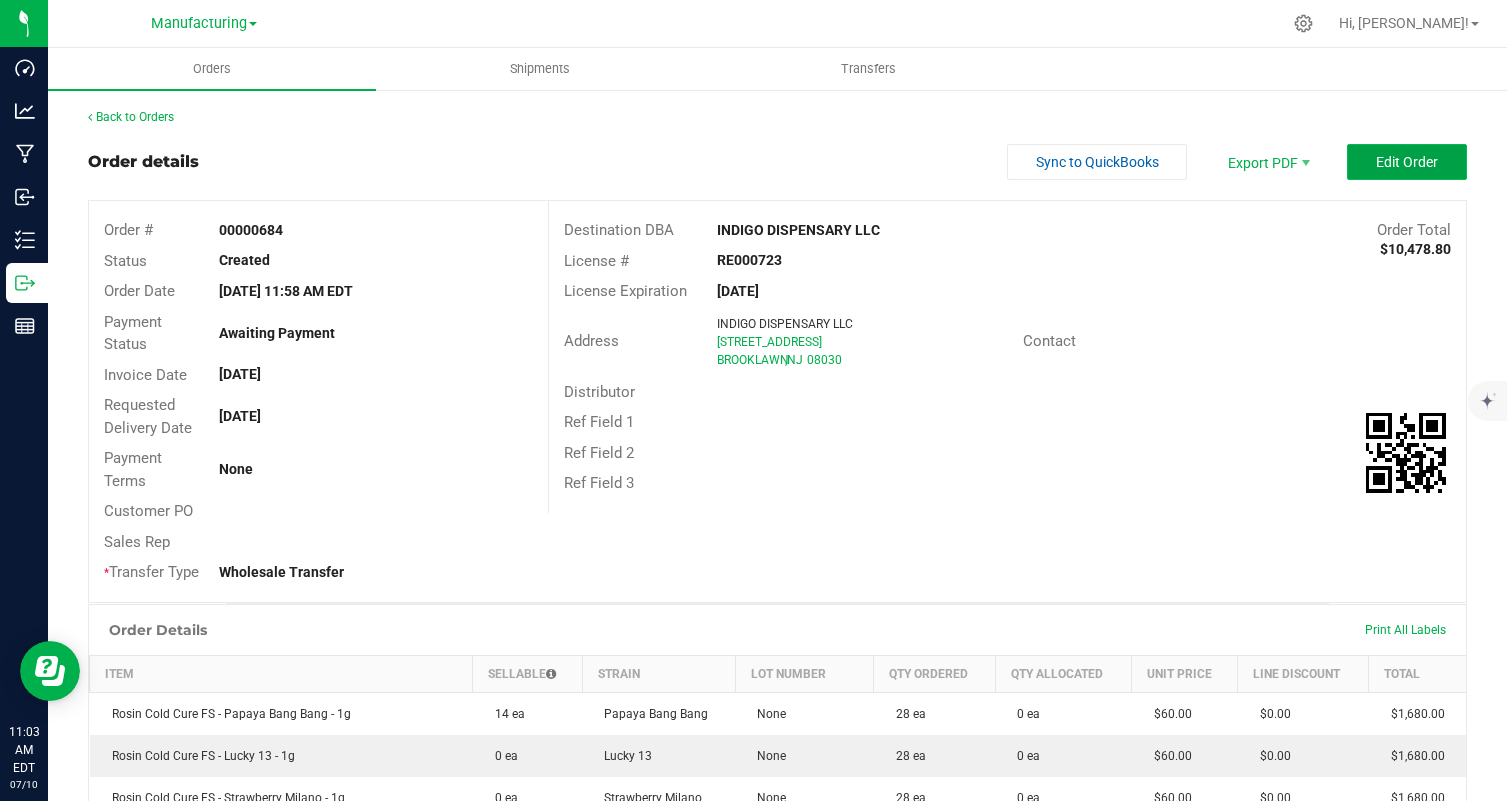 click on "Edit Order" at bounding box center [1407, 162] 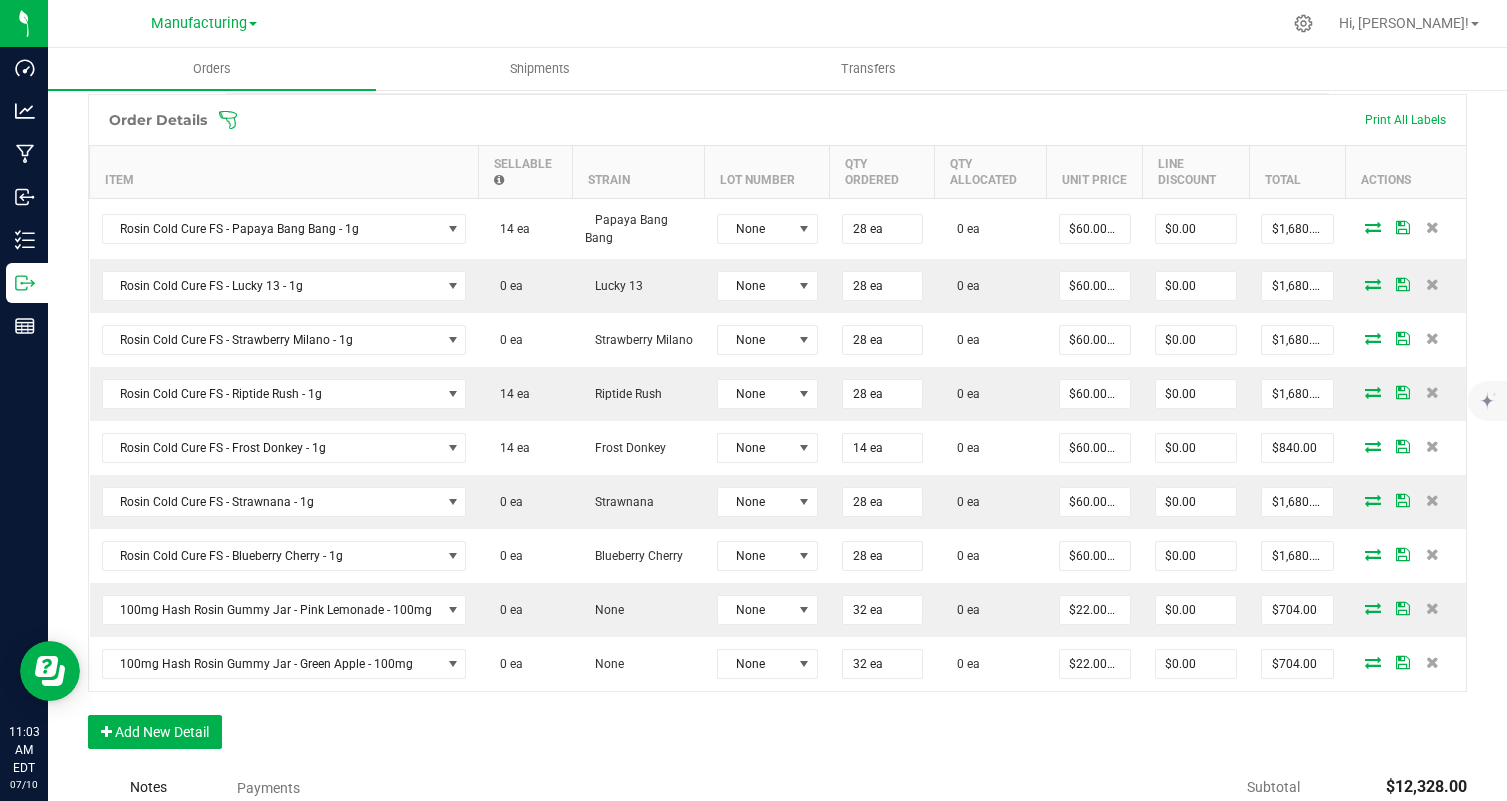 scroll, scrollTop: 562, scrollLeft: 0, axis: vertical 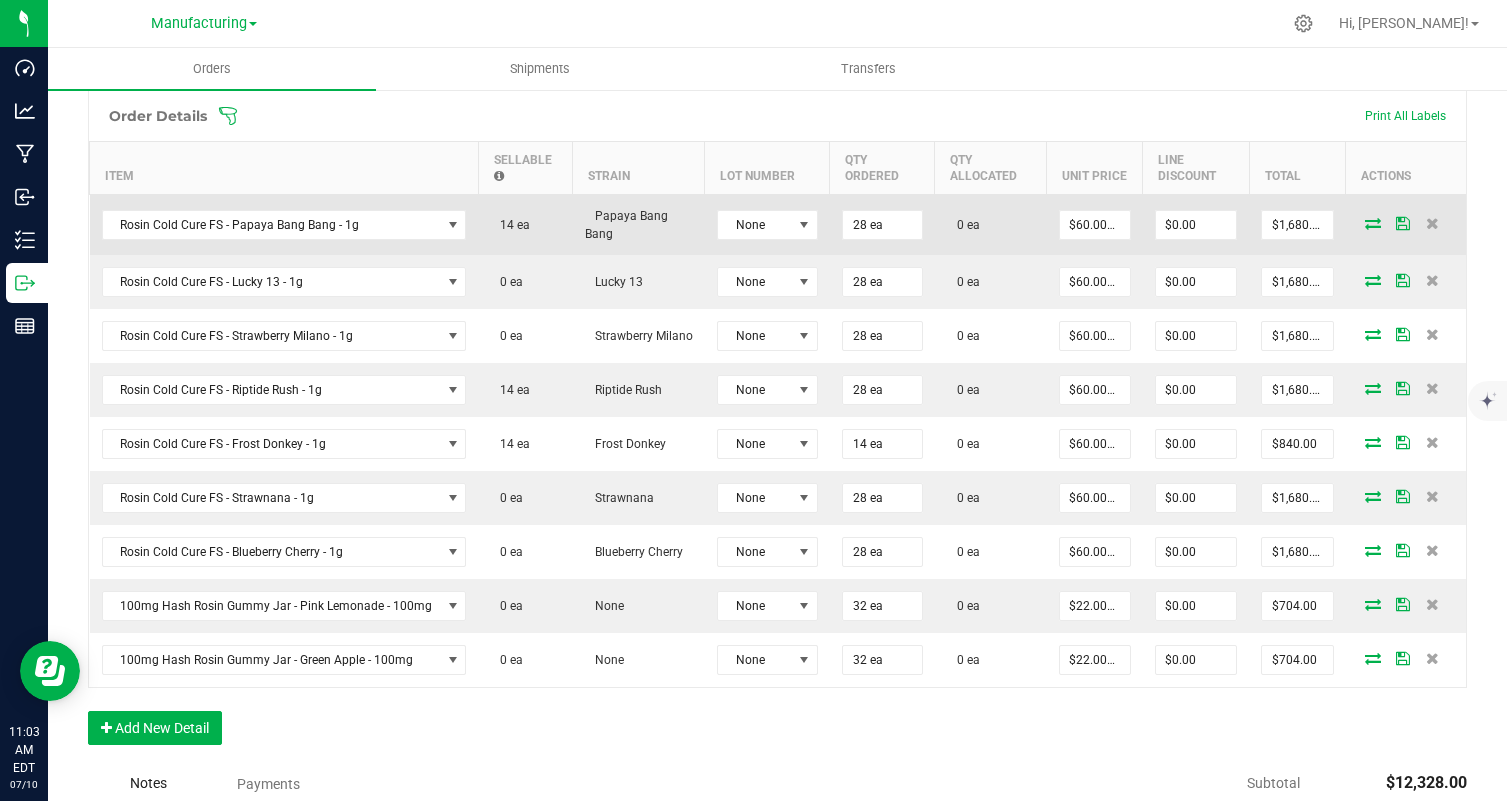 click at bounding box center [1373, 223] 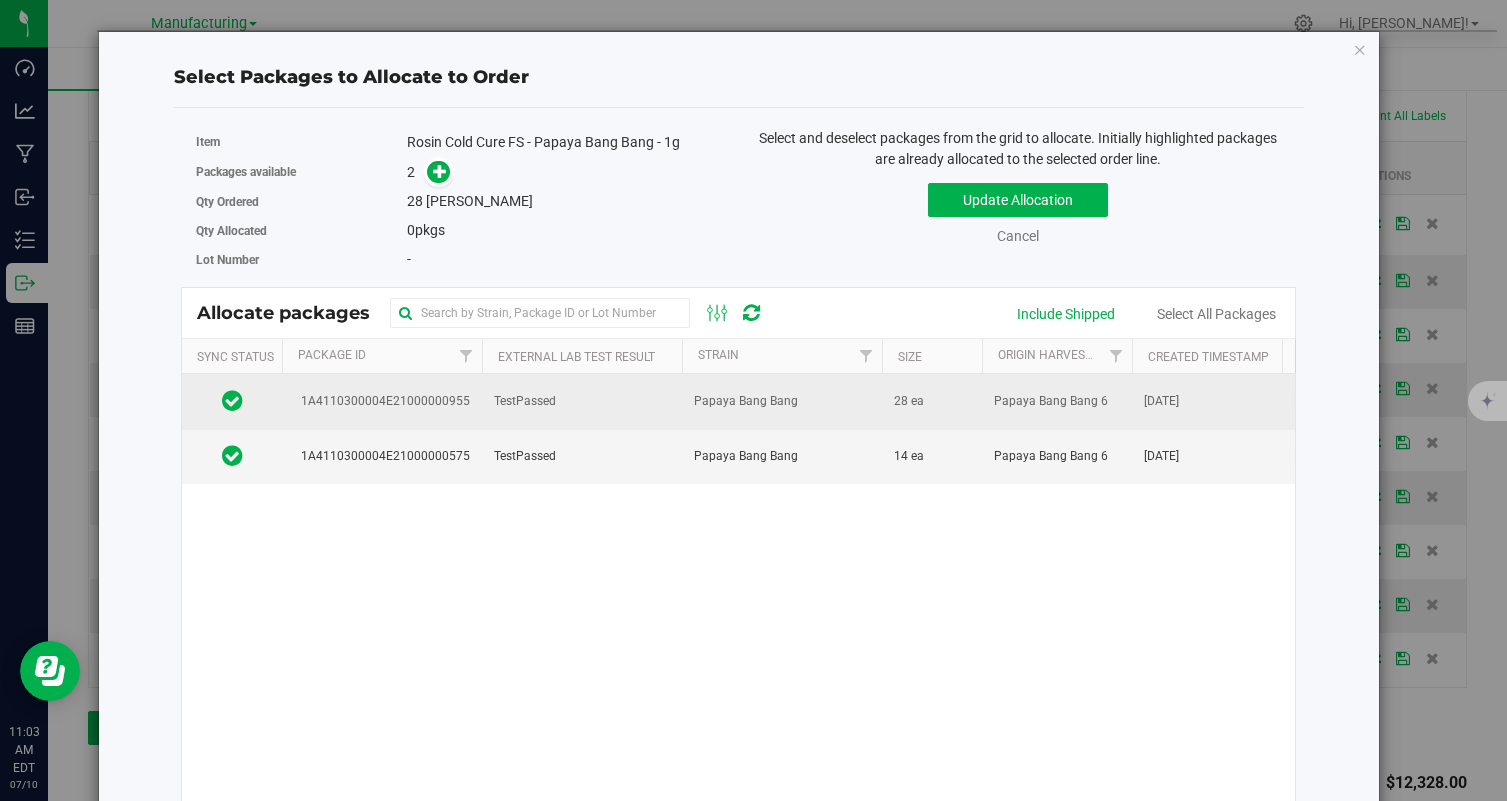 click on "TestPassed" at bounding box center [582, 401] 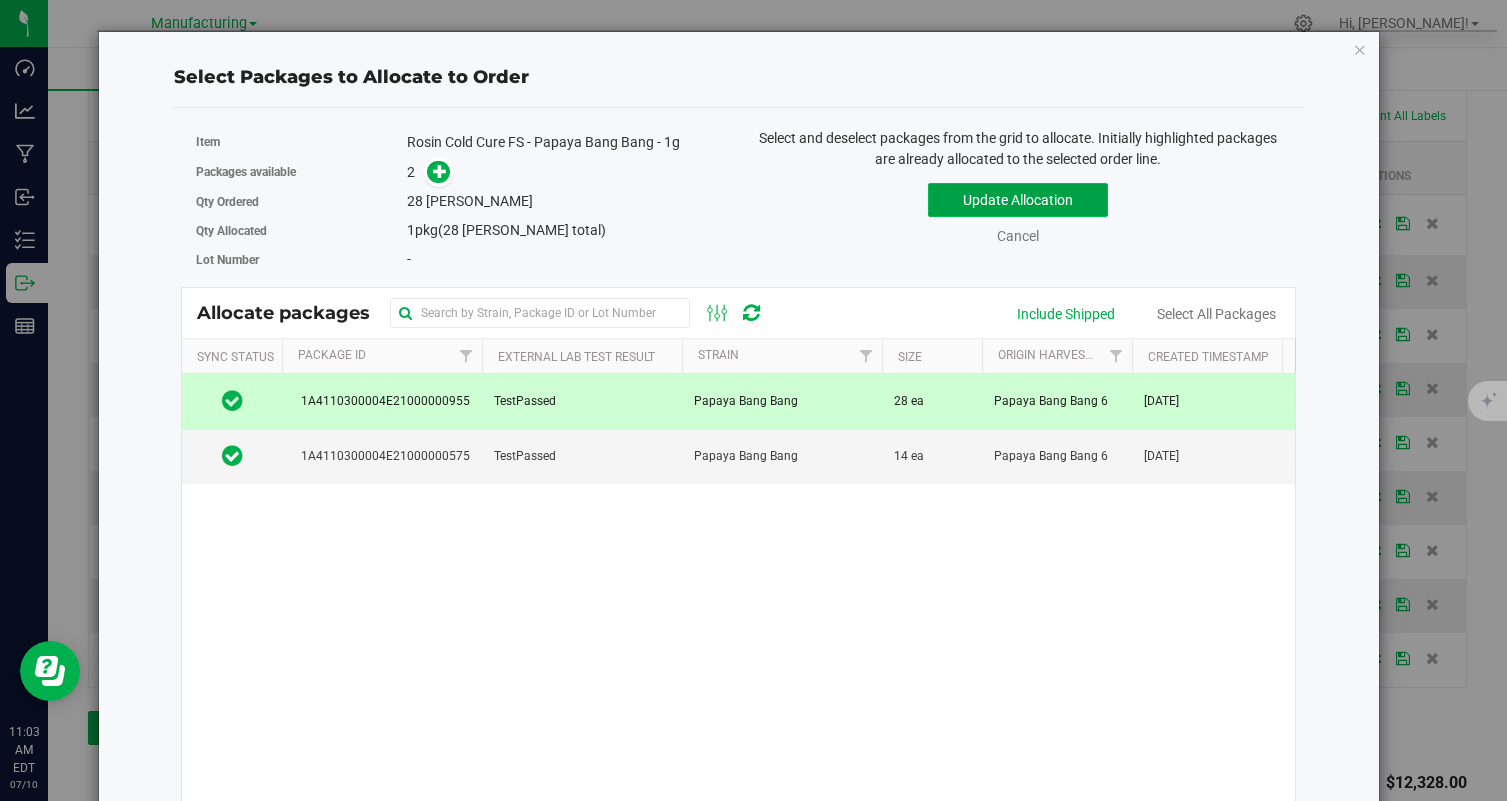 click on "Update Allocation" at bounding box center [1018, 200] 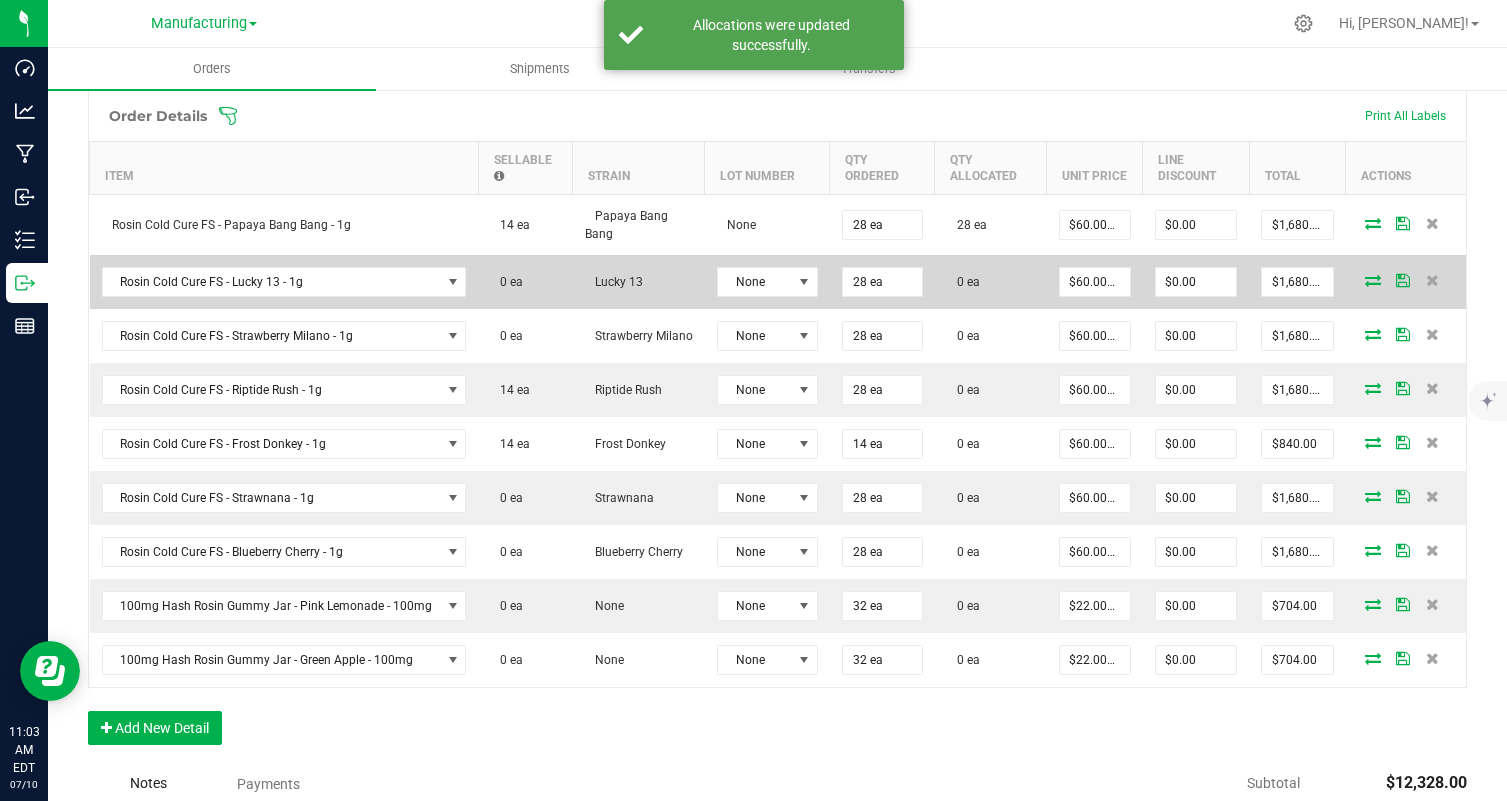 click at bounding box center [1373, 280] 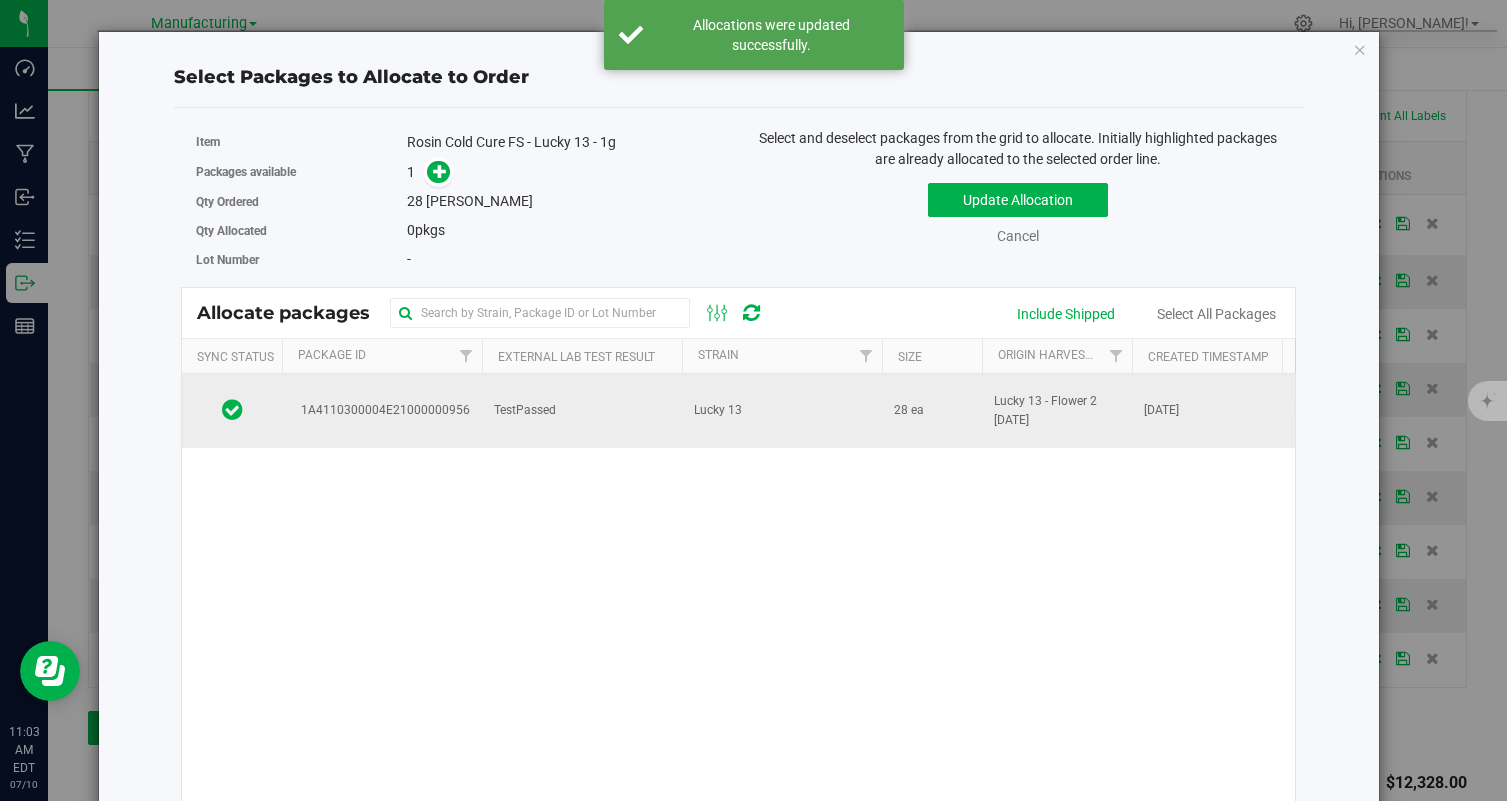 click on "TestPassed" at bounding box center [582, 411] 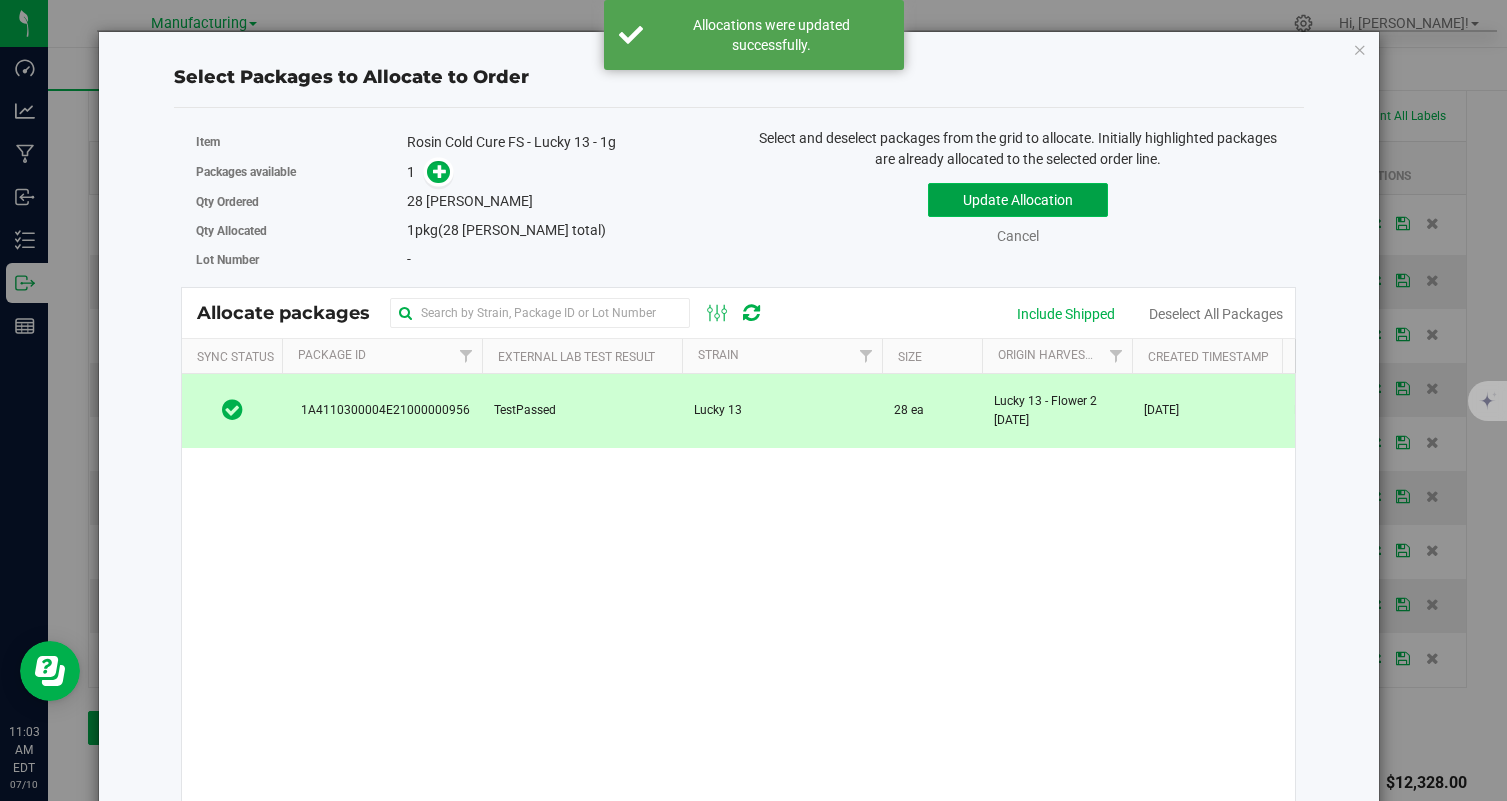 click on "Update Allocation" at bounding box center [1018, 200] 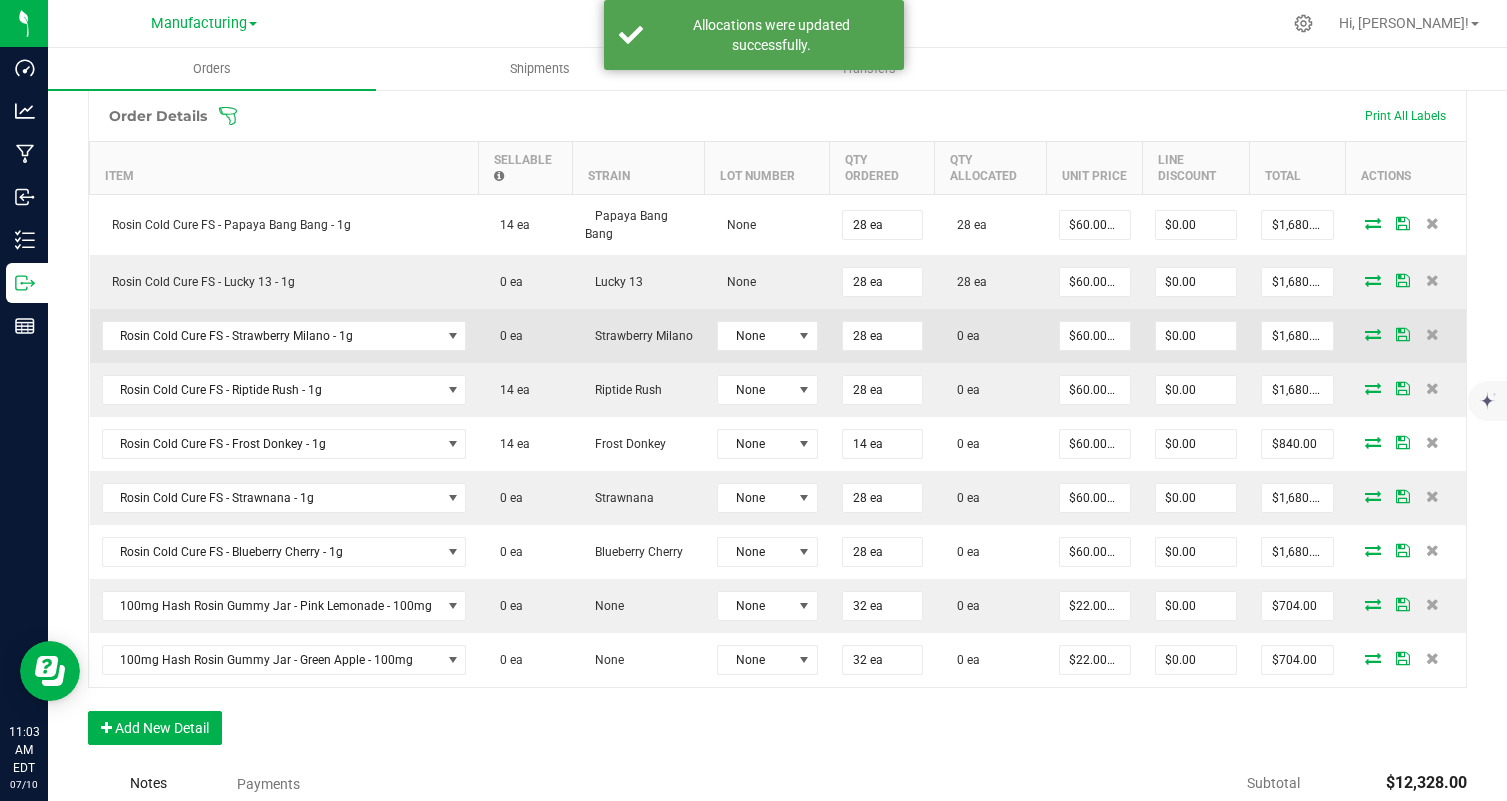 click at bounding box center [1373, 334] 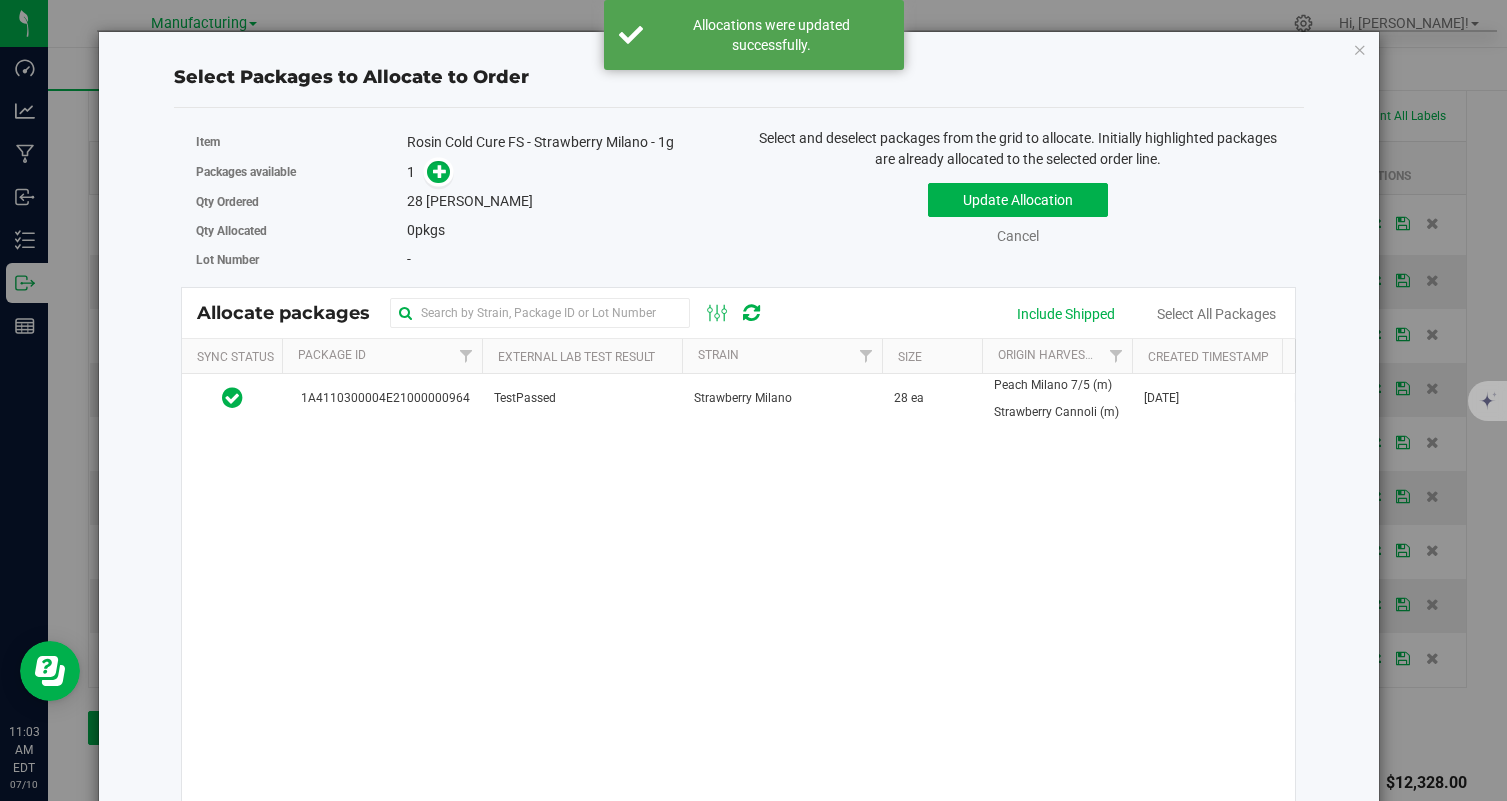 click on "TestPassed" at bounding box center [582, 399] 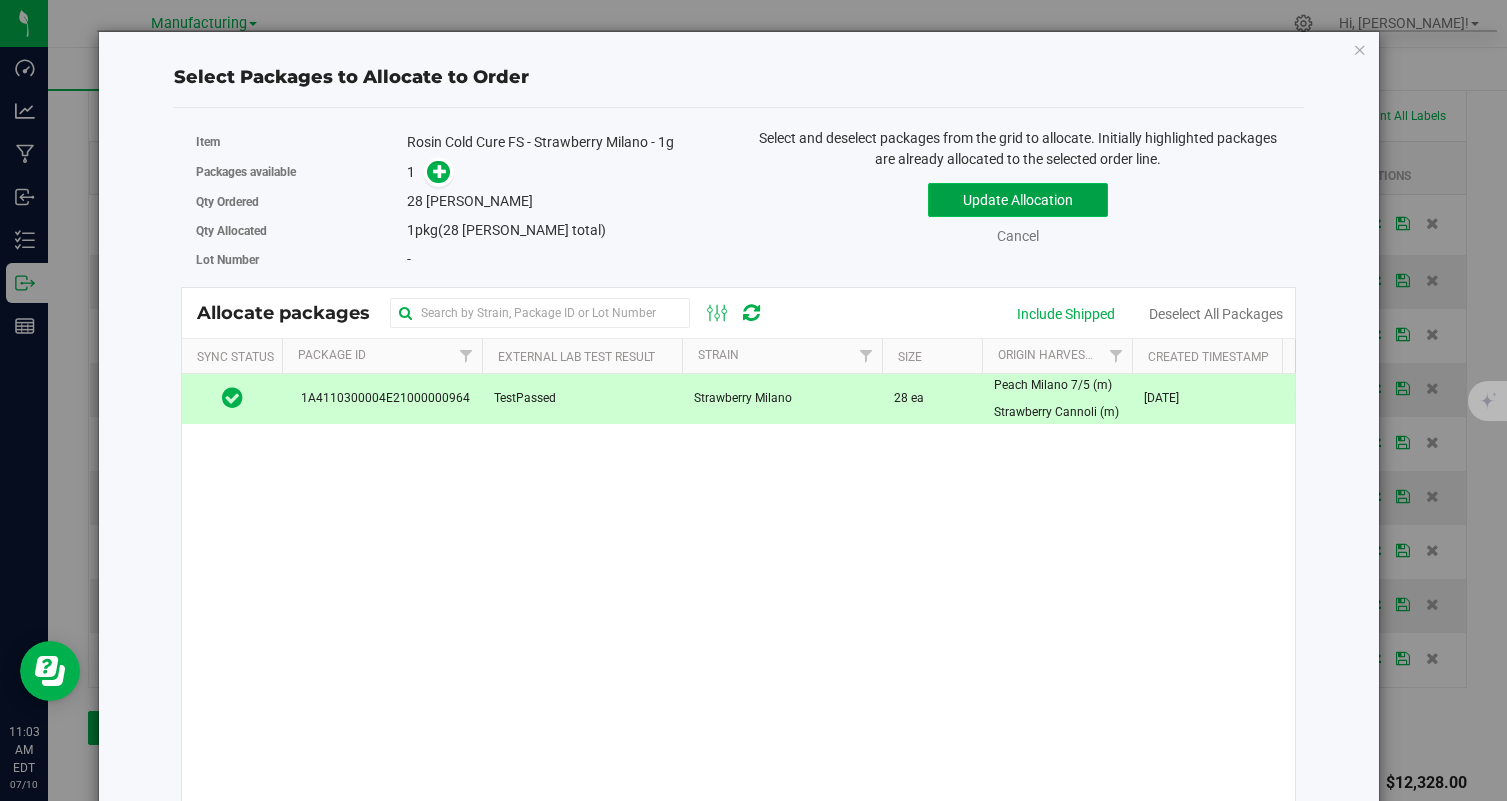 click on "Update Allocation" at bounding box center [1018, 200] 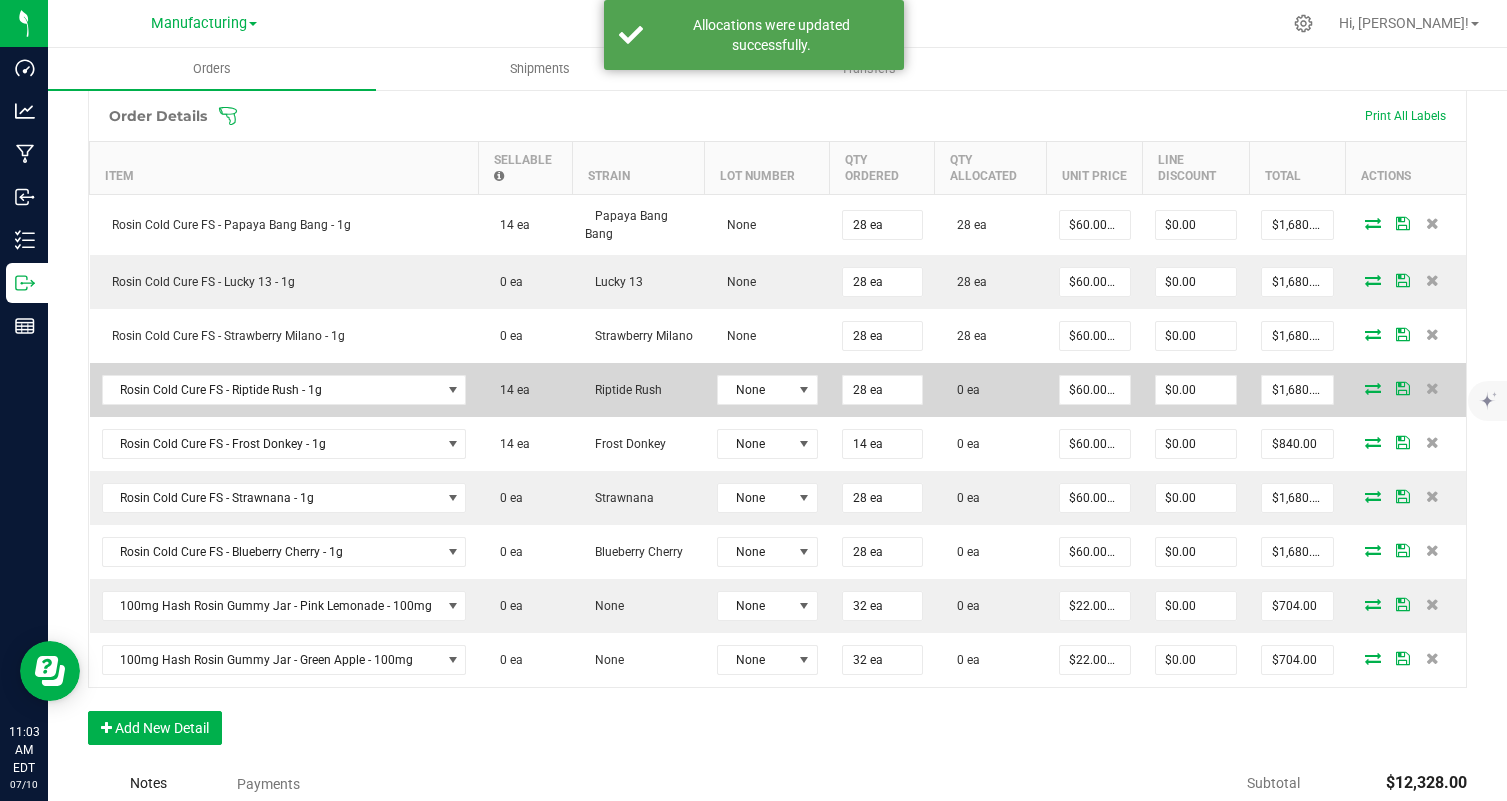click at bounding box center (1373, 388) 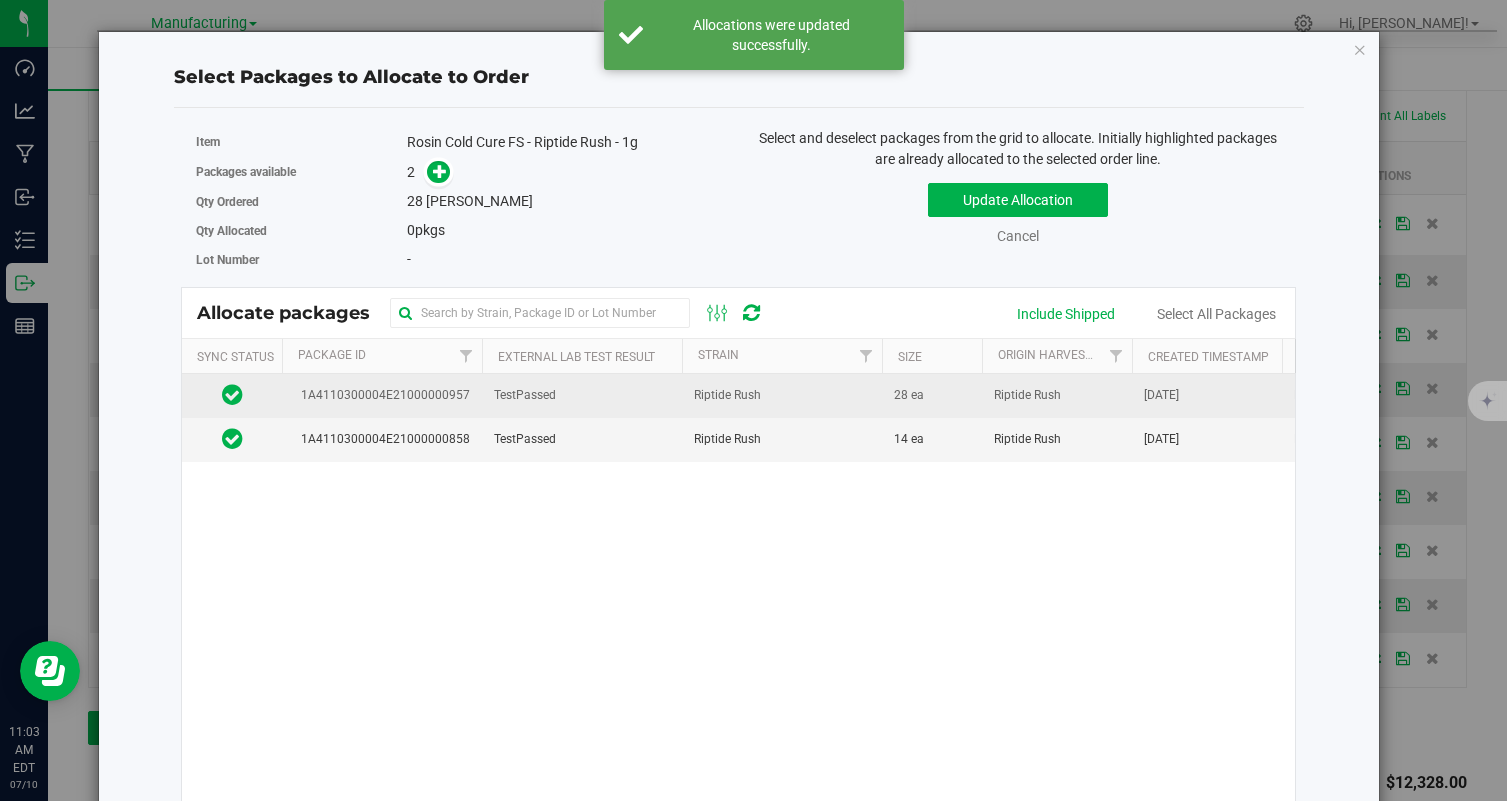 click on "TestPassed" at bounding box center [582, 396] 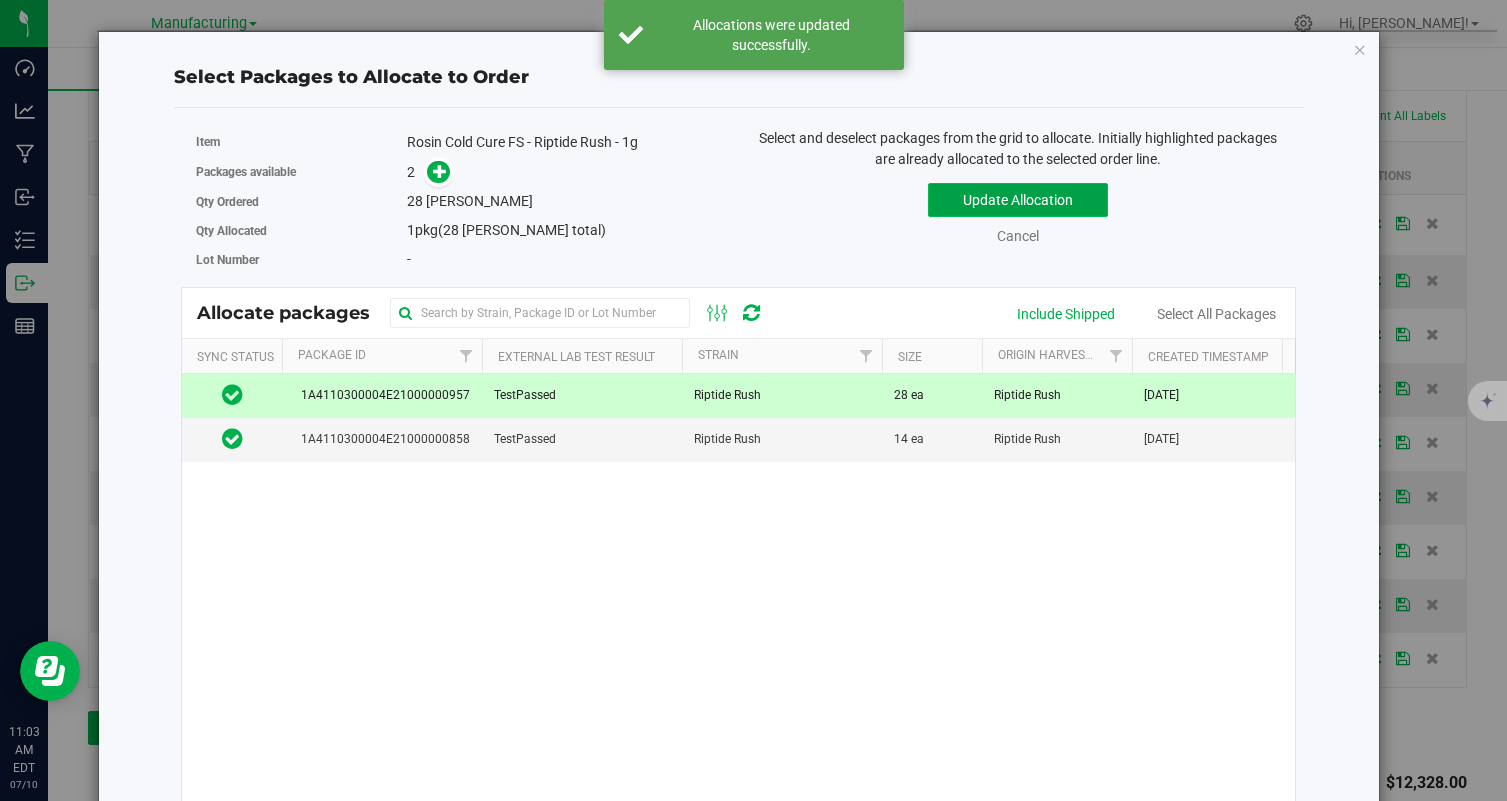 click on "Update Allocation" at bounding box center (1018, 200) 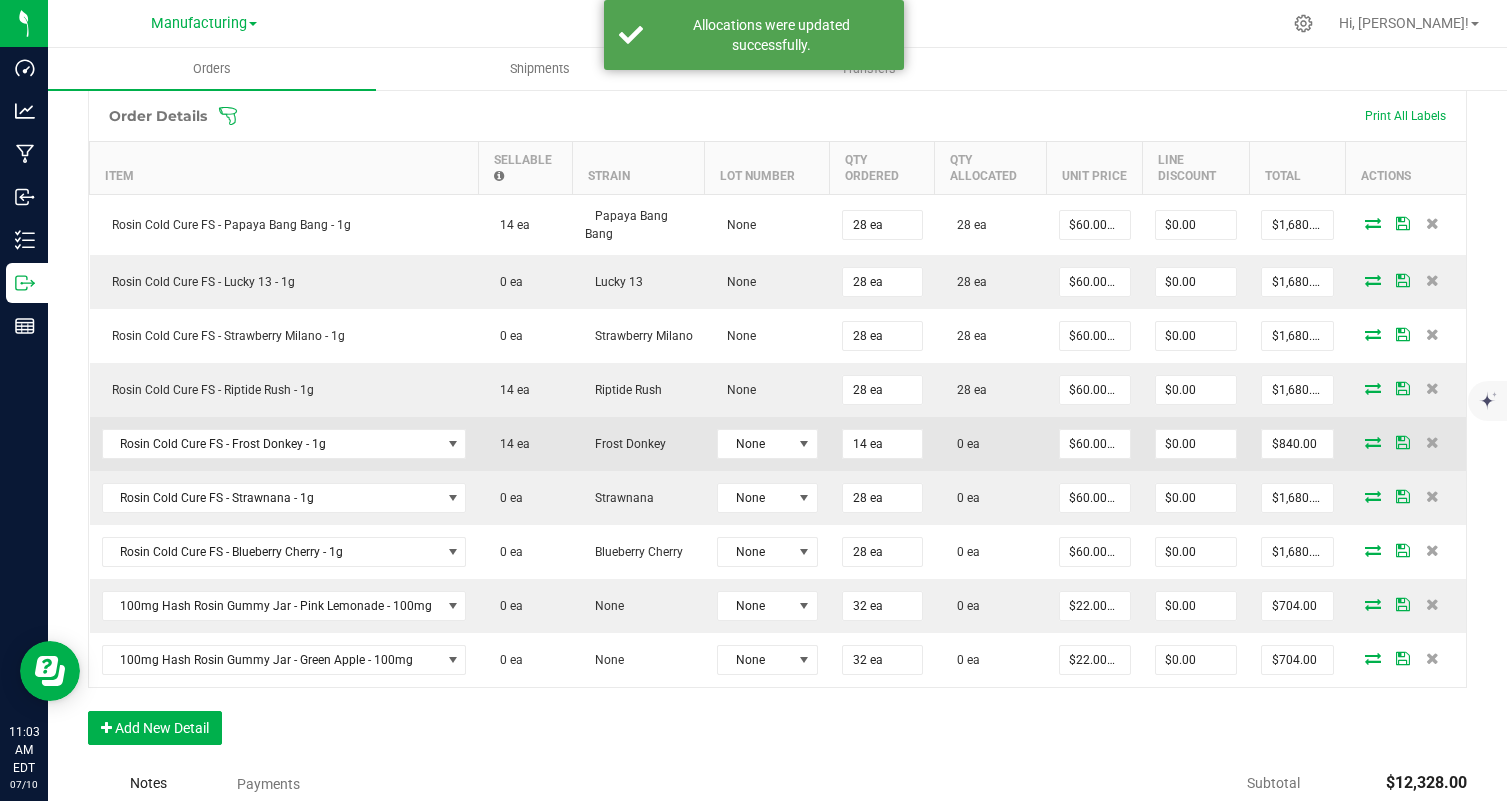click at bounding box center (1373, 442) 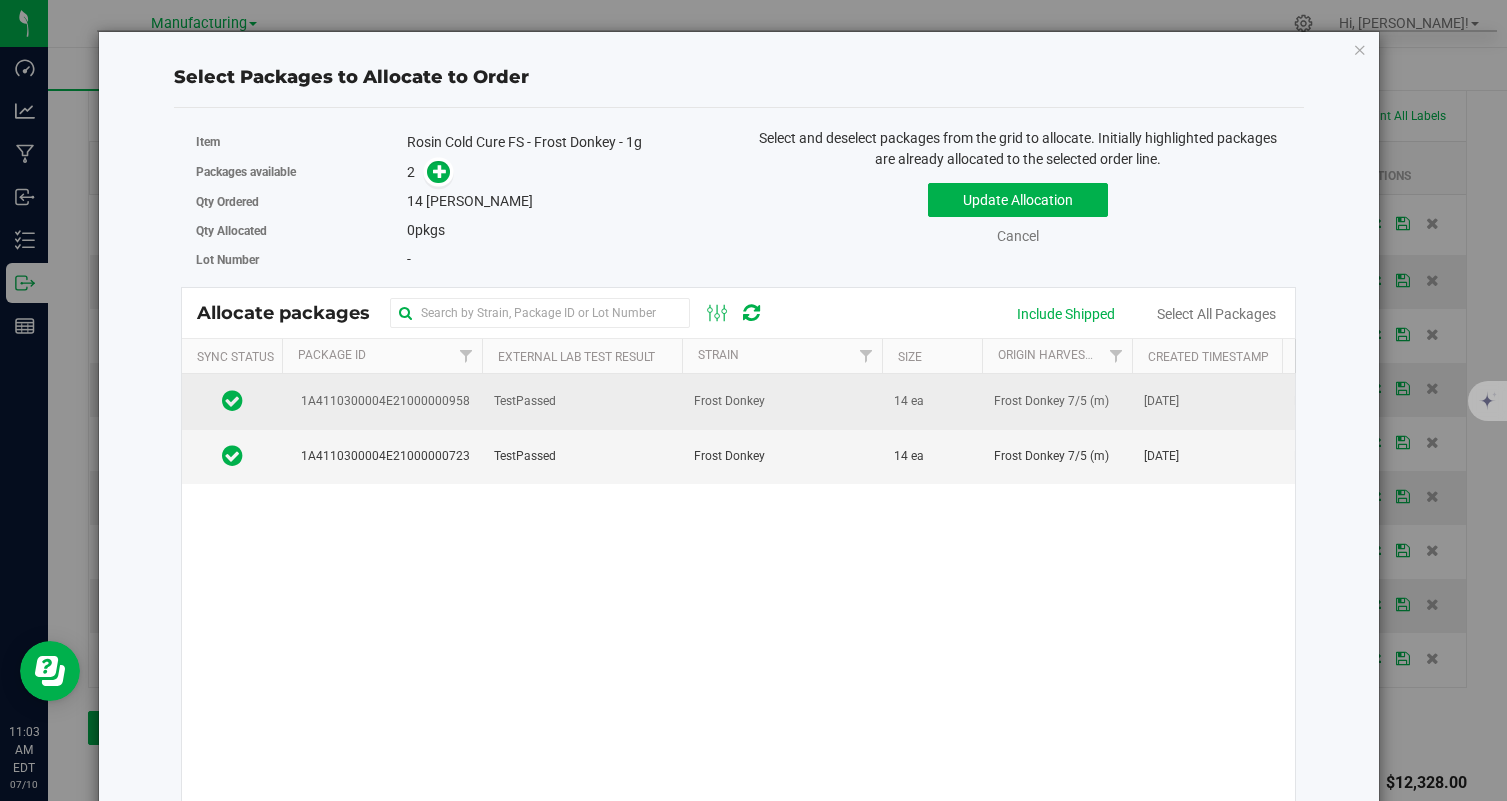 click on "Frost Donkey" at bounding box center (782, 401) 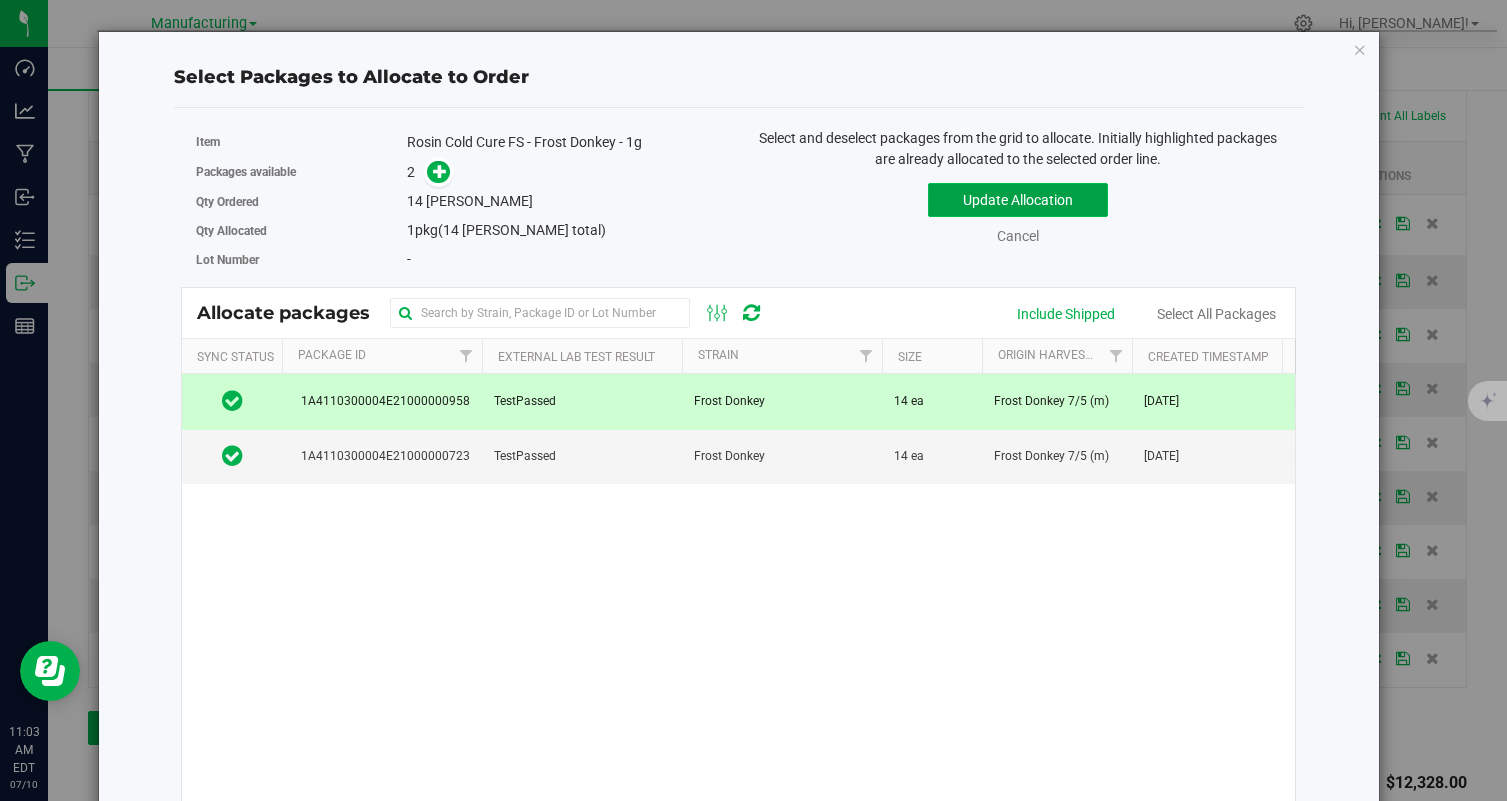 click on "Update Allocation" at bounding box center (1018, 200) 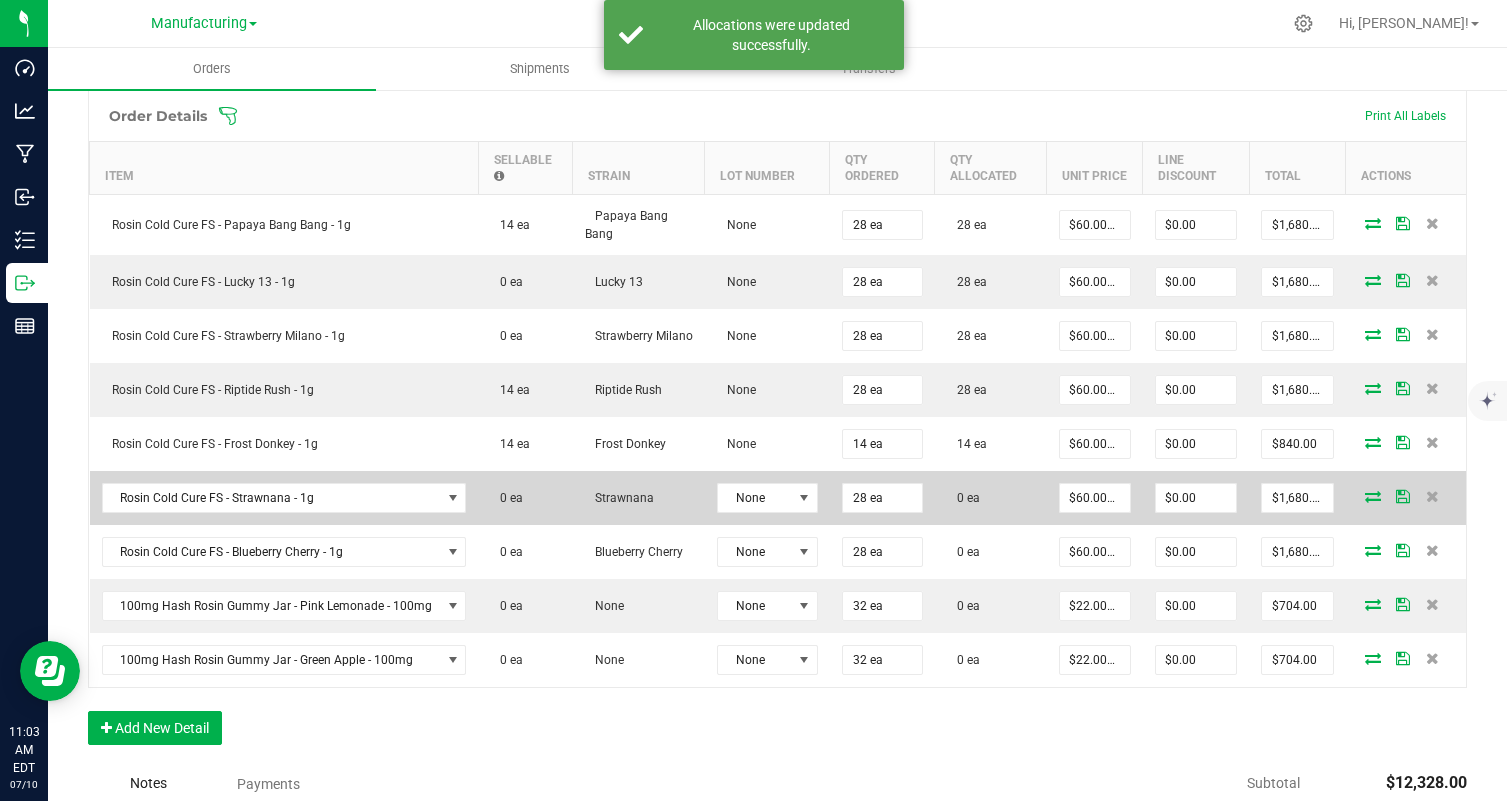 click at bounding box center (1373, 496) 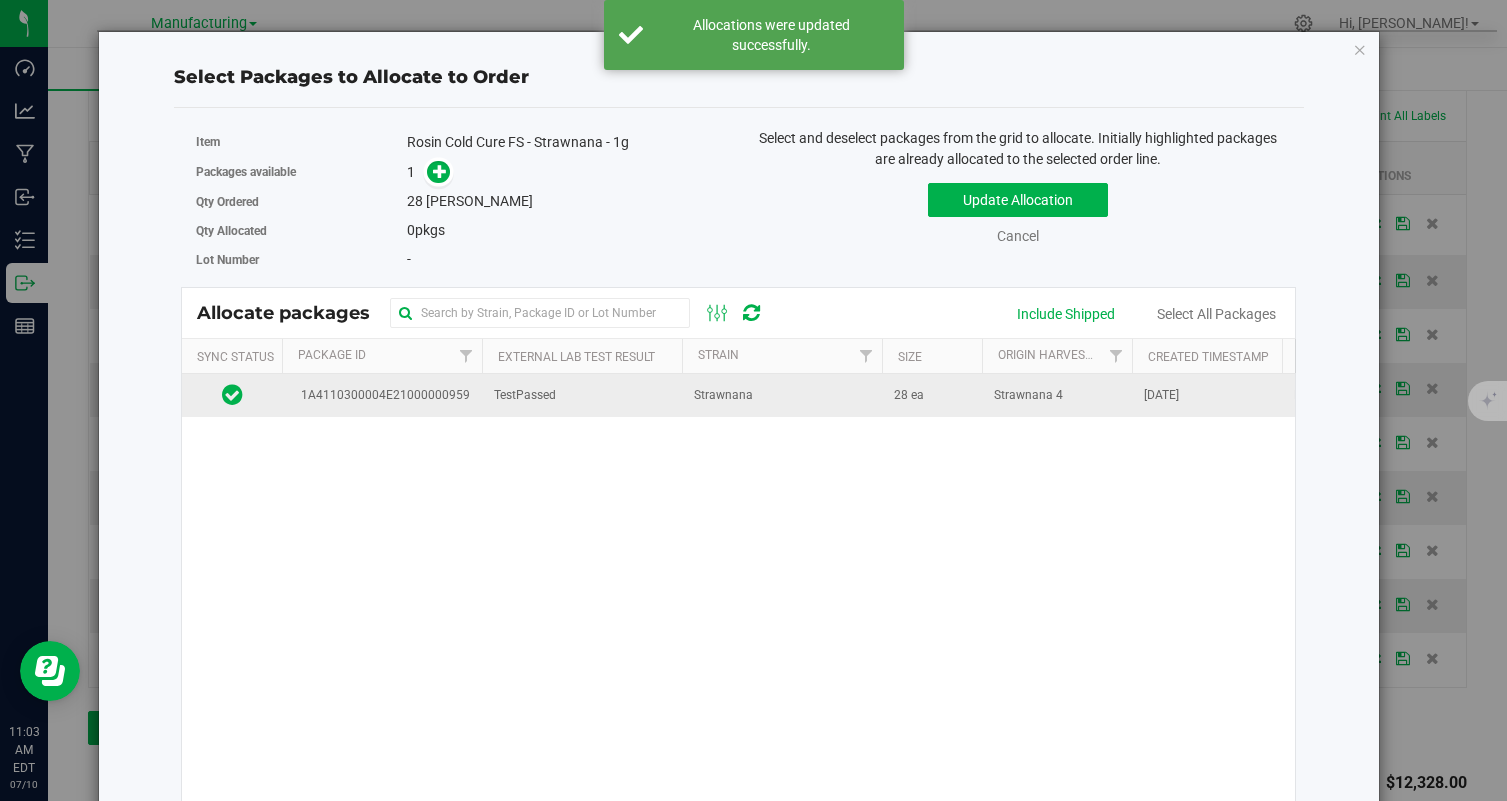 click on "TestPassed" at bounding box center [582, 395] 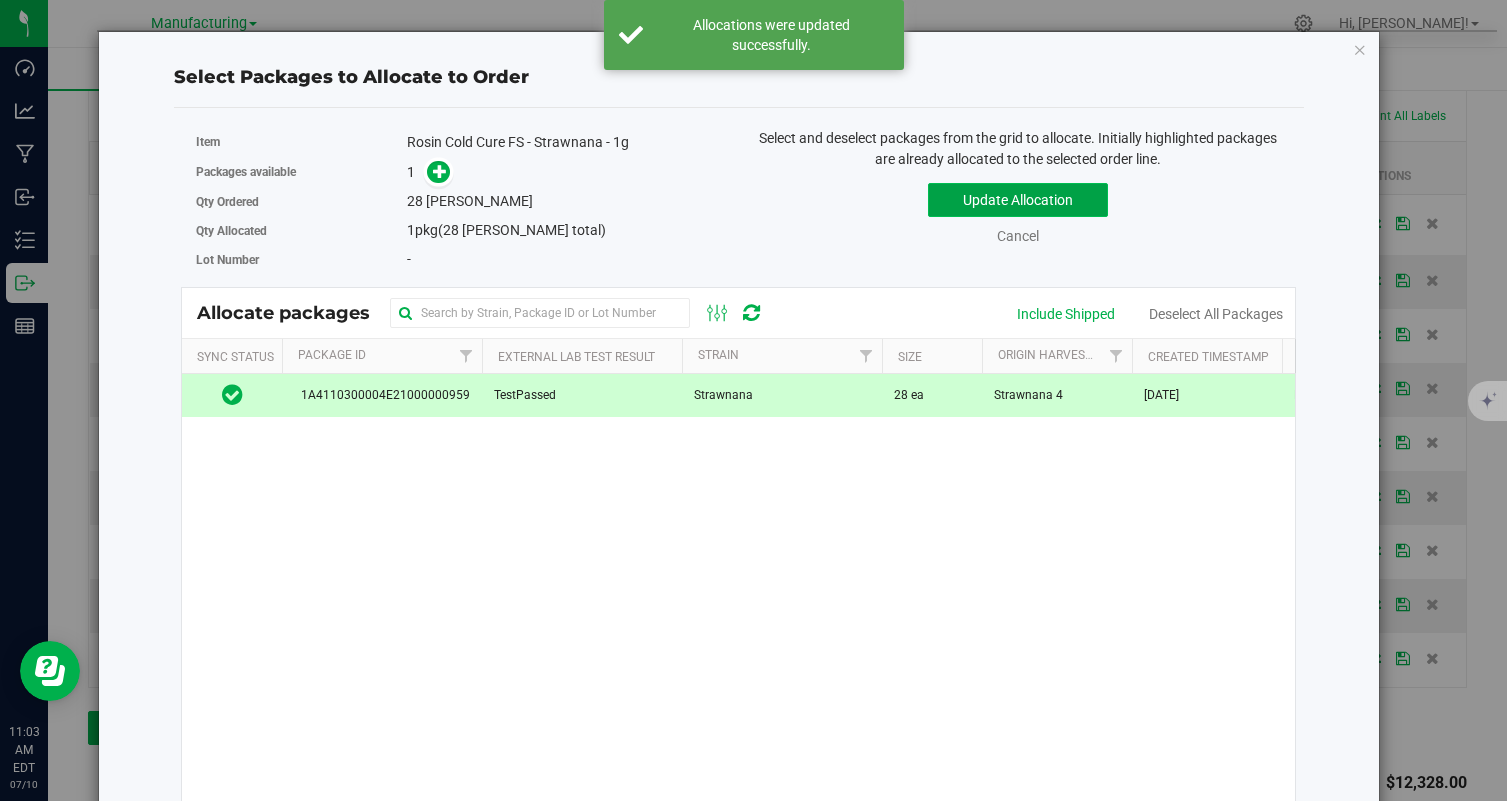 click on "Update Allocation" at bounding box center [1018, 200] 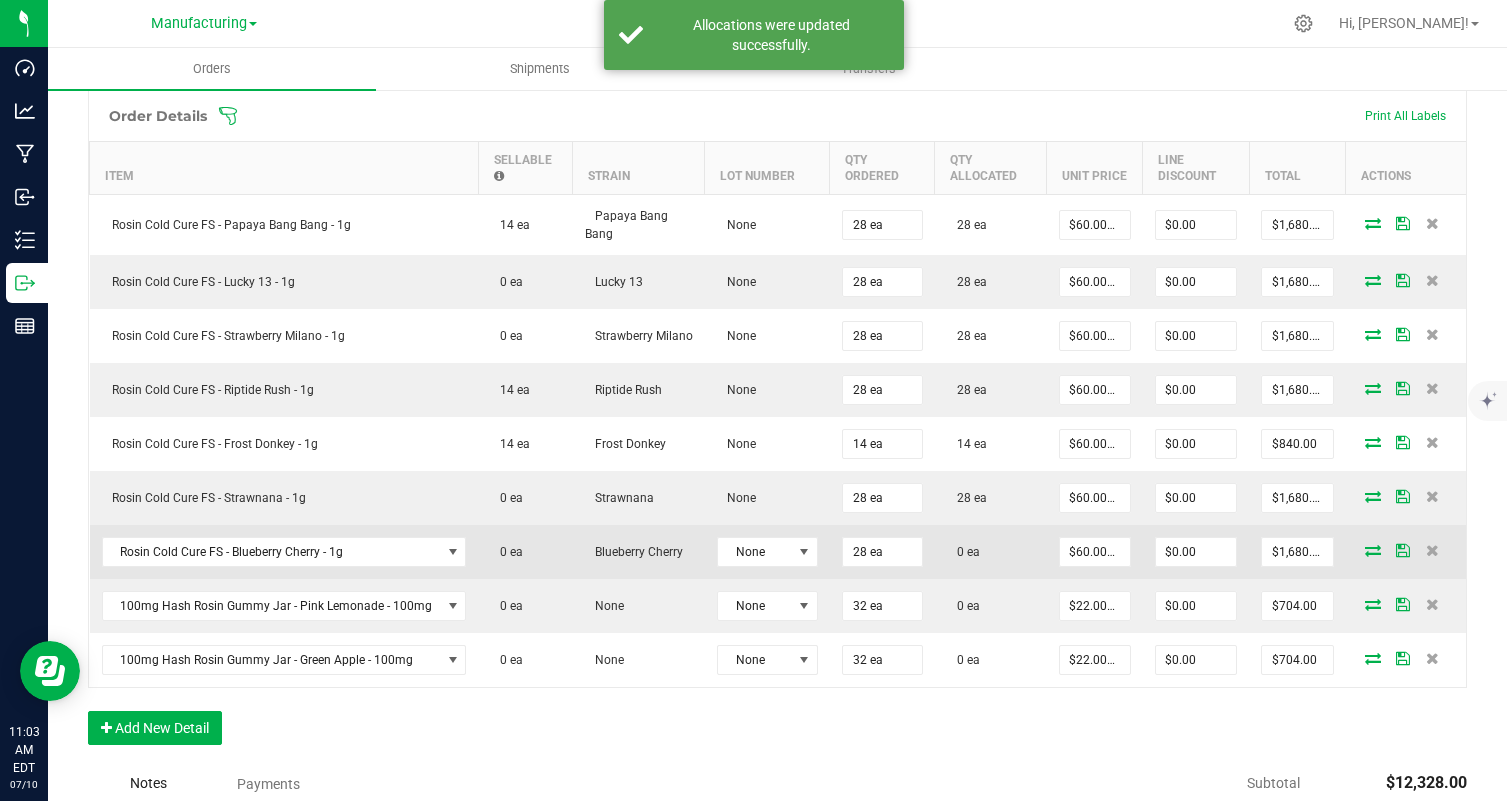 click at bounding box center [1373, 550] 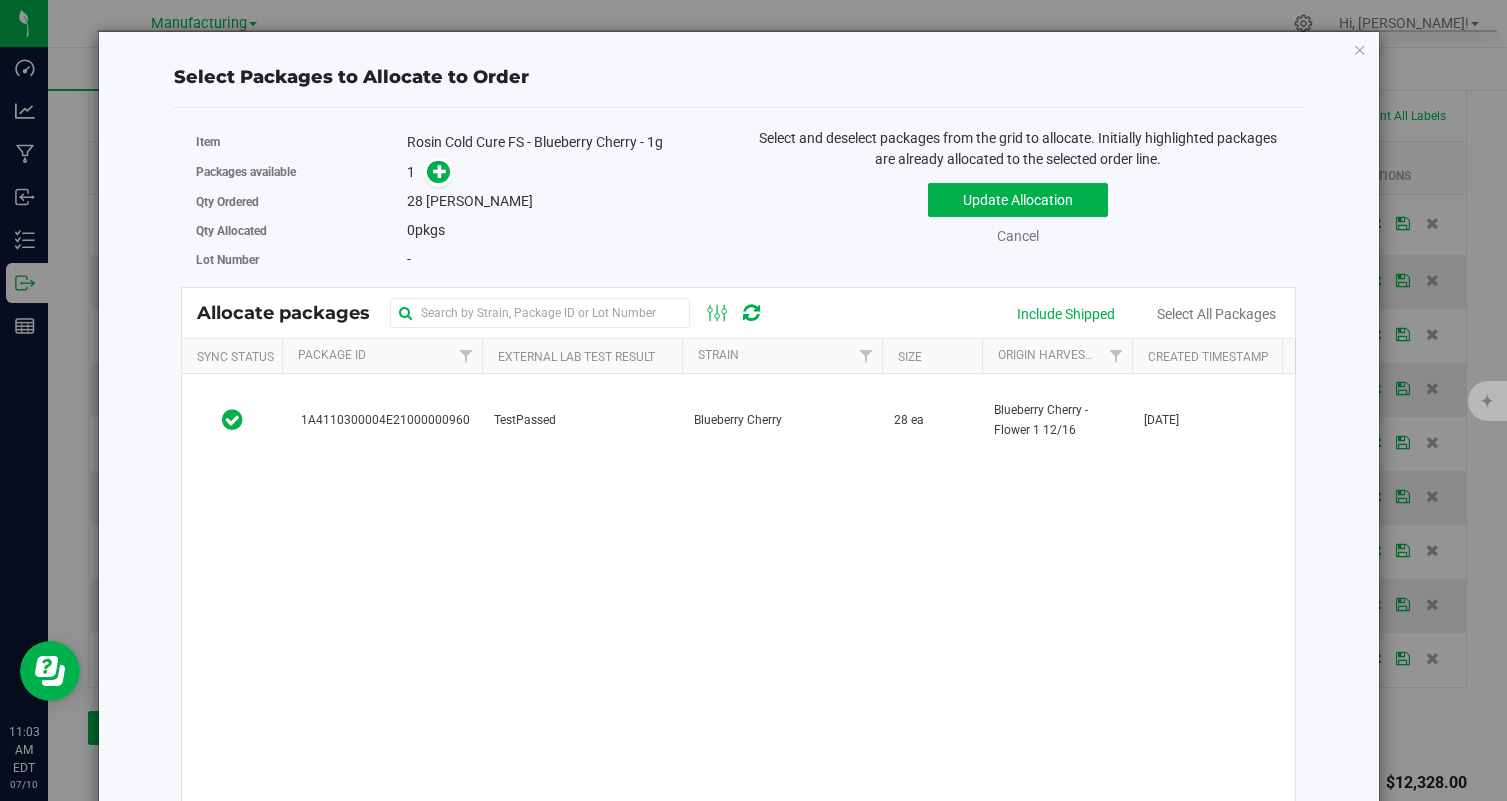 click on "TestPassed" at bounding box center [582, 420] 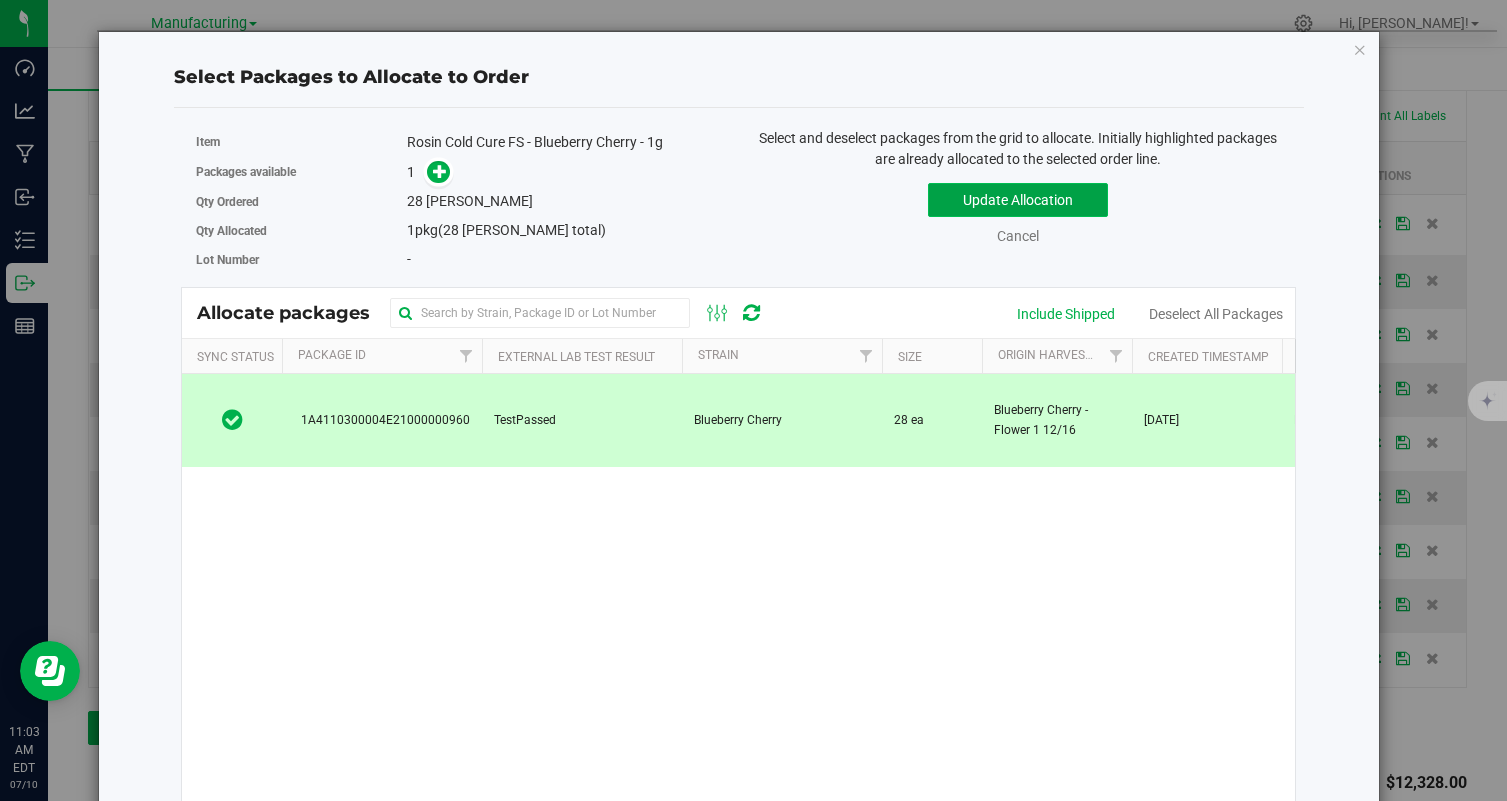 click on "Update Allocation" at bounding box center [1018, 200] 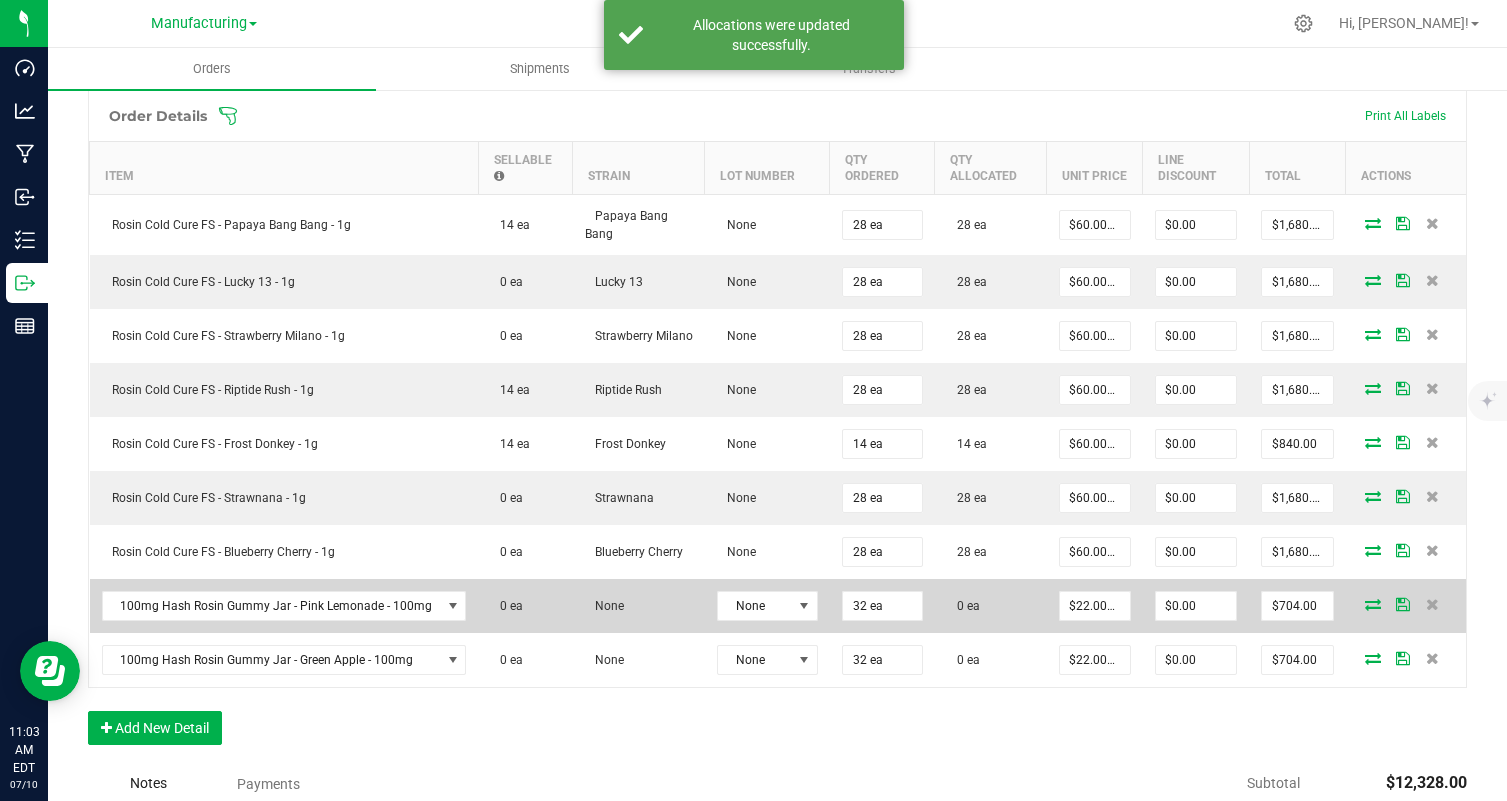 click at bounding box center [1406, 606] 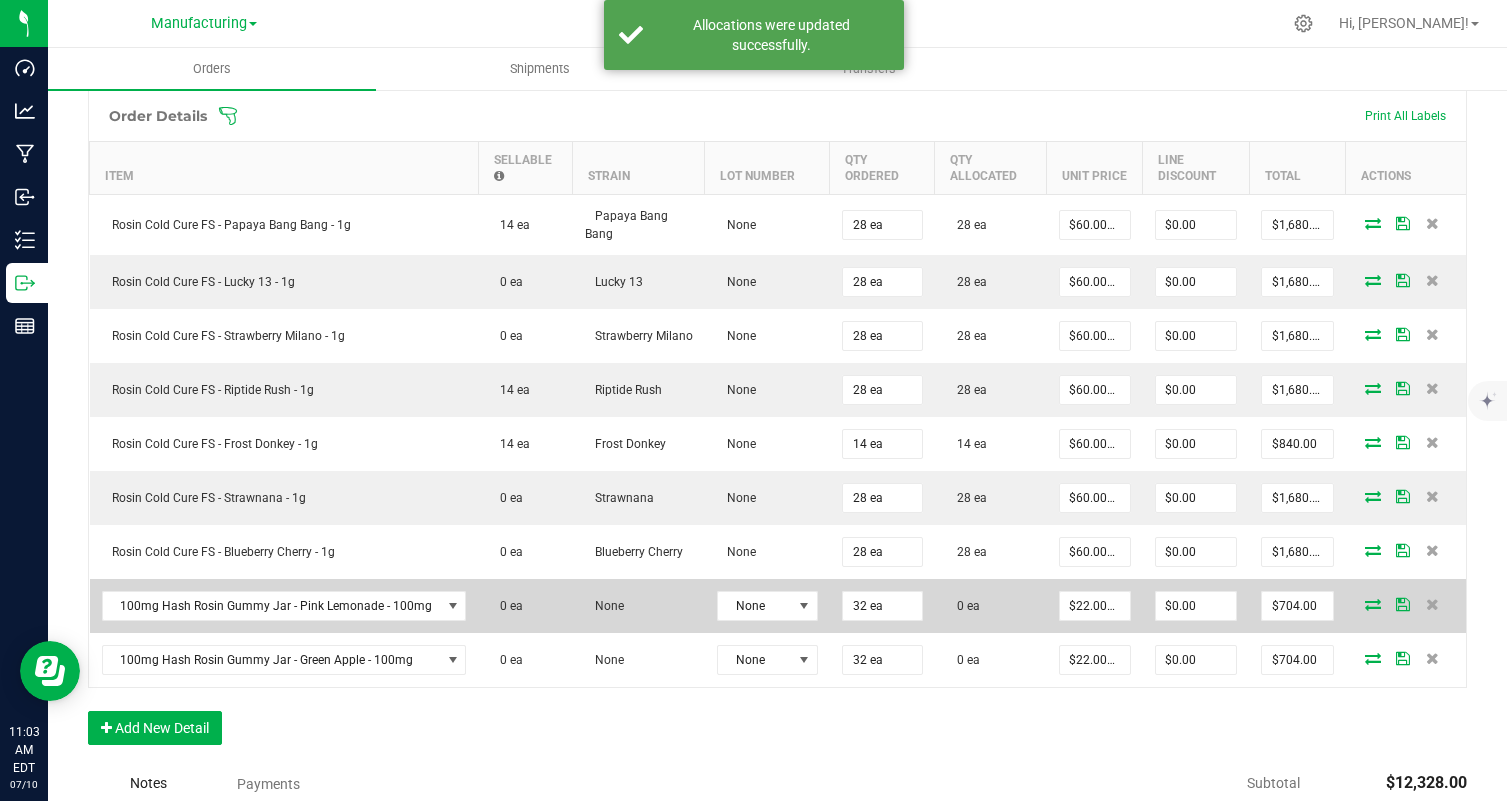 click at bounding box center [1406, 606] 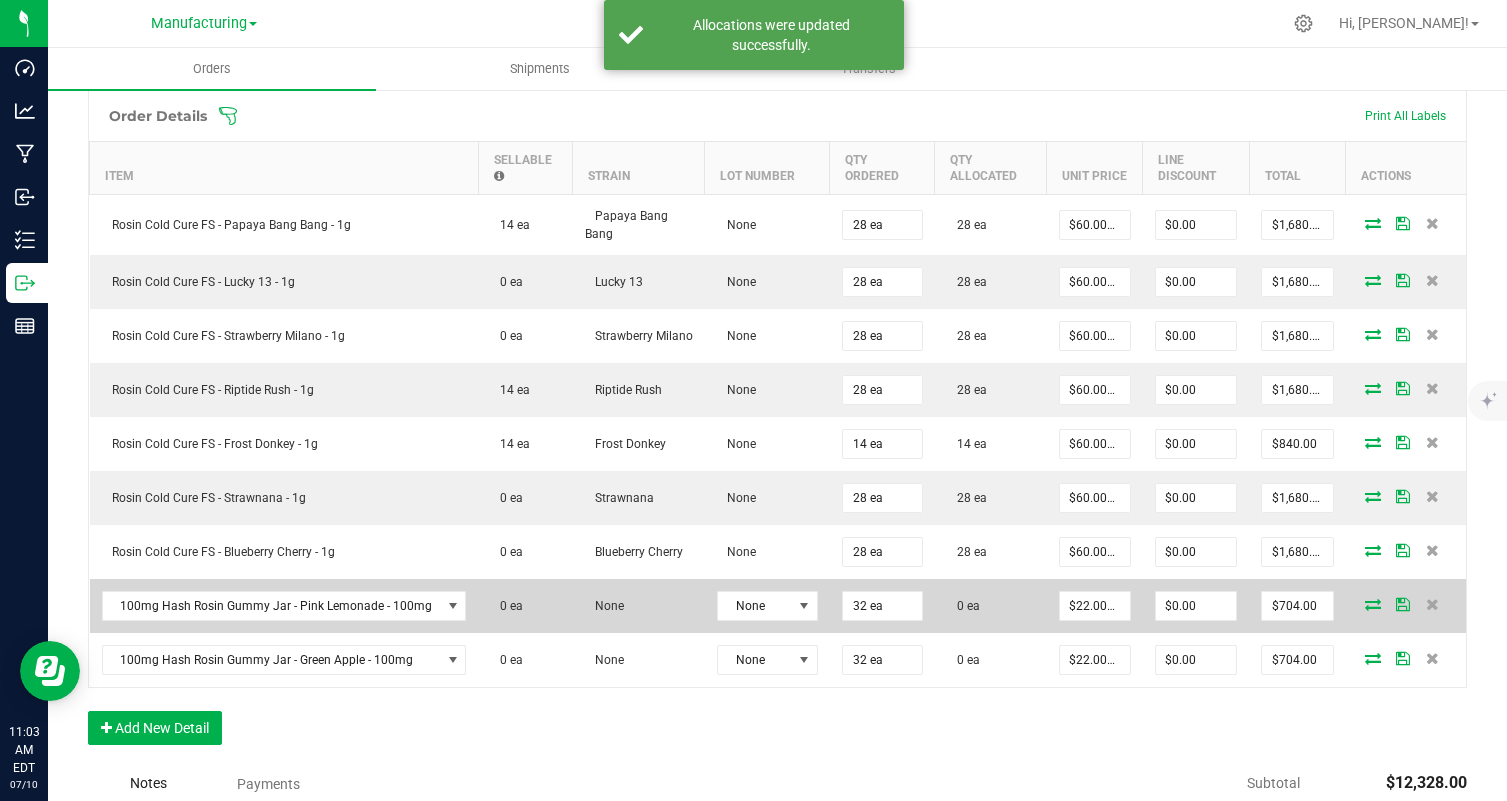 click at bounding box center (1373, 604) 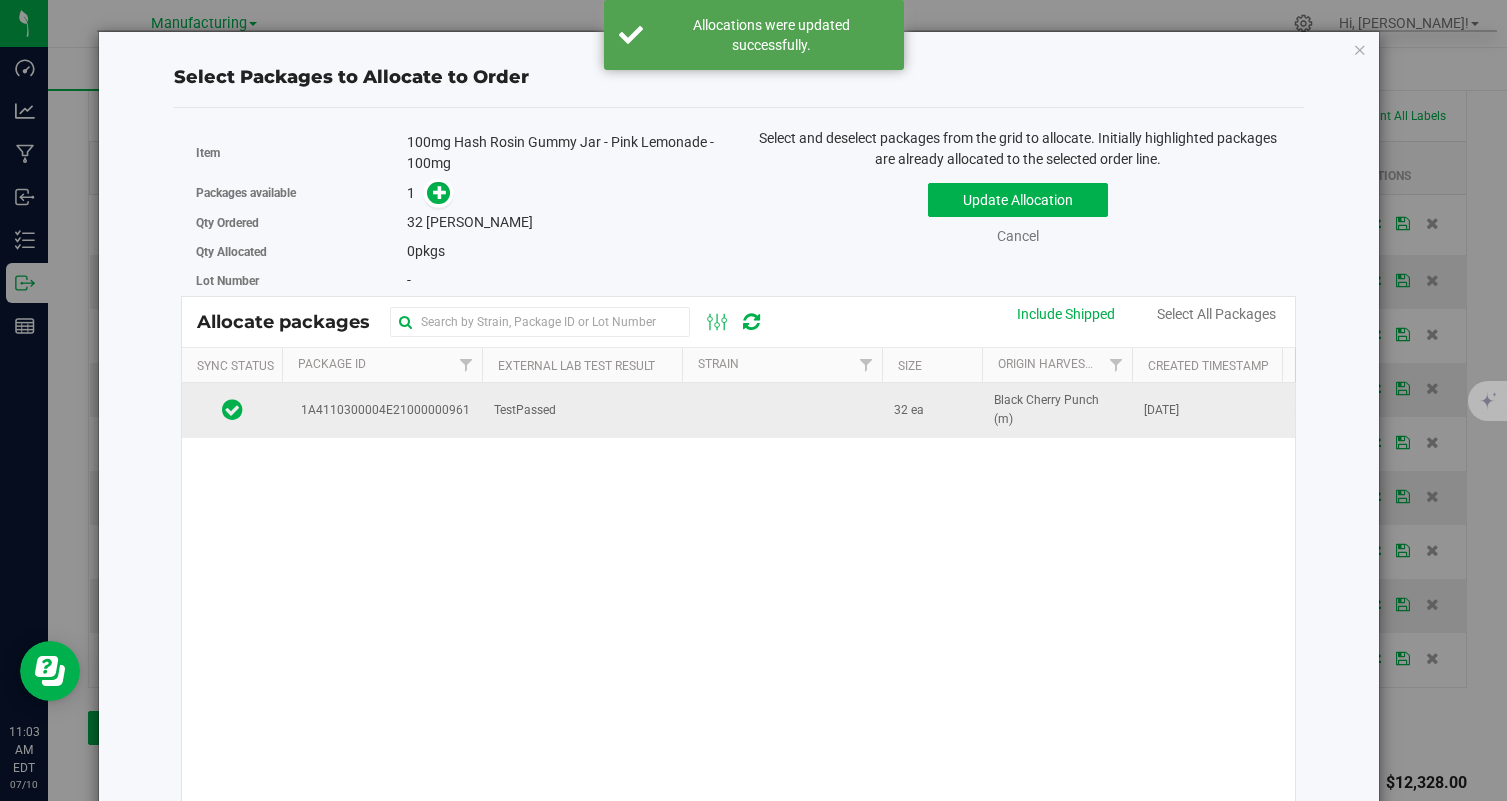click on "TestPassed" at bounding box center [582, 410] 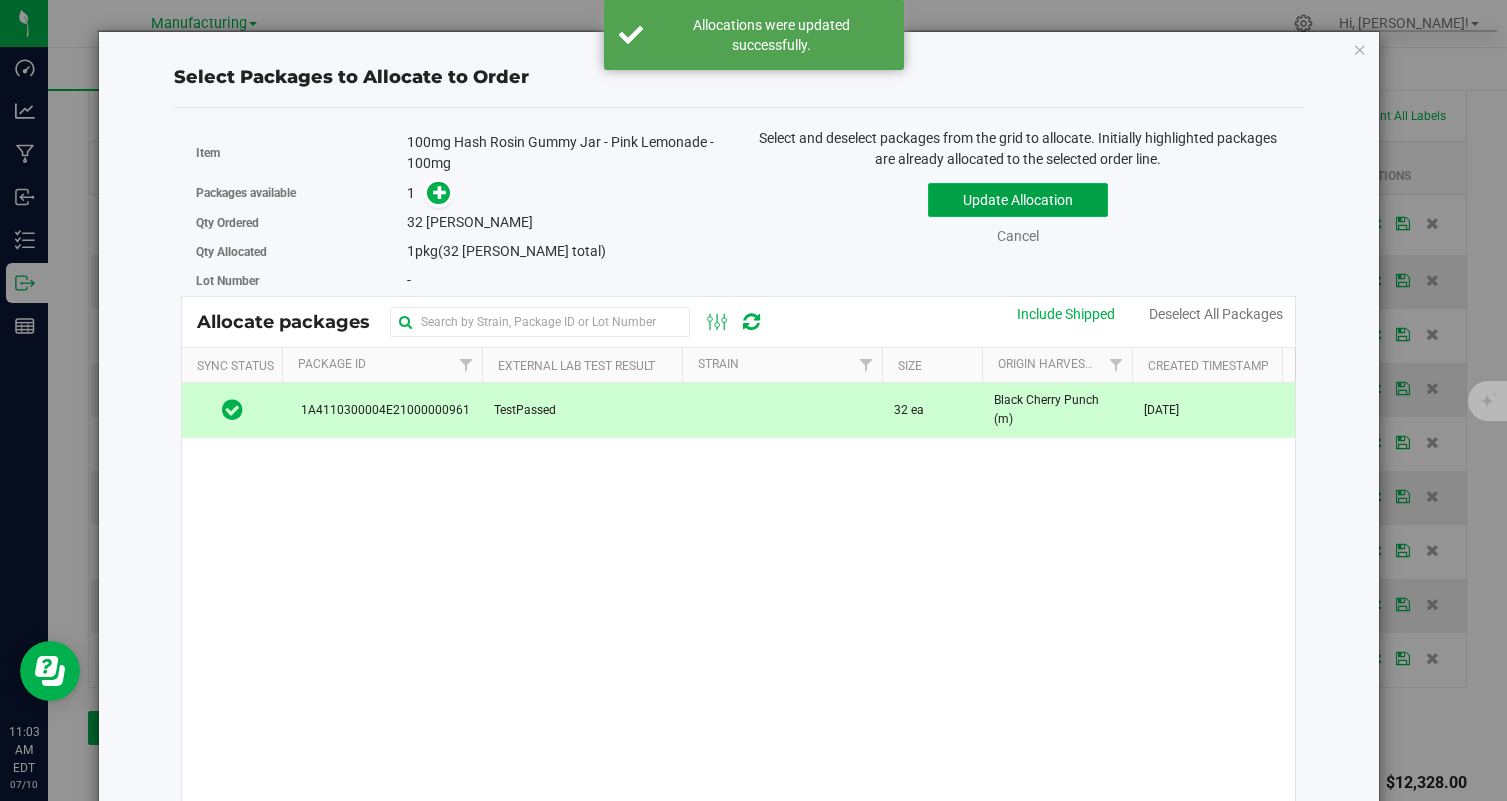 click on "Update Allocation" at bounding box center [1018, 200] 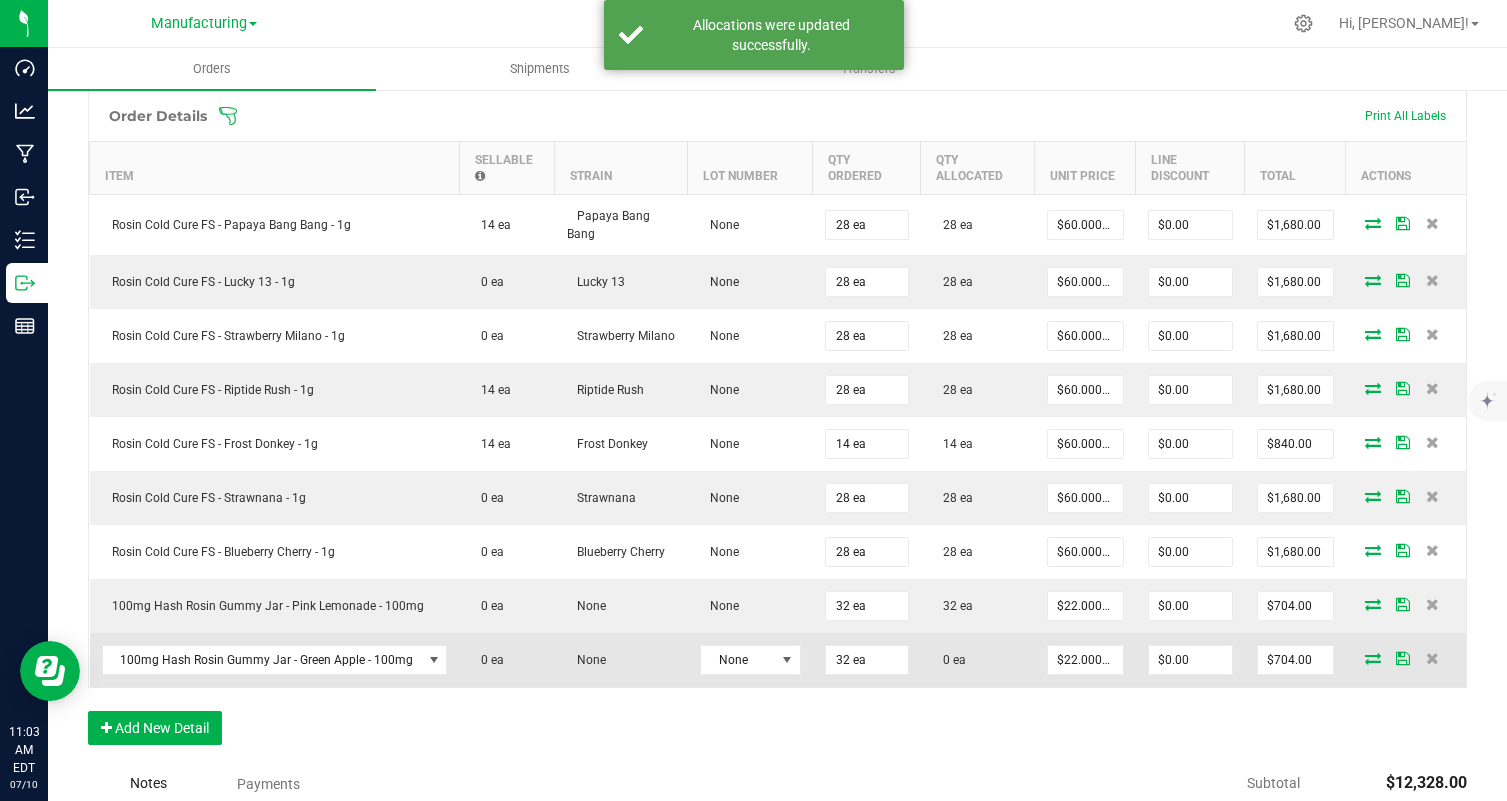 click at bounding box center [1406, 660] 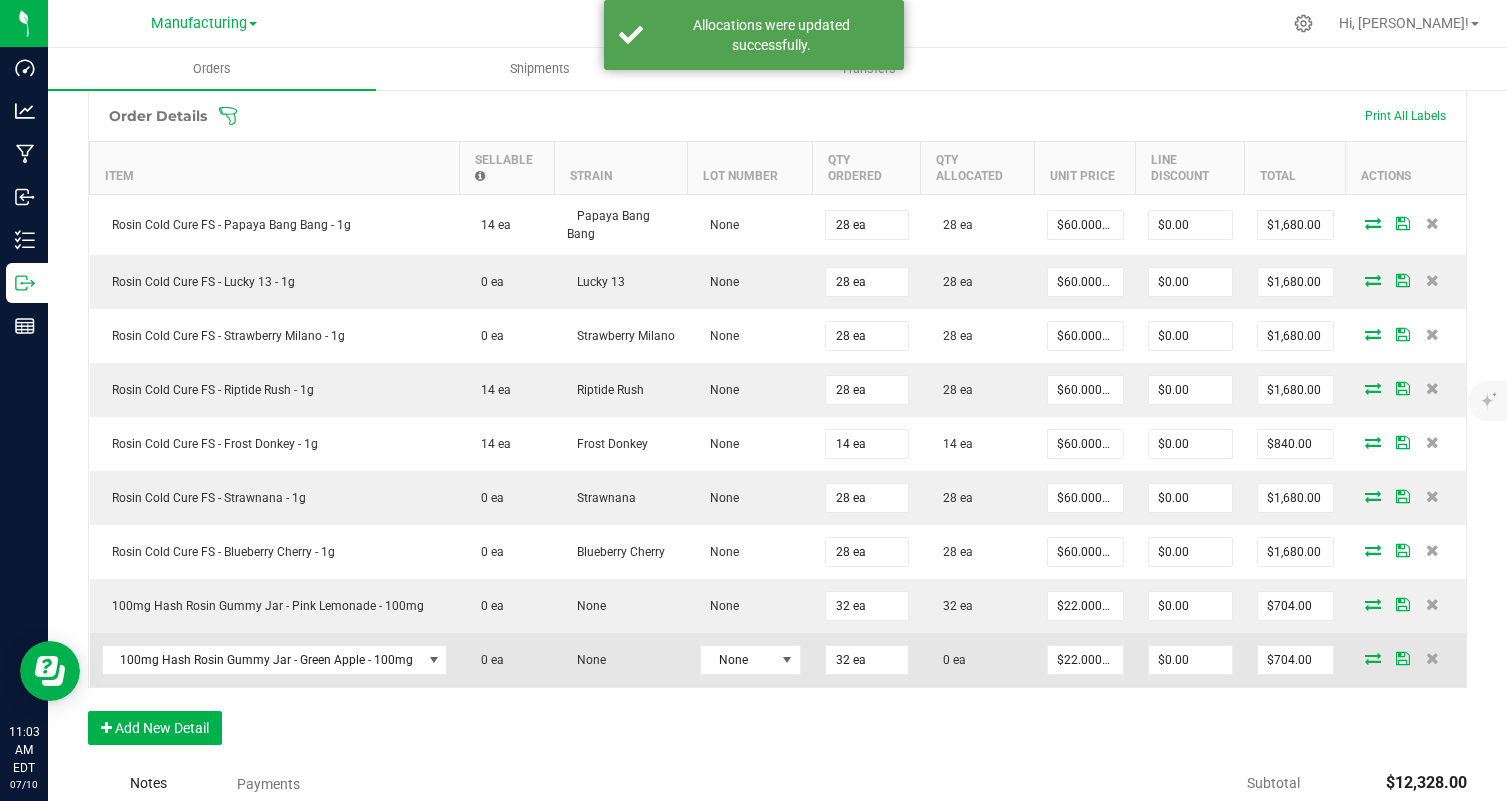 click at bounding box center [1406, 660] 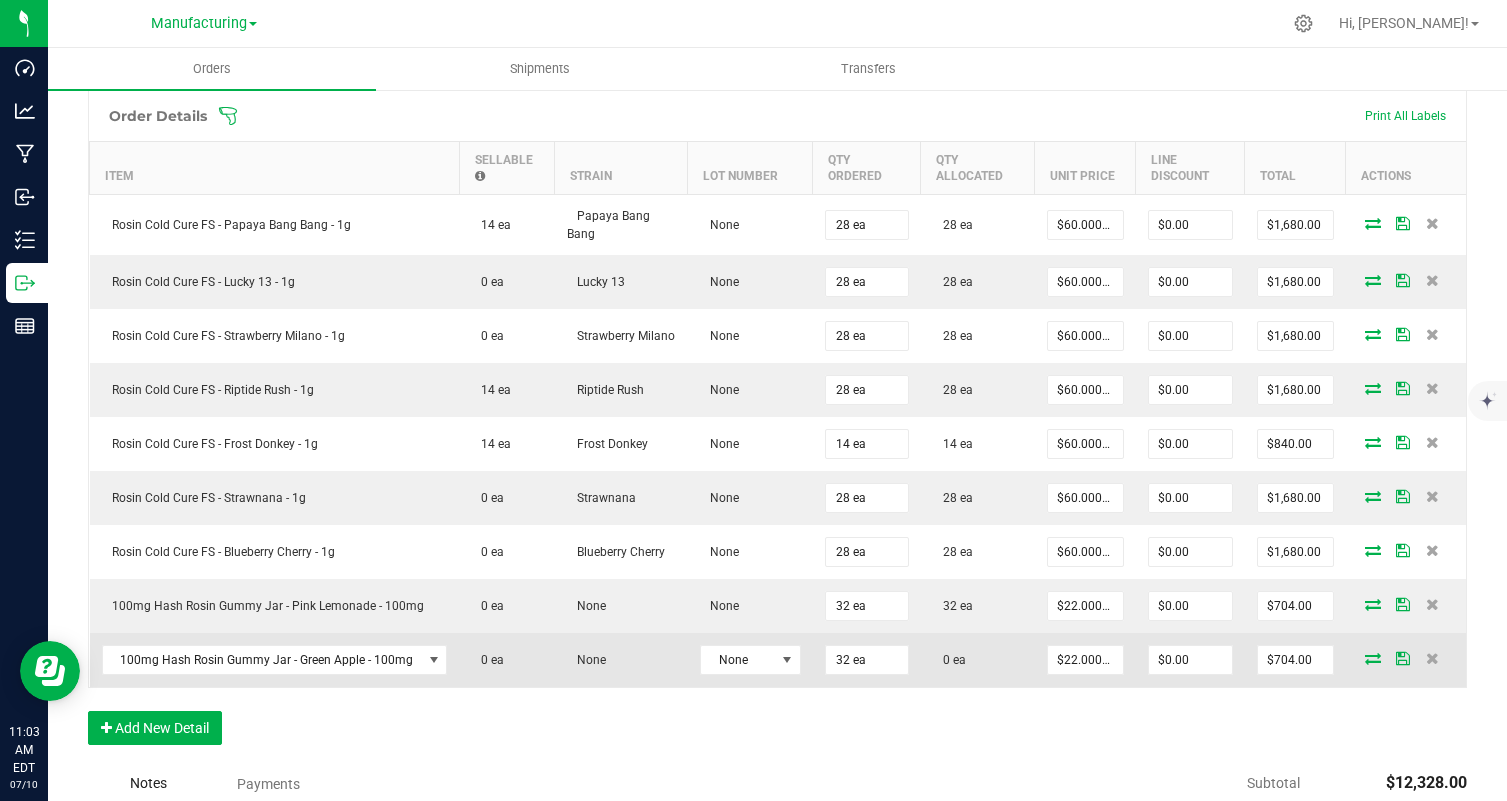 click at bounding box center [1373, 658] 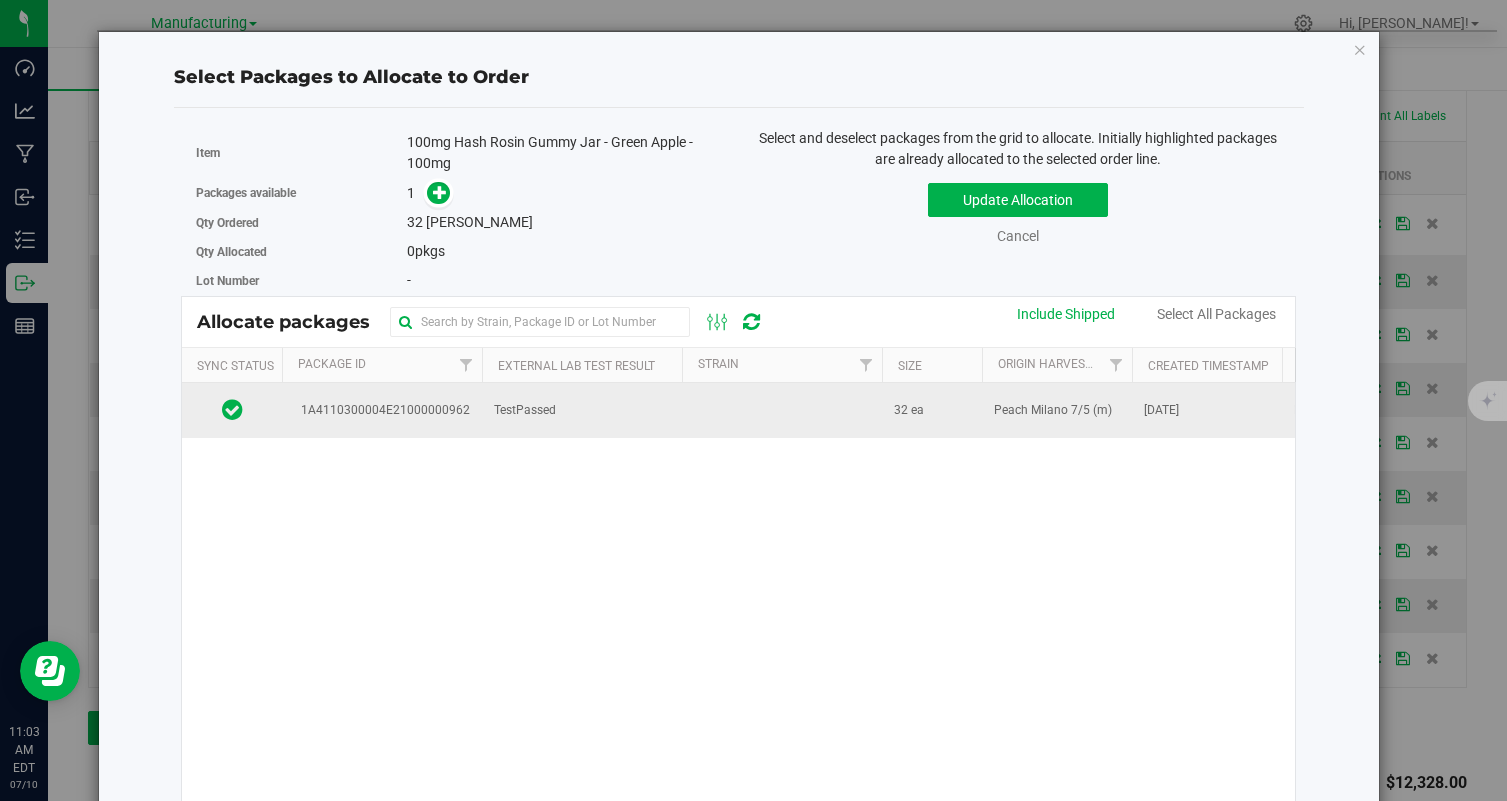 click on "TestPassed" at bounding box center (582, 410) 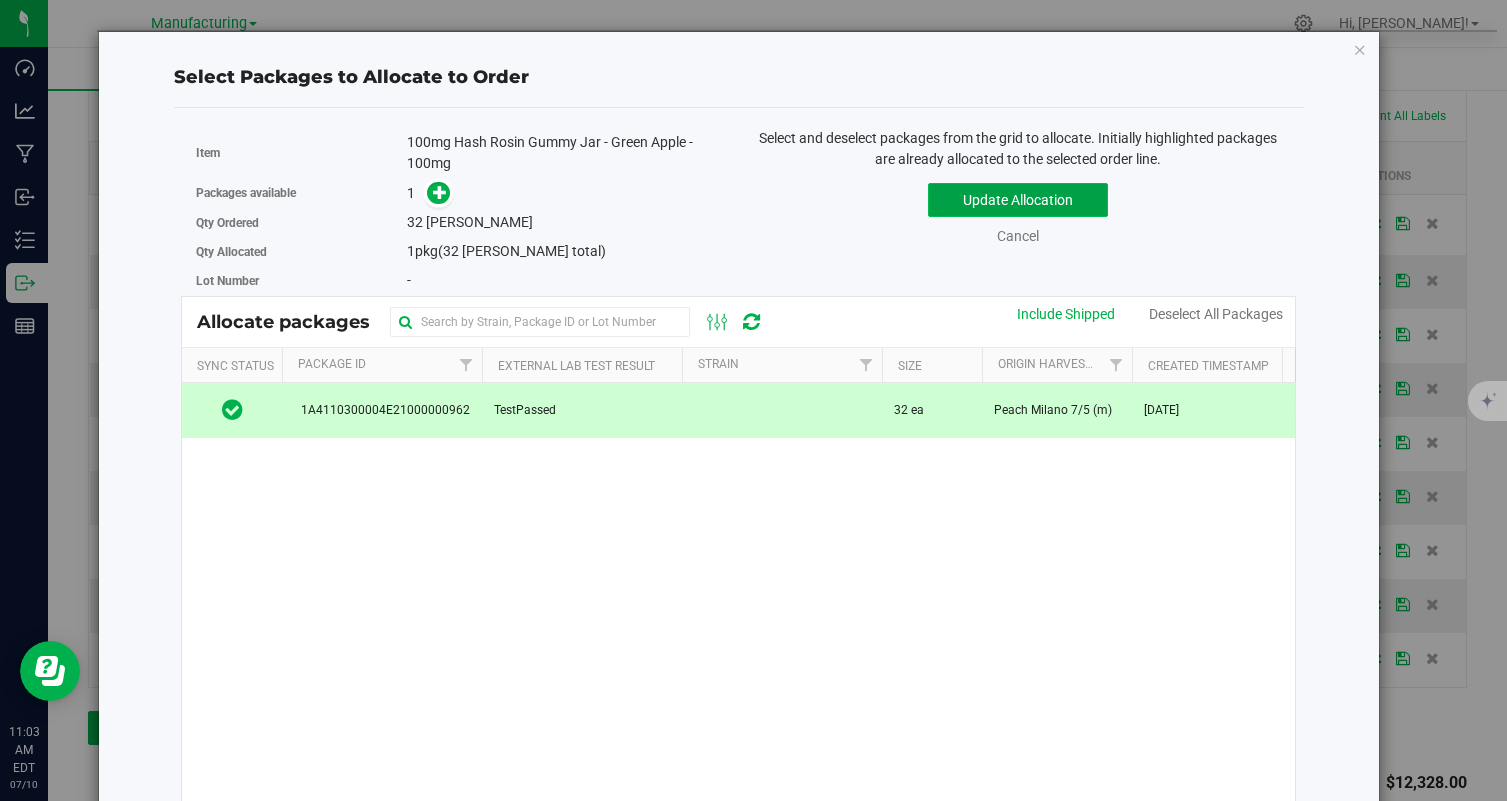 click on "Update Allocation" at bounding box center [1018, 200] 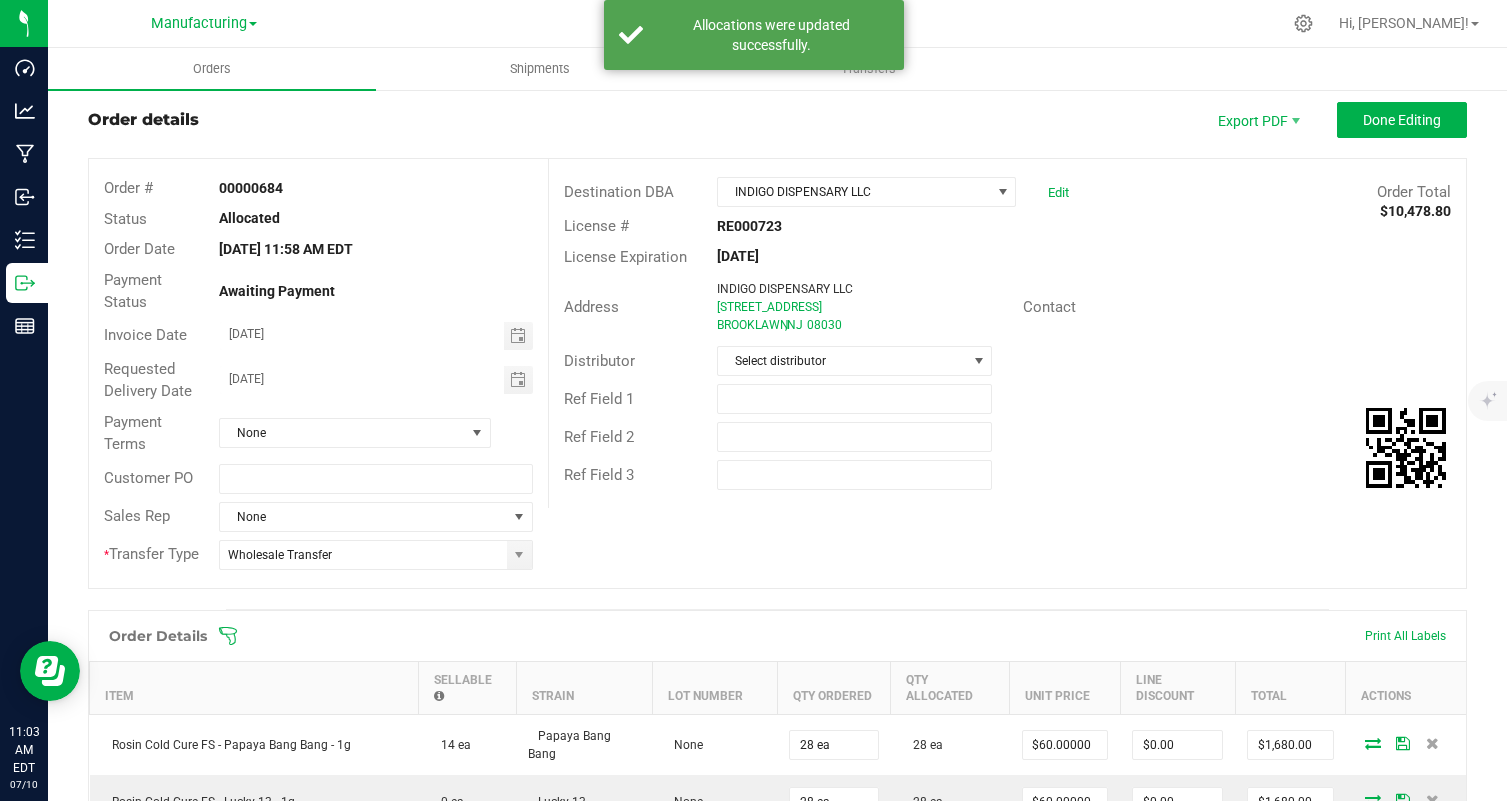 scroll, scrollTop: 0, scrollLeft: 0, axis: both 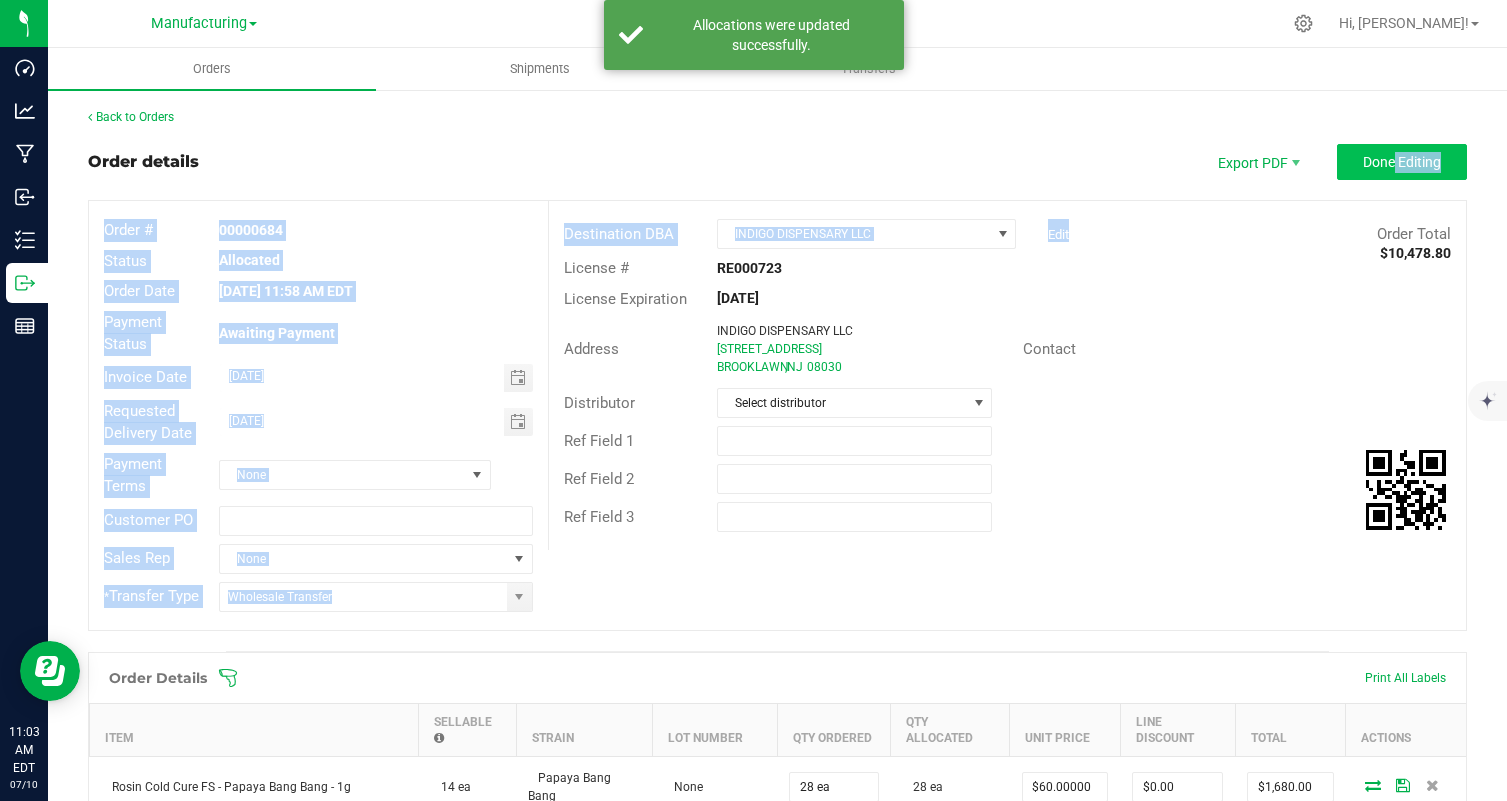 drag, startPoint x: 1449, startPoint y: 182, endPoint x: 1386, endPoint y: 158, distance: 67.41662 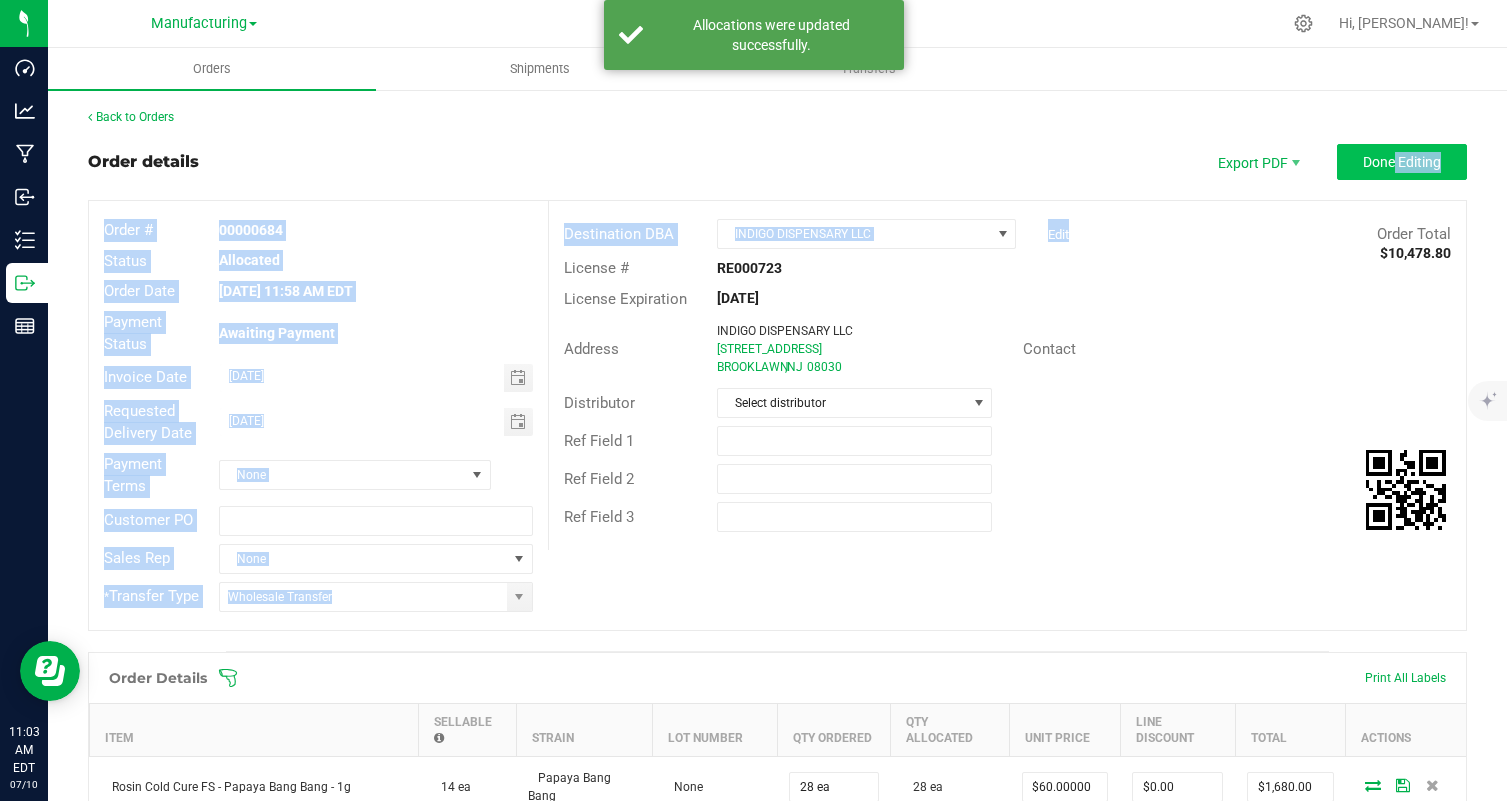 click on "Order details   Export PDF   Done Editing   Order #   00000684   Status   Allocated   Order Date   Jul 9, 2025 11:58 AM EDT   Payment Status   Awaiting Payment   Invoice Date  07/09/2025  Requested Delivery Date  07/10/2025  Payment Terms  None  Customer PO   Sales Rep  None *  Transfer Type  Wholesale Transfer  Destination DBA  INDIGO DISPENSARY LLC  Edit   Order Total   $10,478.80   License #   RE000723   License Expiration   Sep 19, 2025   Address  INDIGO DISPENSARY LLC 302 CRESCENT BLVD BROOKLAWN  ,  NJ 08030  Contact   Distributor  Select distributor  Ref Field 1   Ref Field 2   Ref Field 3" at bounding box center (777, 397) 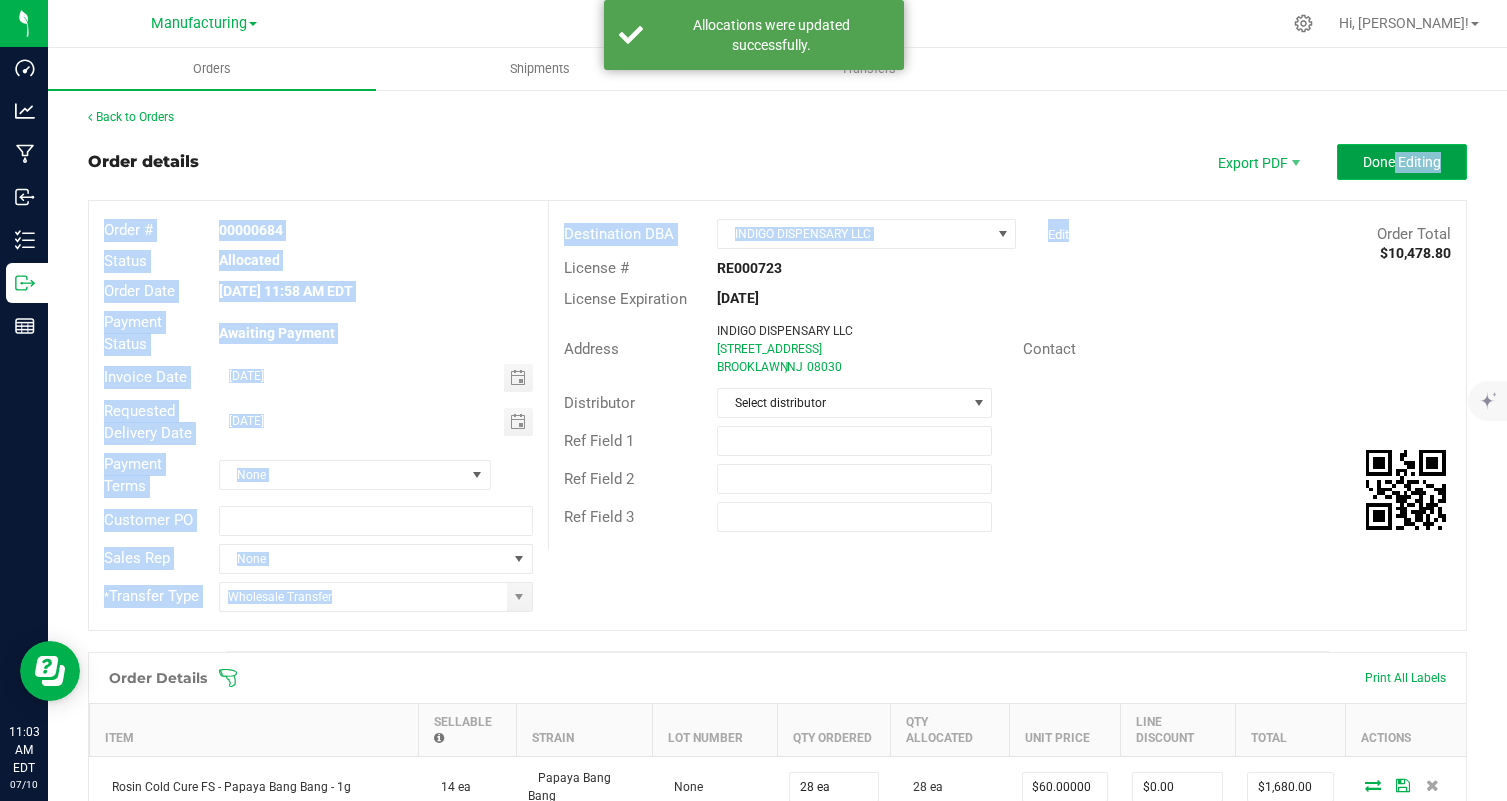 click on "Done Editing" at bounding box center (1402, 162) 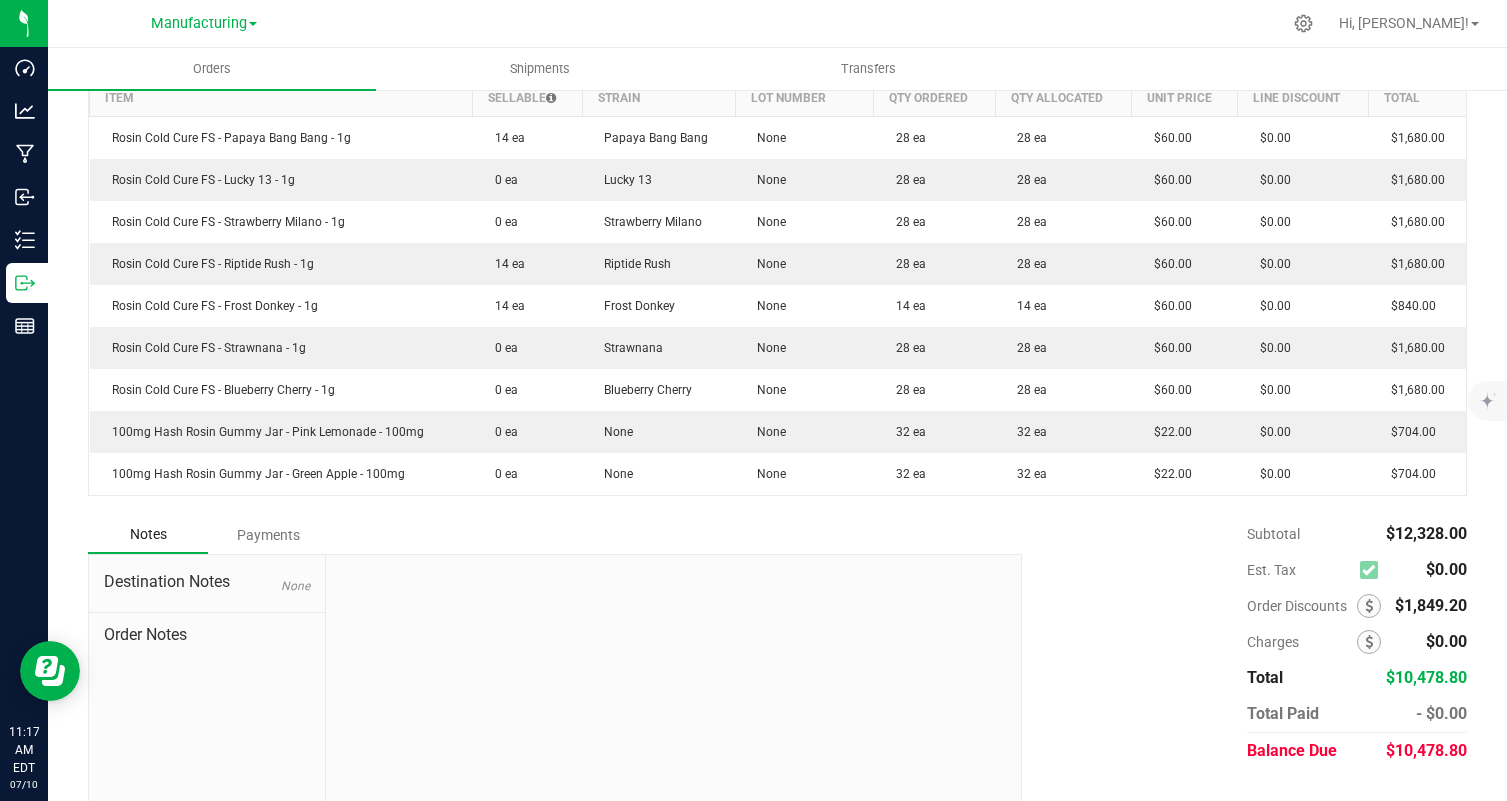 scroll, scrollTop: 0, scrollLeft: 0, axis: both 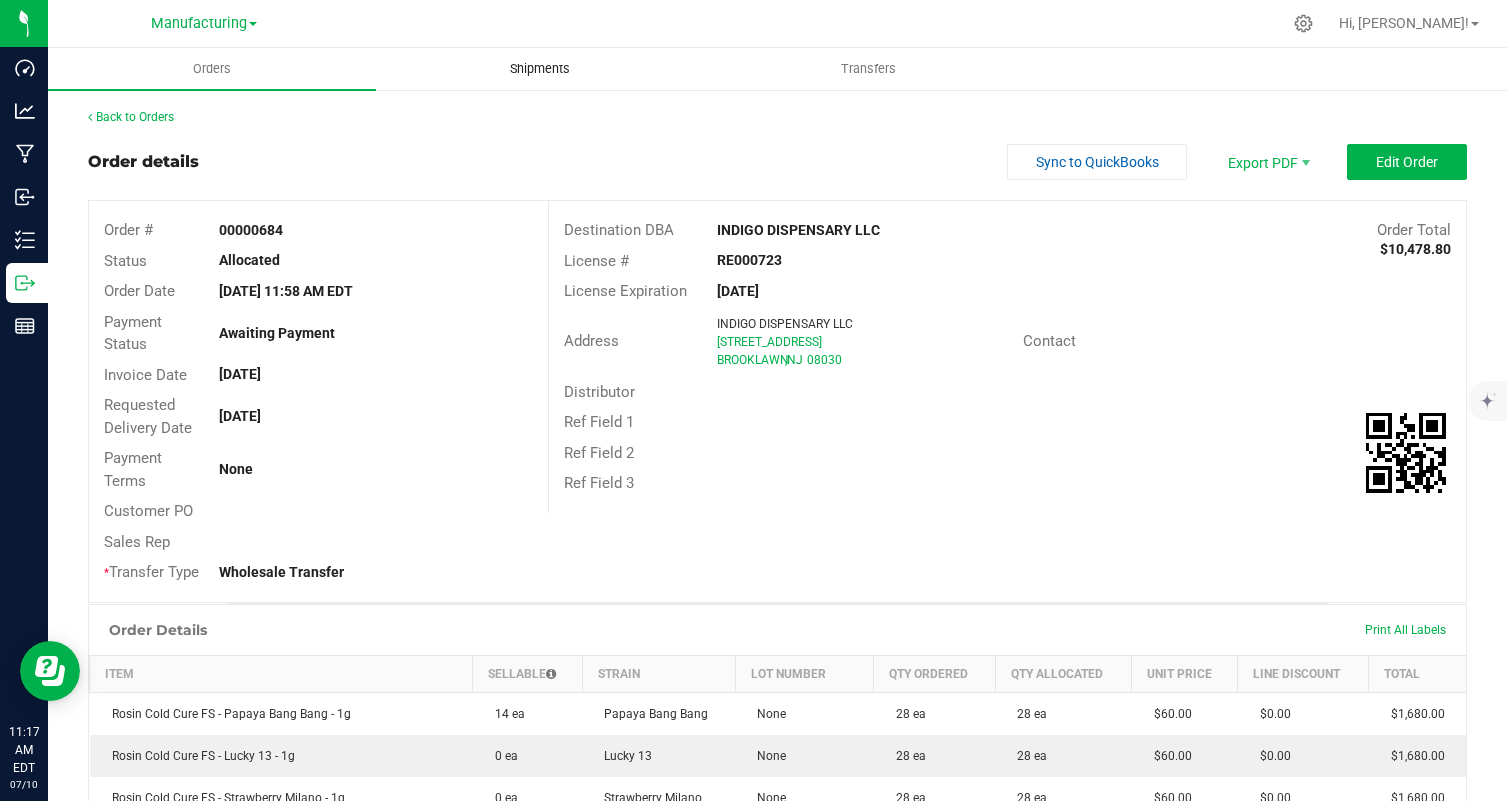 click on "Shipments" at bounding box center (540, 69) 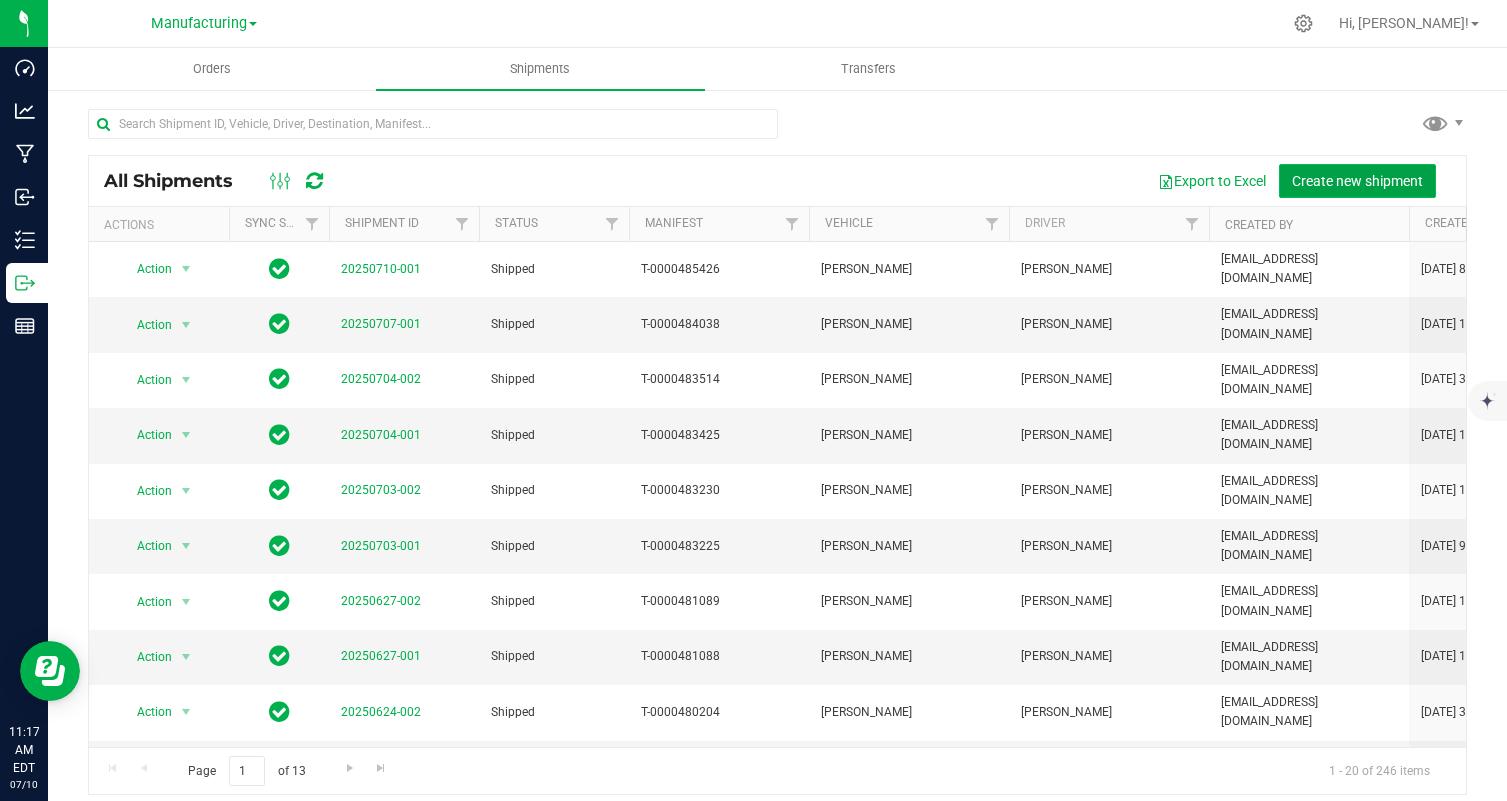 click on "Create new shipment" at bounding box center (1357, 181) 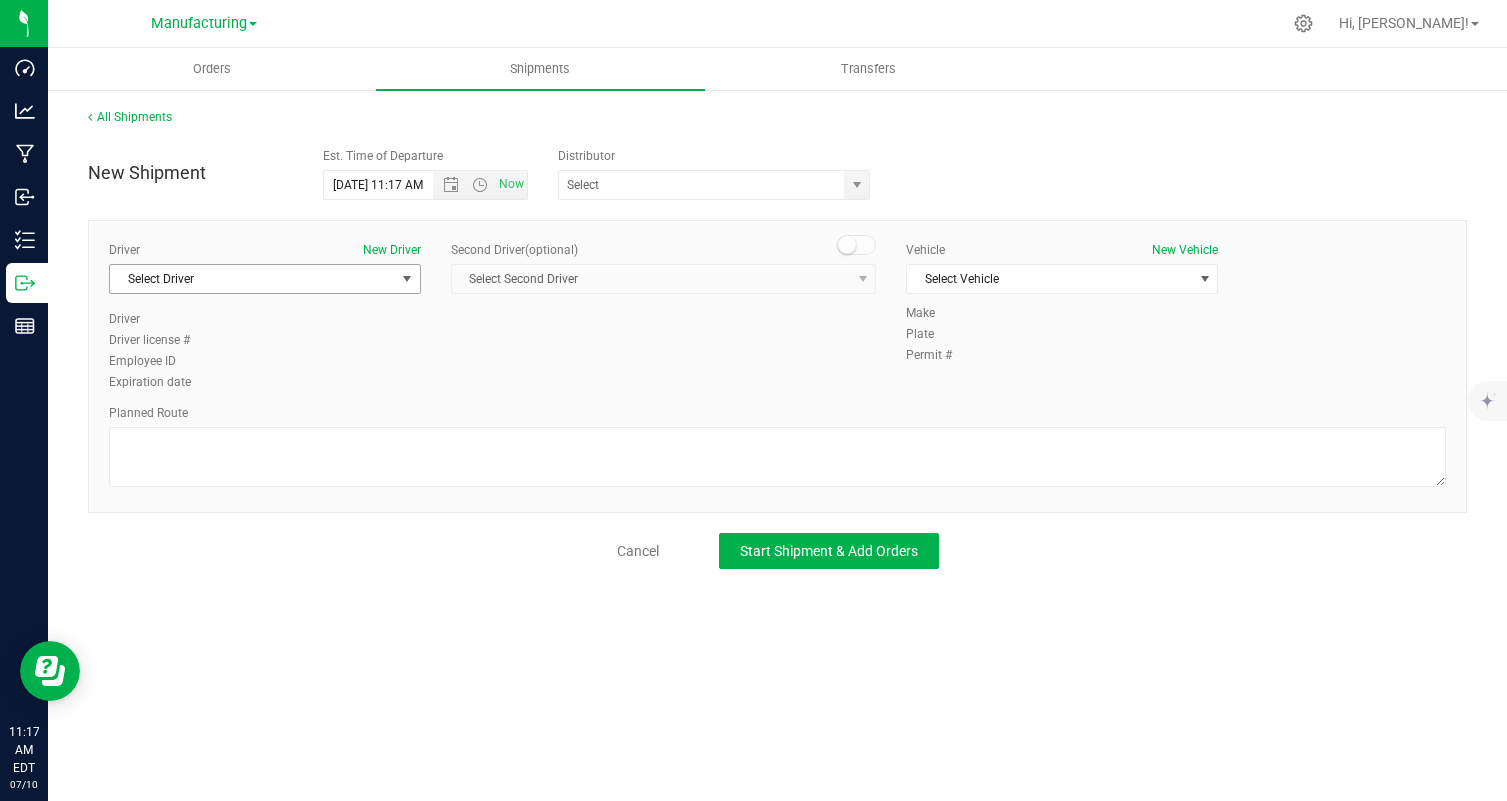 click on "Select Driver" at bounding box center [252, 279] 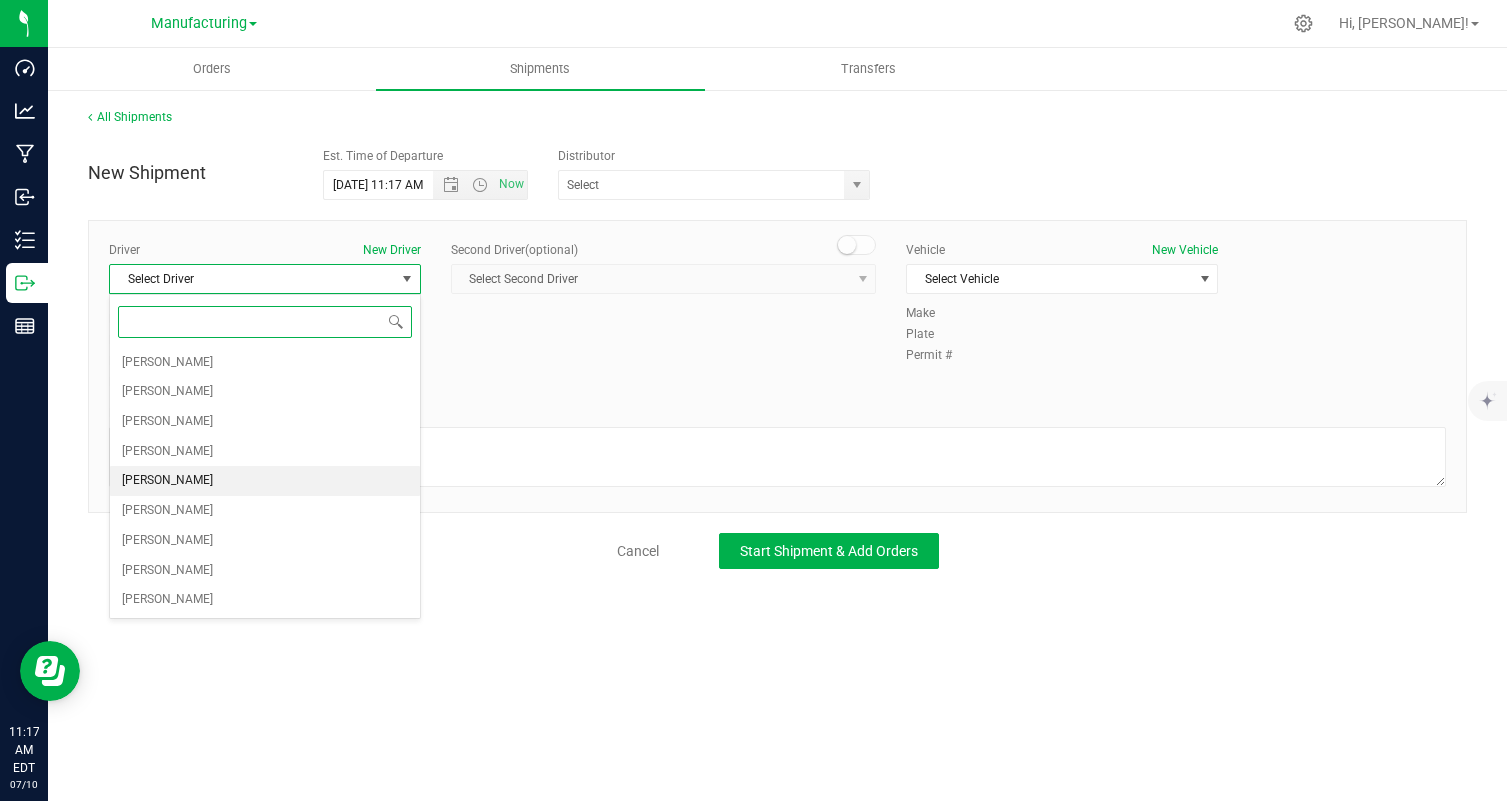click on "Danny Piazza" at bounding box center [265, 481] 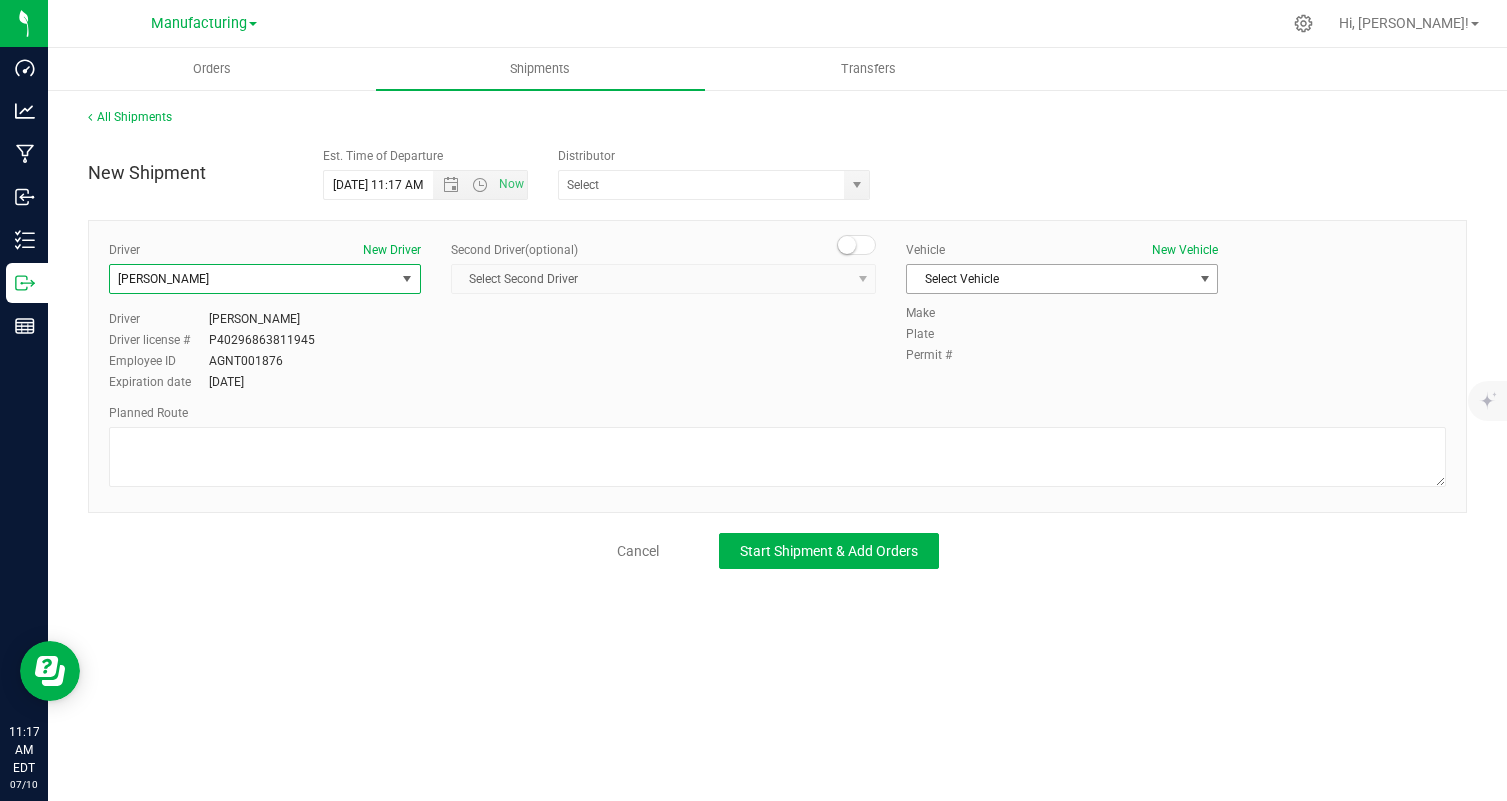 click on "Select Vehicle" at bounding box center (1049, 279) 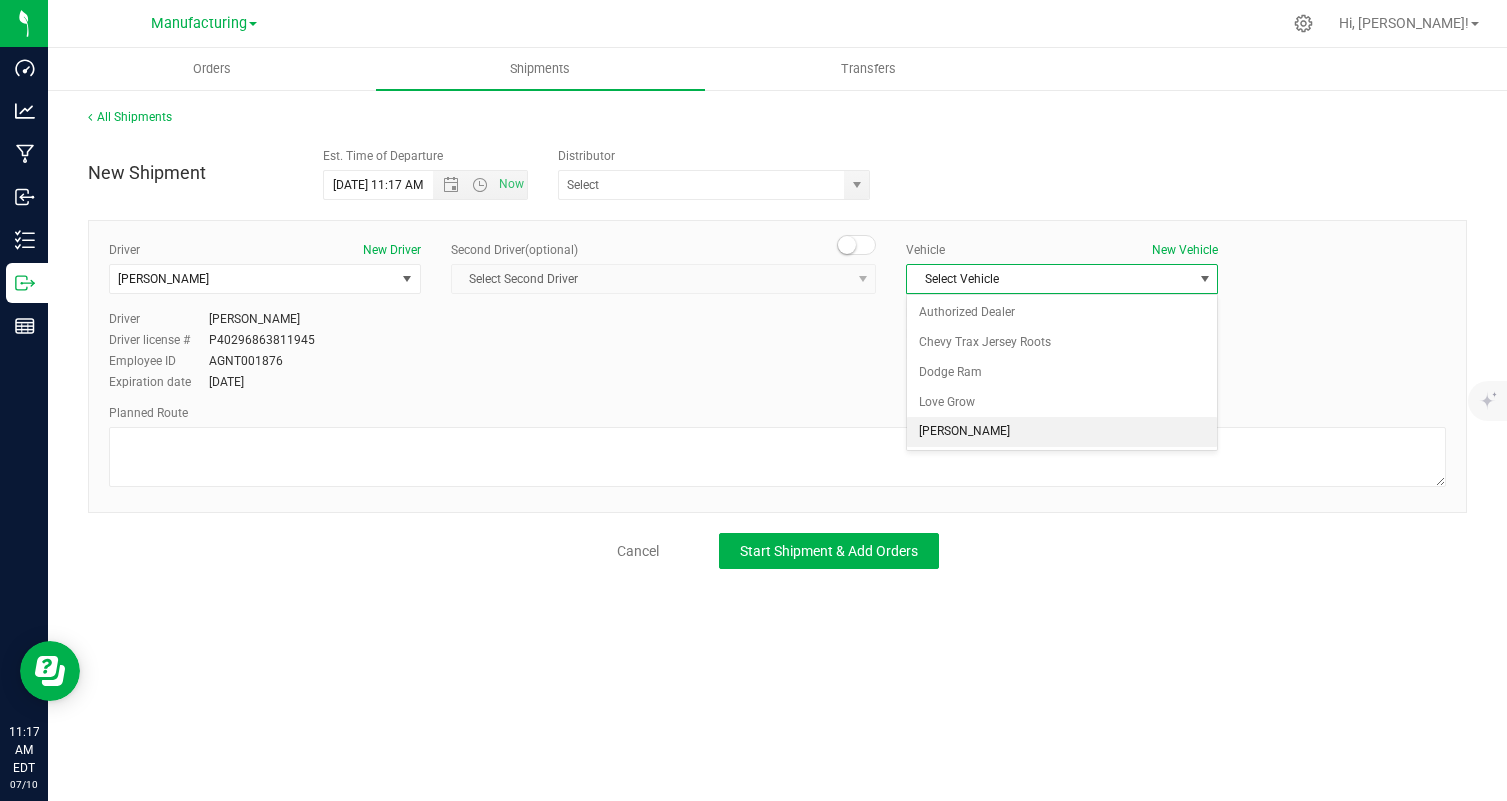 click on "Mercedes Metris" at bounding box center (1062, 432) 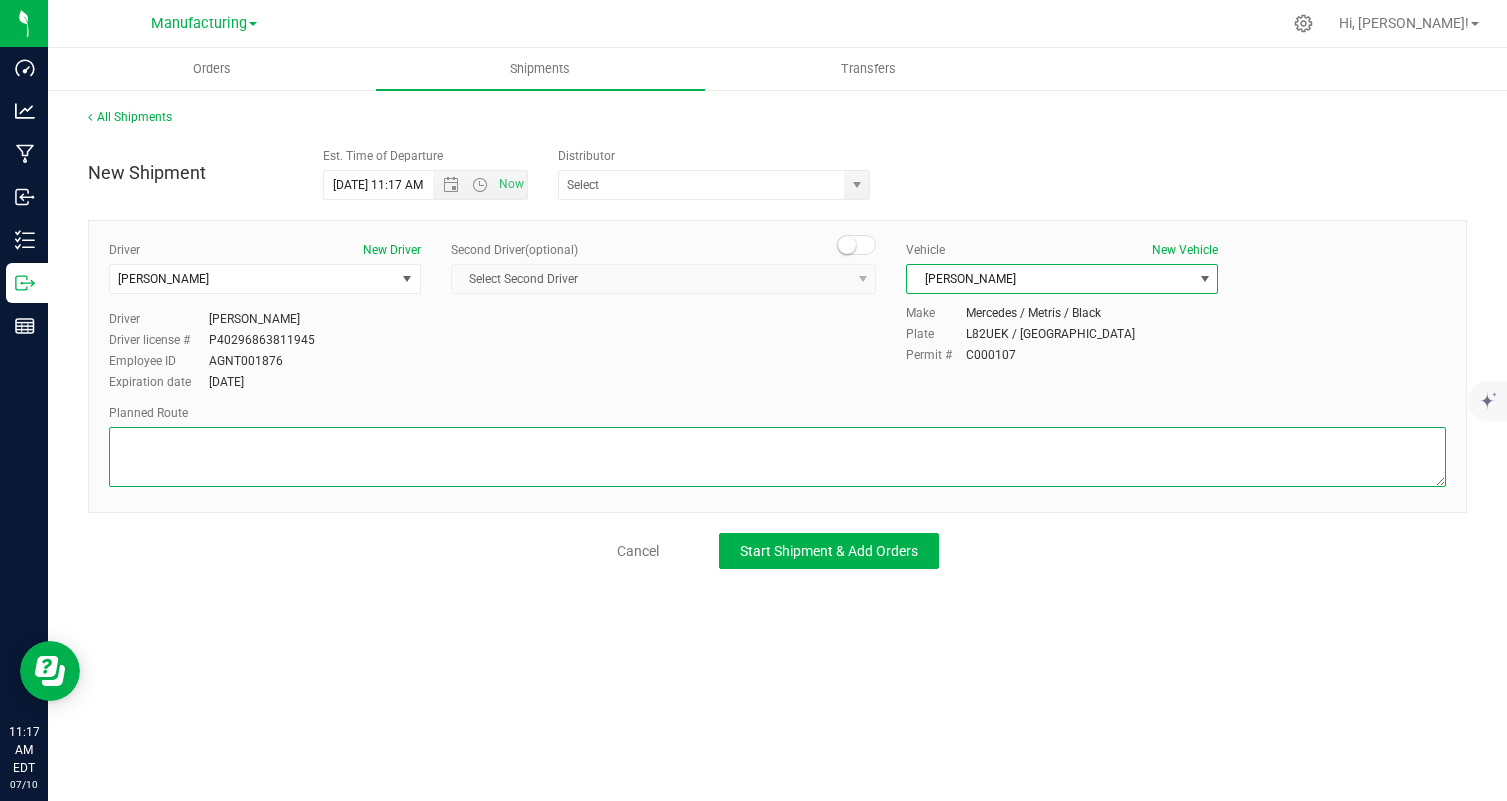click at bounding box center (777, 457) 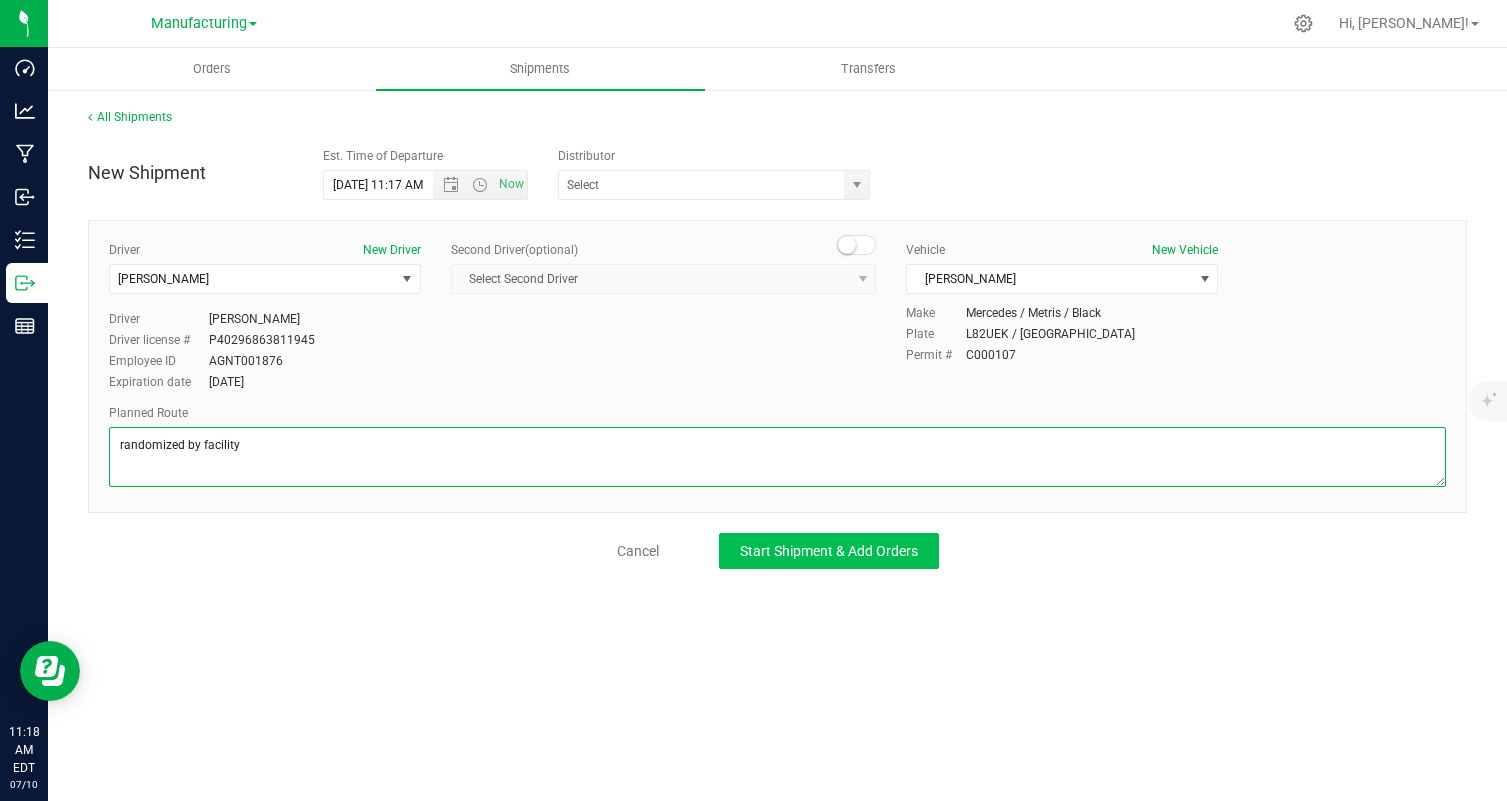 type on "randomized by facility" 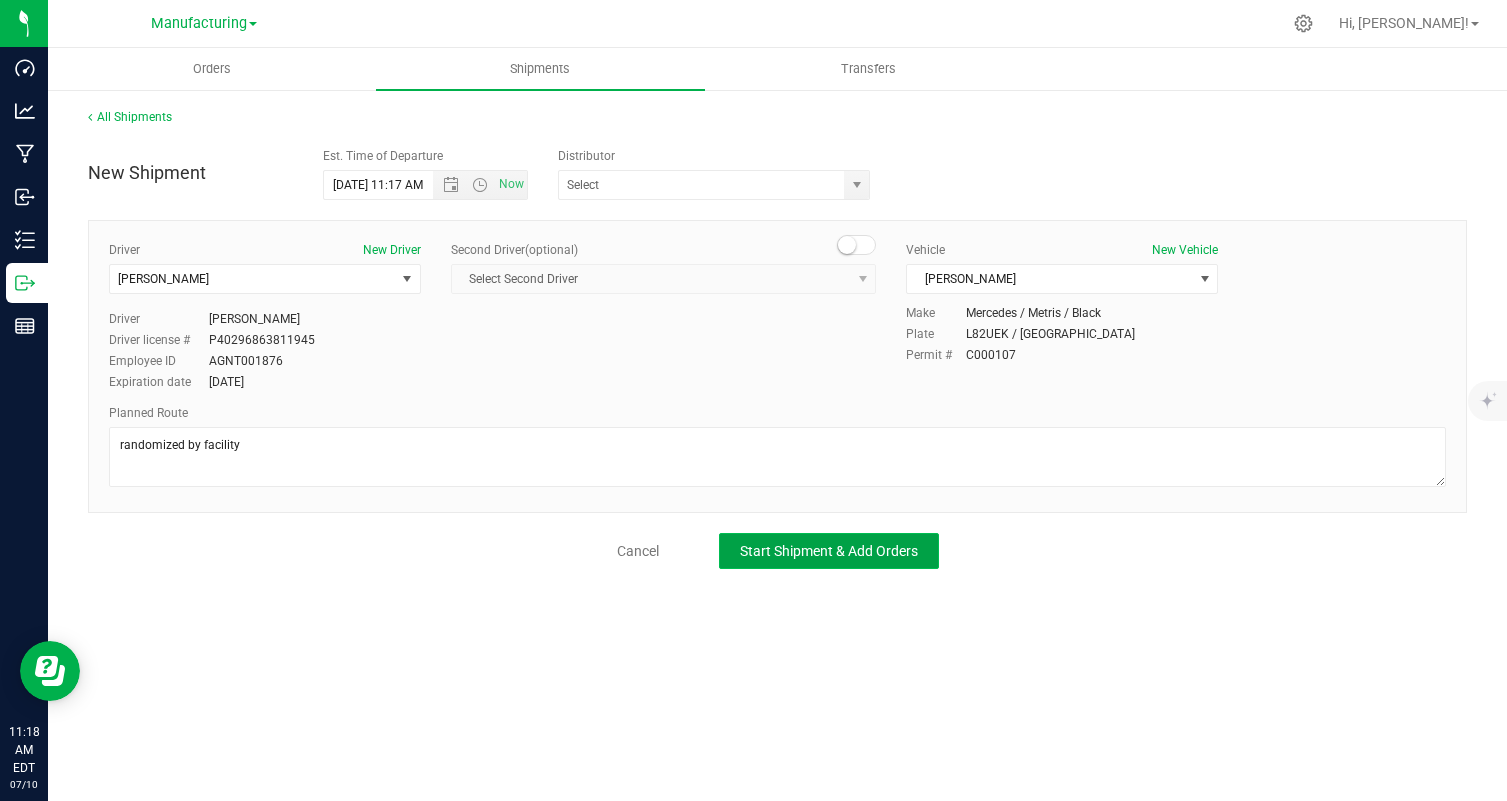 click on "Start Shipment & Add Orders" 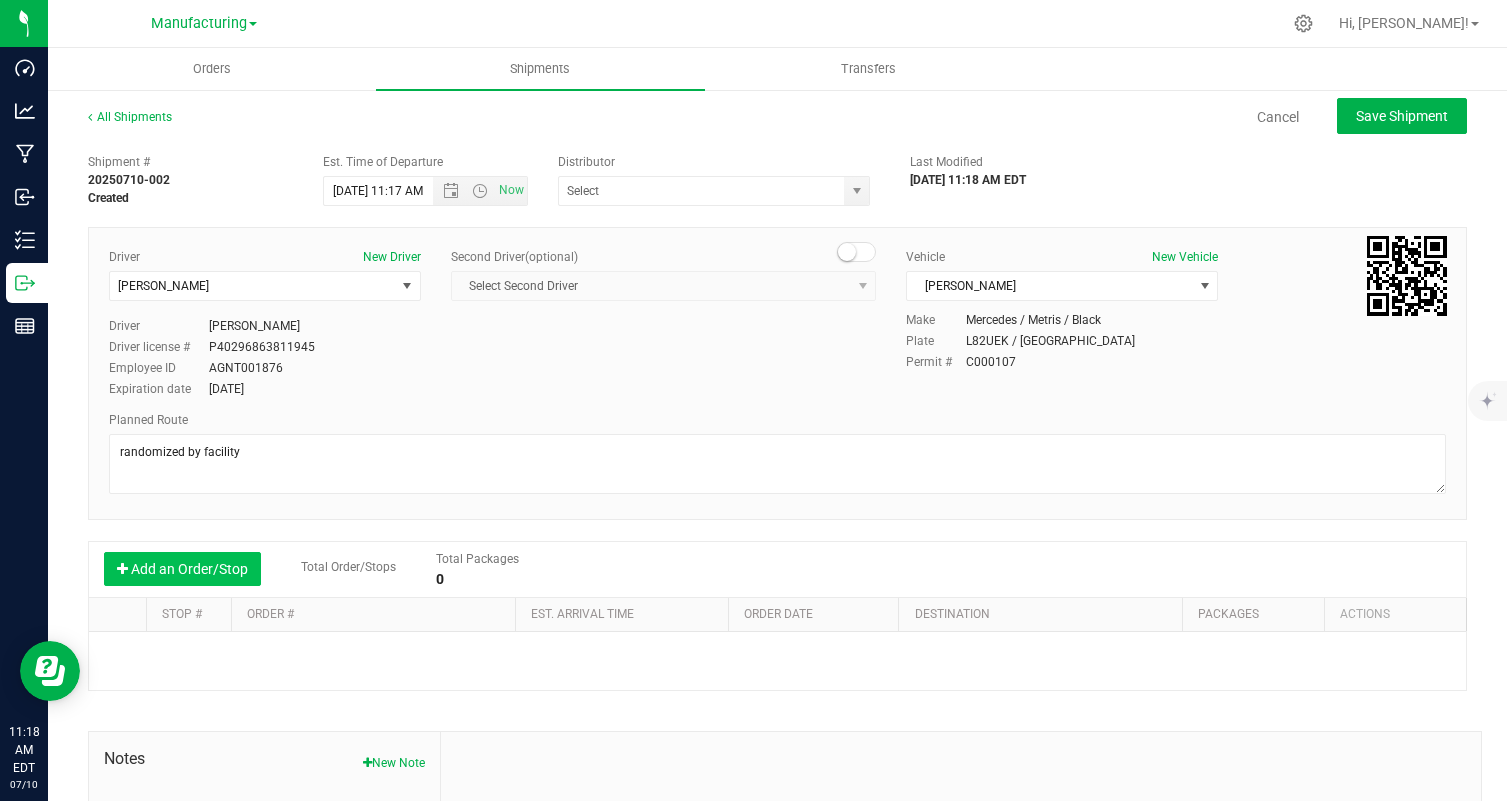 click on "Add an Order/Stop" at bounding box center [182, 569] 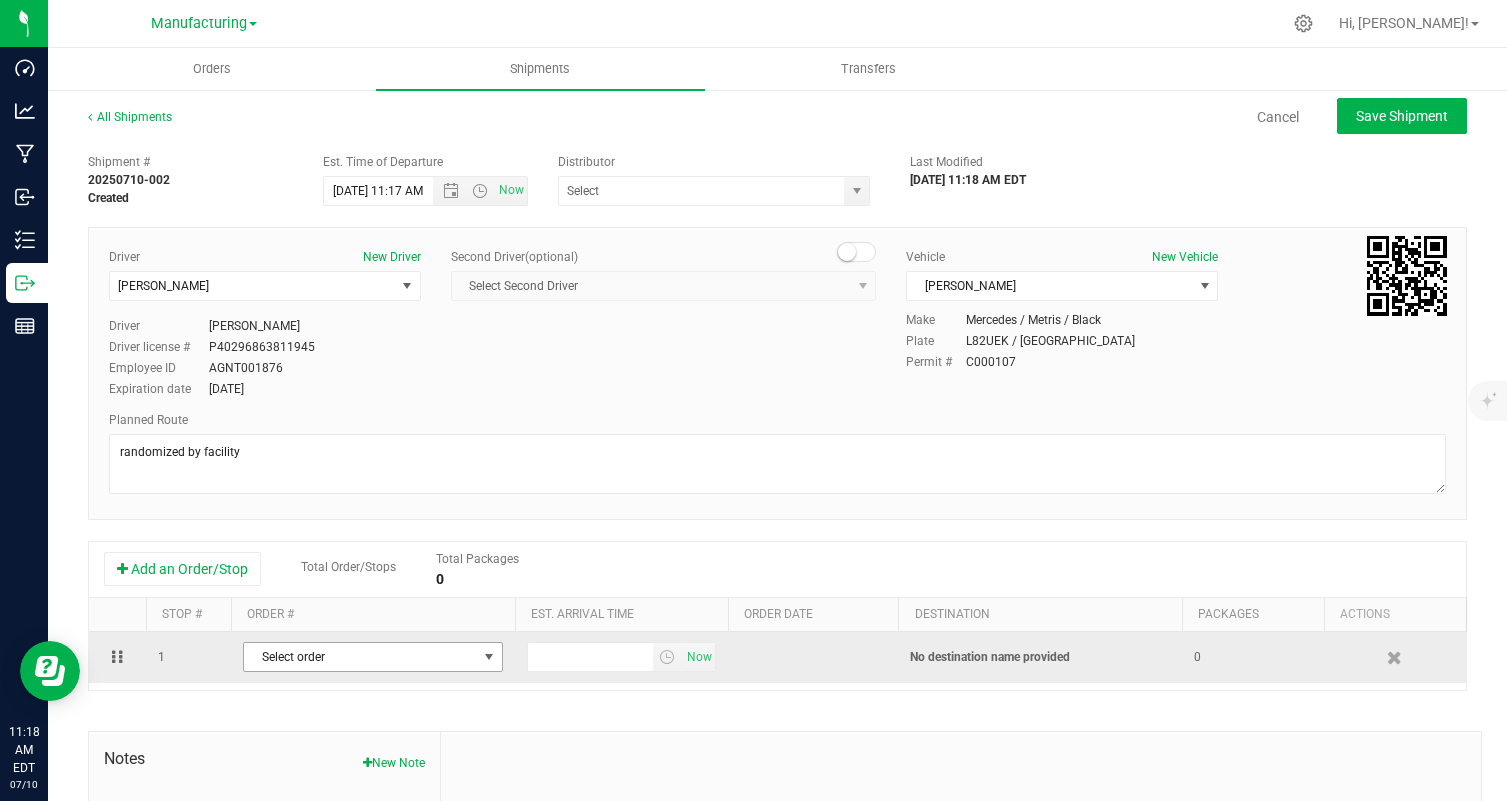 click on "Select order" at bounding box center [360, 657] 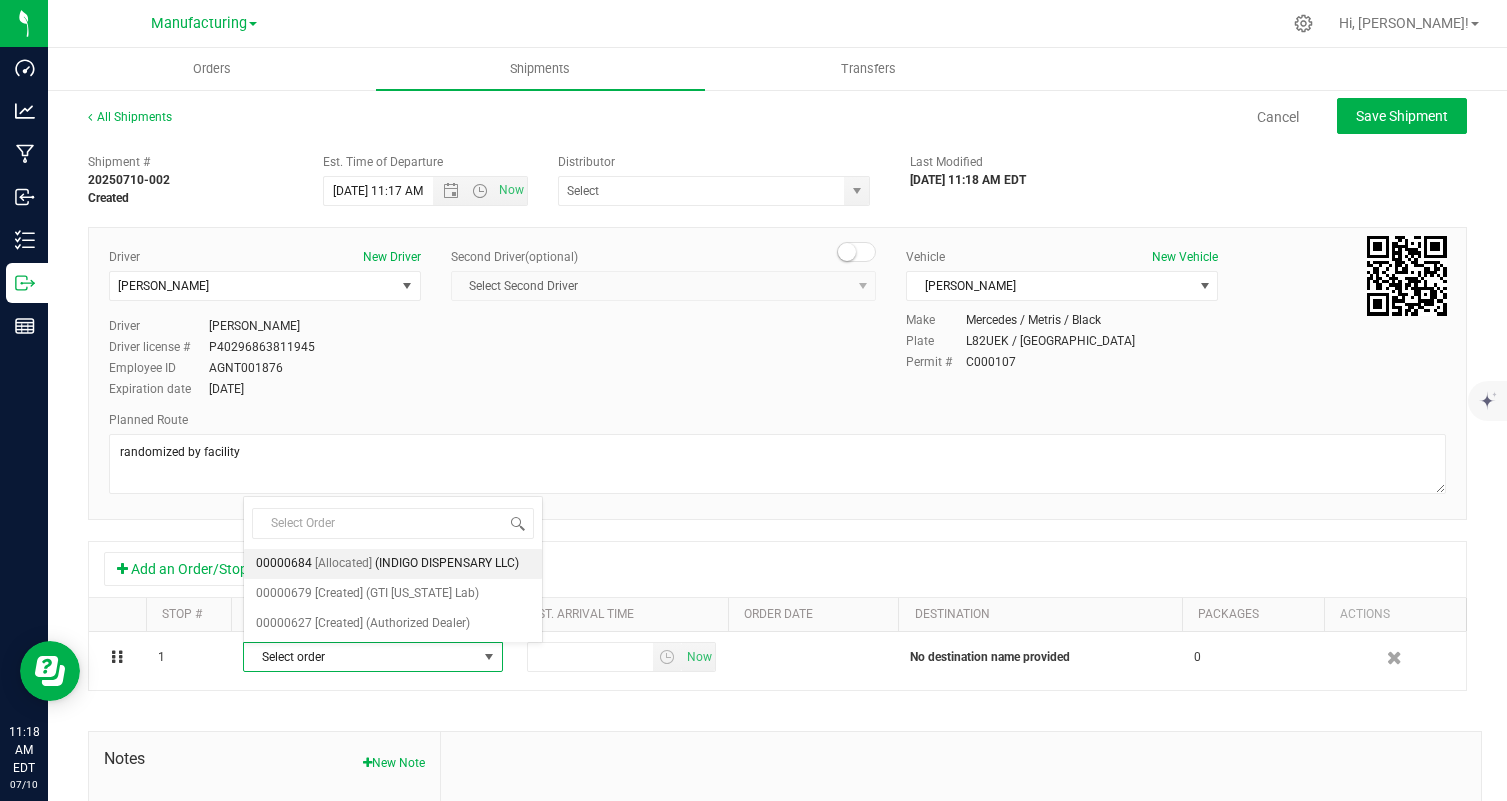 click on "(INDIGO DISPENSARY LLC)" at bounding box center (447, 564) 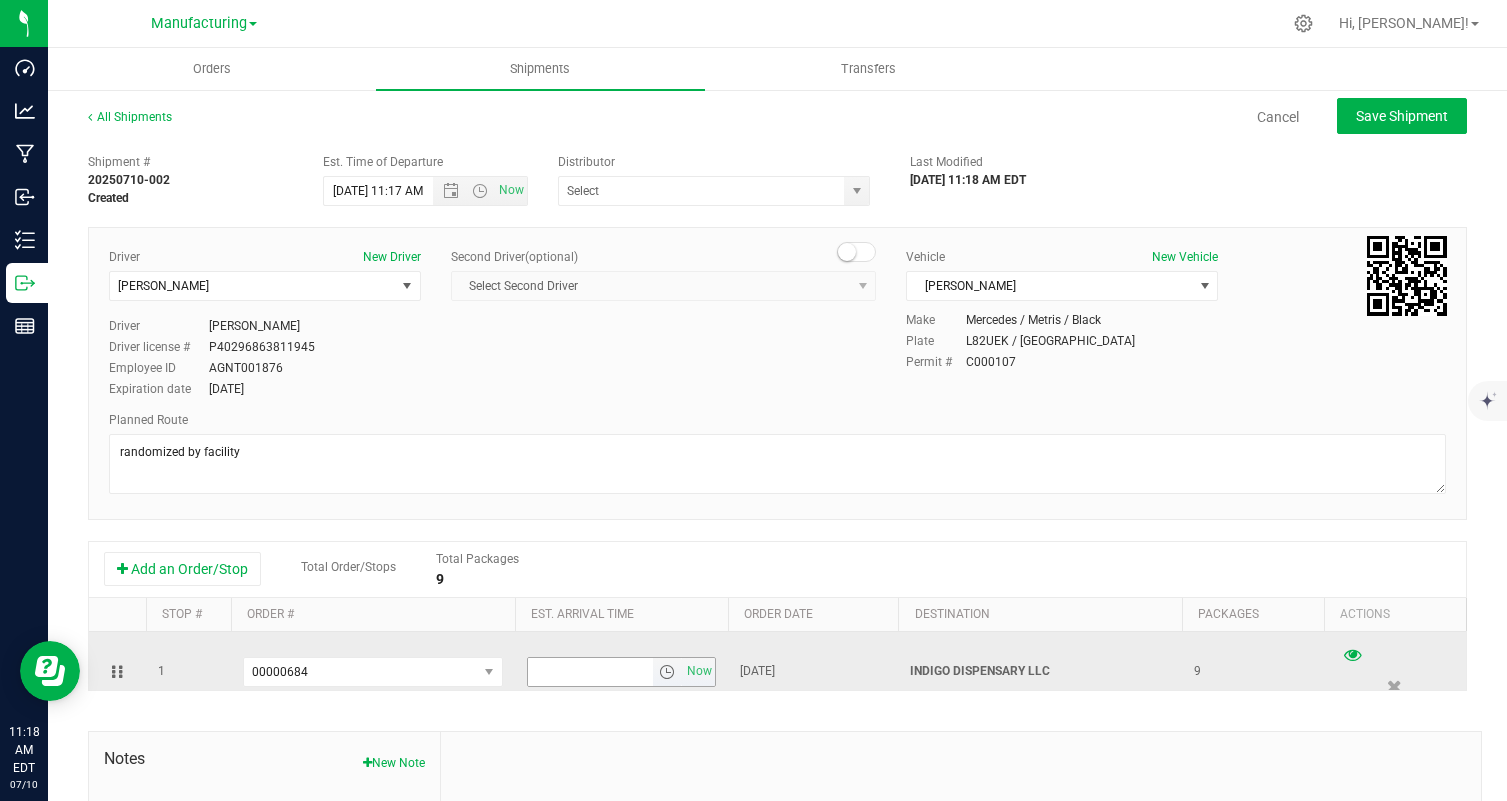 click at bounding box center [590, 672] 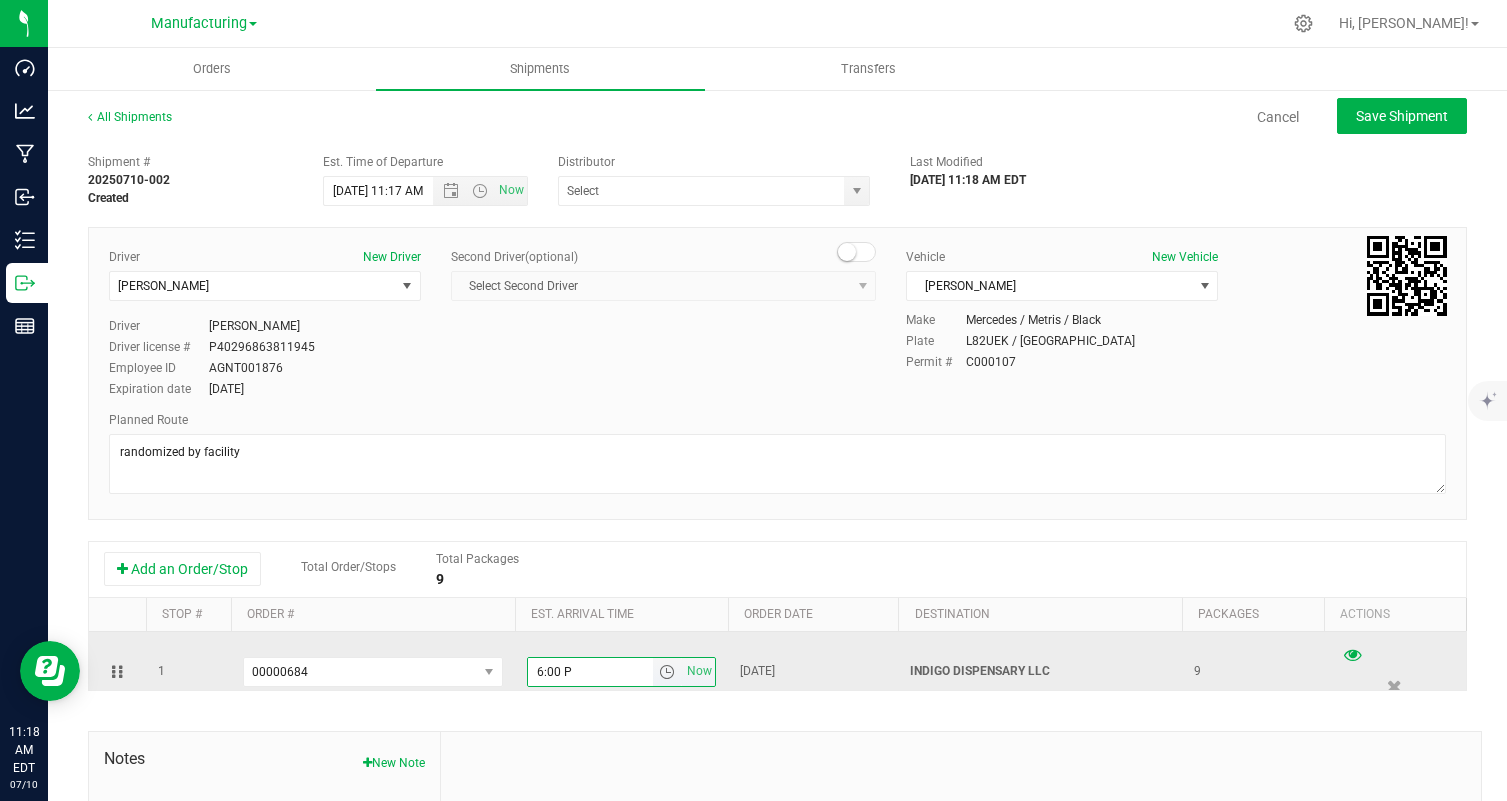 type on "6:00 PM" 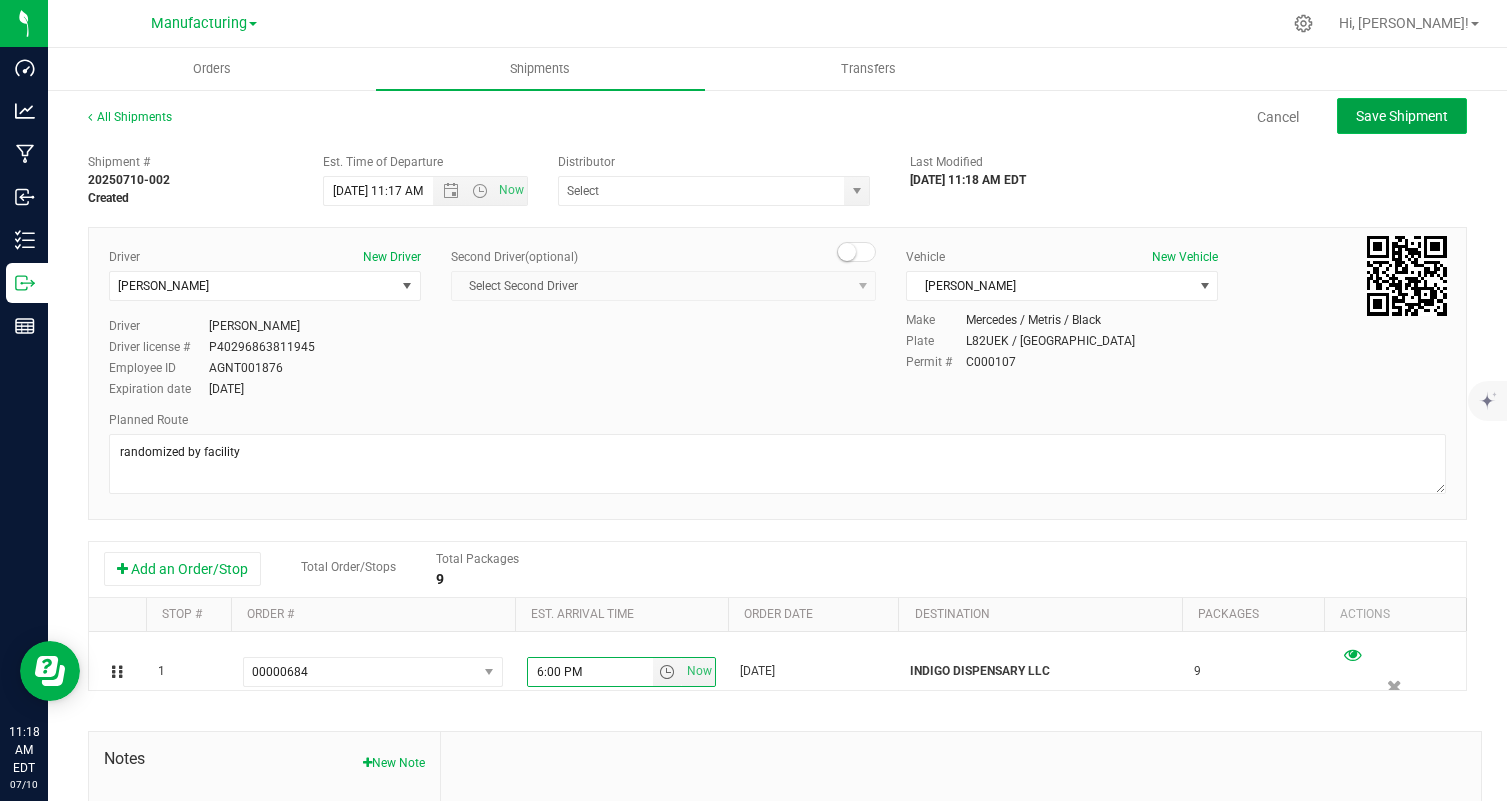 click on "Save Shipment" 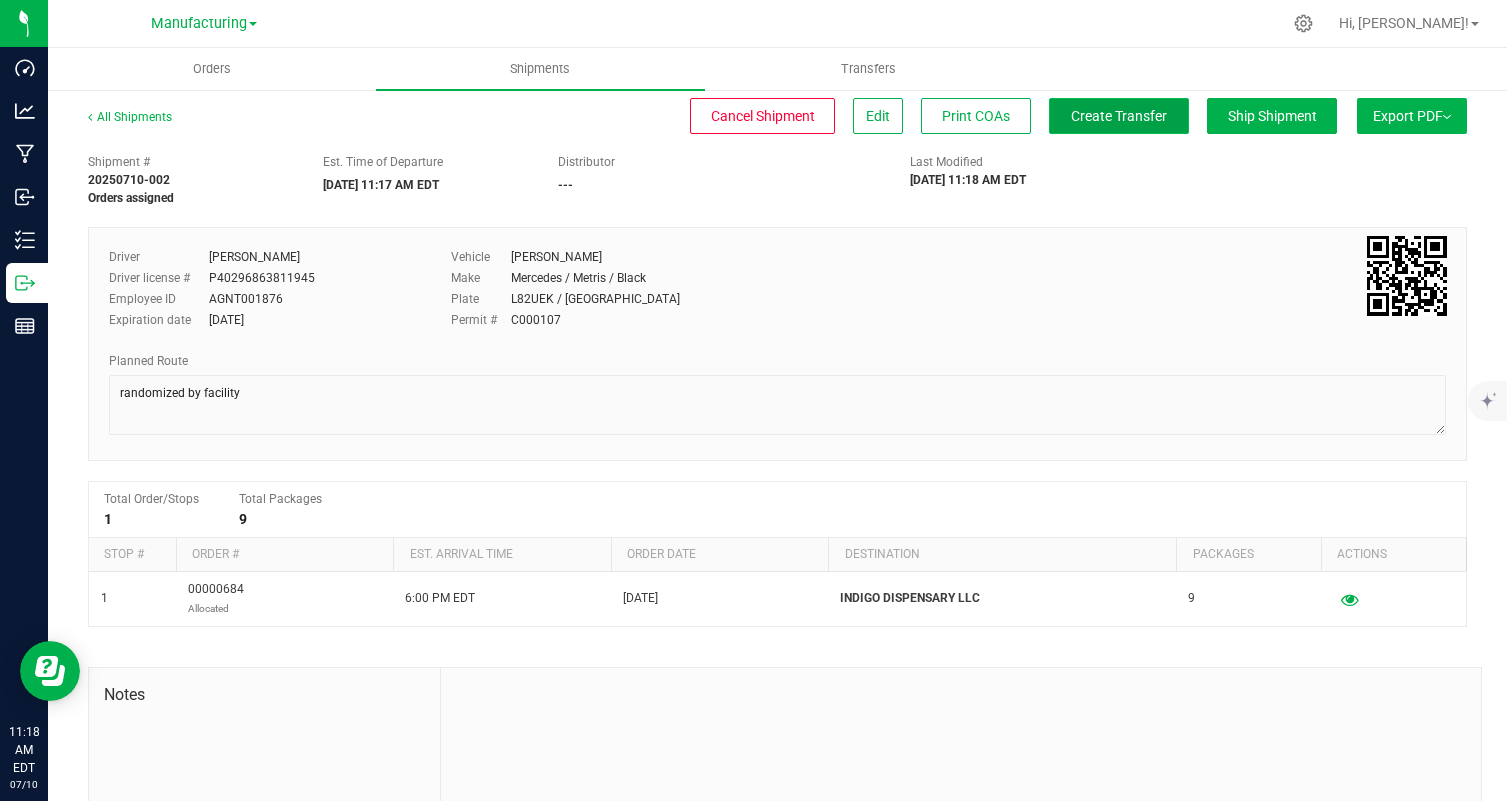 click on "Create Transfer" at bounding box center (1119, 116) 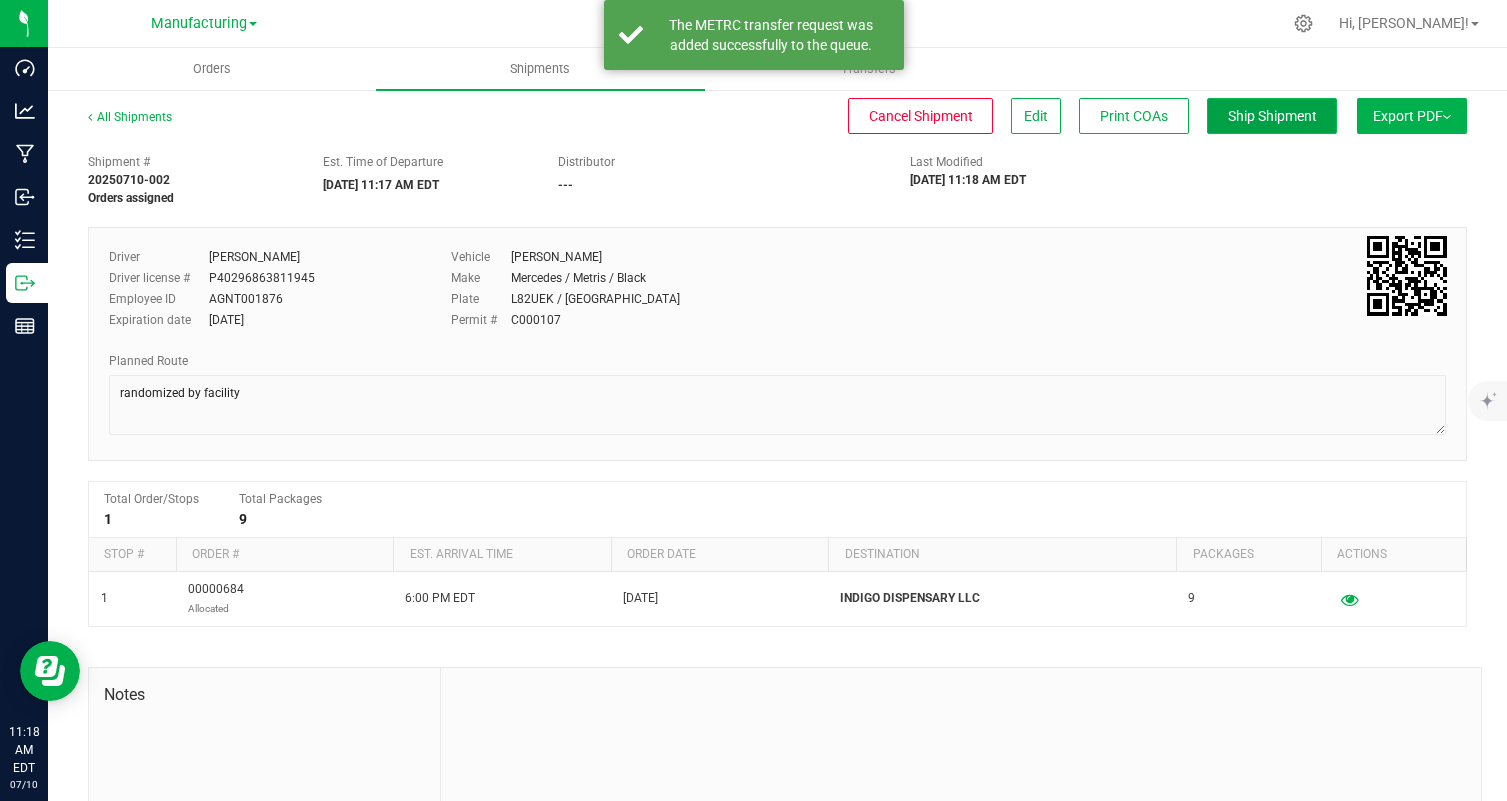 click on "Ship Shipment" at bounding box center [1272, 116] 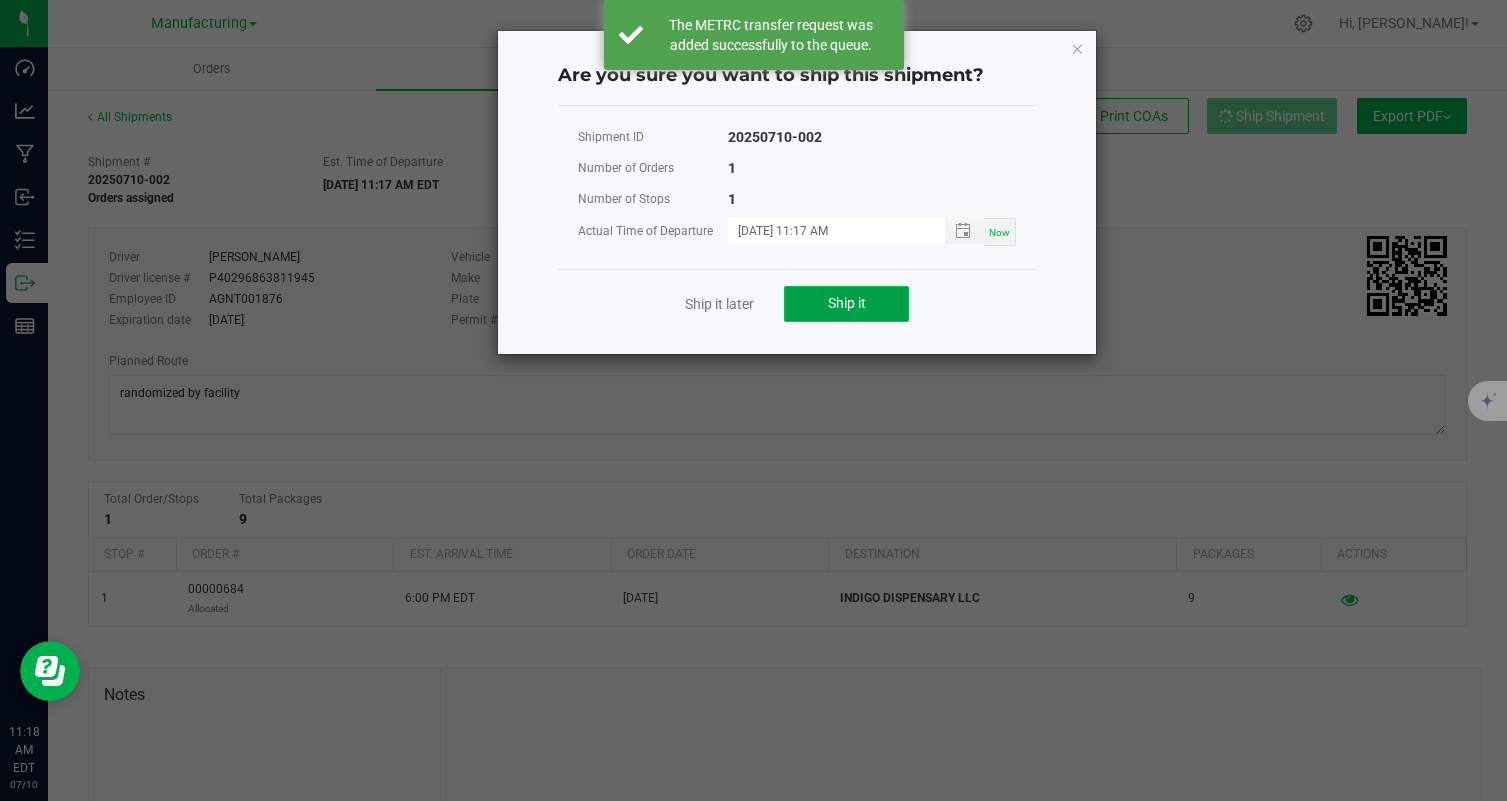 click on "Ship it" 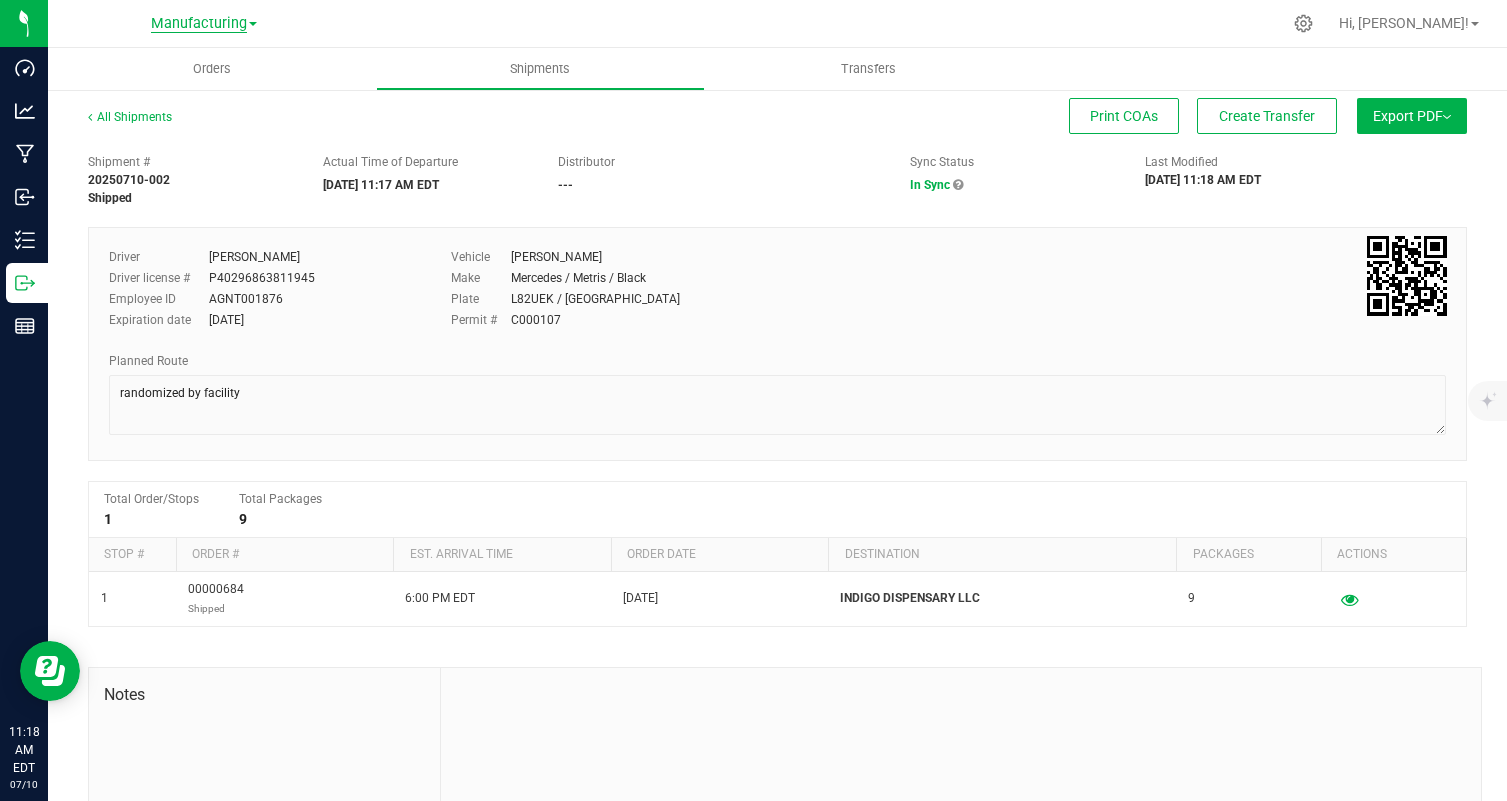 click on "Manufacturing" at bounding box center [199, 24] 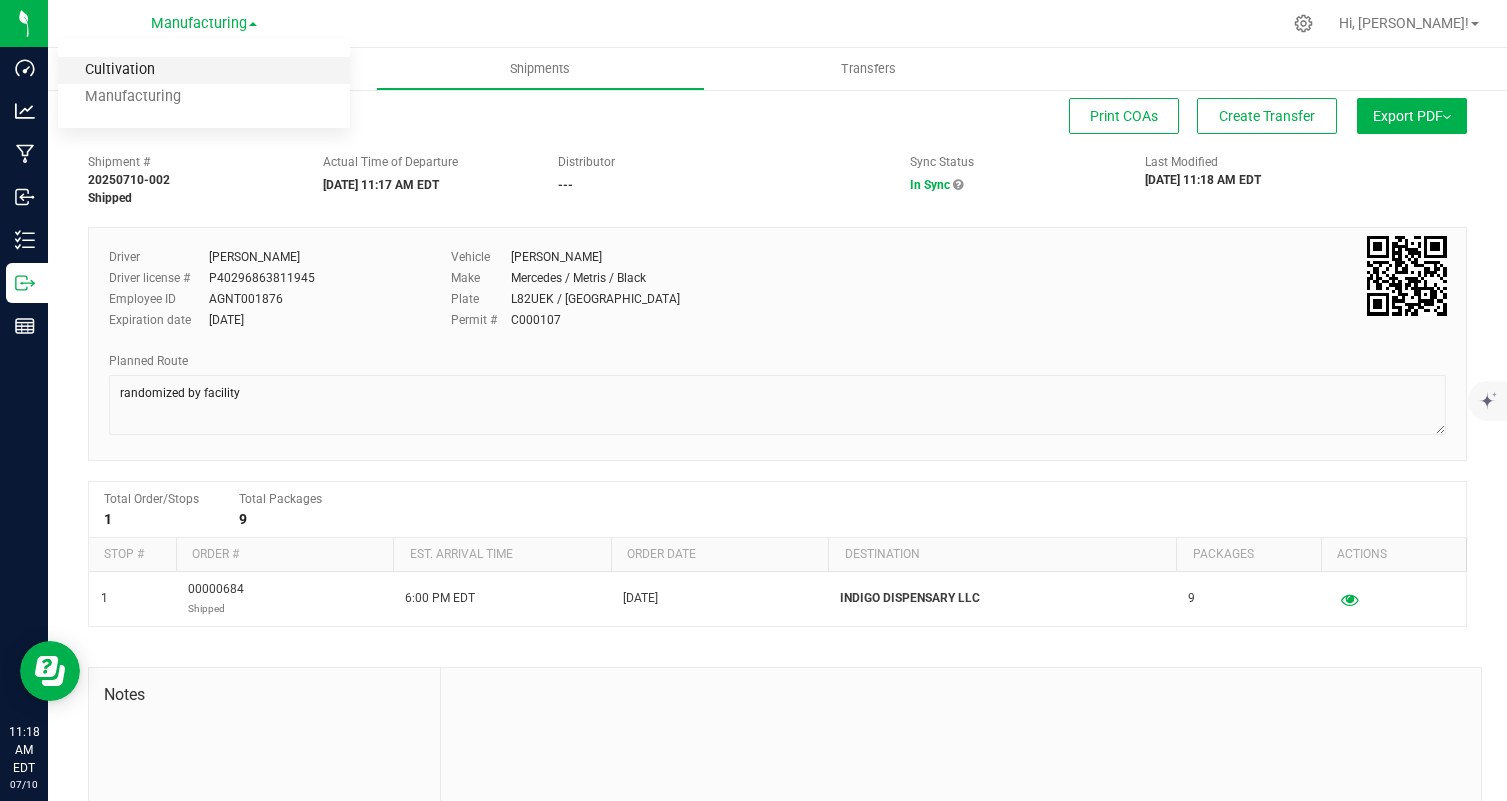click on "Cultivation" at bounding box center (204, 70) 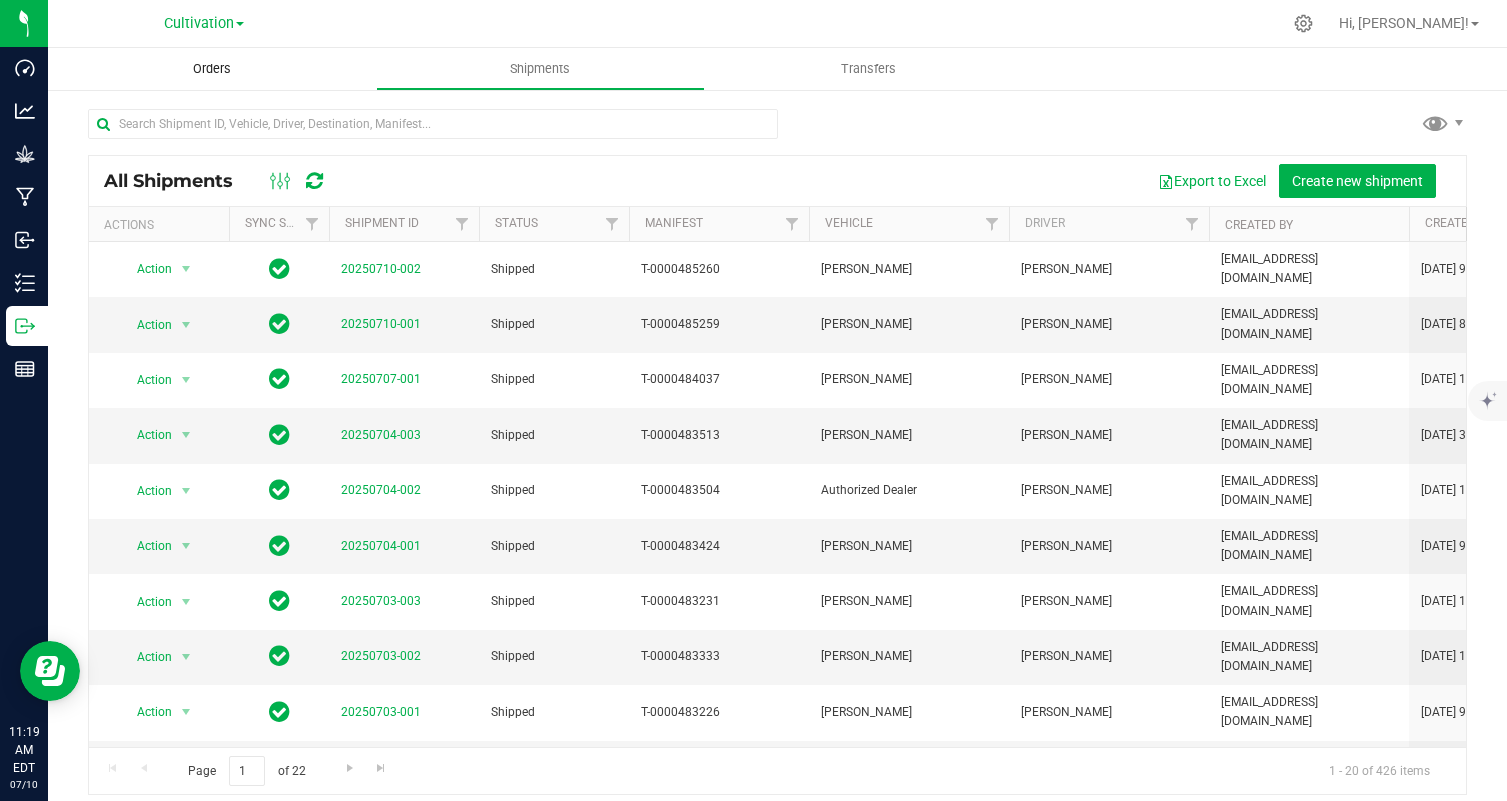 click on "Orders" at bounding box center (212, 69) 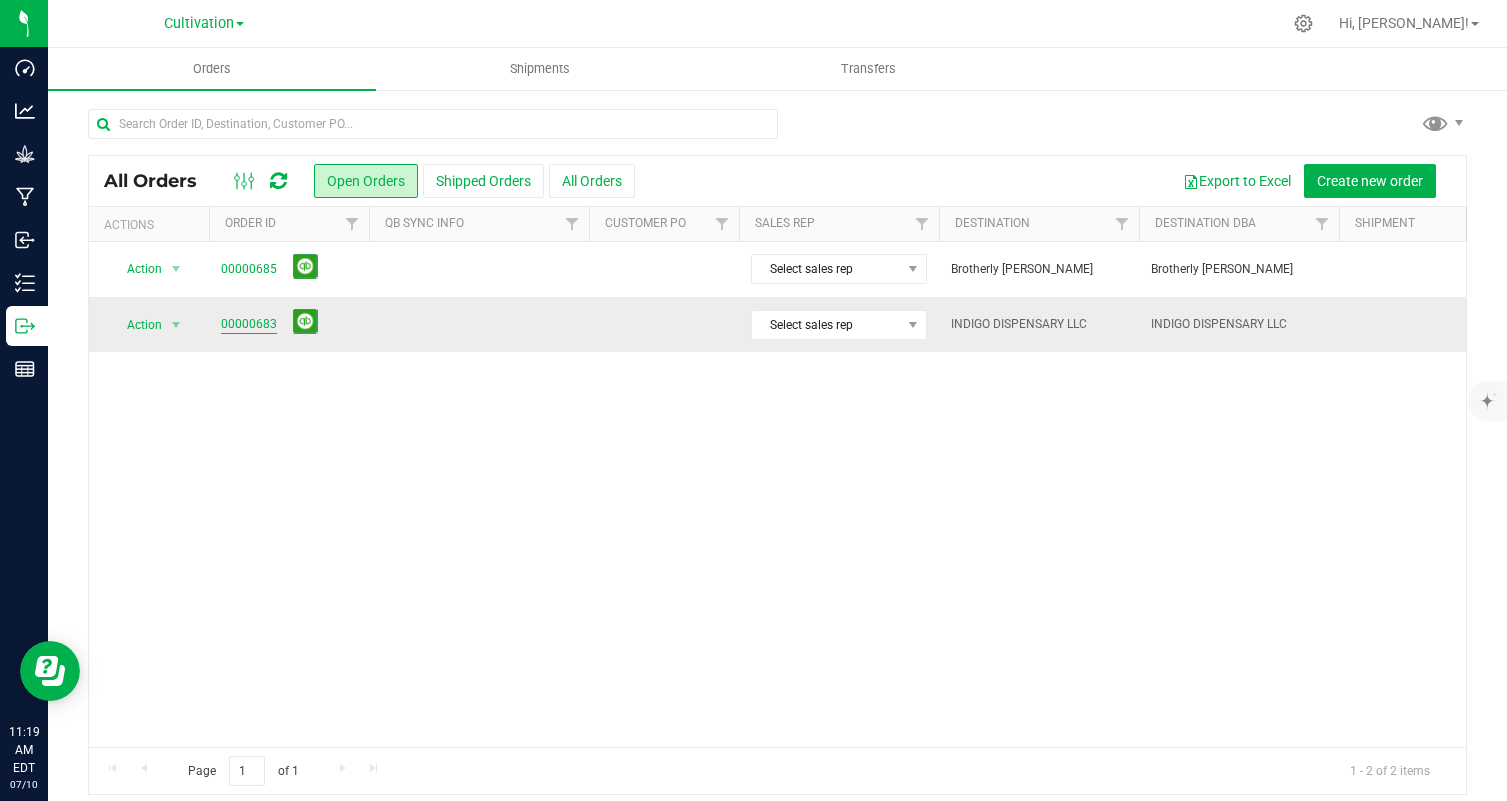 click on "00000683" at bounding box center [249, 324] 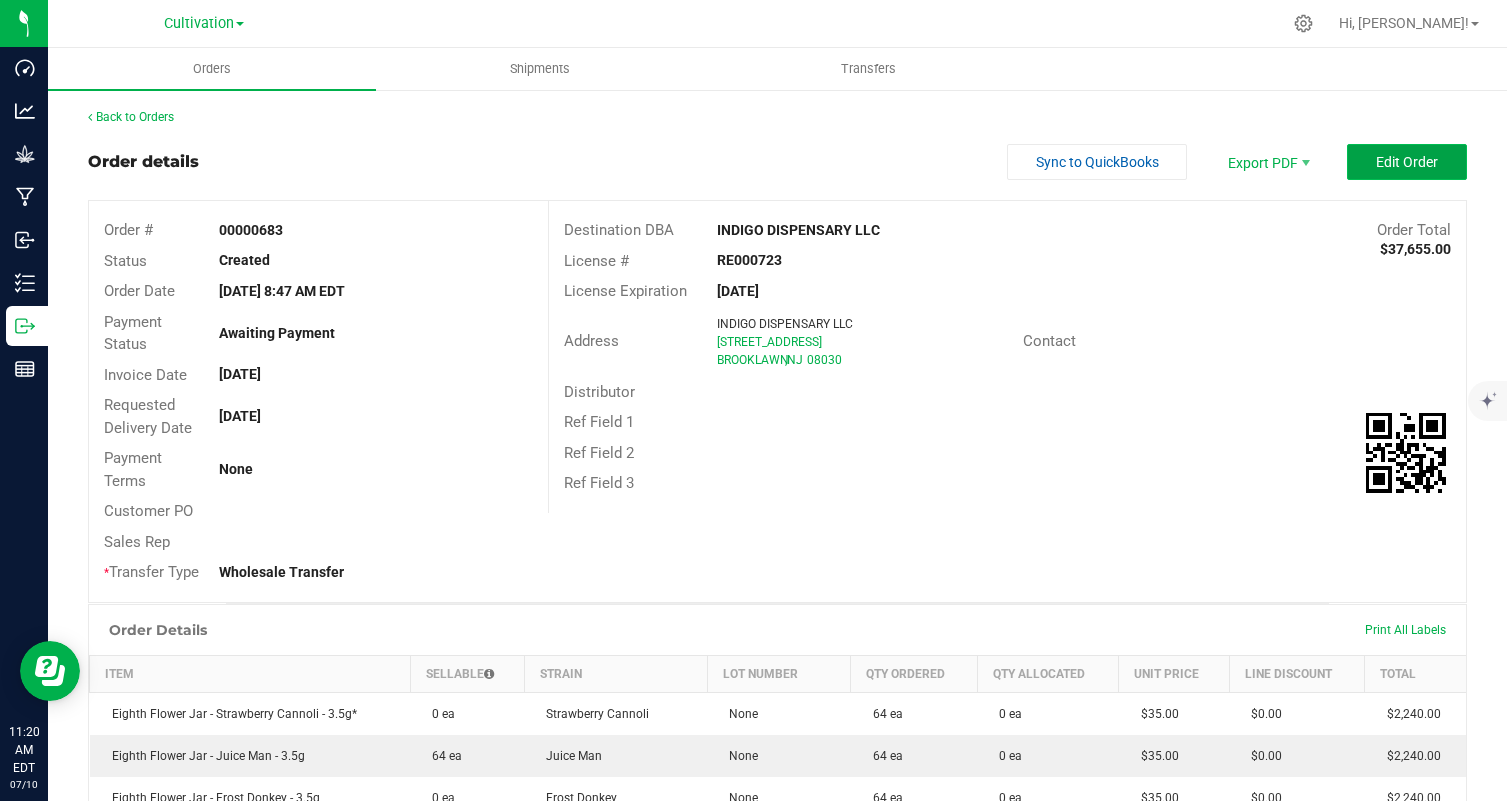 click on "Edit Order" at bounding box center (1407, 162) 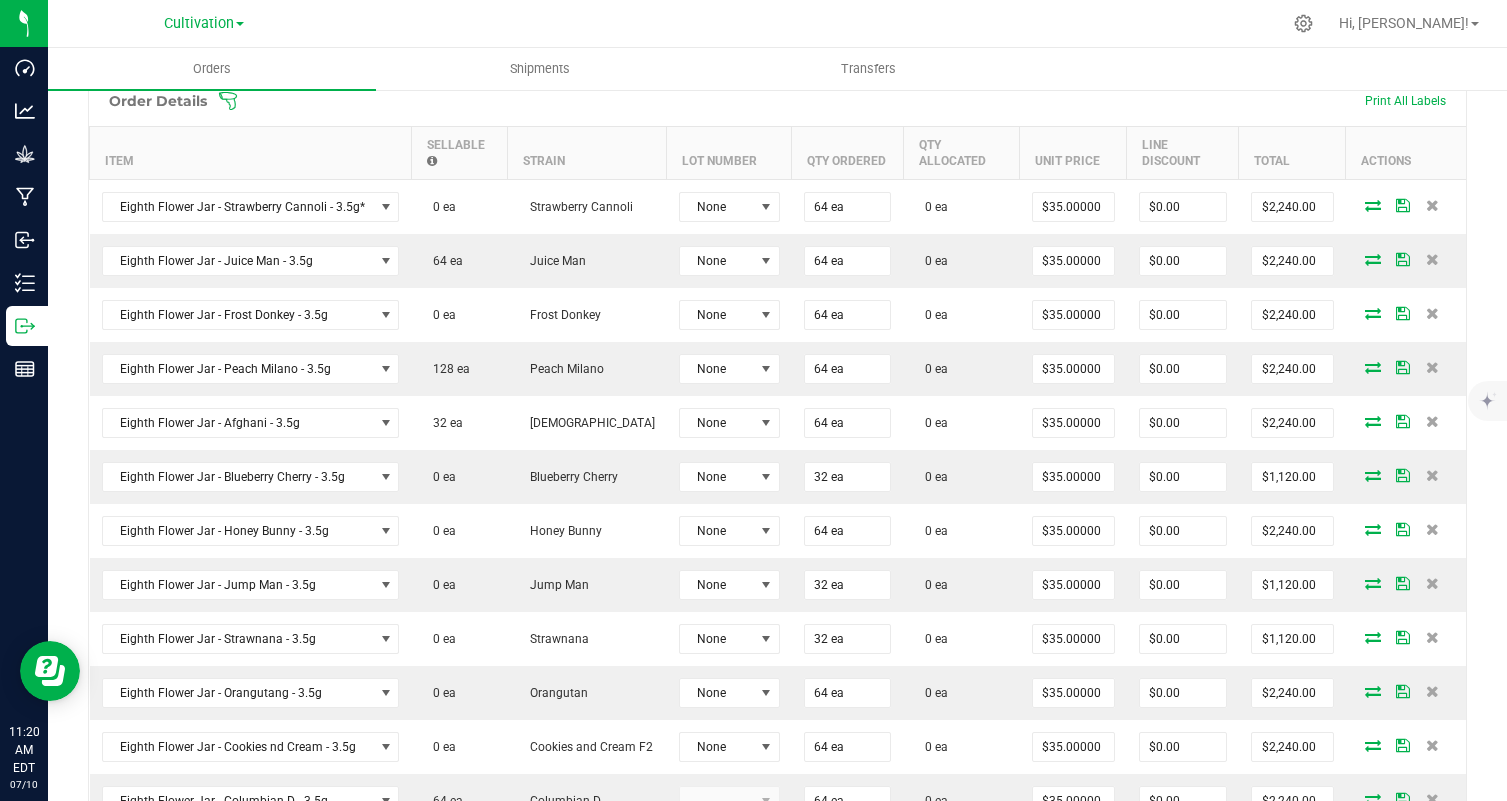 scroll, scrollTop: 583, scrollLeft: 0, axis: vertical 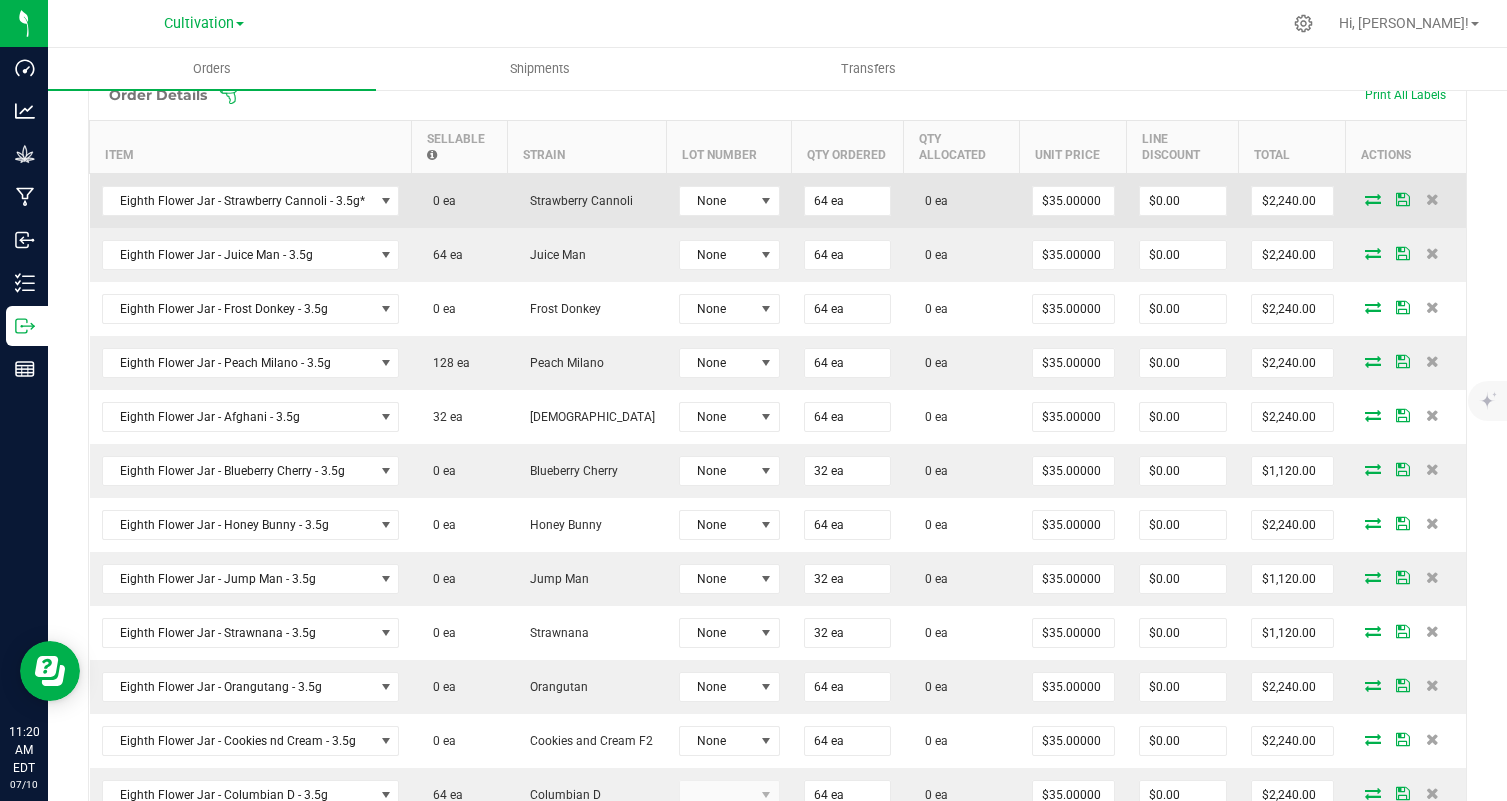 click at bounding box center [1373, 199] 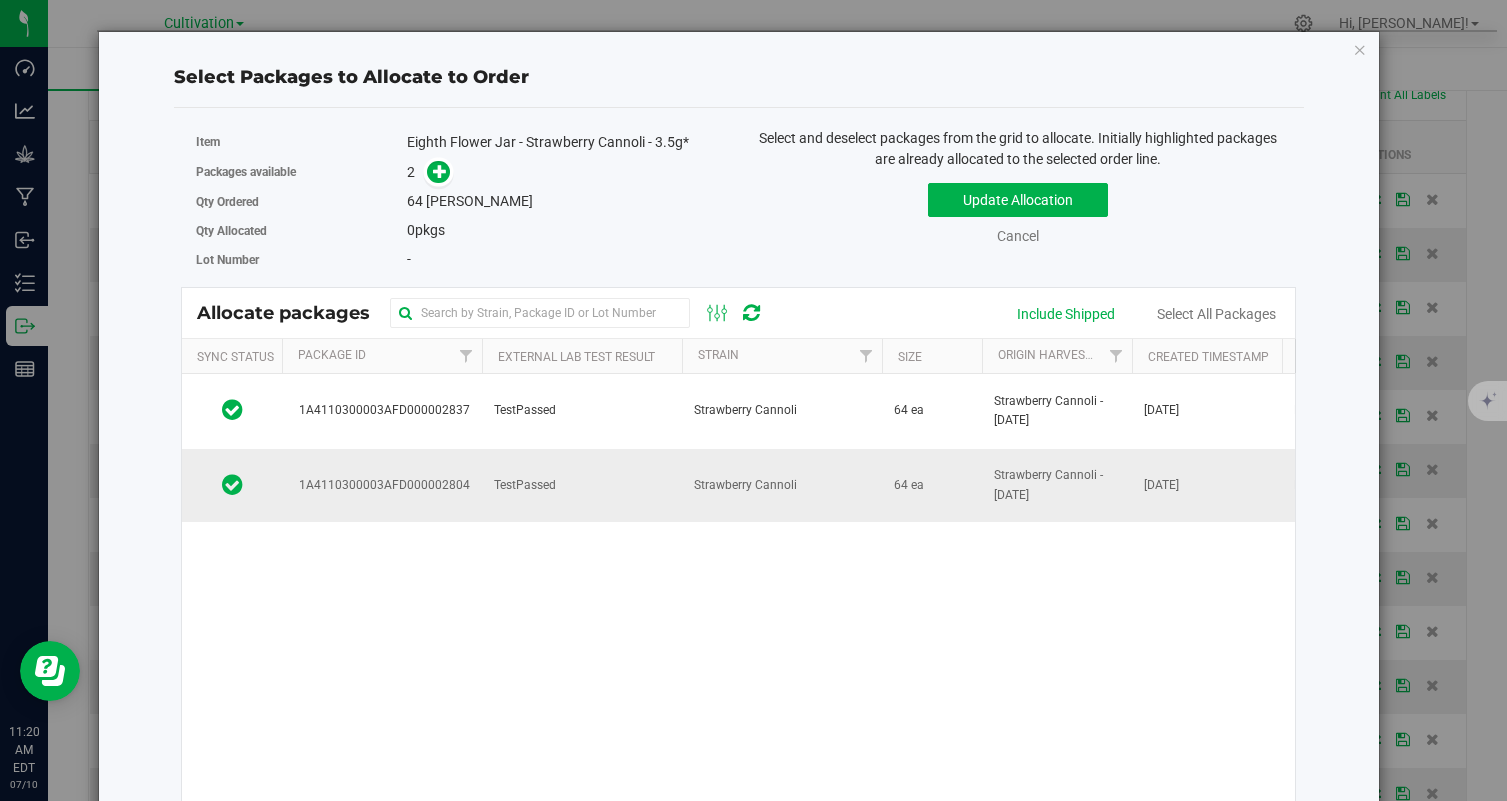 click on "TestPassed" at bounding box center (582, 486) 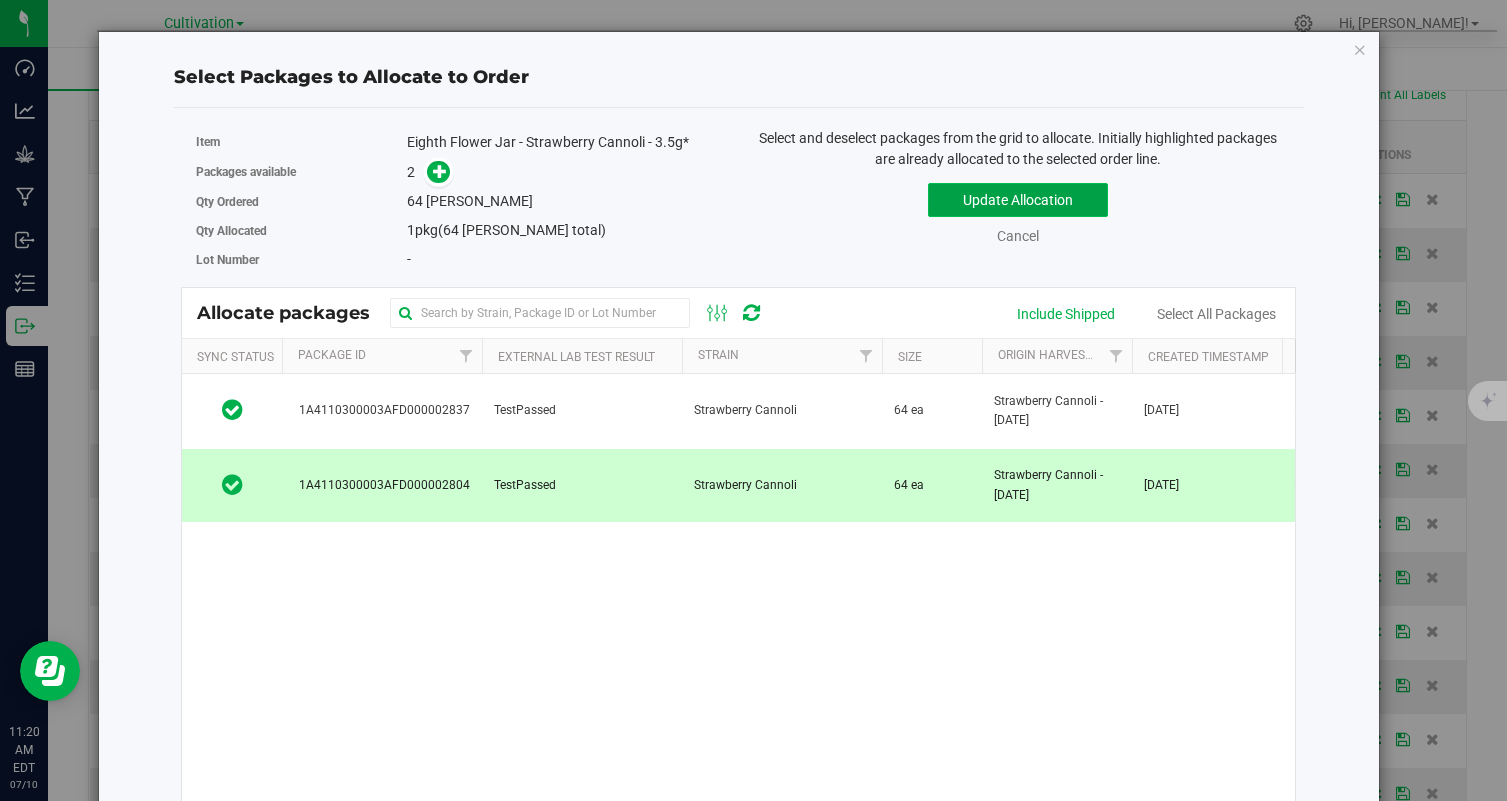click on "Update Allocation" at bounding box center (1018, 200) 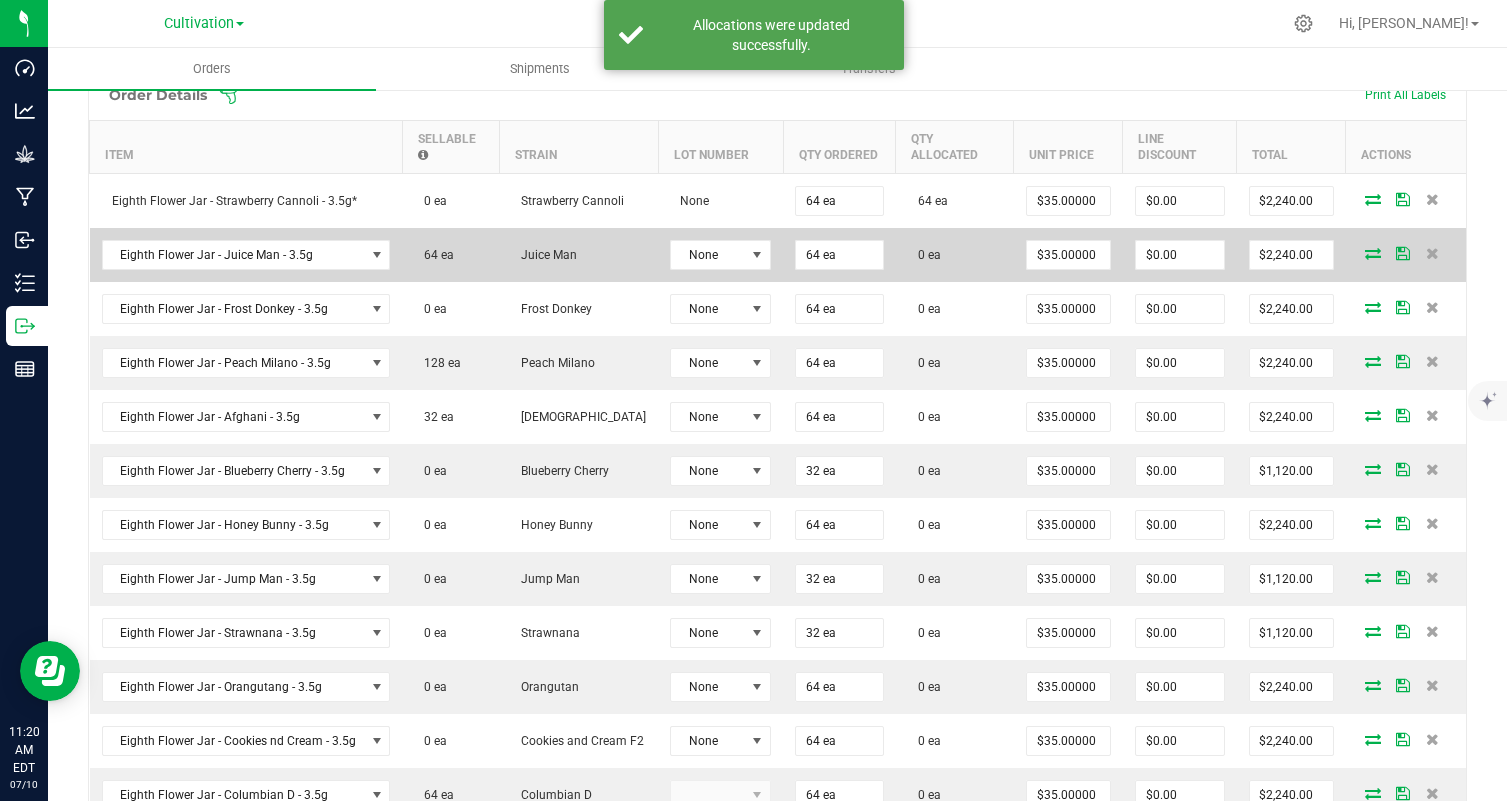 click at bounding box center [1373, 253] 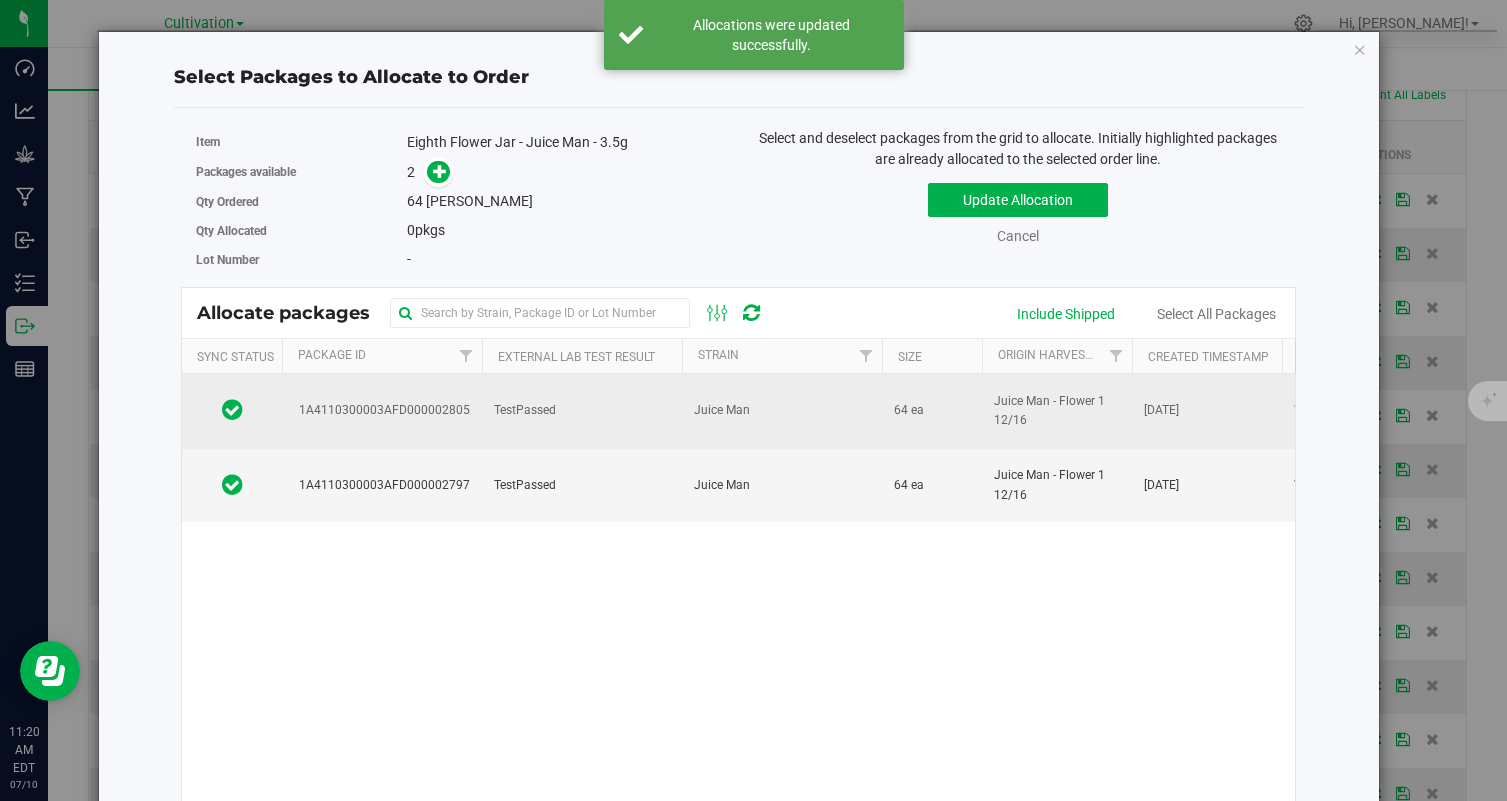 click on "TestPassed" at bounding box center (525, 410) 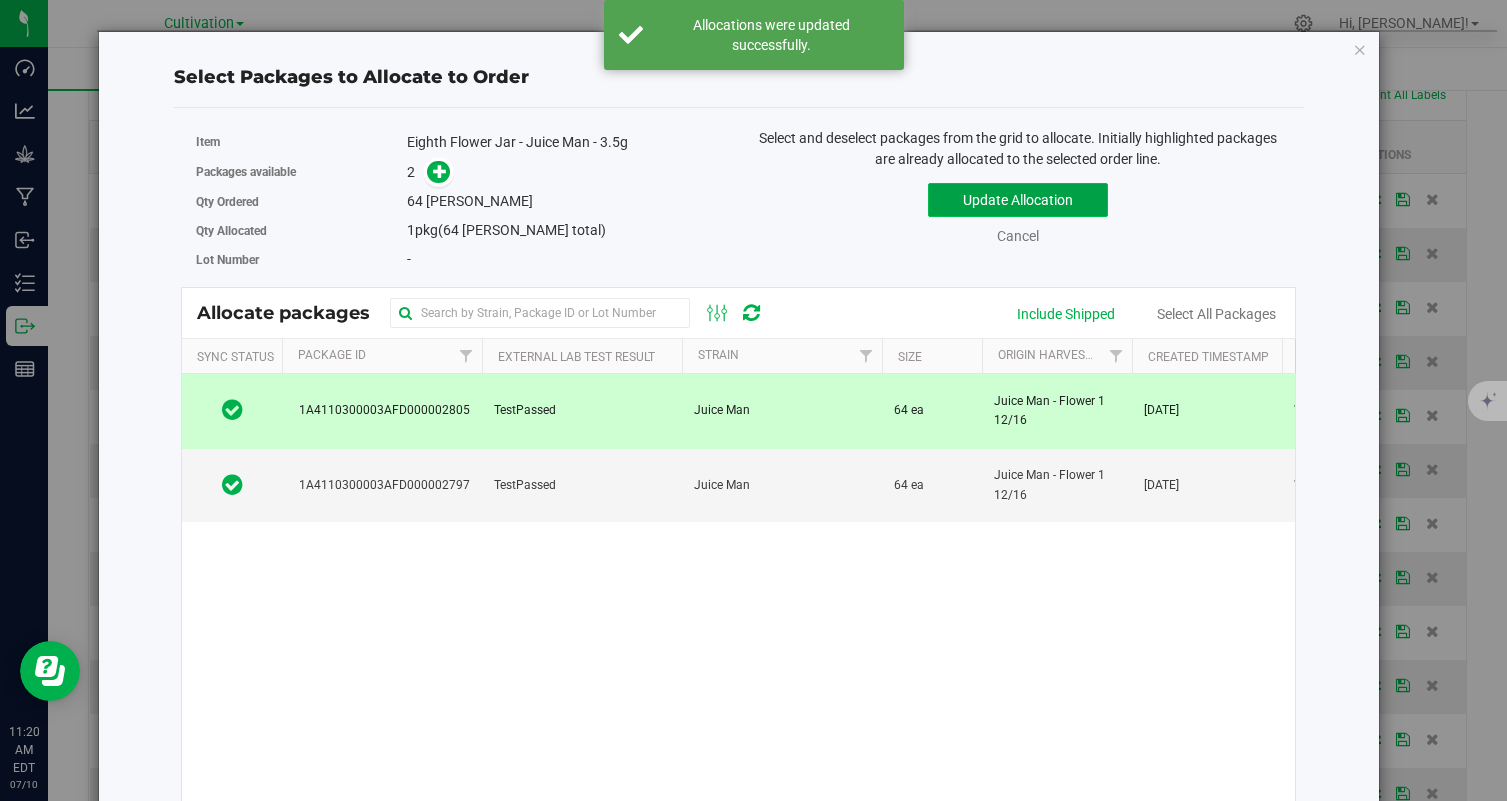 click on "Update Allocation" at bounding box center [1018, 200] 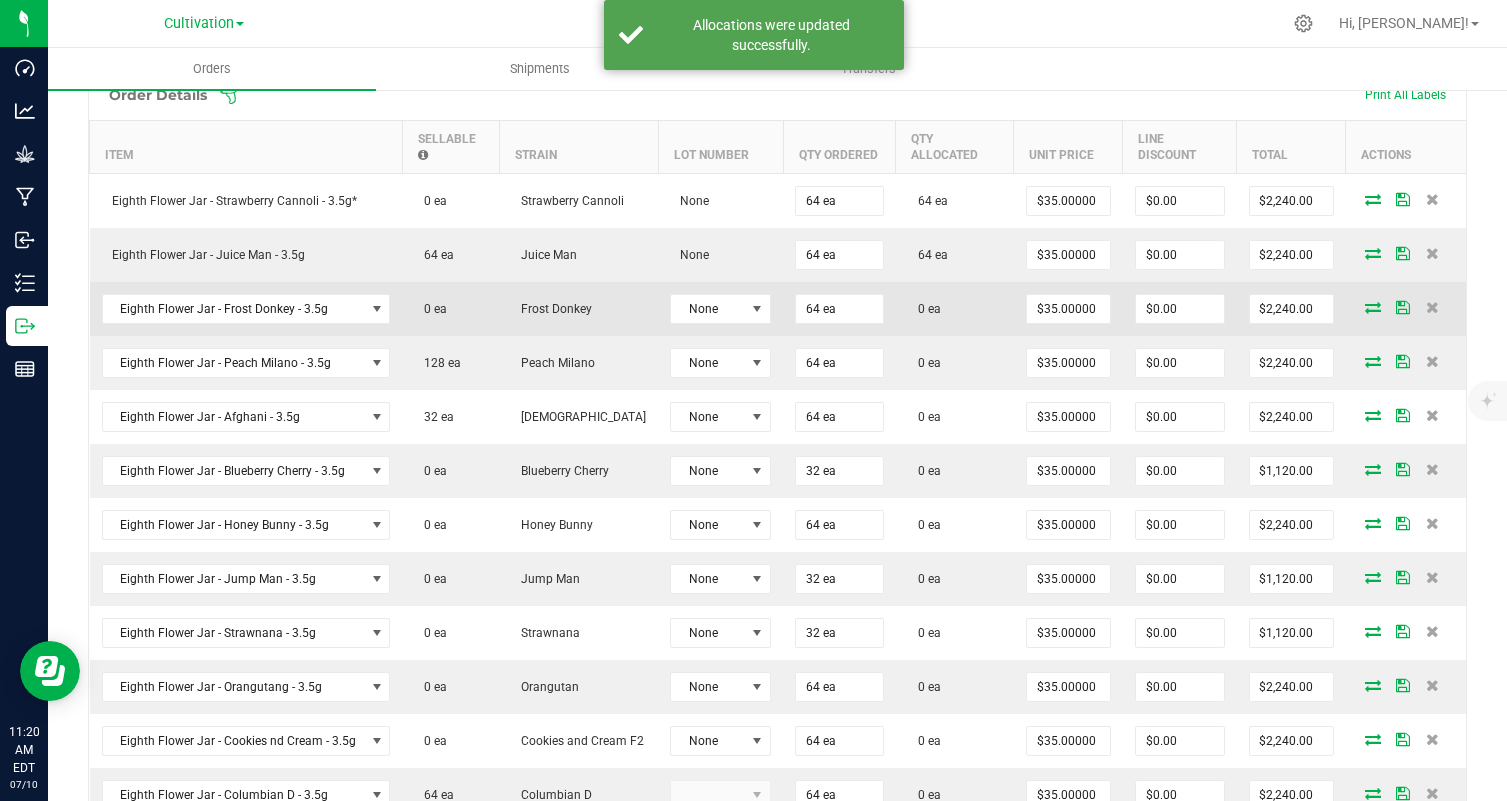 click at bounding box center [1373, 307] 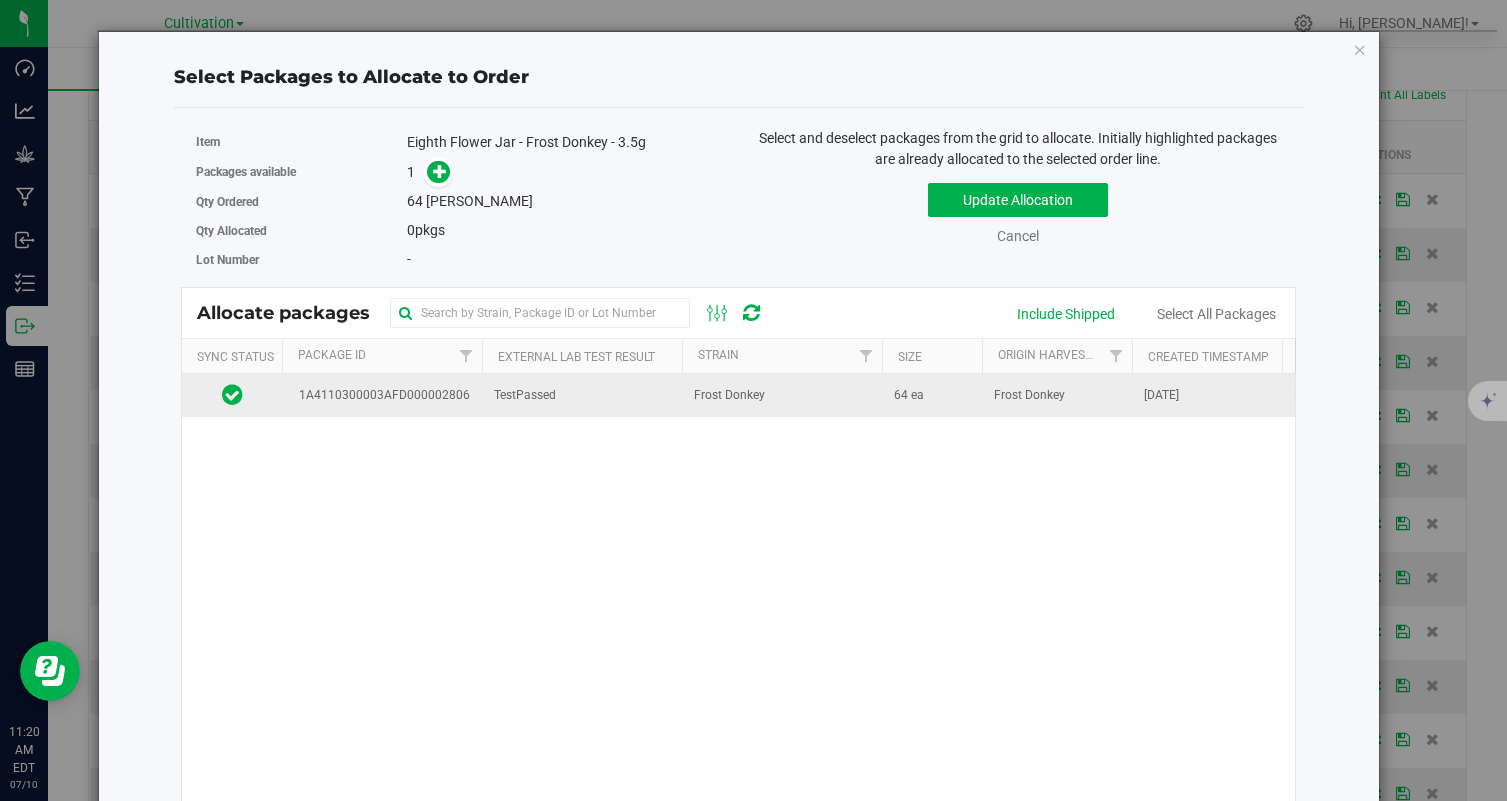 click on "Frost Donkey" at bounding box center [729, 395] 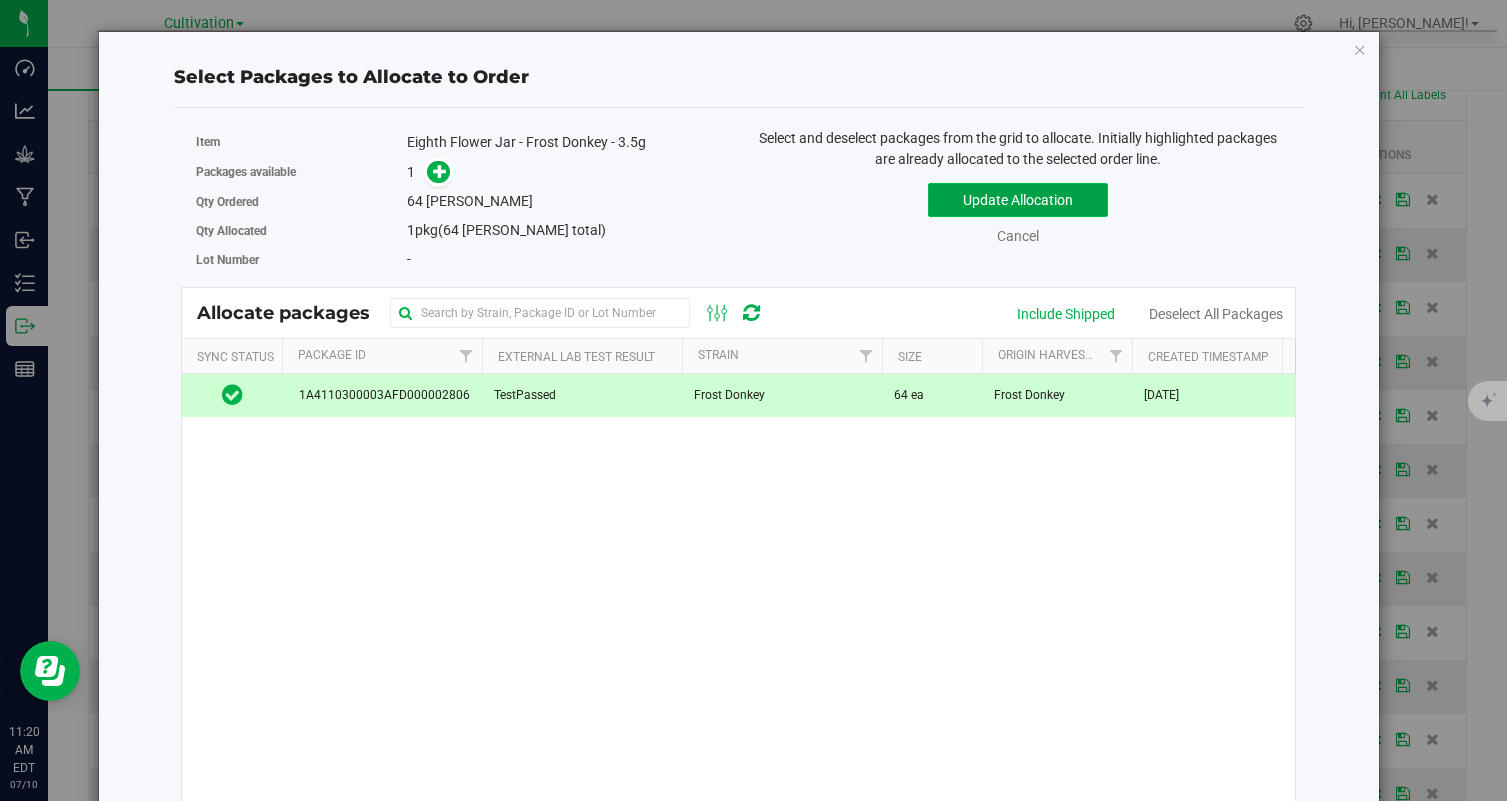 click on "Update Allocation" at bounding box center (1018, 200) 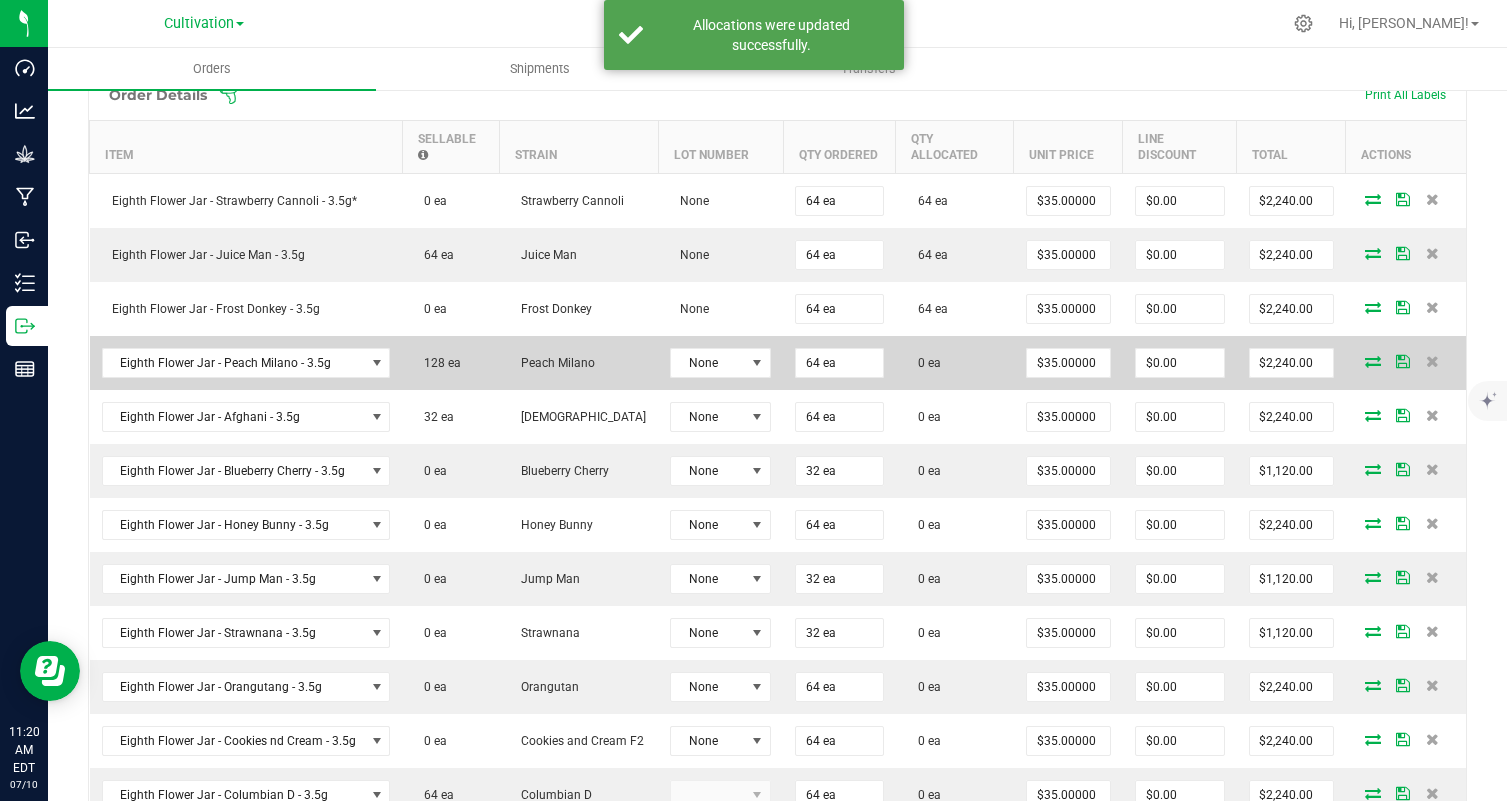 click at bounding box center [1373, 361] 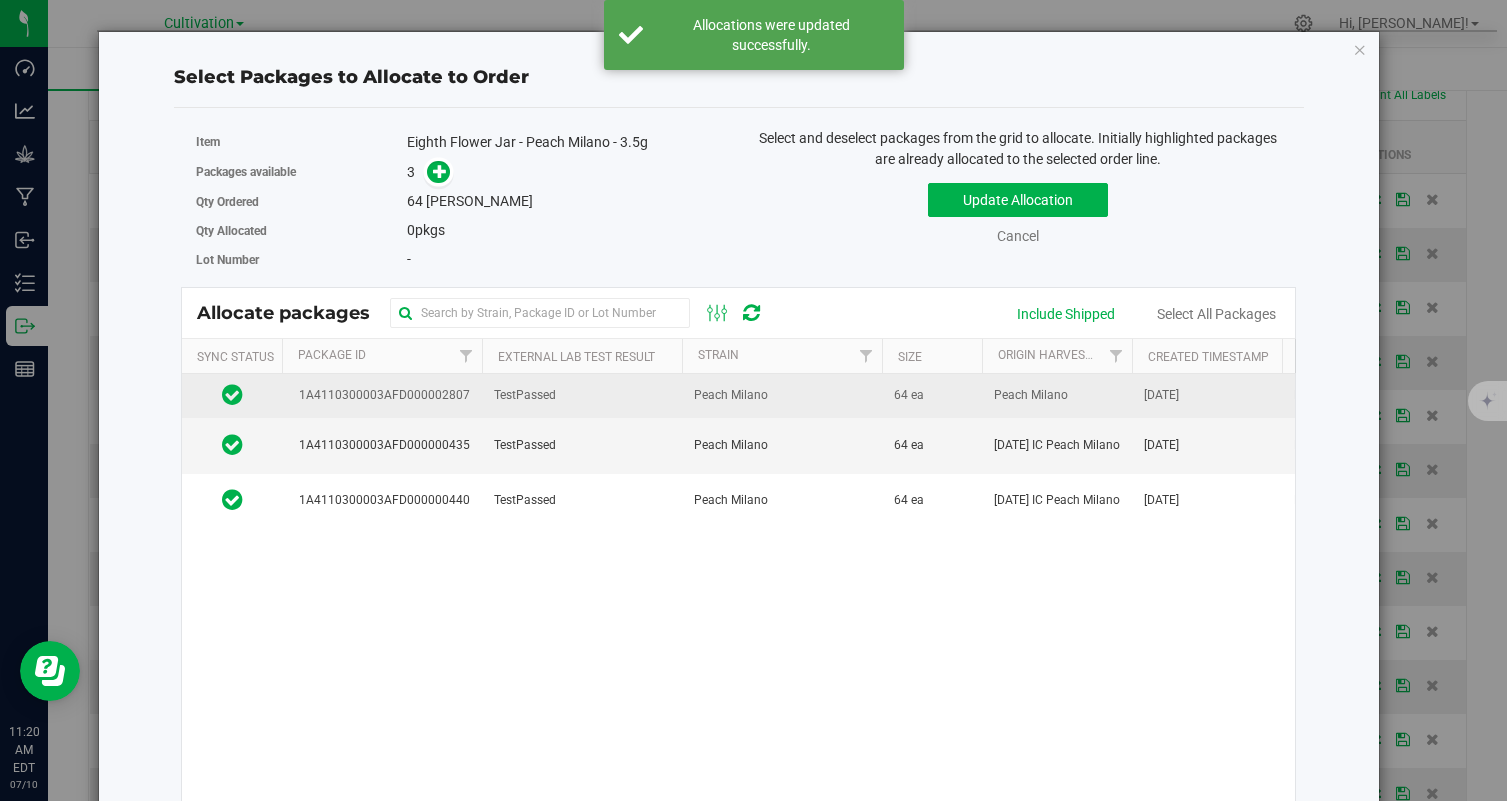 click on "TestPassed" at bounding box center [582, 396] 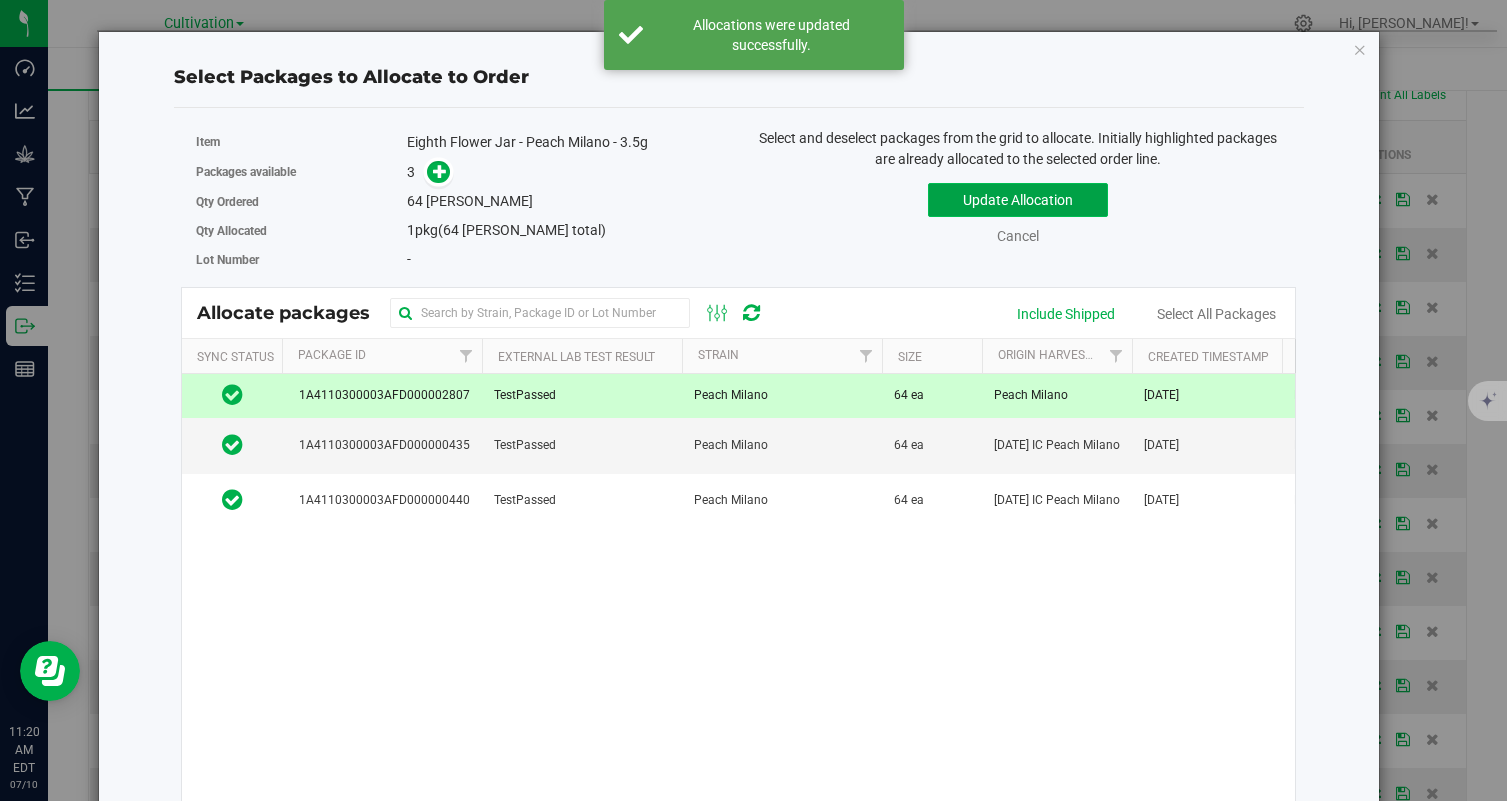 click on "Update Allocation" at bounding box center [1018, 200] 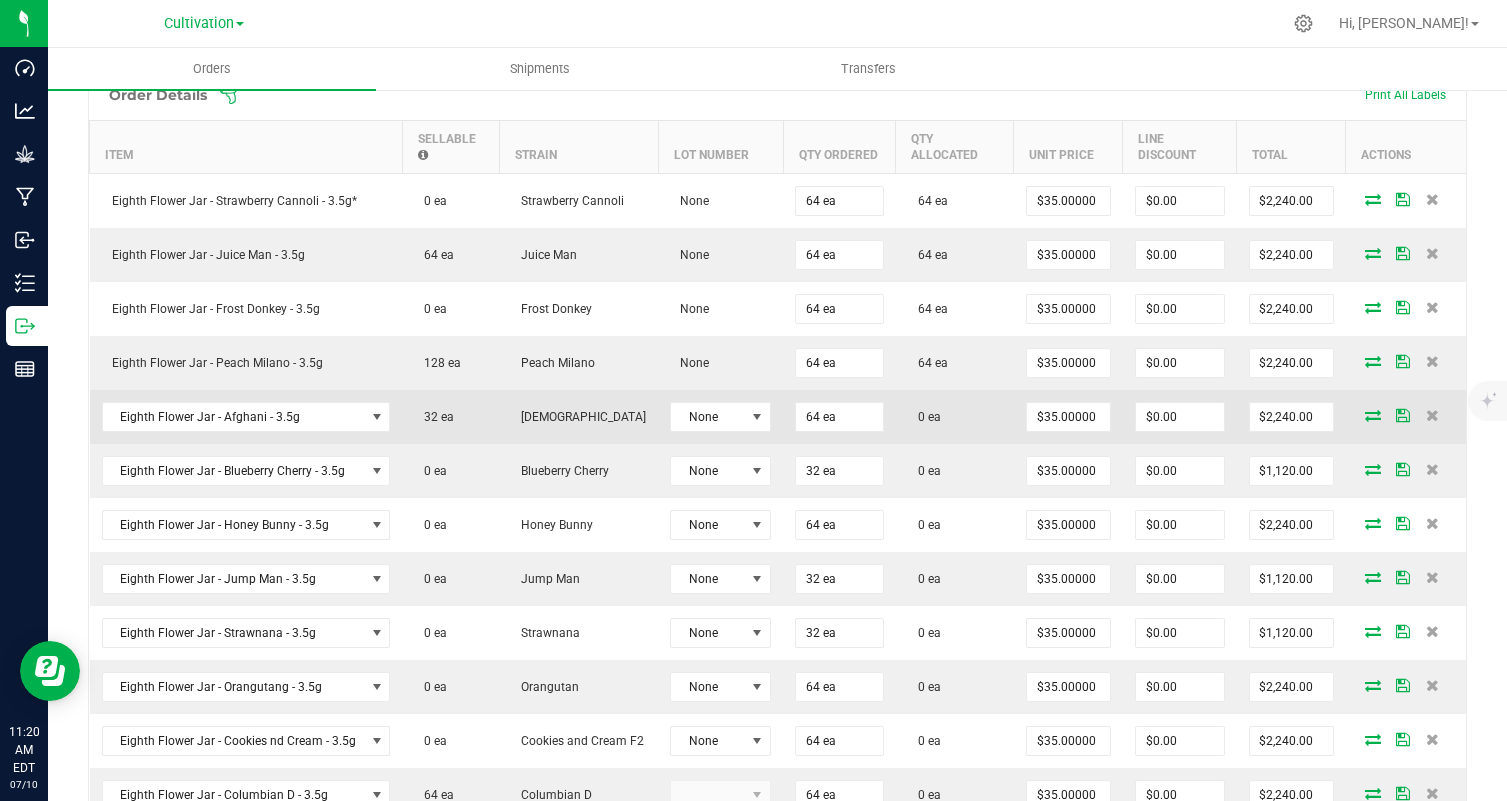 click at bounding box center [1373, 415] 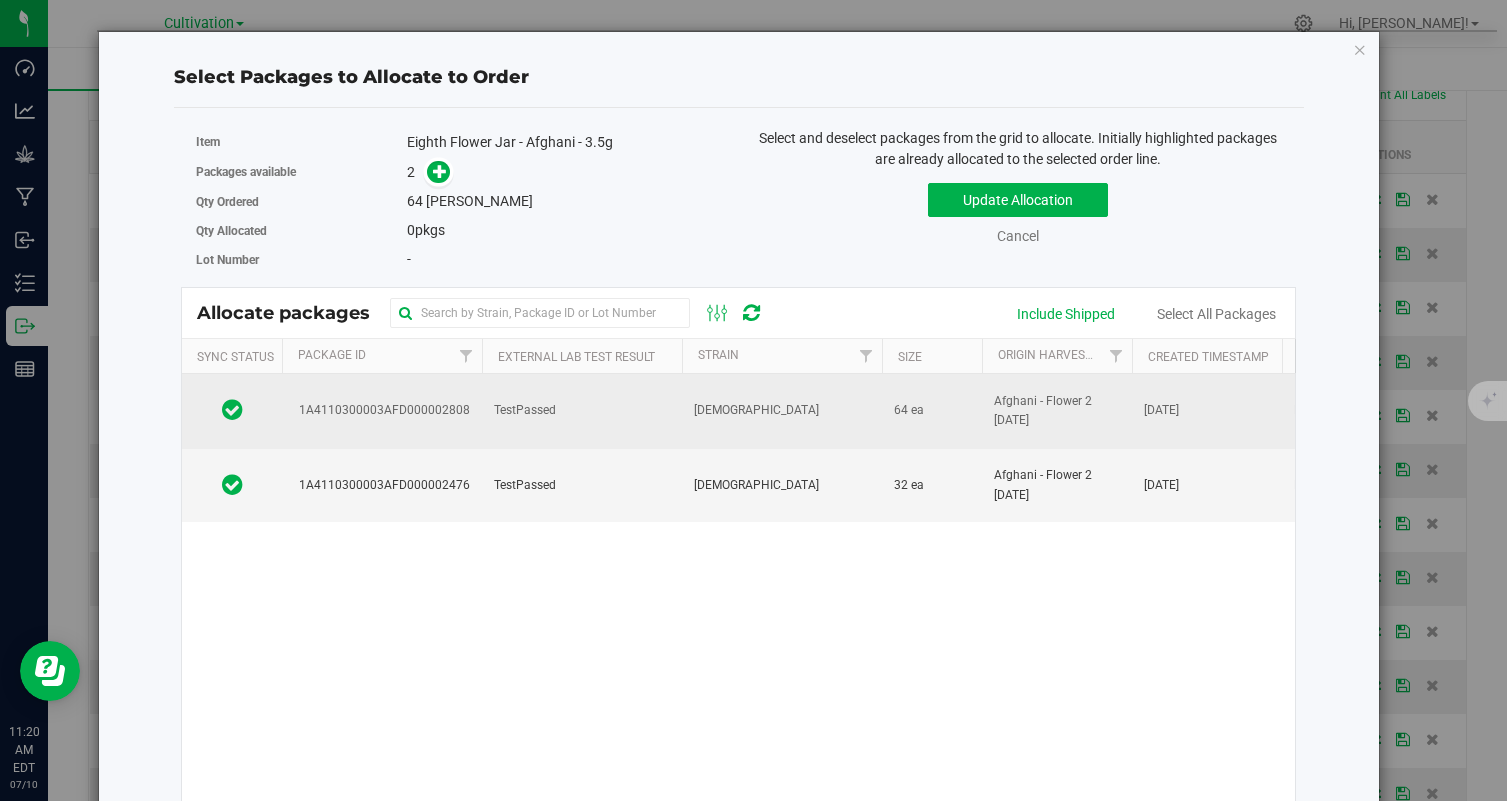 click on "TestPassed" at bounding box center [582, 411] 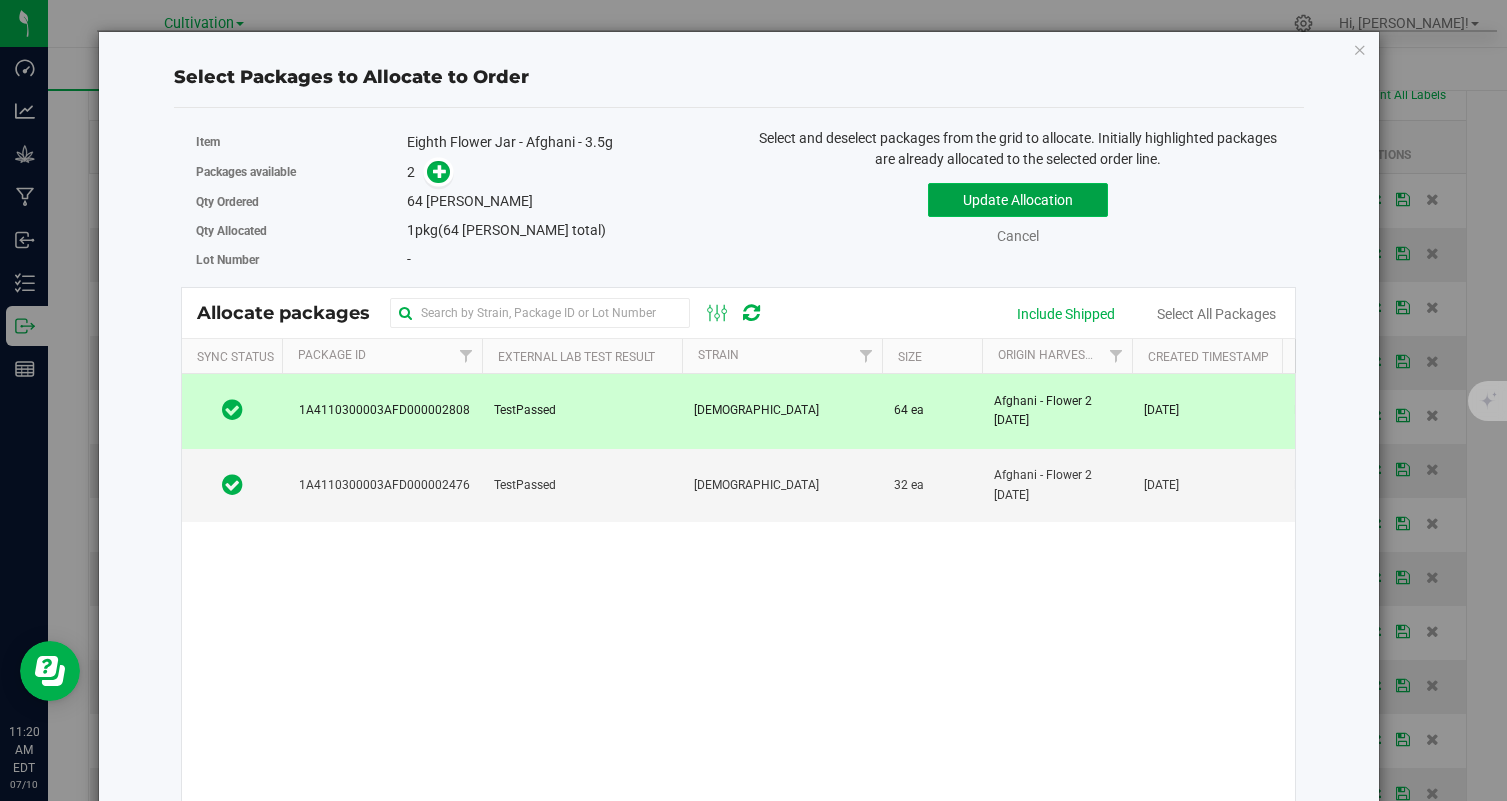 click on "Update Allocation" at bounding box center [1018, 200] 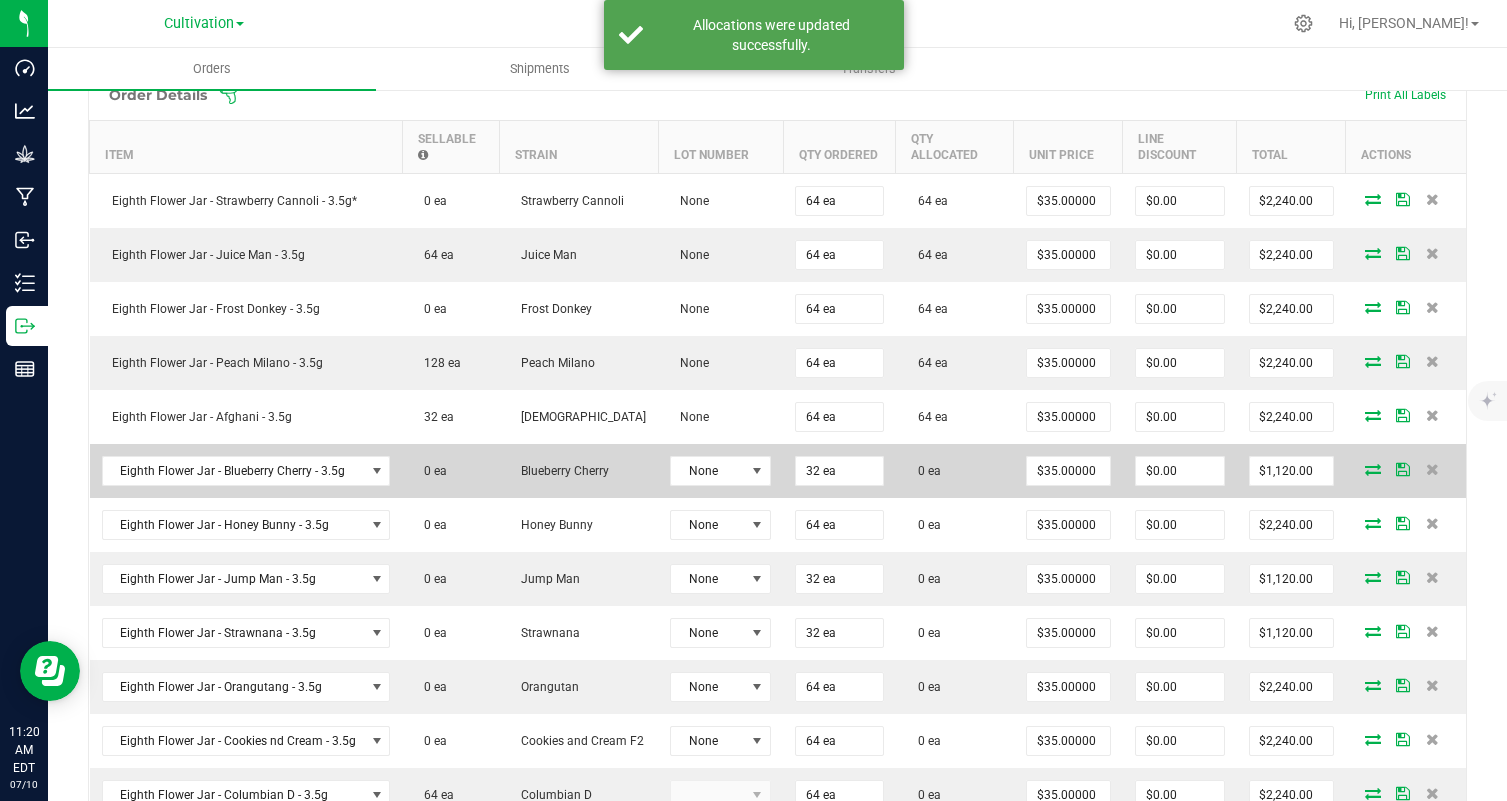 click at bounding box center [1373, 469] 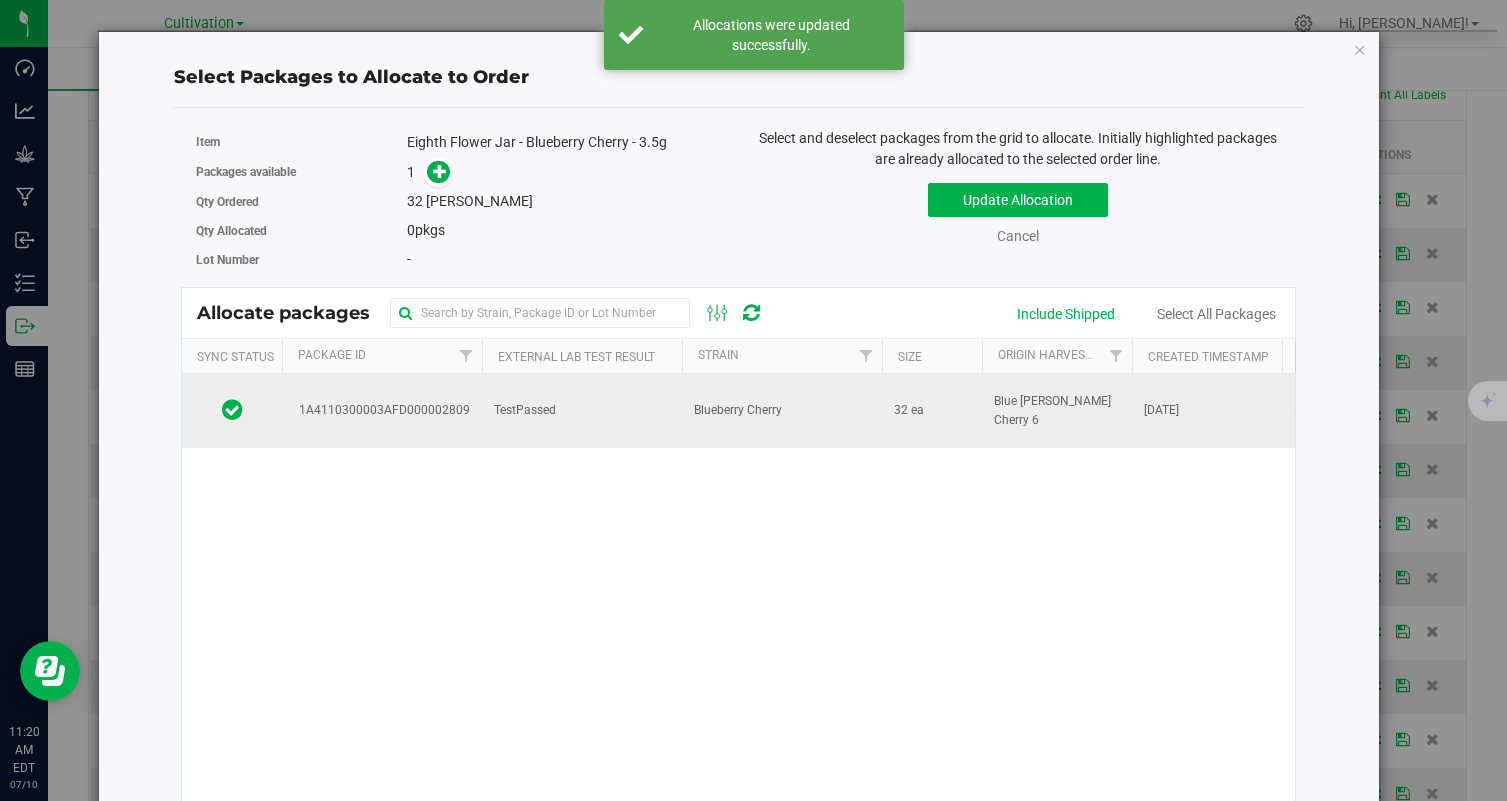 click on "TestPassed" at bounding box center [582, 411] 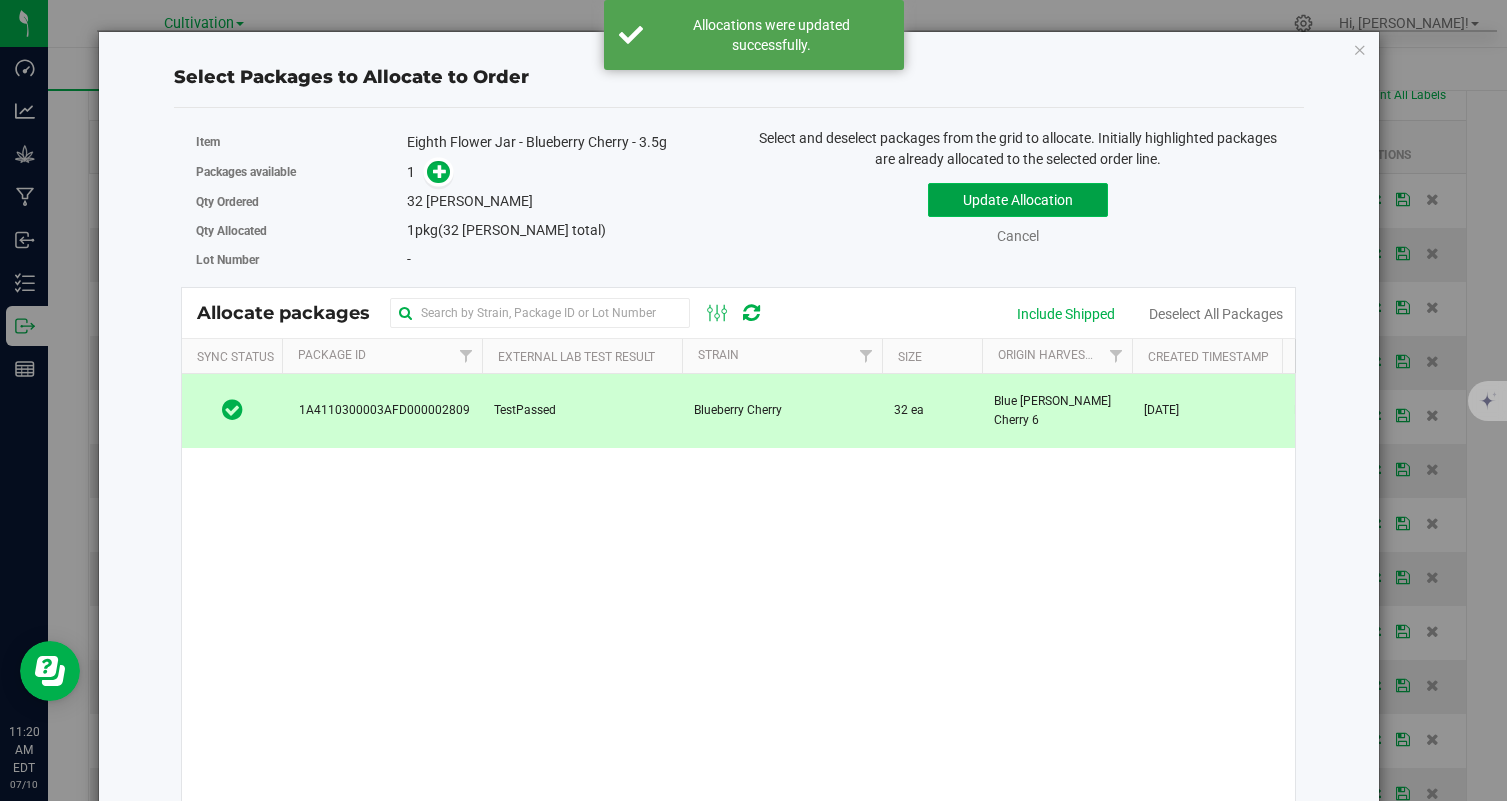 click on "Update Allocation" at bounding box center (1018, 200) 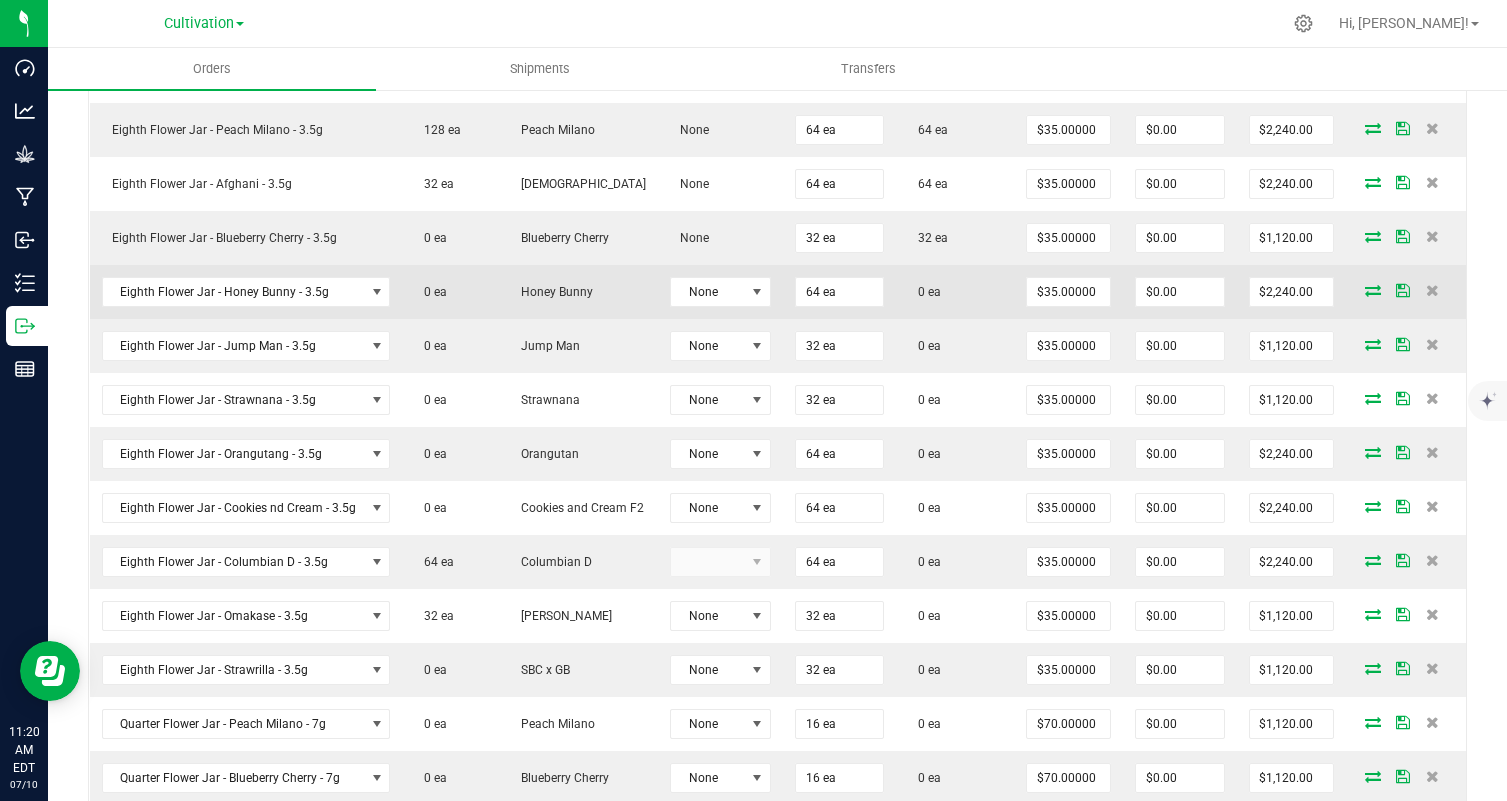 scroll, scrollTop: 815, scrollLeft: 0, axis: vertical 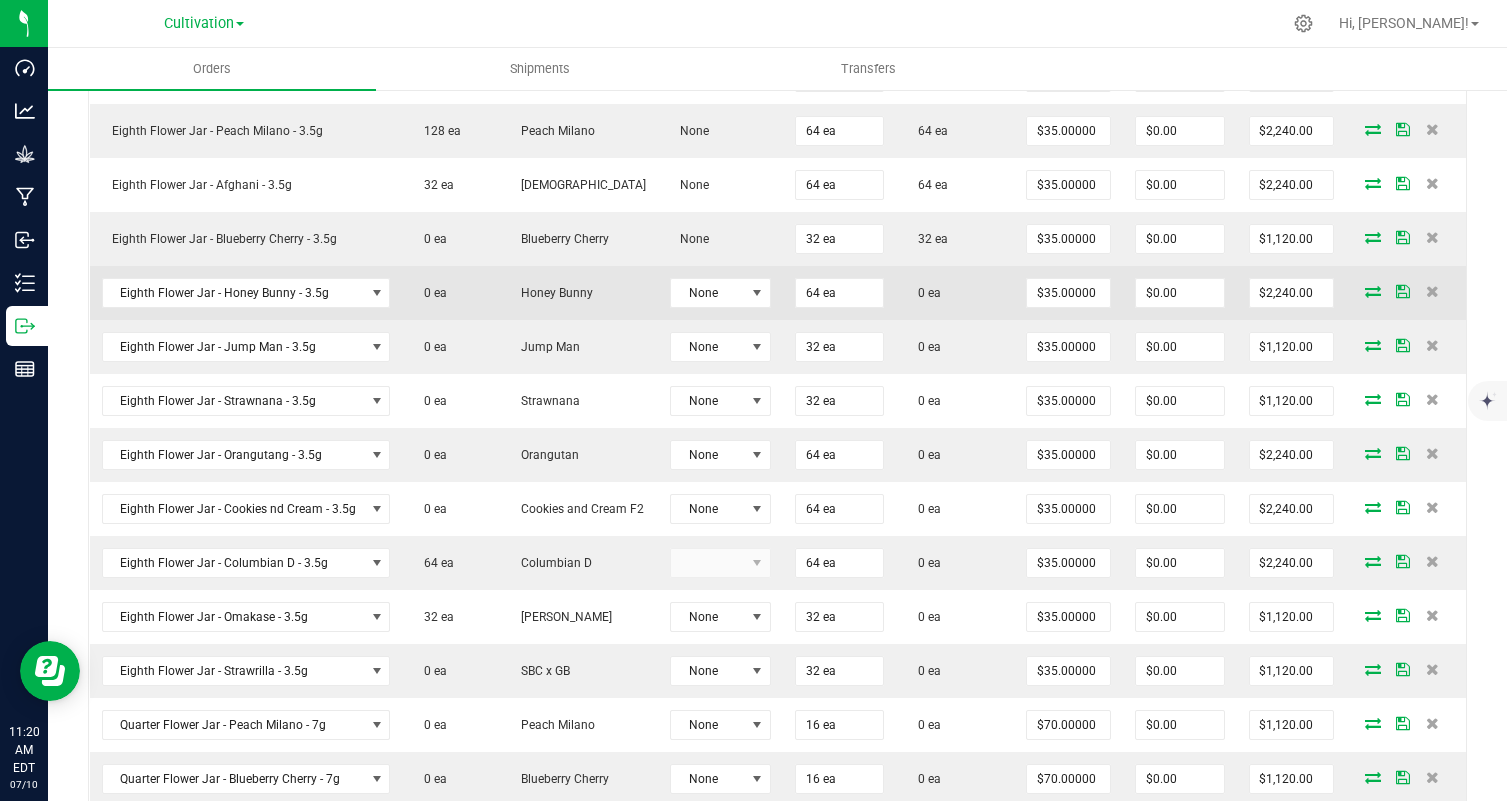 click at bounding box center (1373, 291) 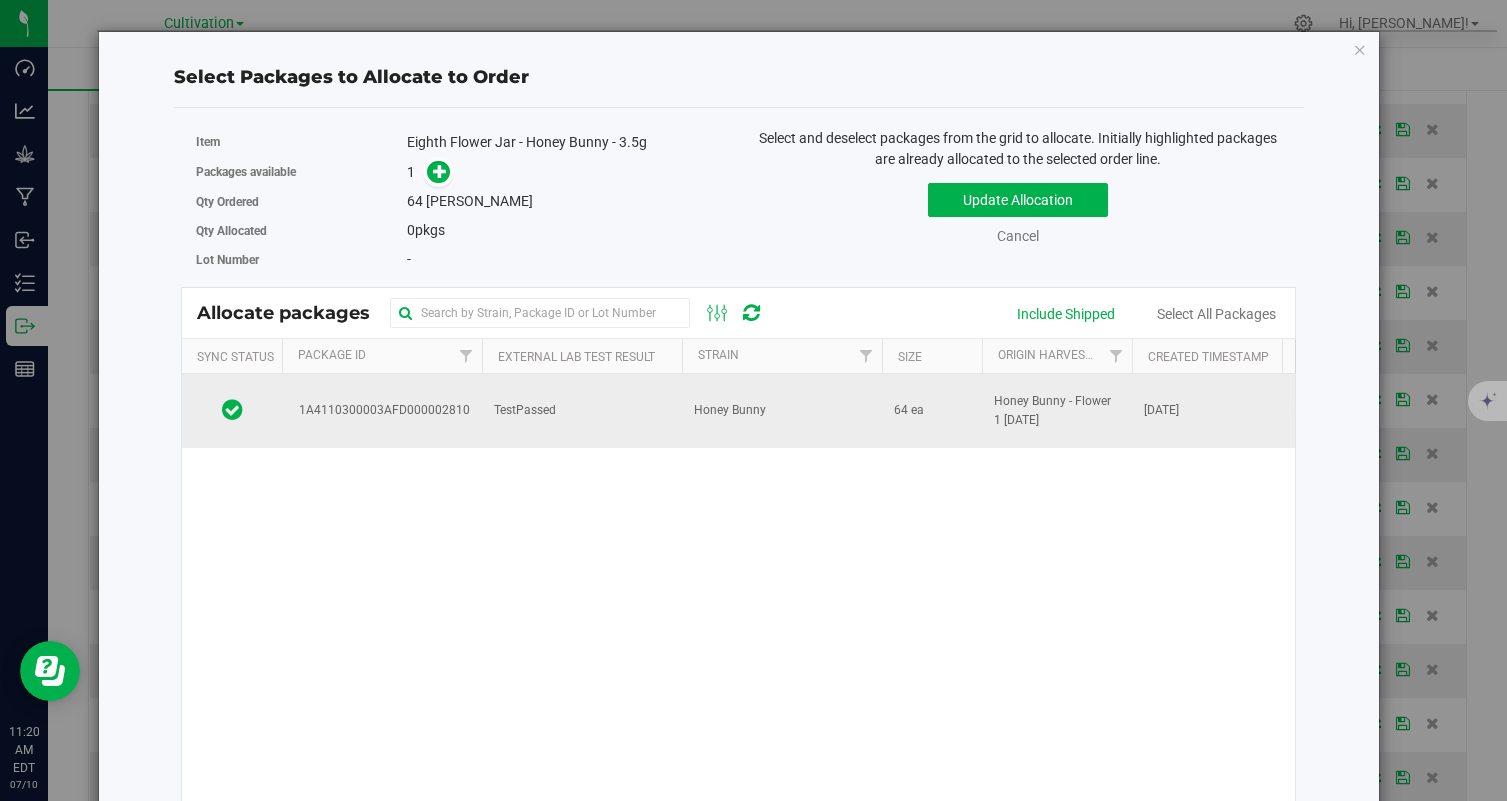 click on "64 ea" at bounding box center (909, 410) 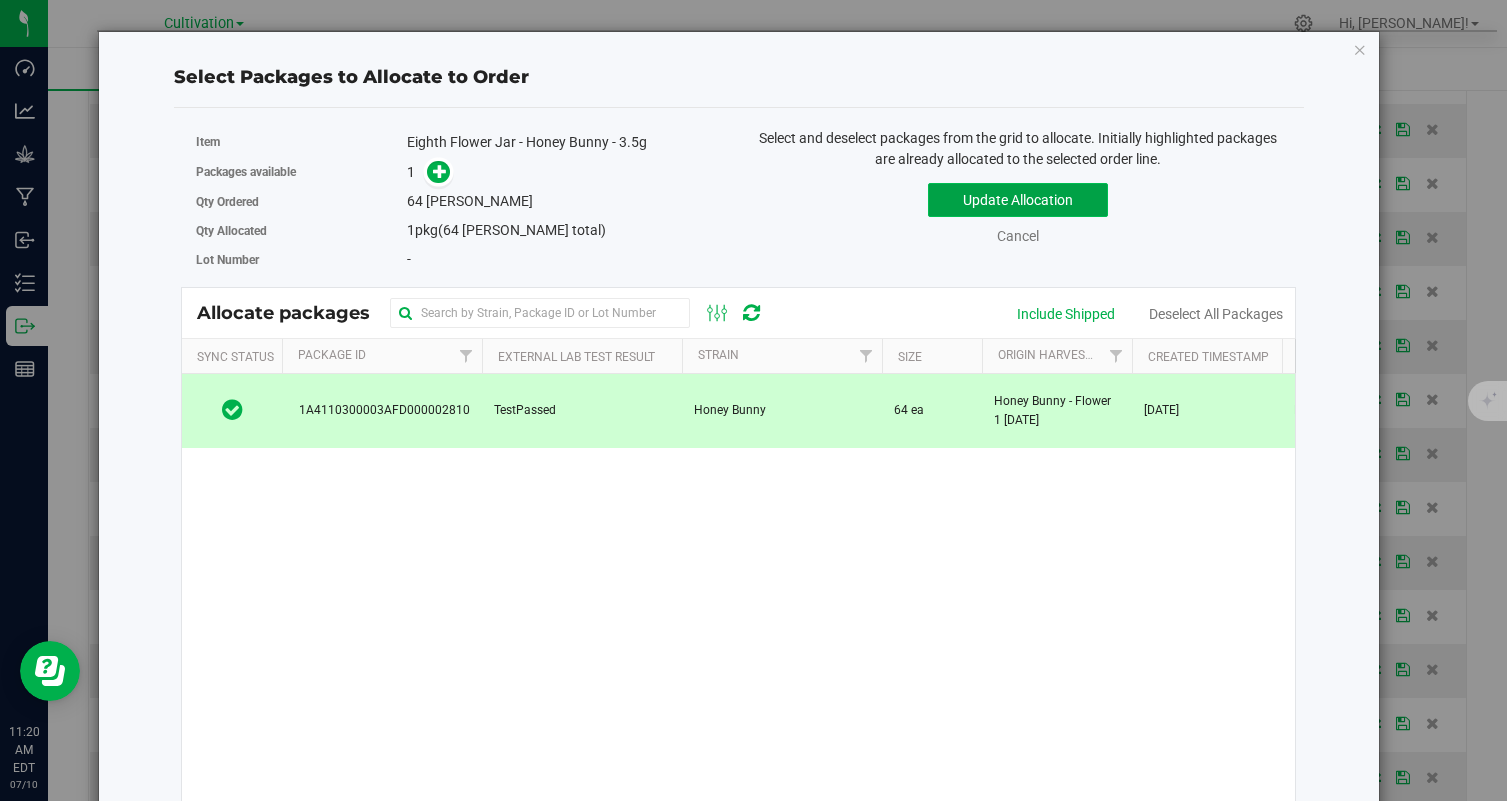 click on "Update Allocation" at bounding box center [1018, 200] 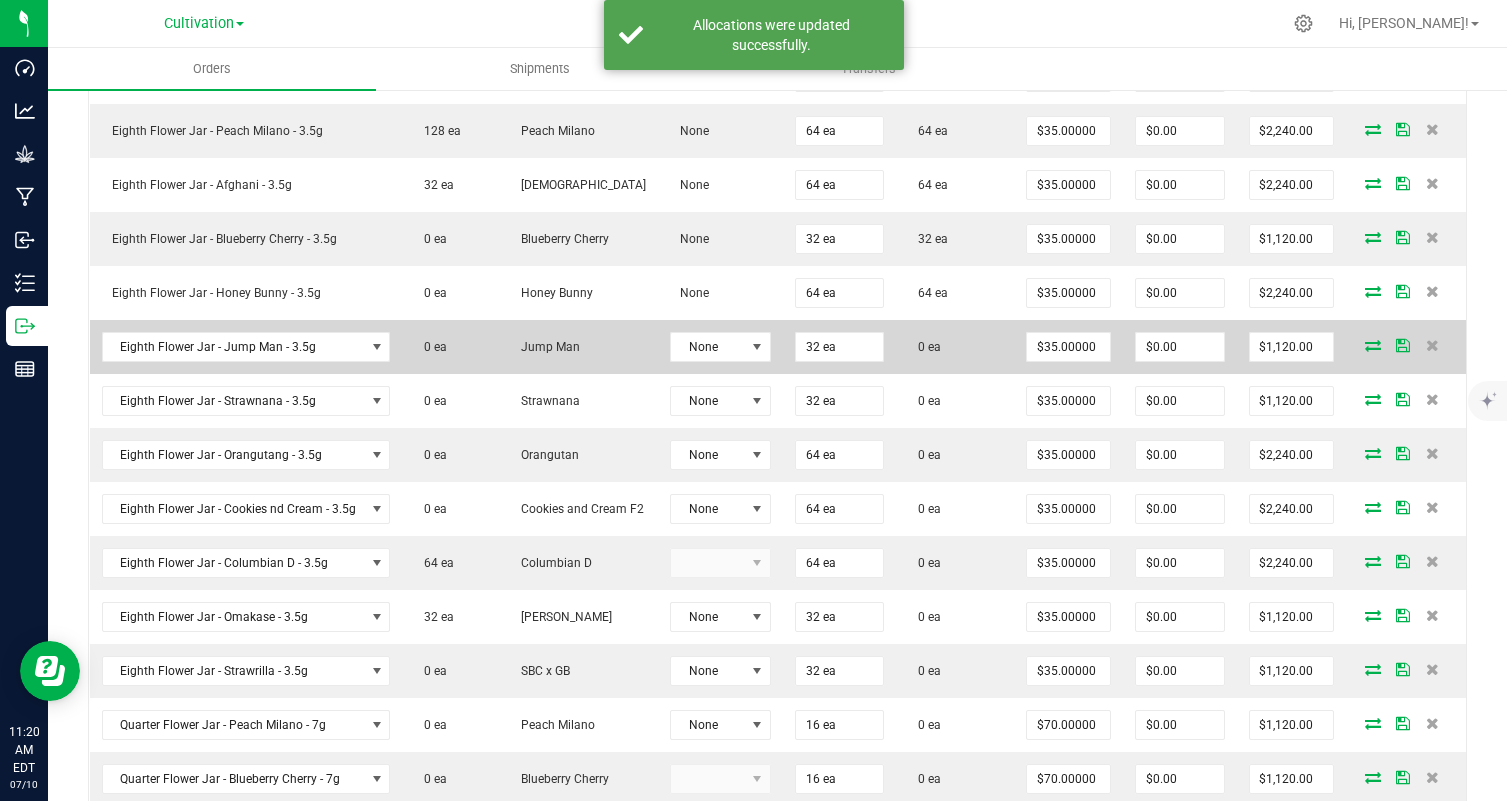 click at bounding box center (1373, 345) 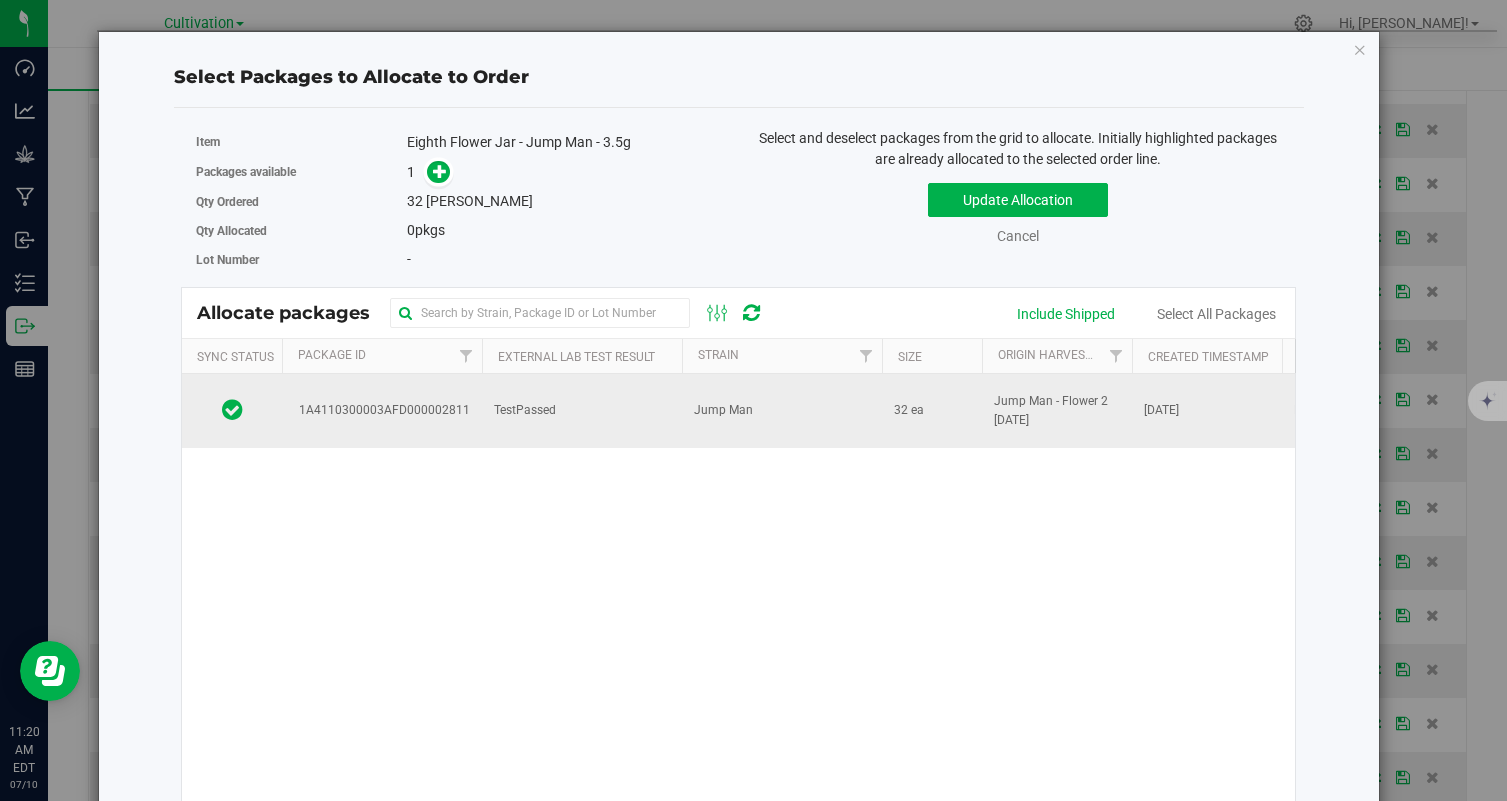click on "TestPassed" at bounding box center (582, 411) 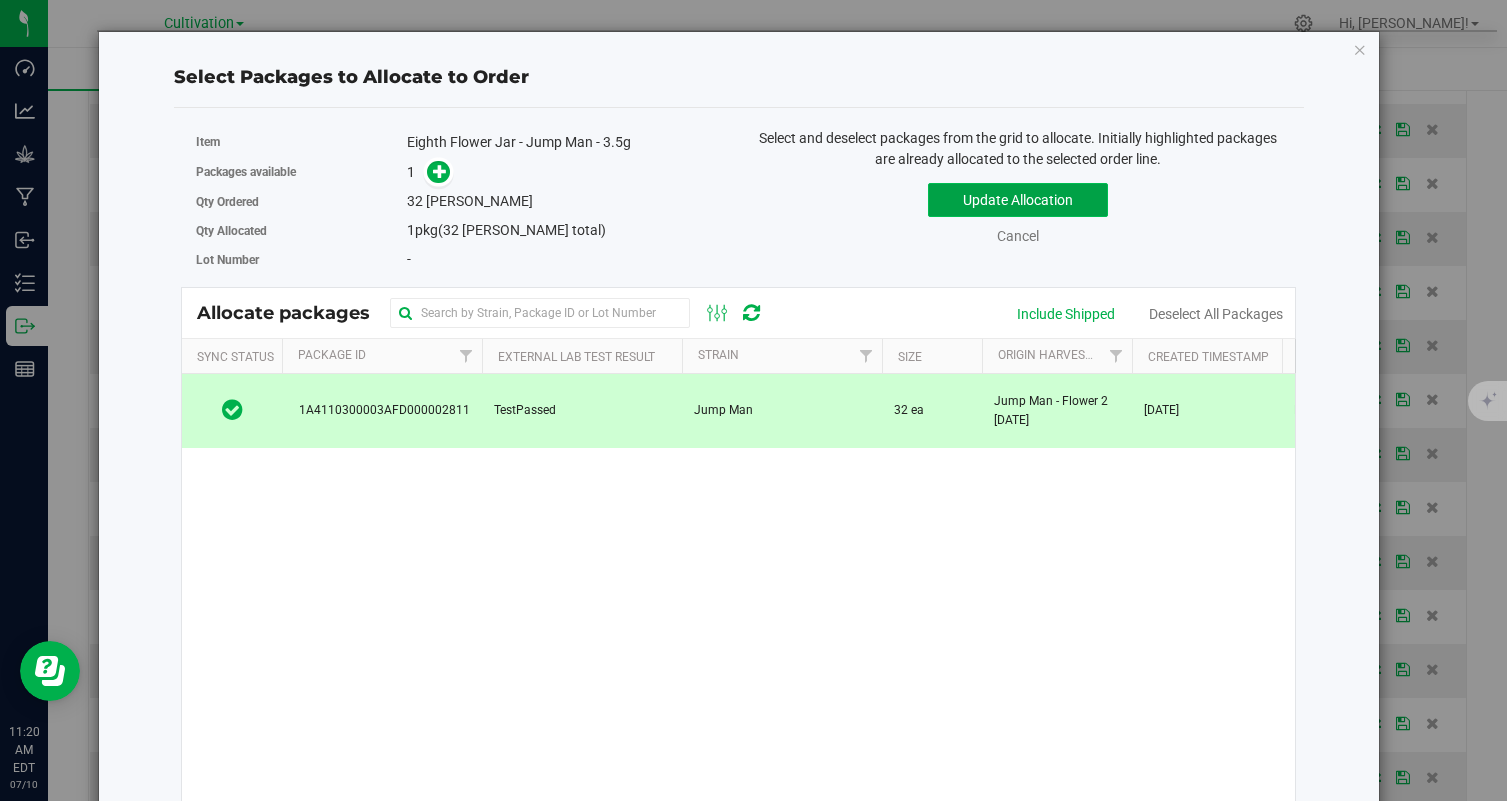 click on "Update Allocation" at bounding box center [1018, 200] 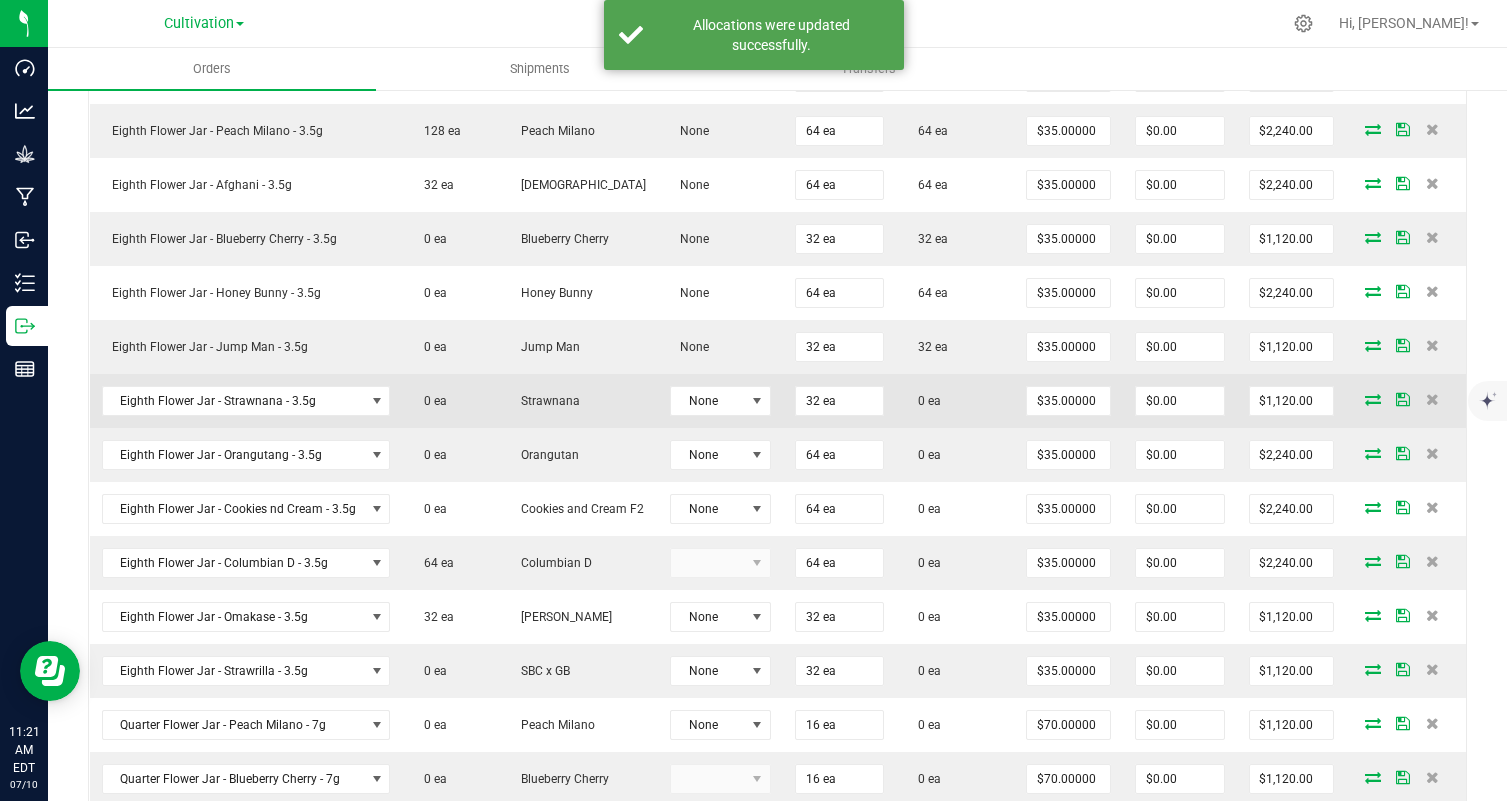 click at bounding box center (1373, 399) 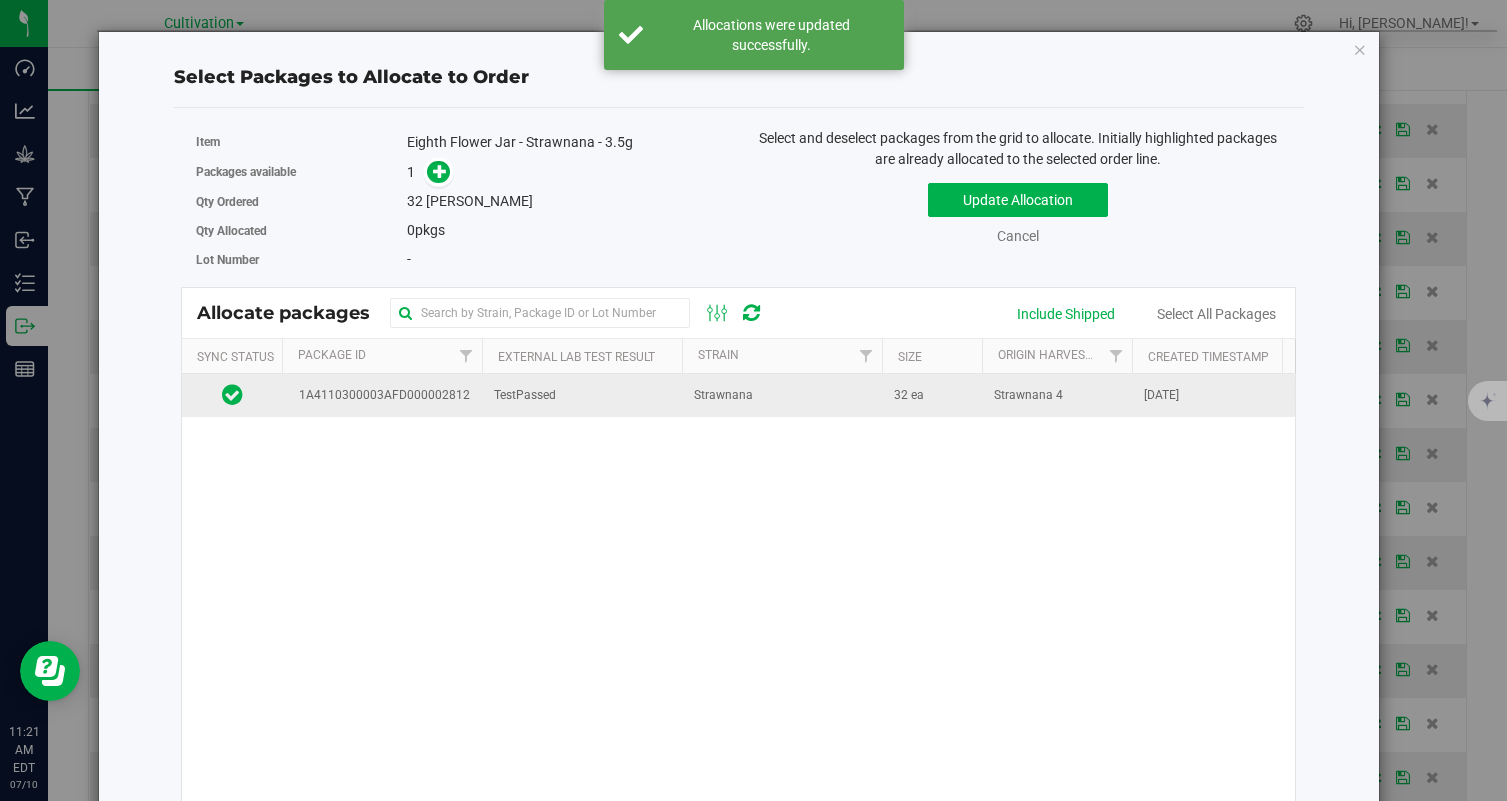 click on "TestPassed" at bounding box center [582, 395] 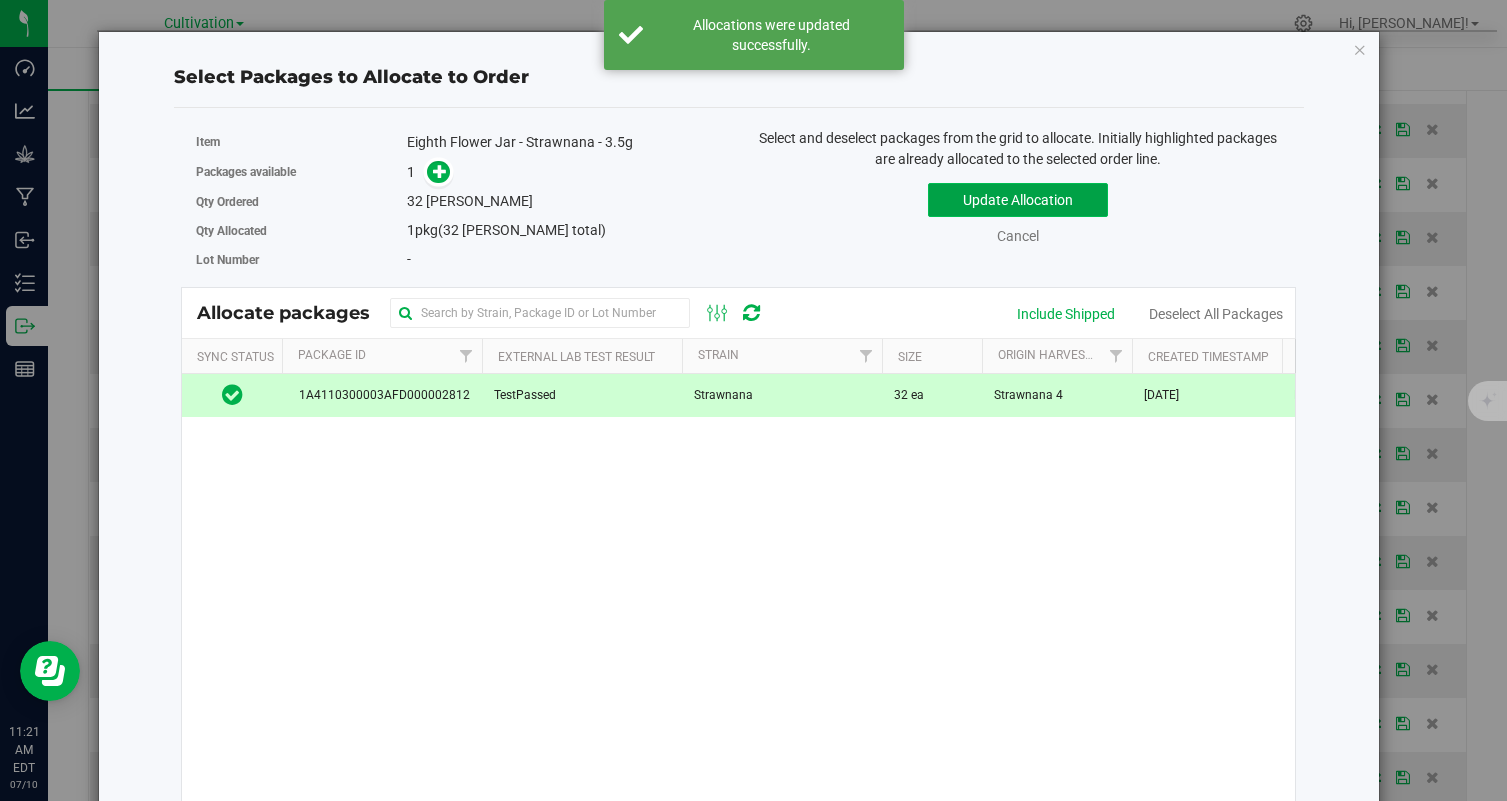 click on "Update Allocation" at bounding box center (1018, 200) 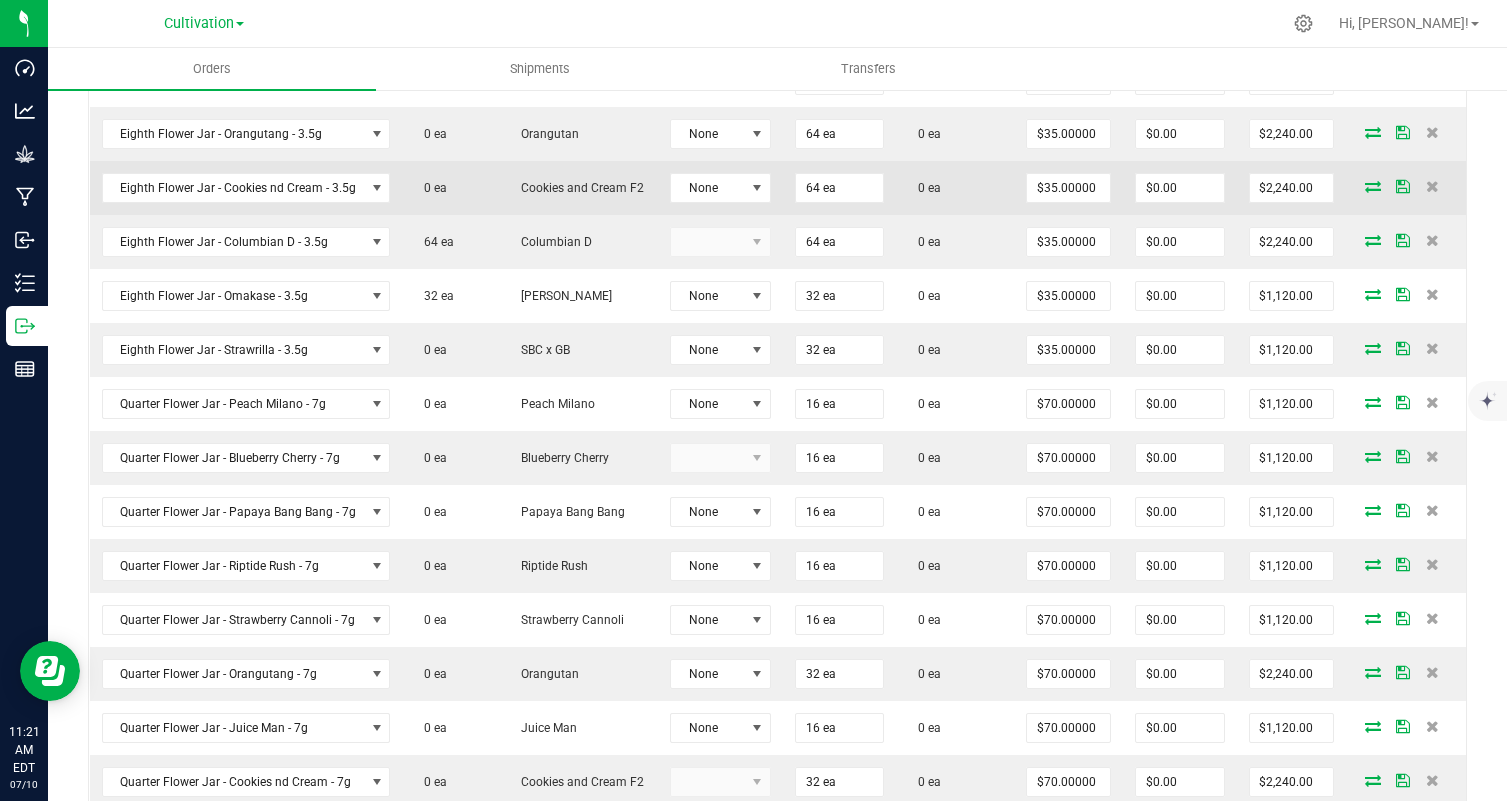 scroll, scrollTop: 1146, scrollLeft: 0, axis: vertical 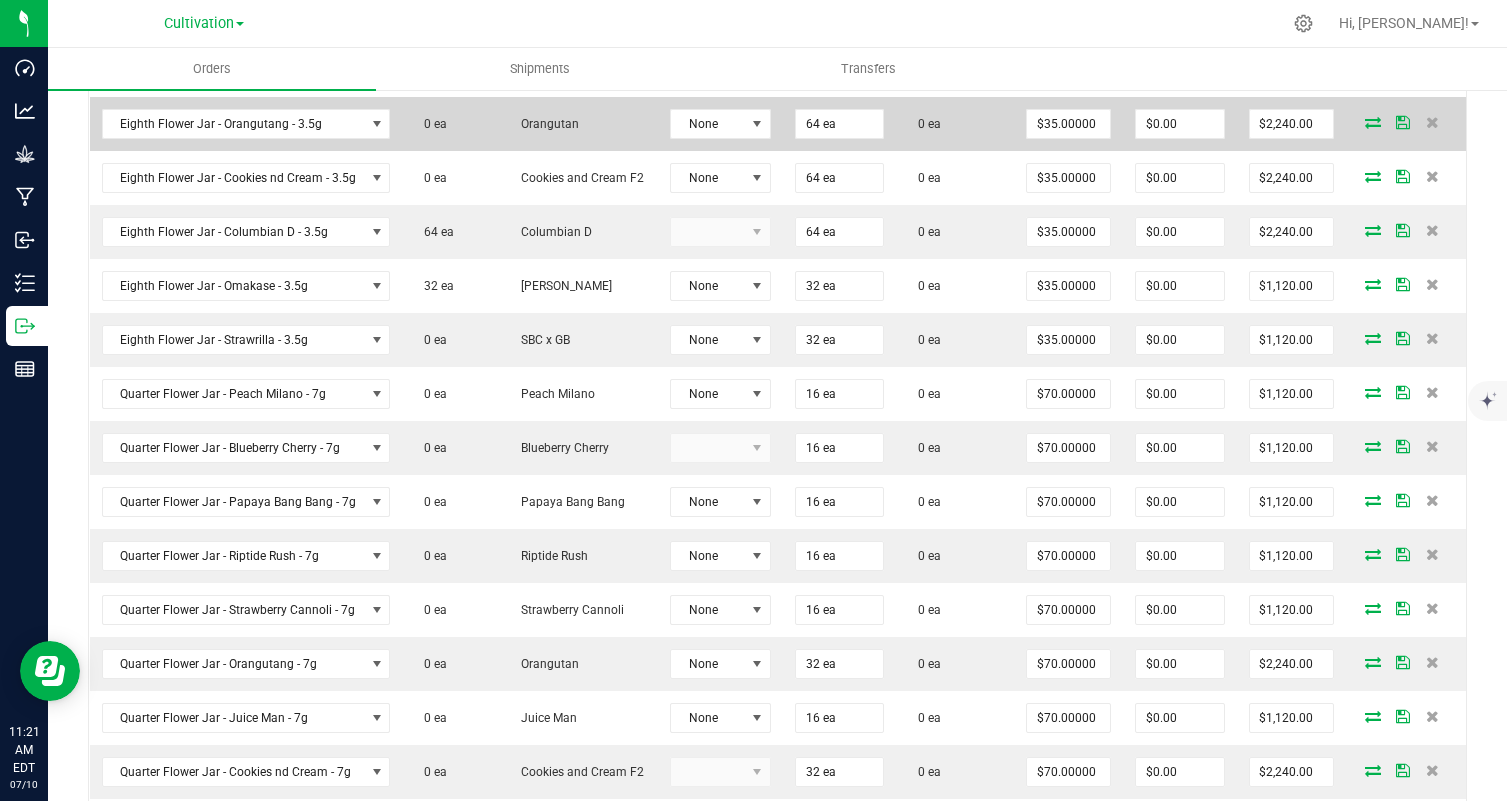 click at bounding box center [1373, 122] 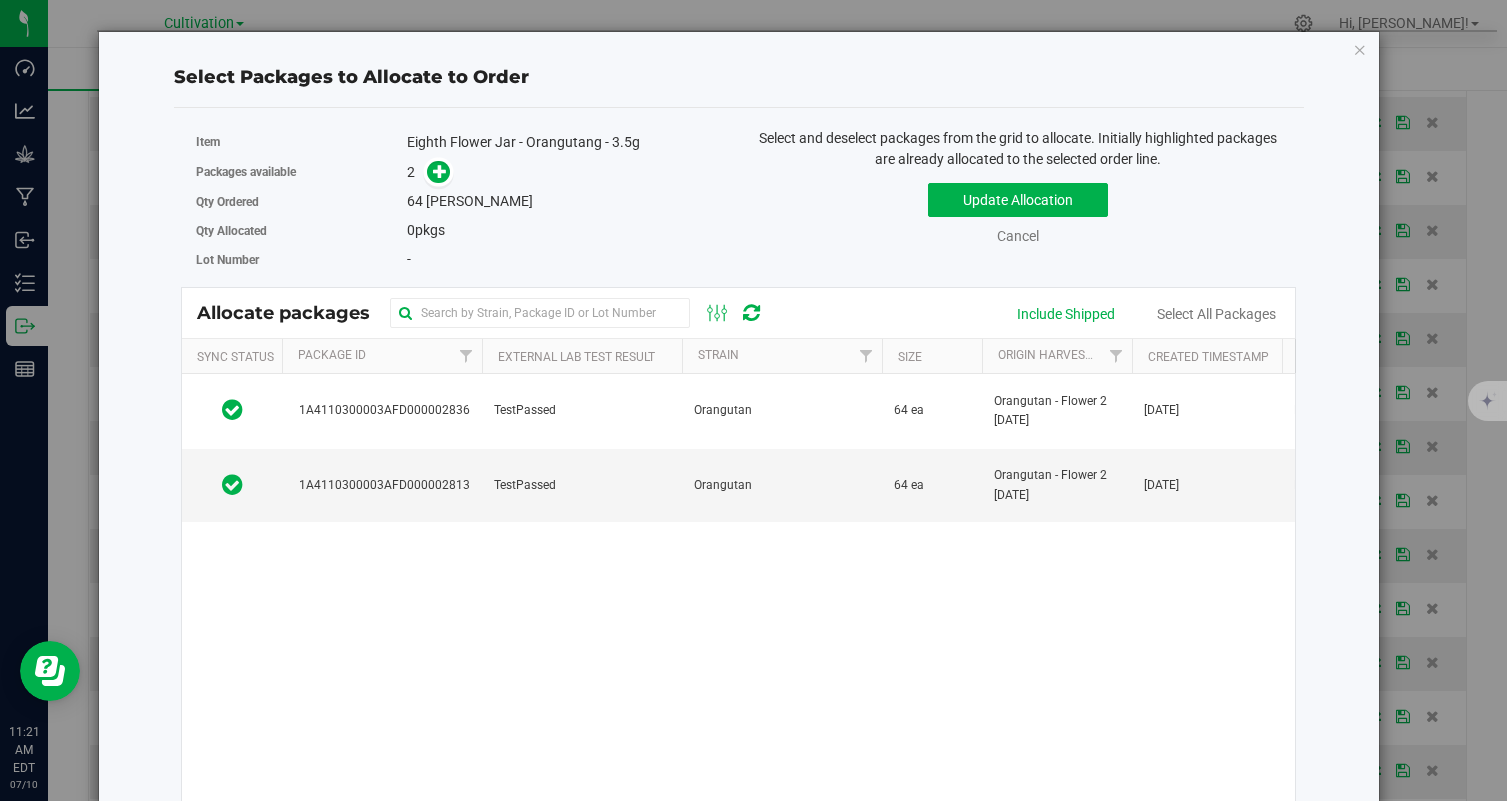 click on "1A4110300003AFD000002836  TestPassed   Orangutan
64 ea
Orangutan - Flower 2 03/16/2025 Jul 9, 2025  Flower            Orangutan - Flower 2 03/16/2025   Vault     $0.00 $0.00
1A4110300003AFD000002813  TestPassed   Orangutan
64 ea
Orangutan - Flower 2 03/16/2025 Jul 9, 2025  Flower            Orangutan - Flower 2 03/16/2025   Vault     $0.00 $0.00" at bounding box center (738, 624) 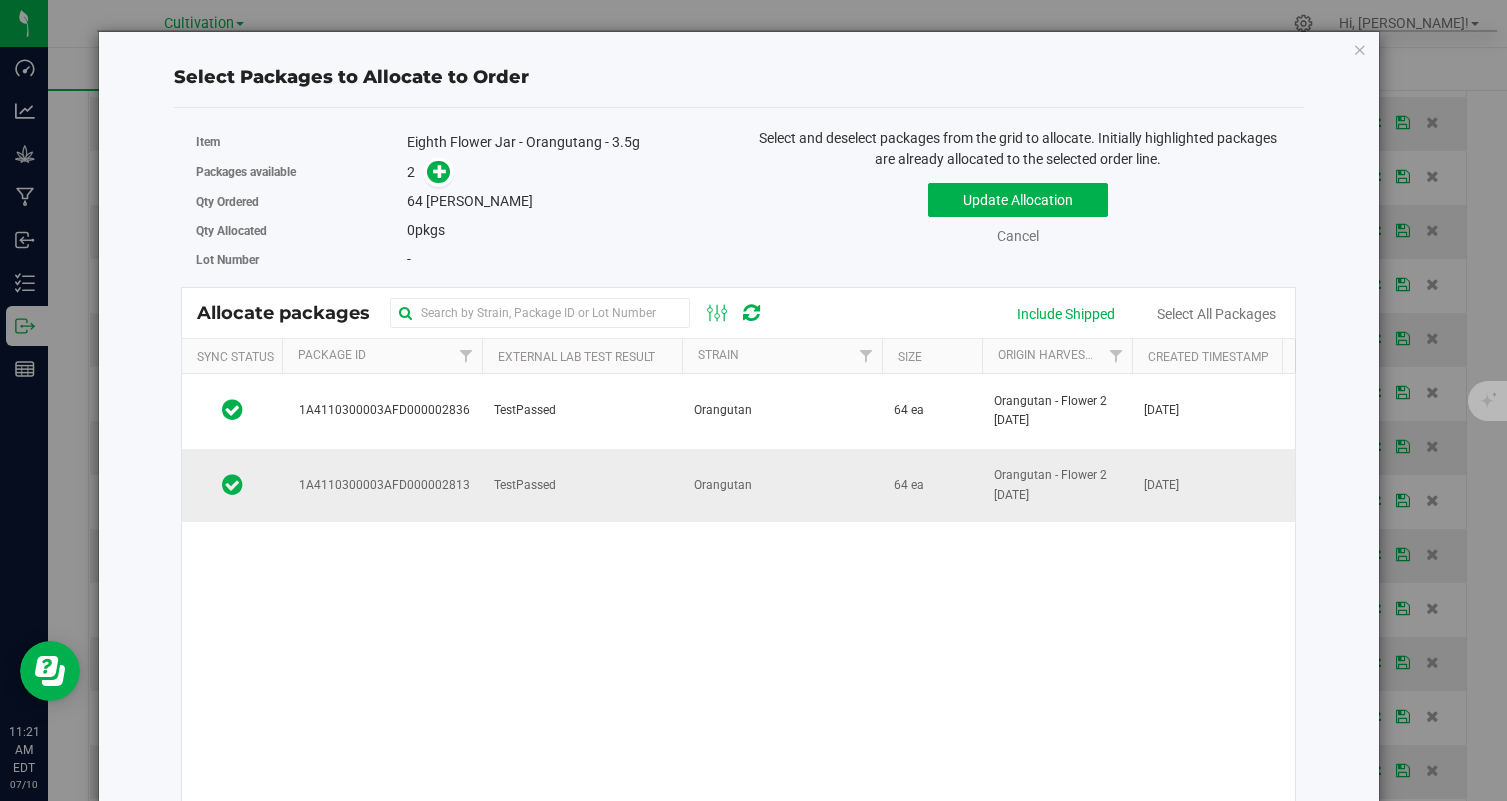 click on "TestPassed" at bounding box center (582, 486) 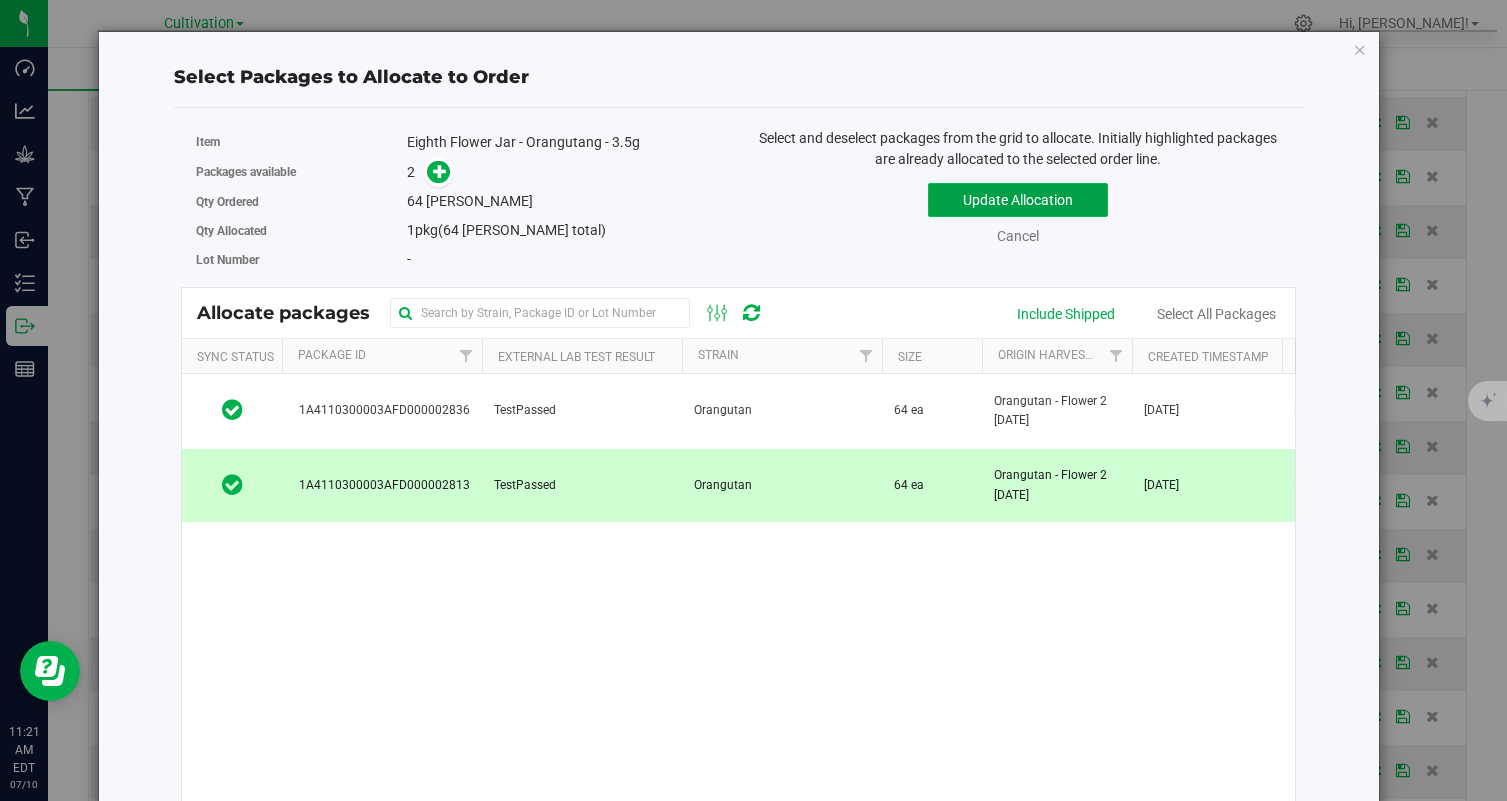 click on "Update Allocation" at bounding box center (1018, 200) 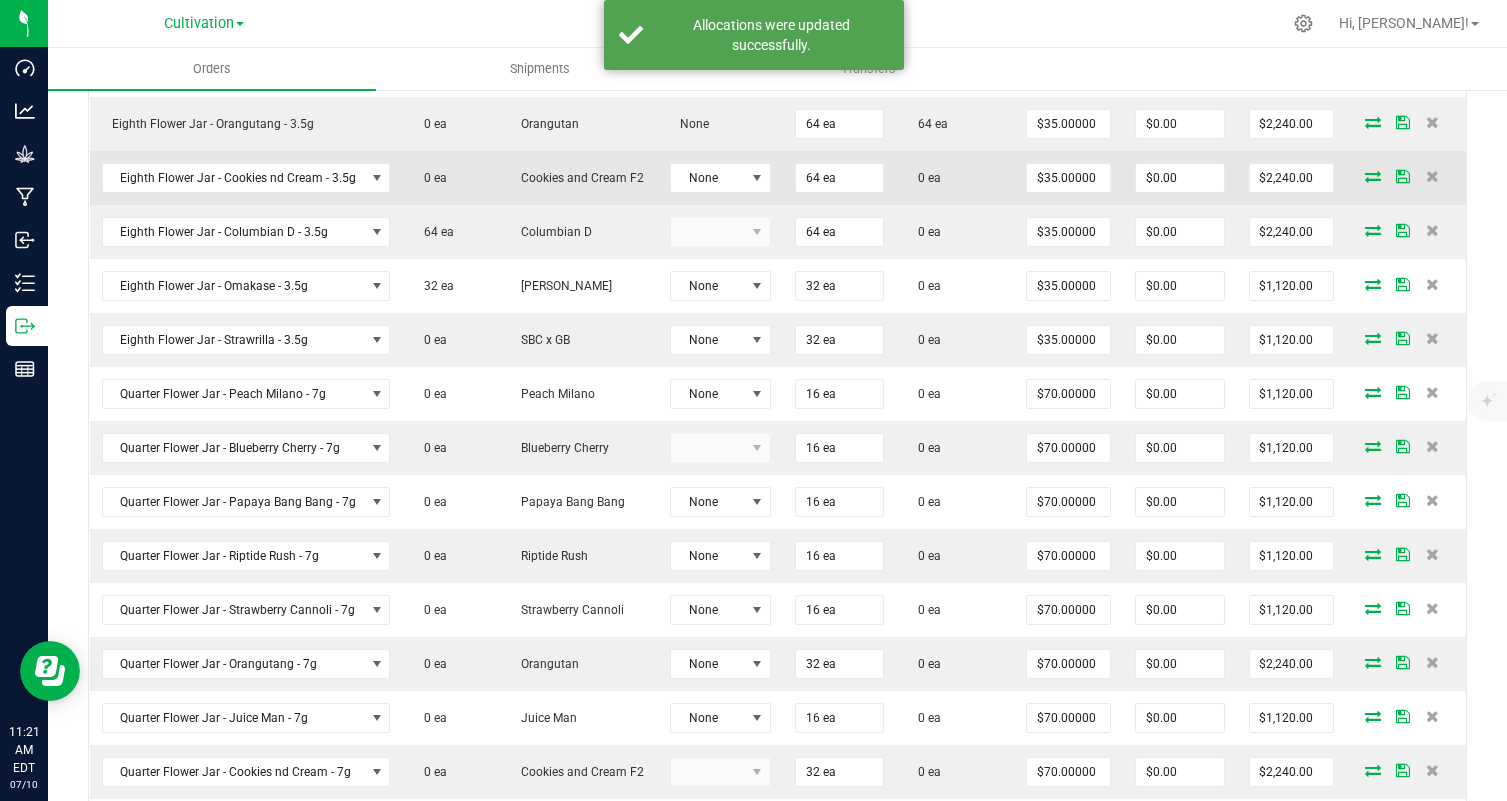 click at bounding box center (1373, 176) 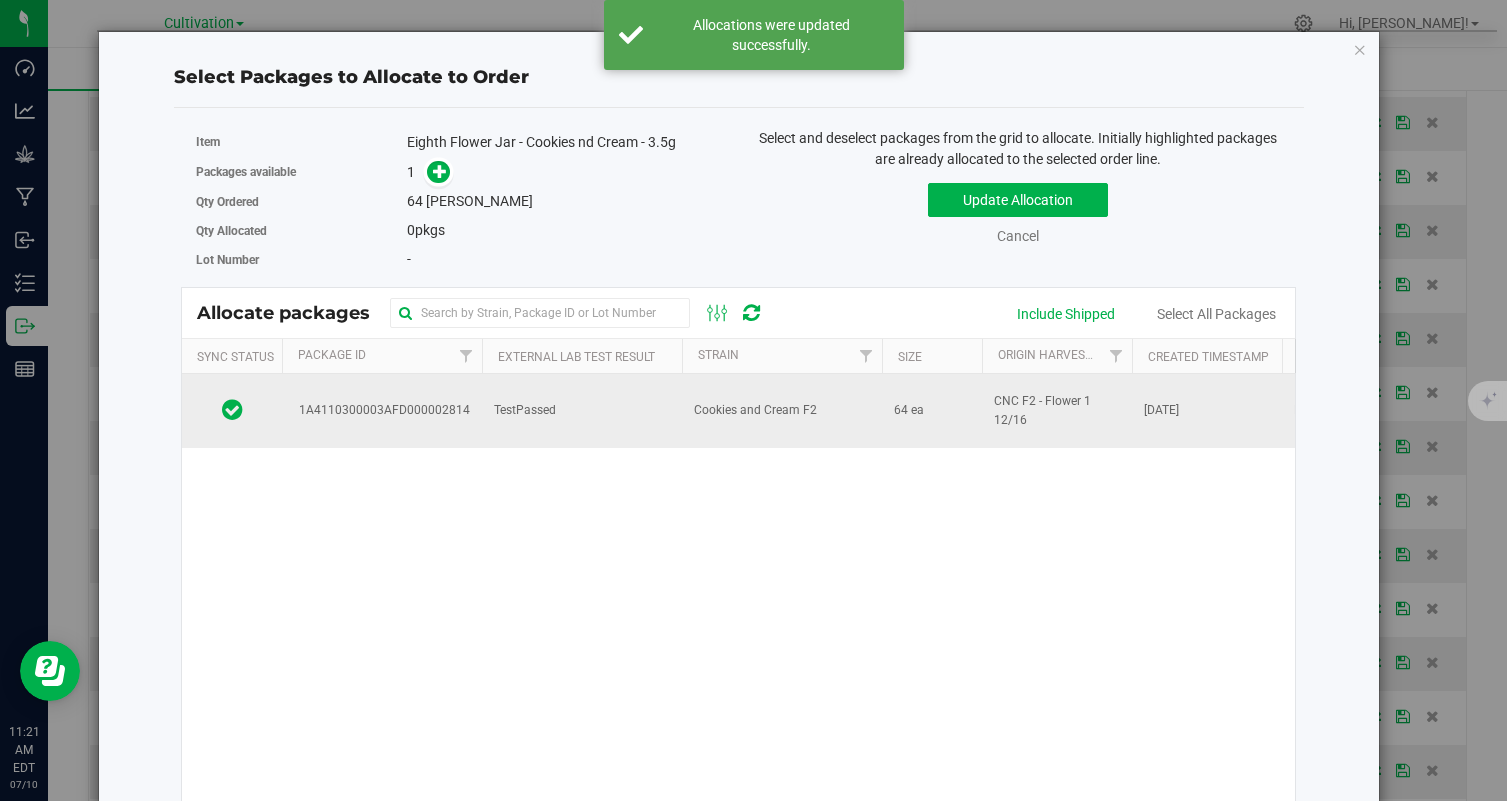 click on "TestPassed" at bounding box center (582, 411) 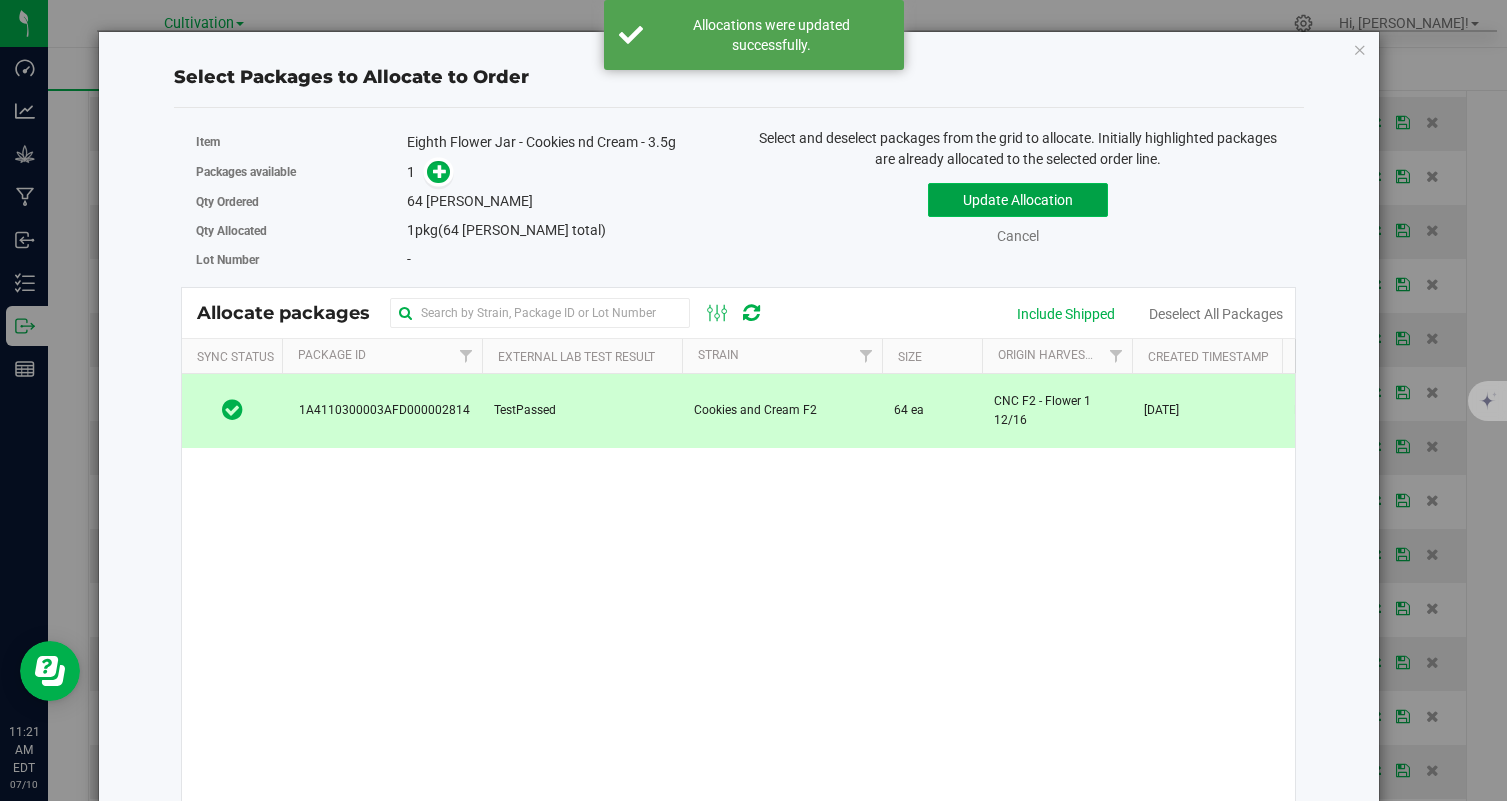 click on "Update Allocation" at bounding box center (1018, 200) 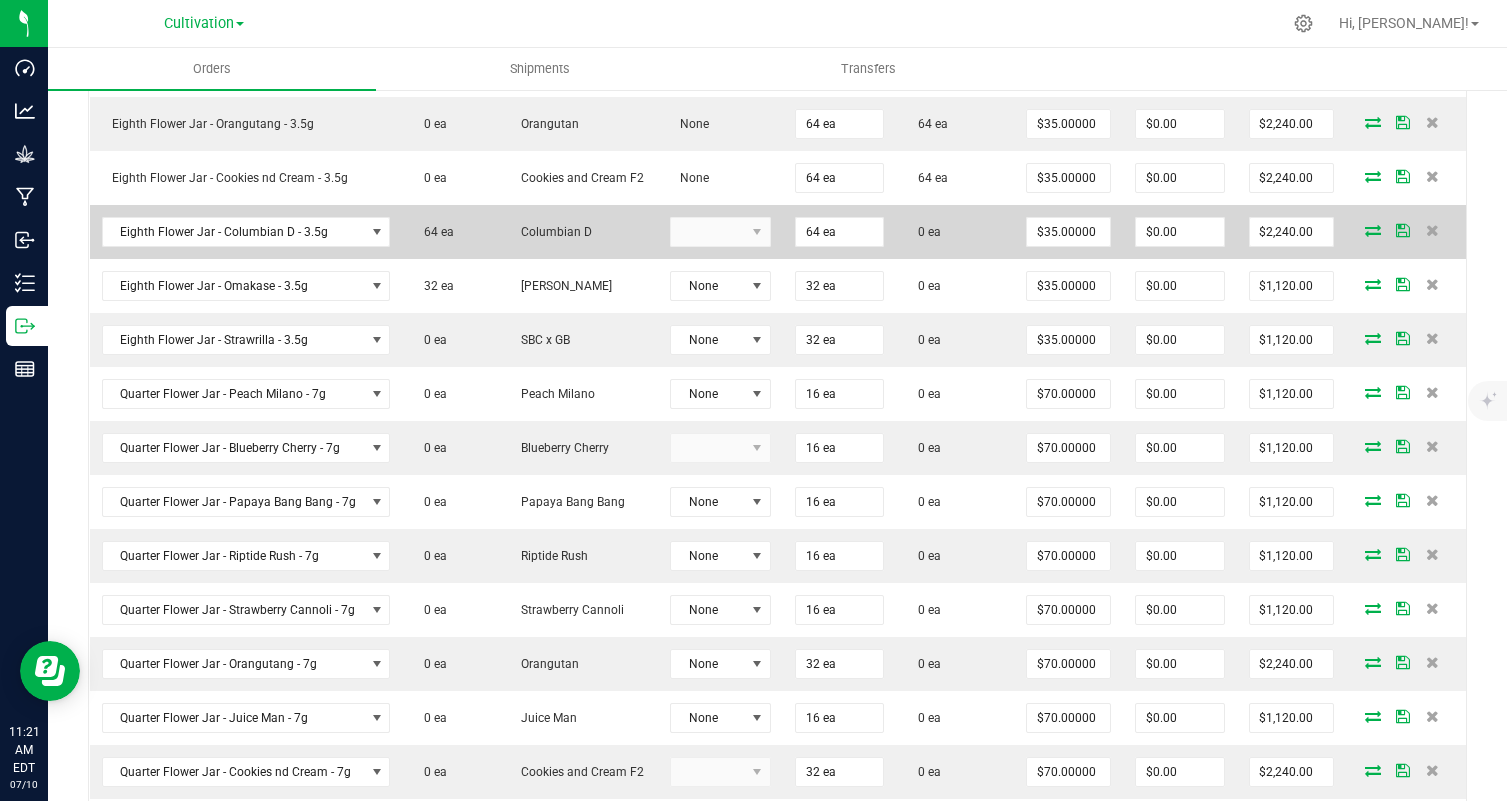 click at bounding box center (1373, 230) 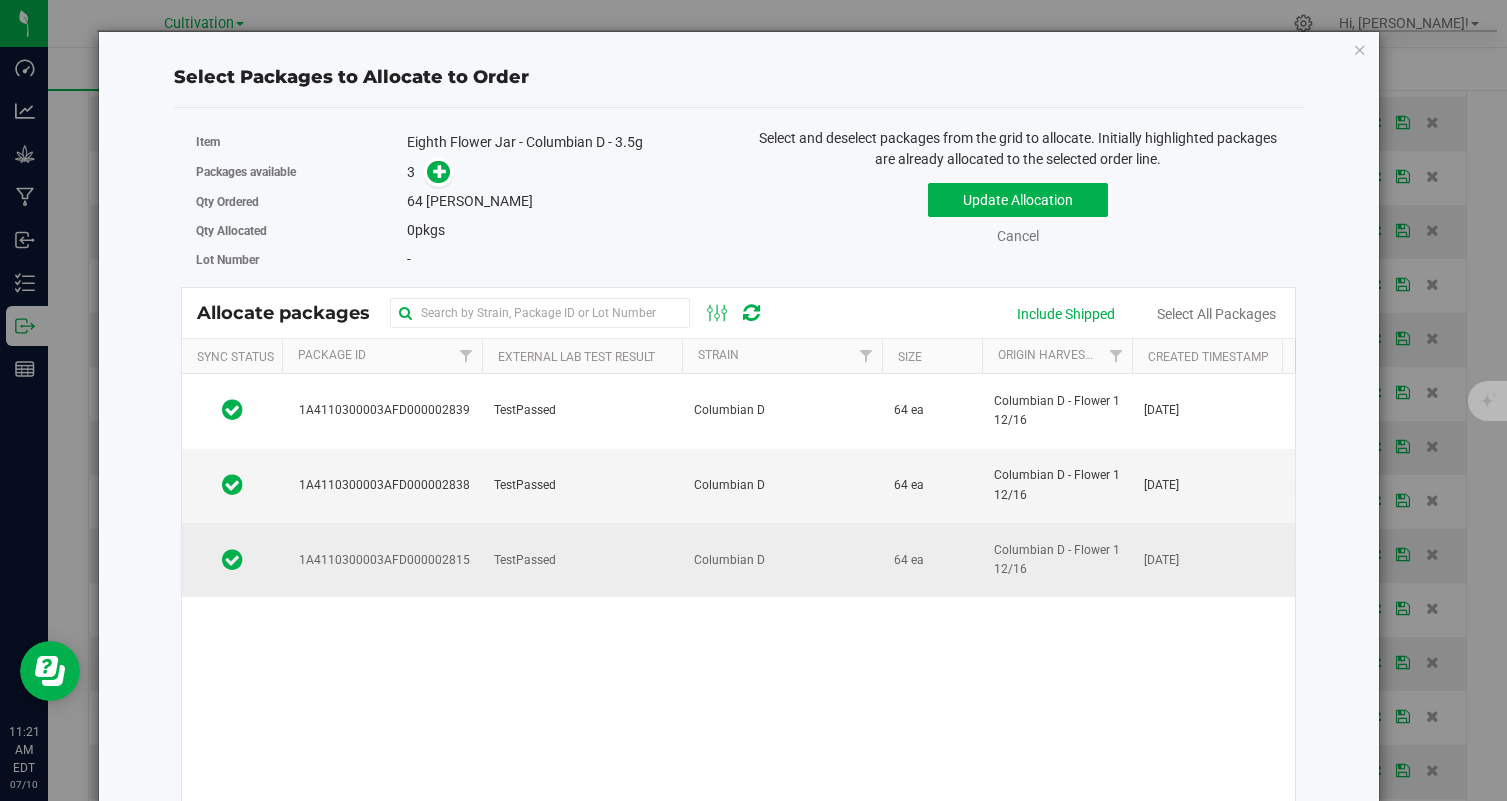 click on "TestPassed" at bounding box center [582, 560] 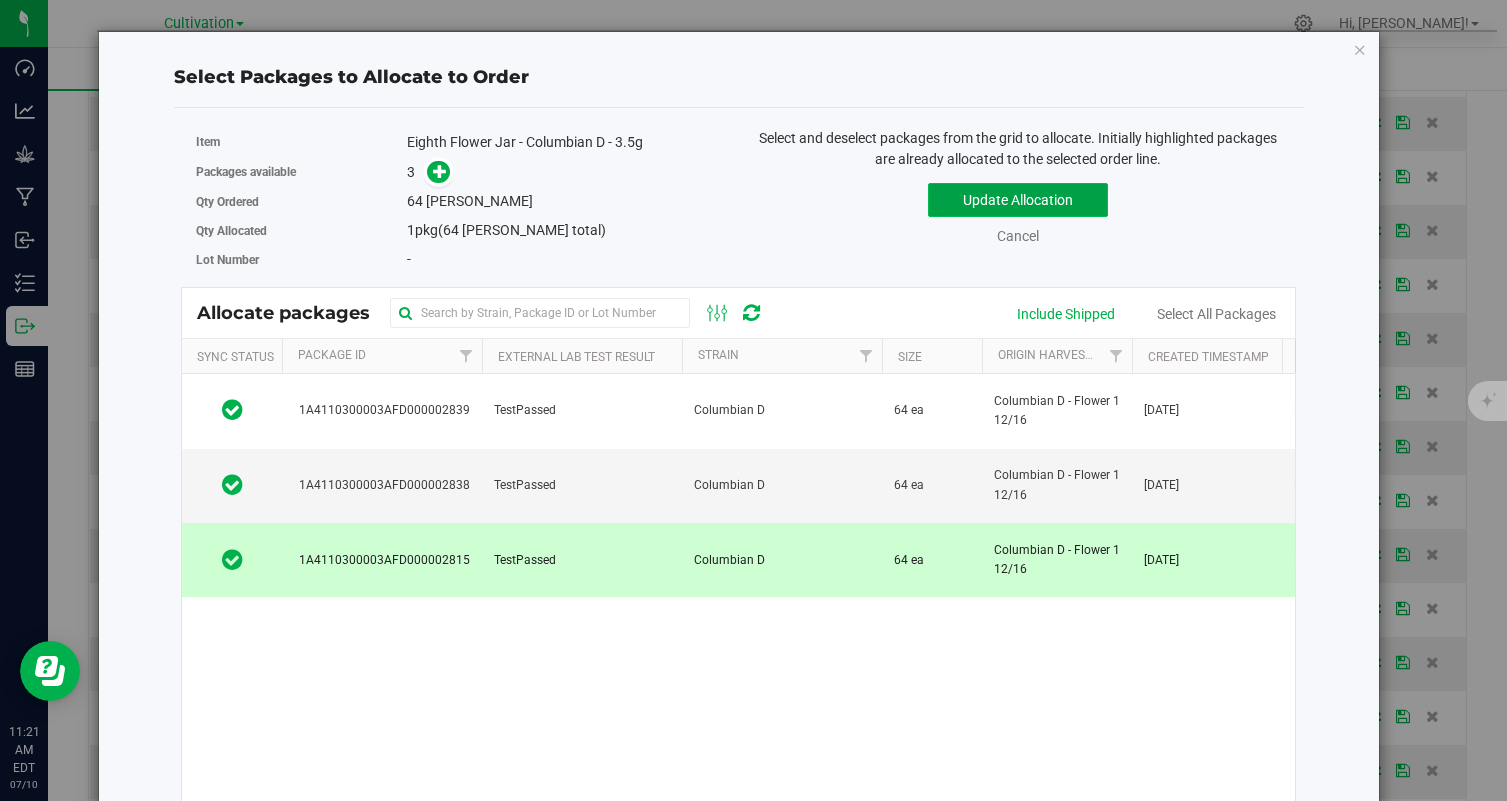 click on "Update Allocation" at bounding box center (1018, 200) 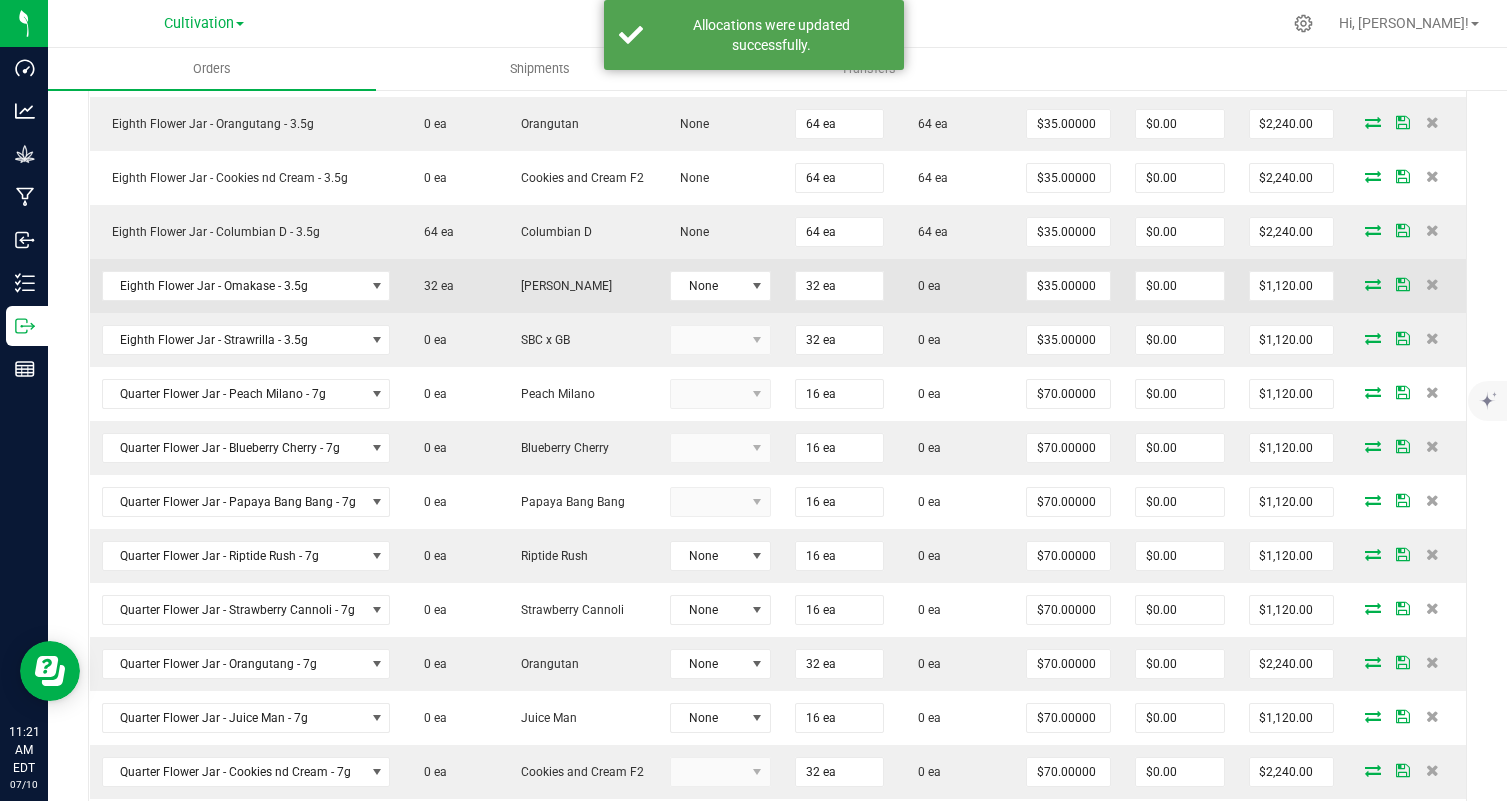 click at bounding box center (1373, 284) 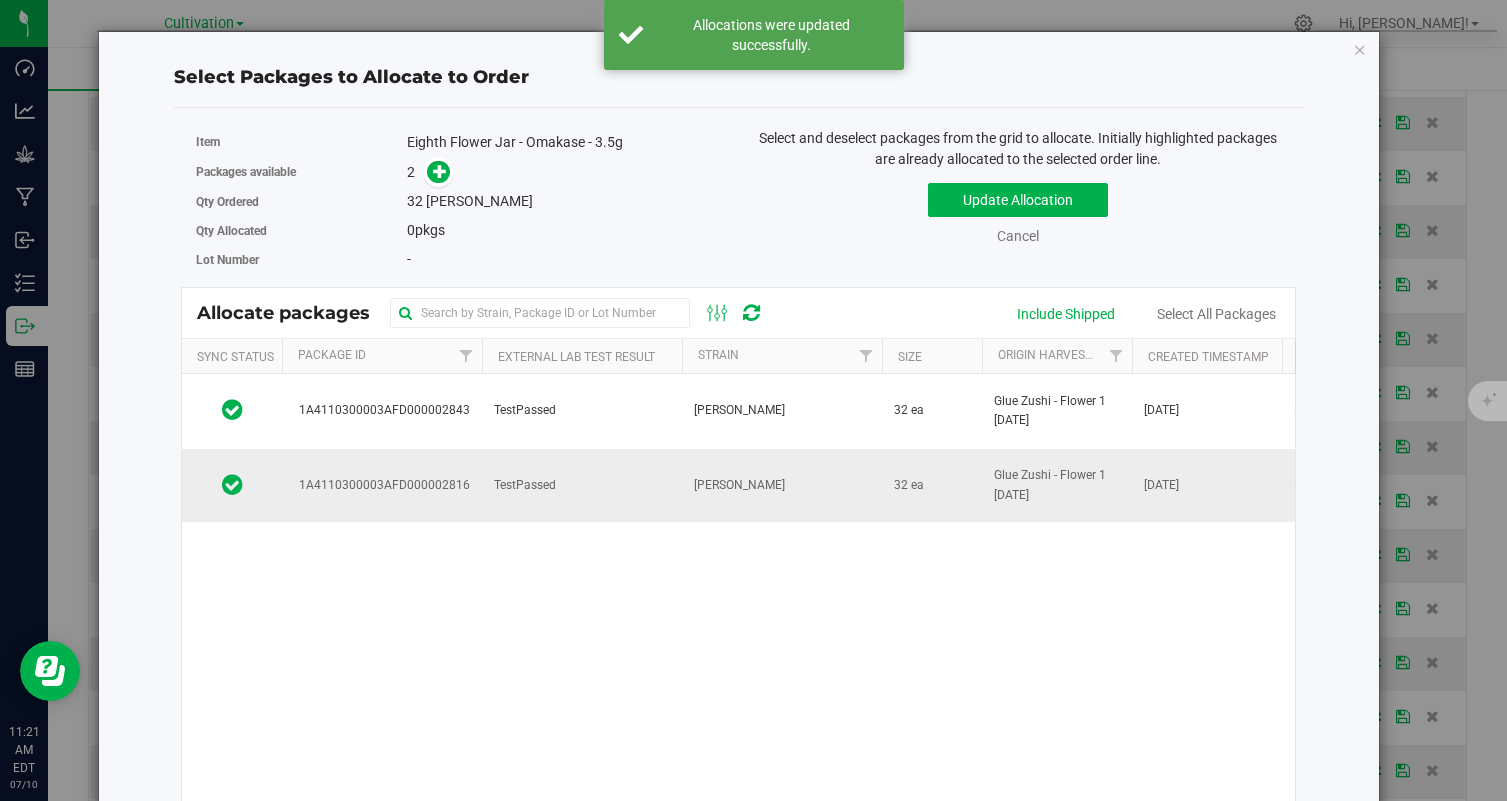 click on "TestPassed" at bounding box center [582, 486] 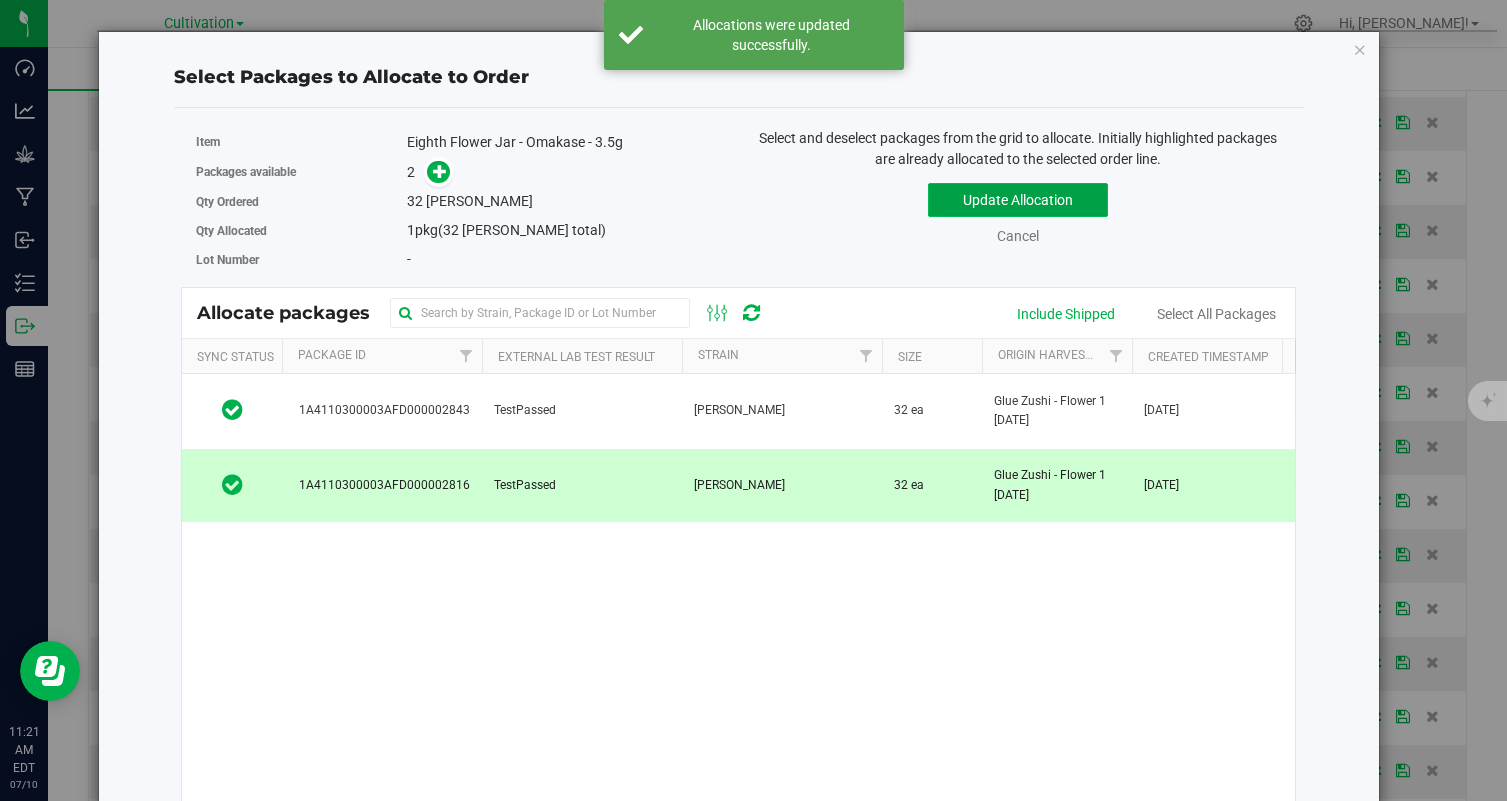 click on "Update Allocation" at bounding box center (1018, 200) 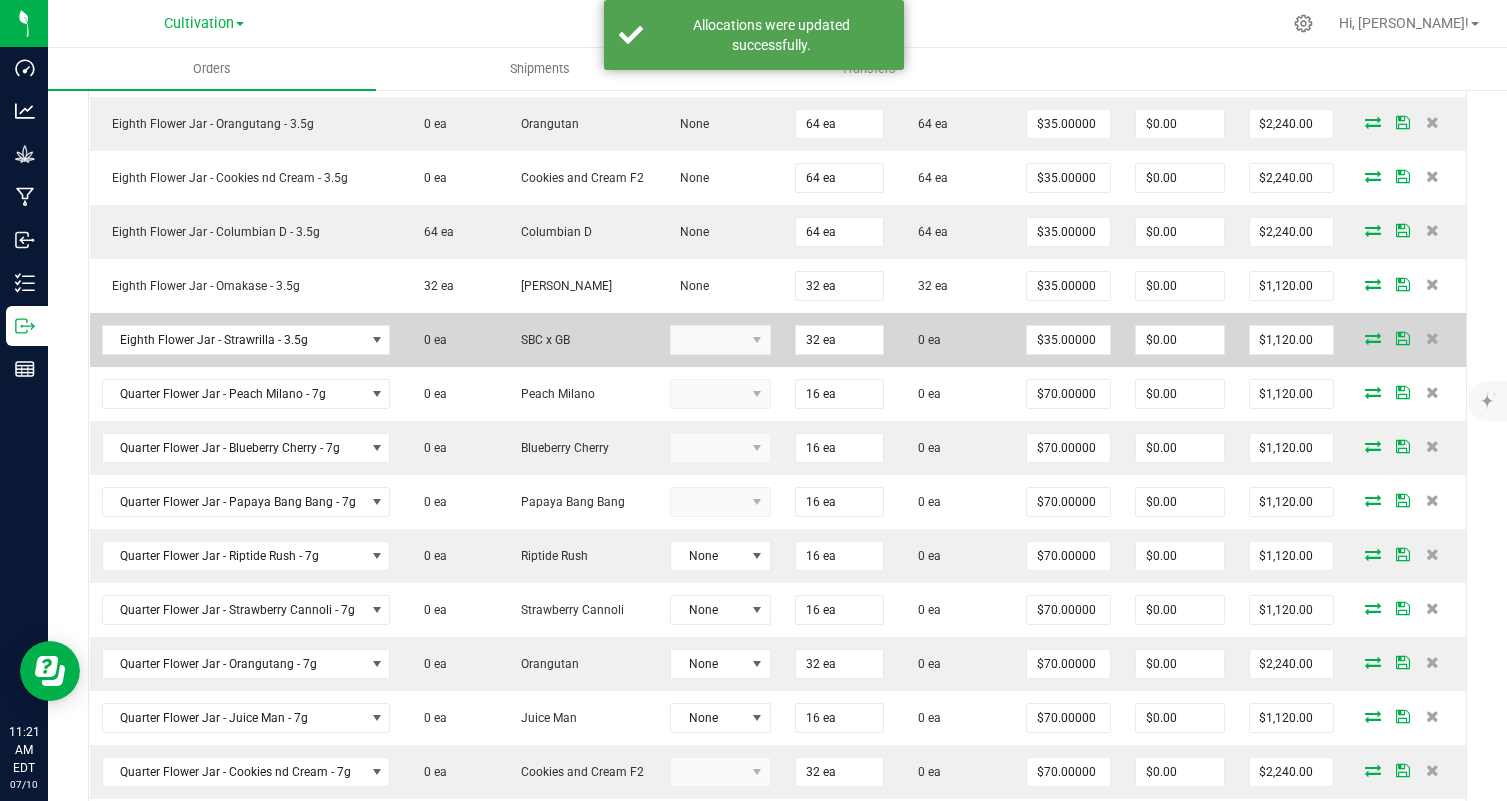 click at bounding box center [1373, 338] 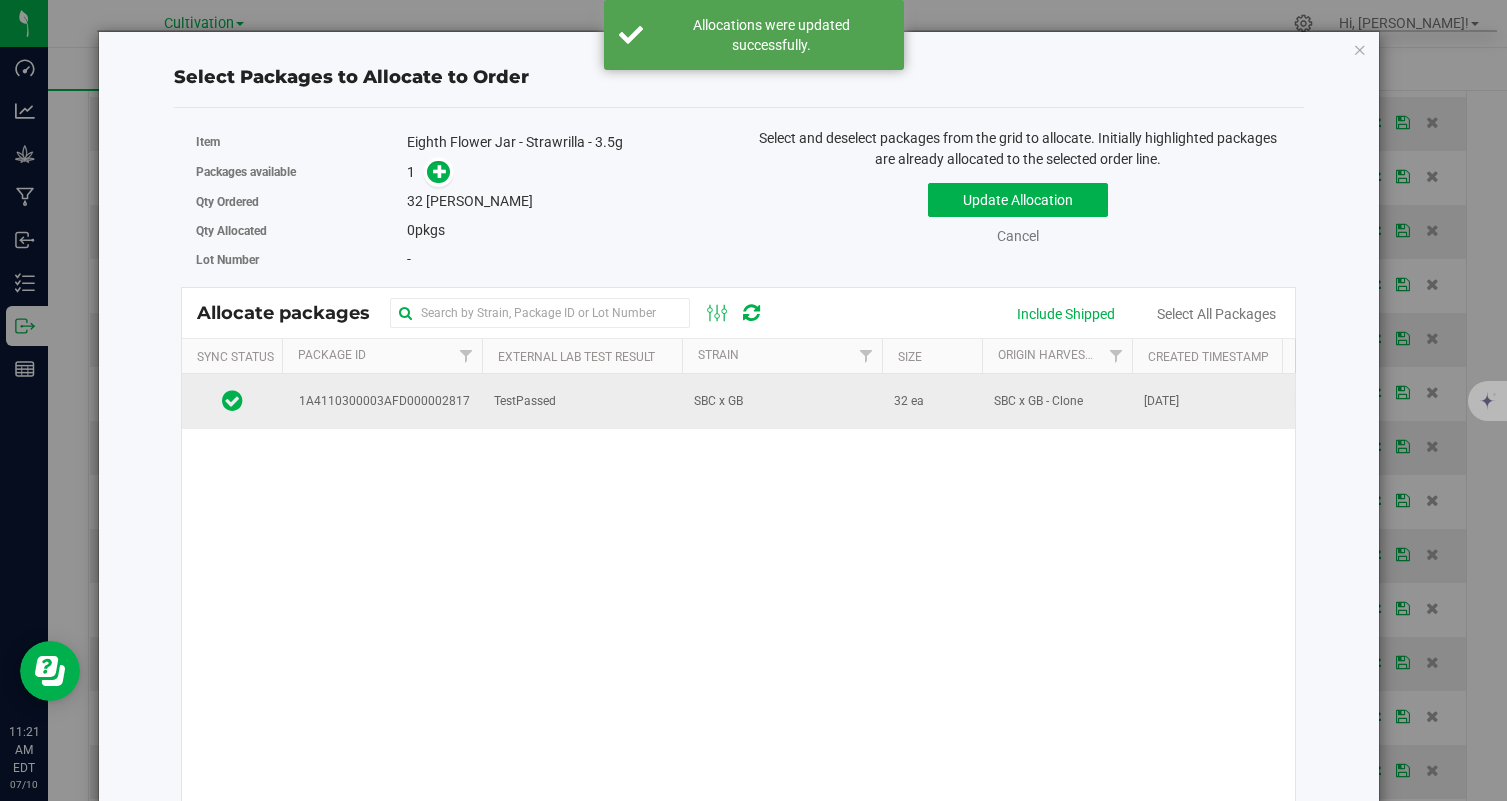 click on "SBC x GB" at bounding box center (782, 401) 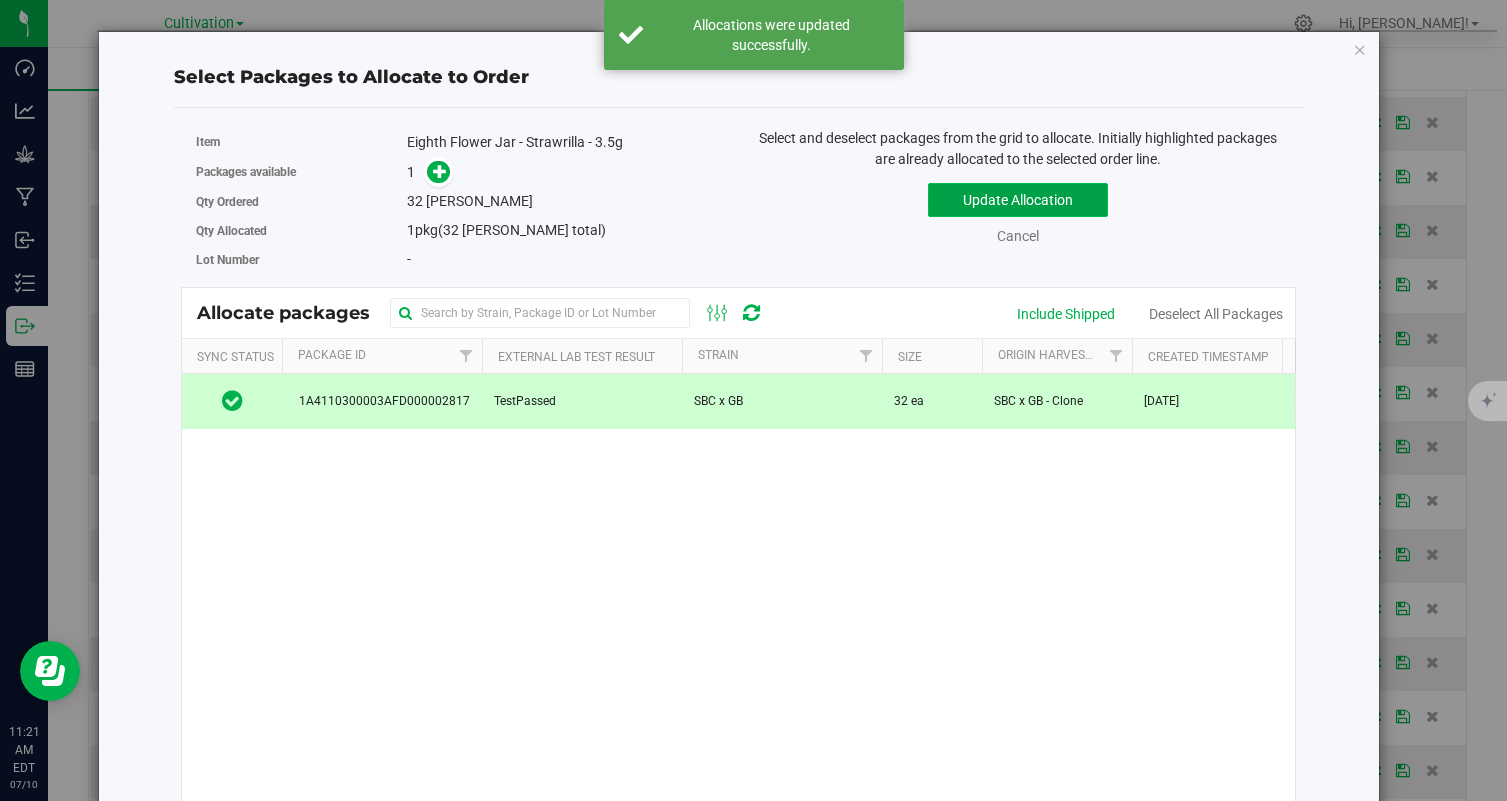 click on "Update Allocation" at bounding box center [1018, 200] 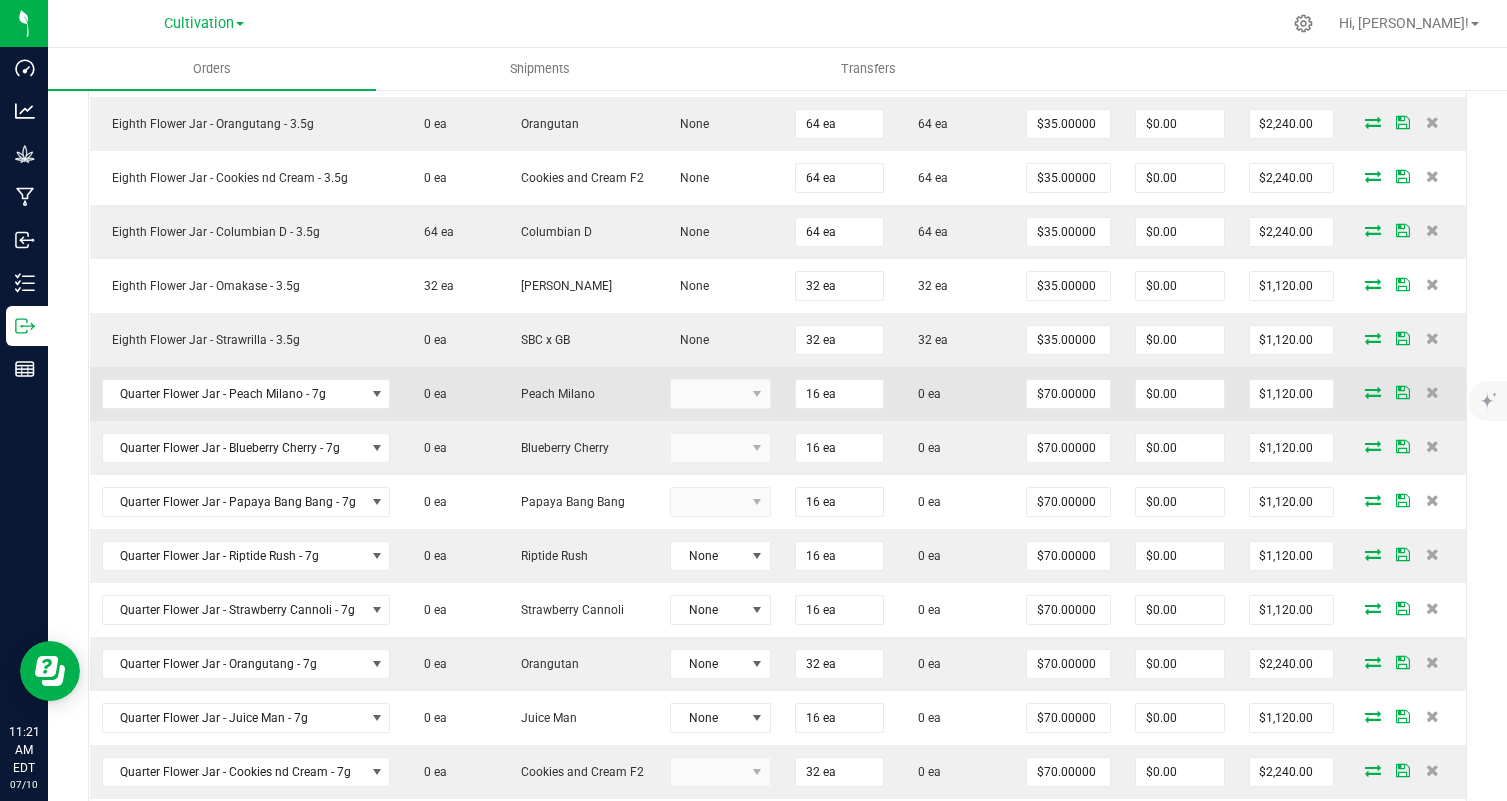 click at bounding box center (1373, 392) 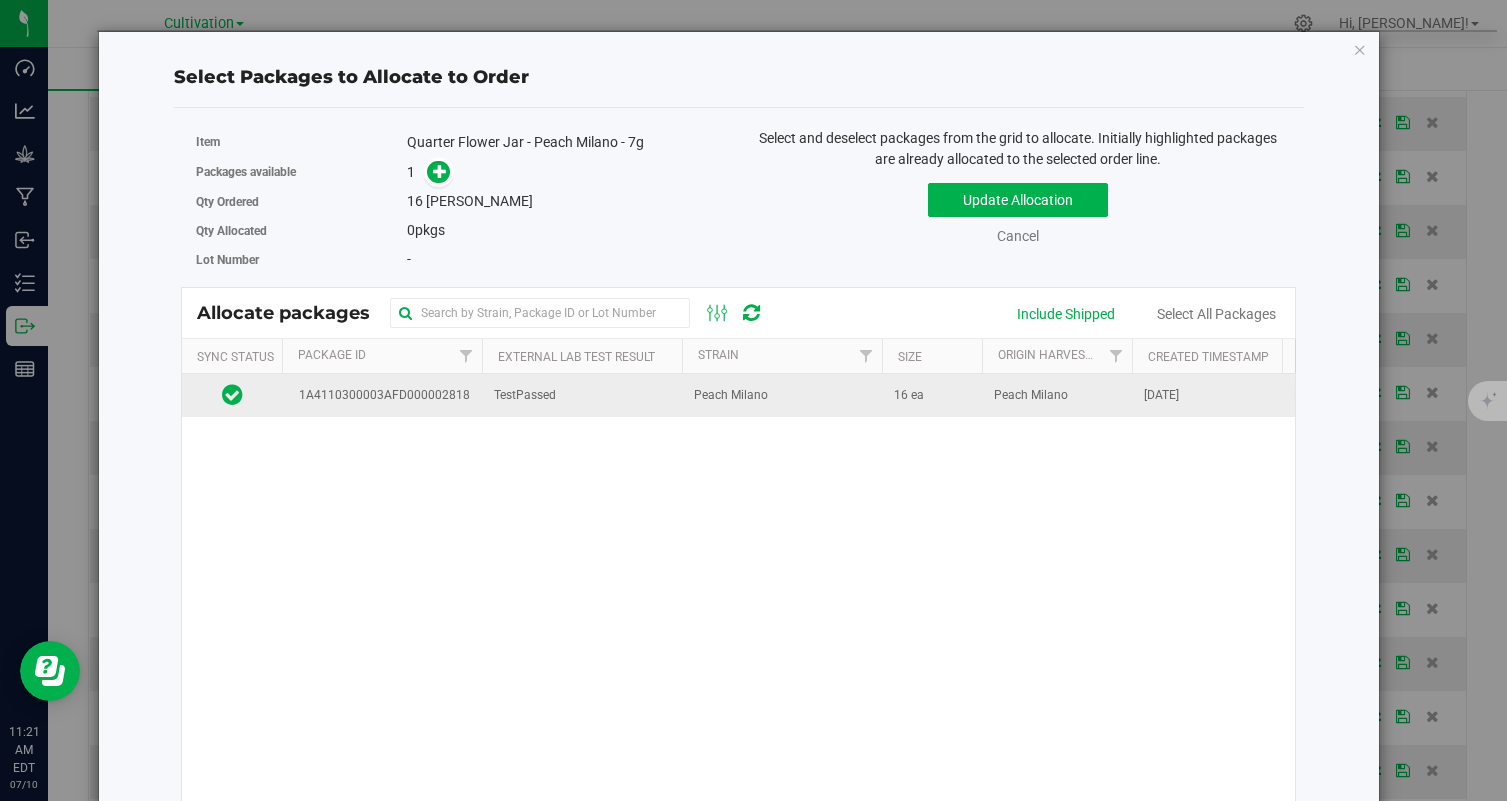 click on "16 ea" at bounding box center (932, 395) 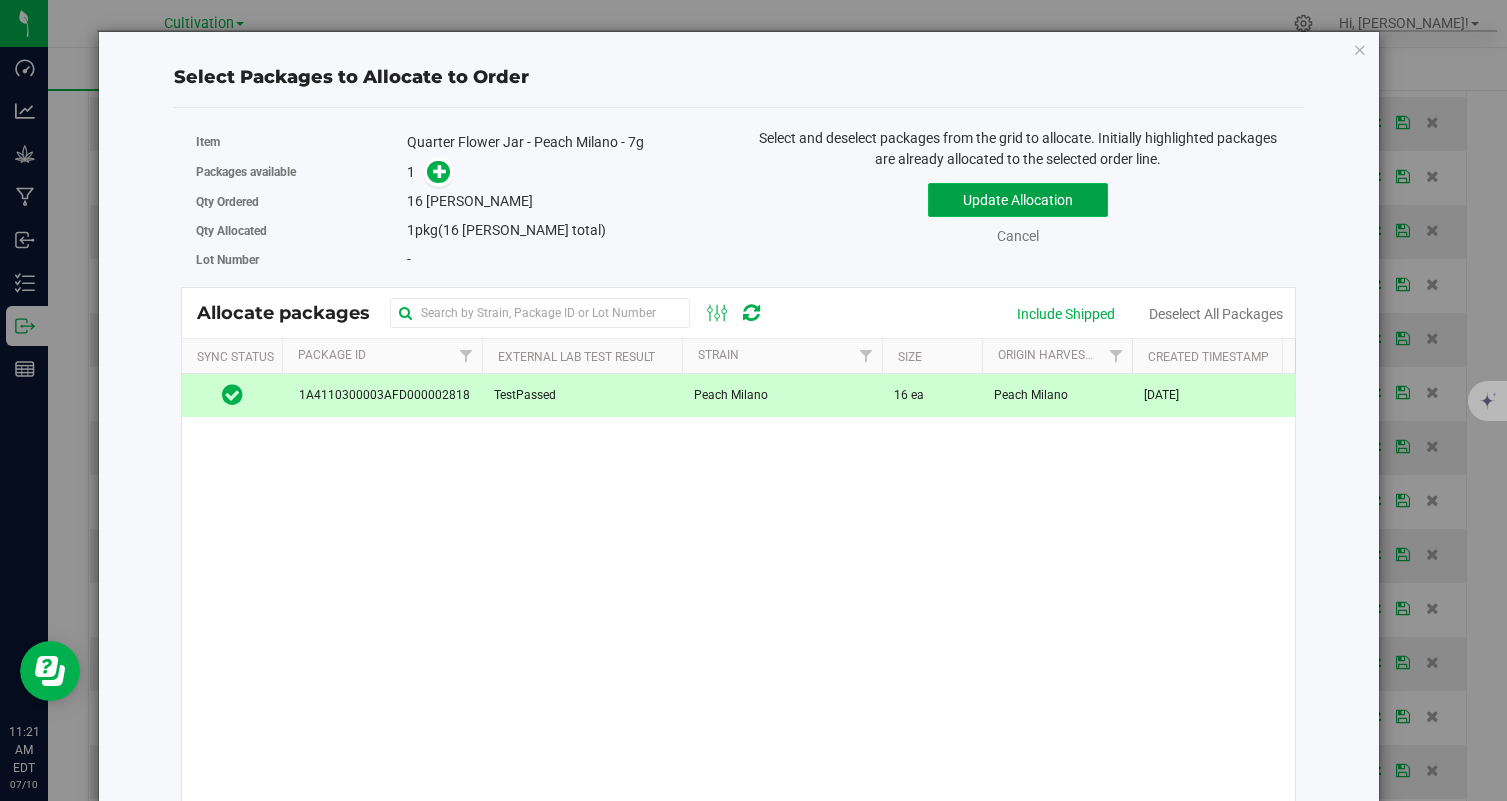 click on "Update Allocation" at bounding box center (1018, 200) 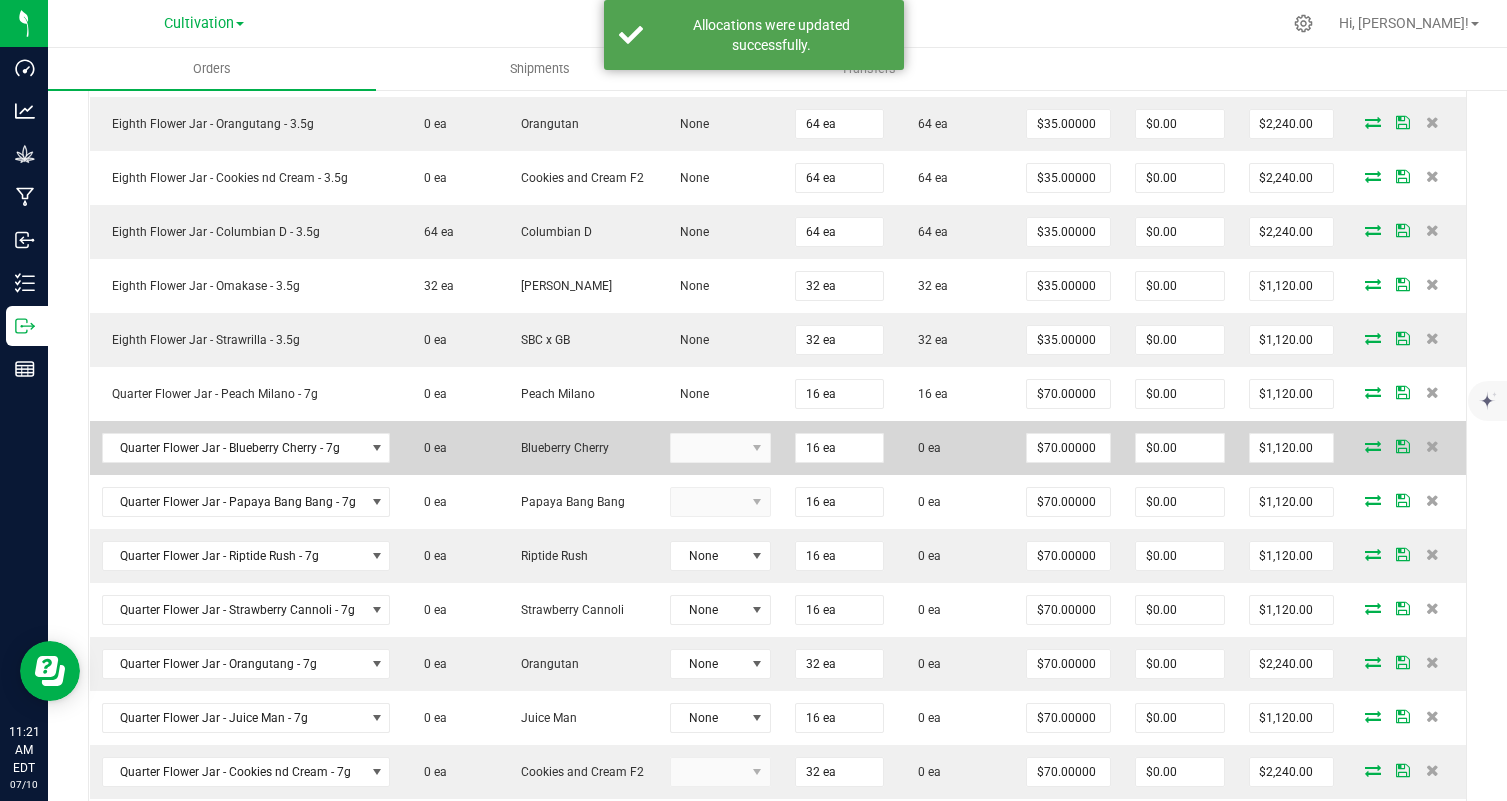 click at bounding box center (1373, 446) 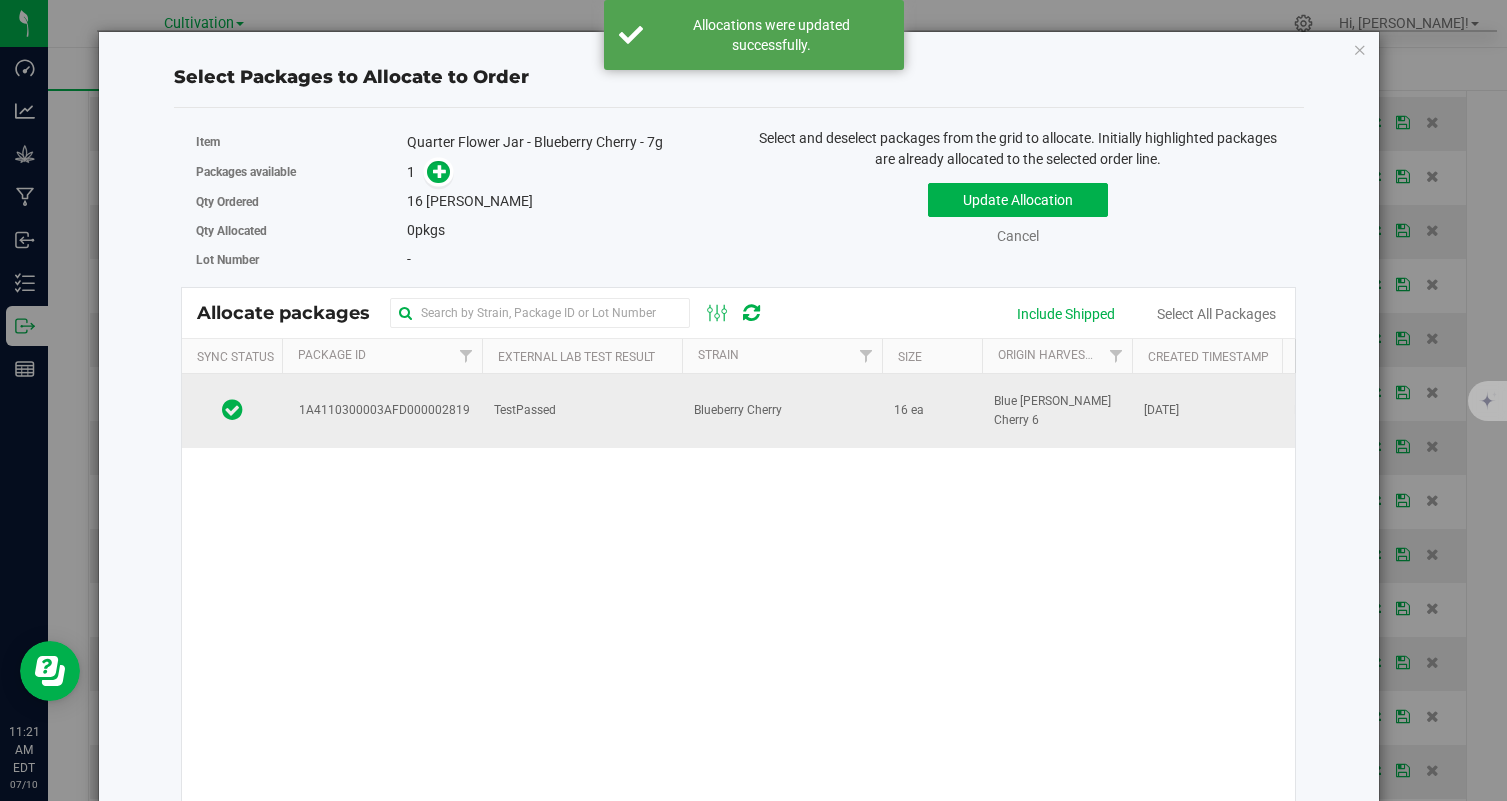 click on "16 ea" at bounding box center (932, 411) 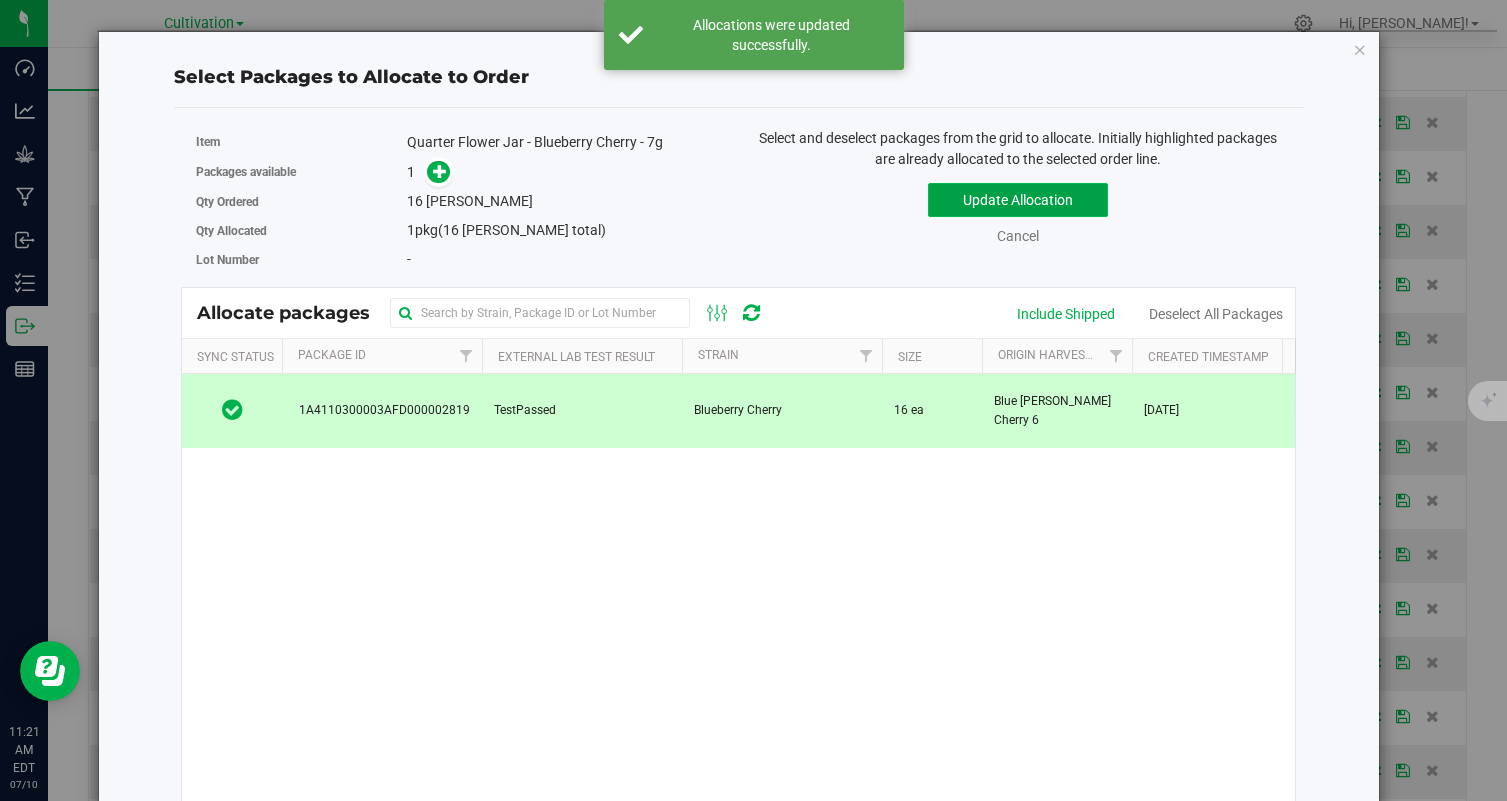 click on "Update Allocation" at bounding box center [1018, 200] 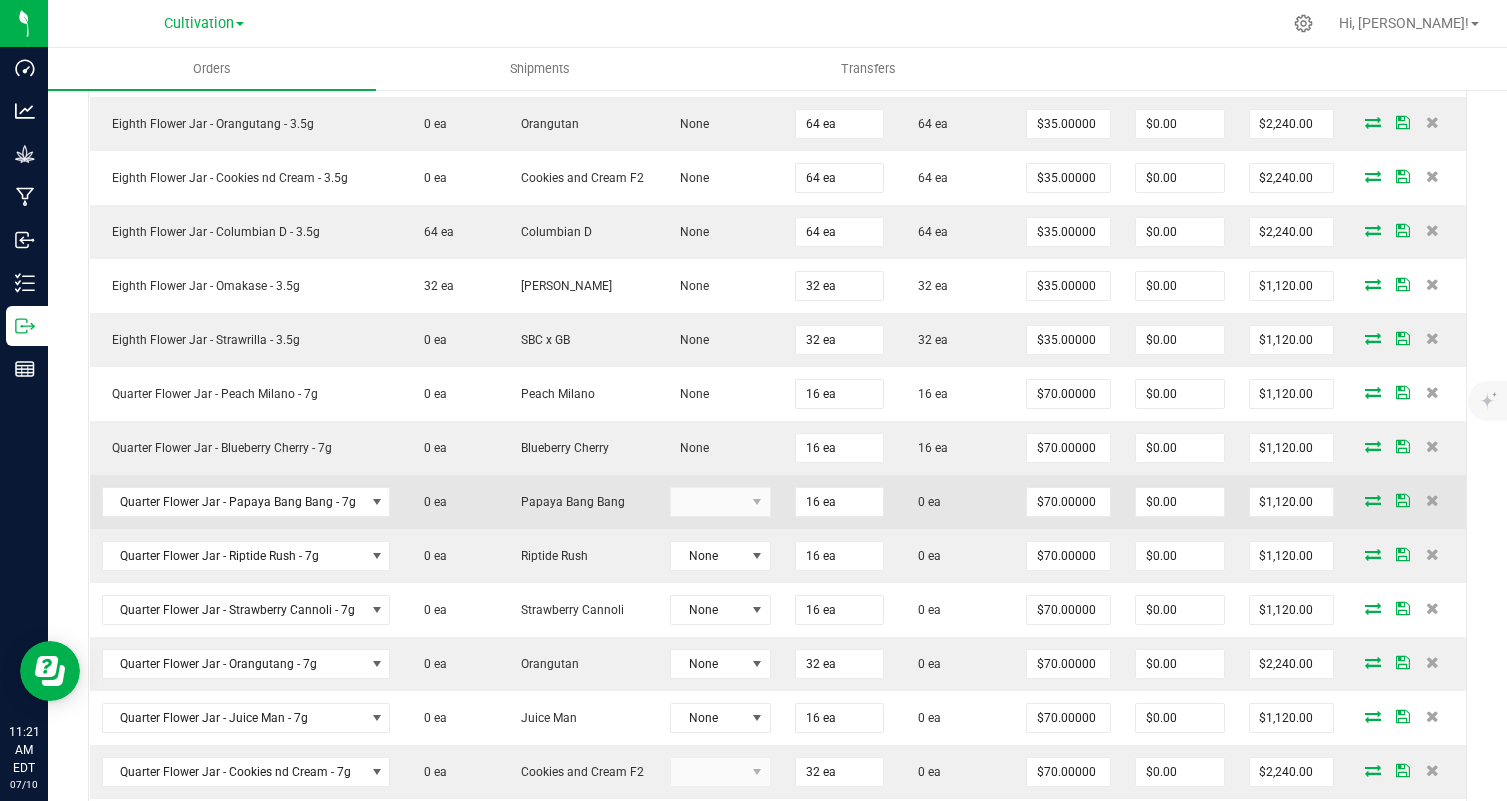 click at bounding box center [1373, 500] 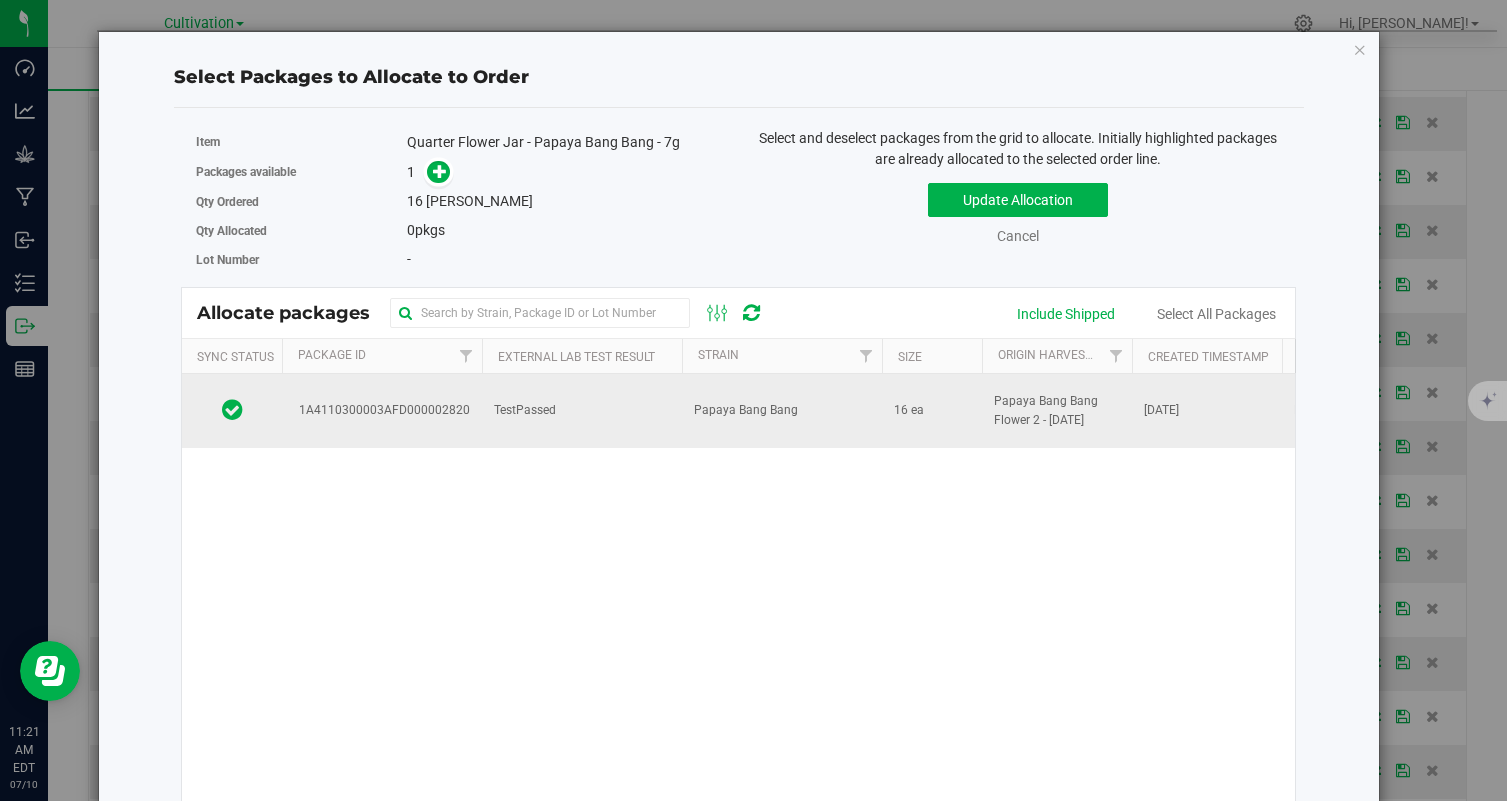 click on "Papaya Bang Bang" at bounding box center [782, 411] 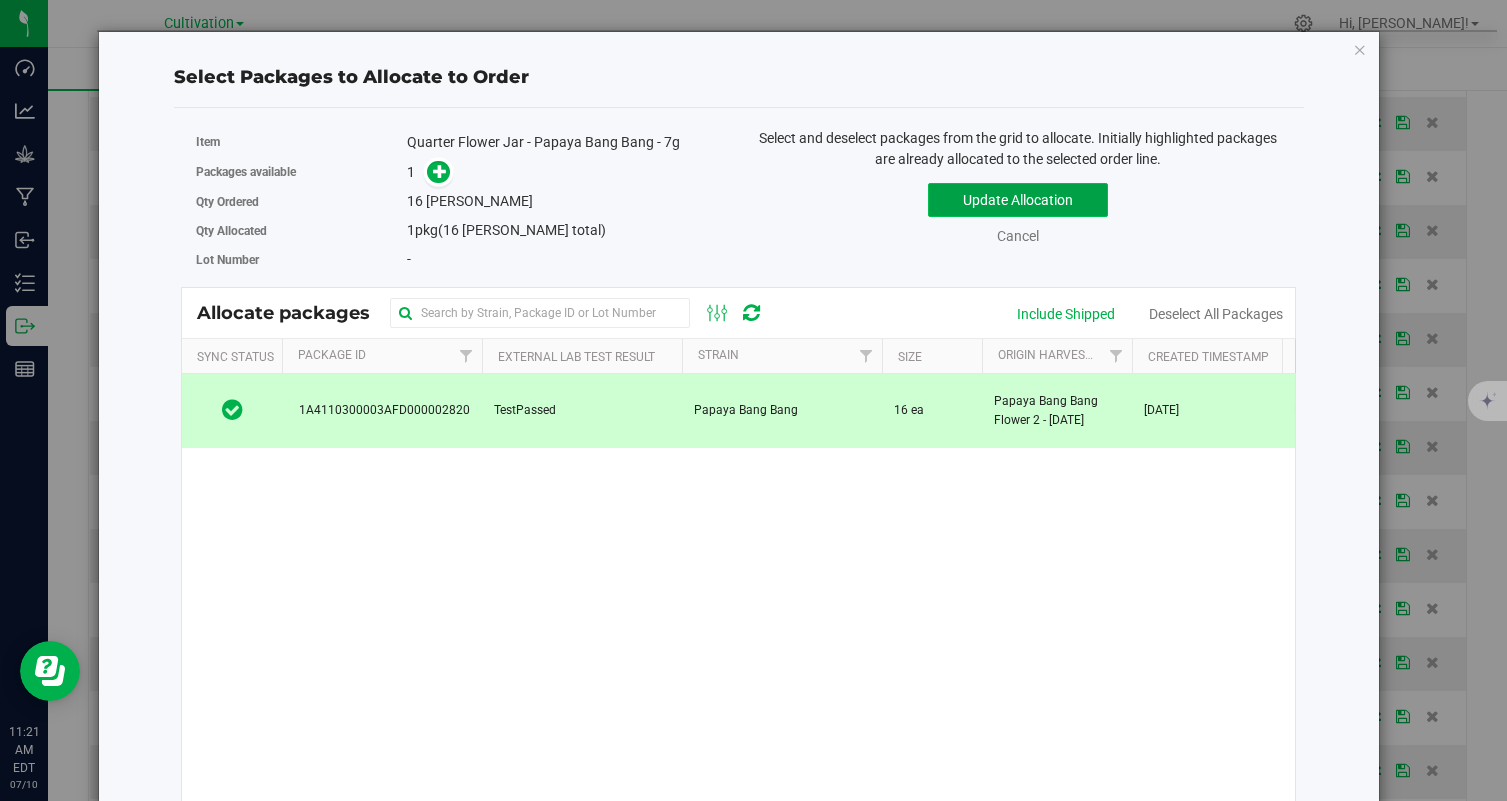 click on "Update Allocation" at bounding box center [1018, 200] 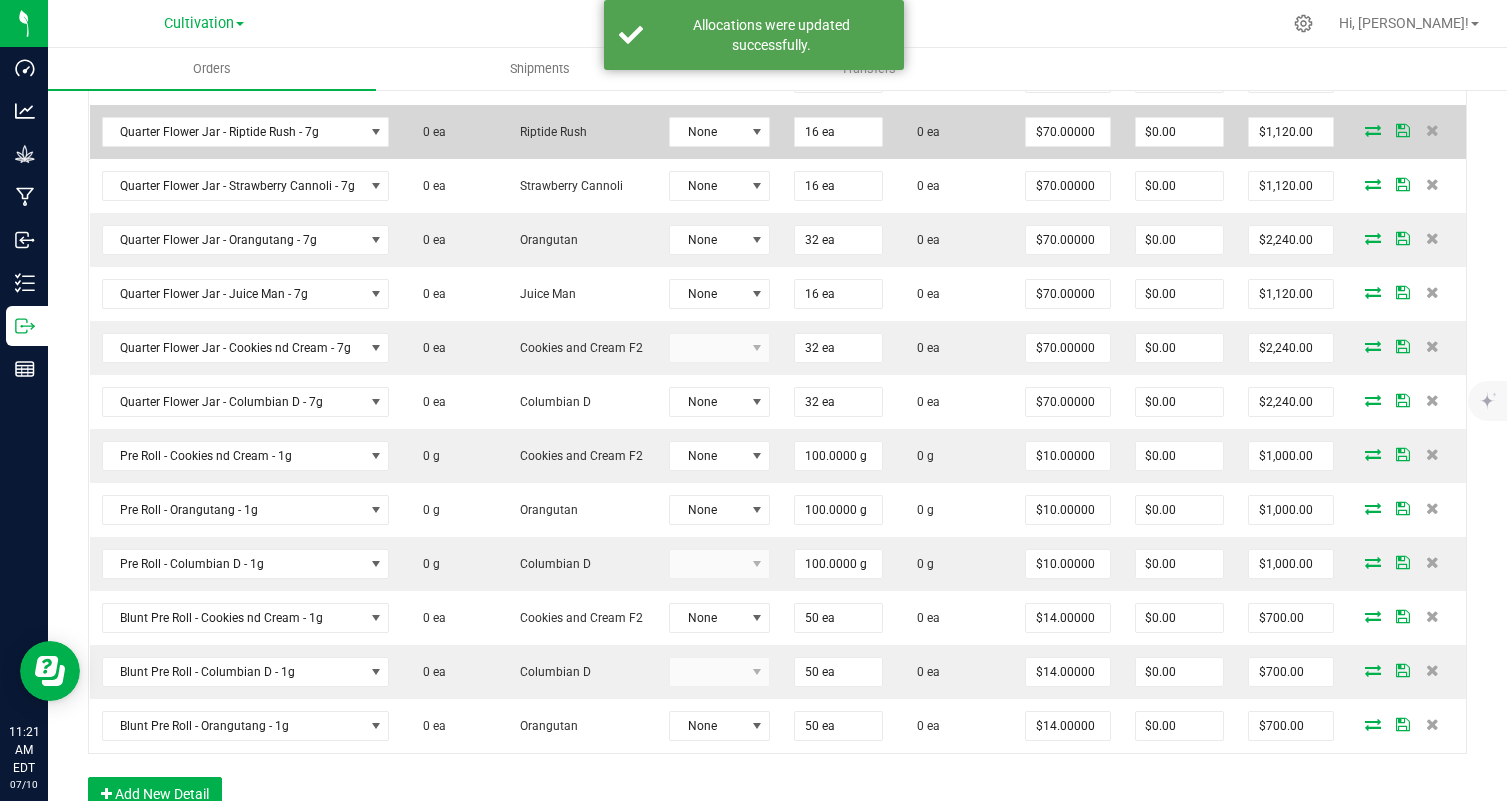 scroll, scrollTop: 1579, scrollLeft: 0, axis: vertical 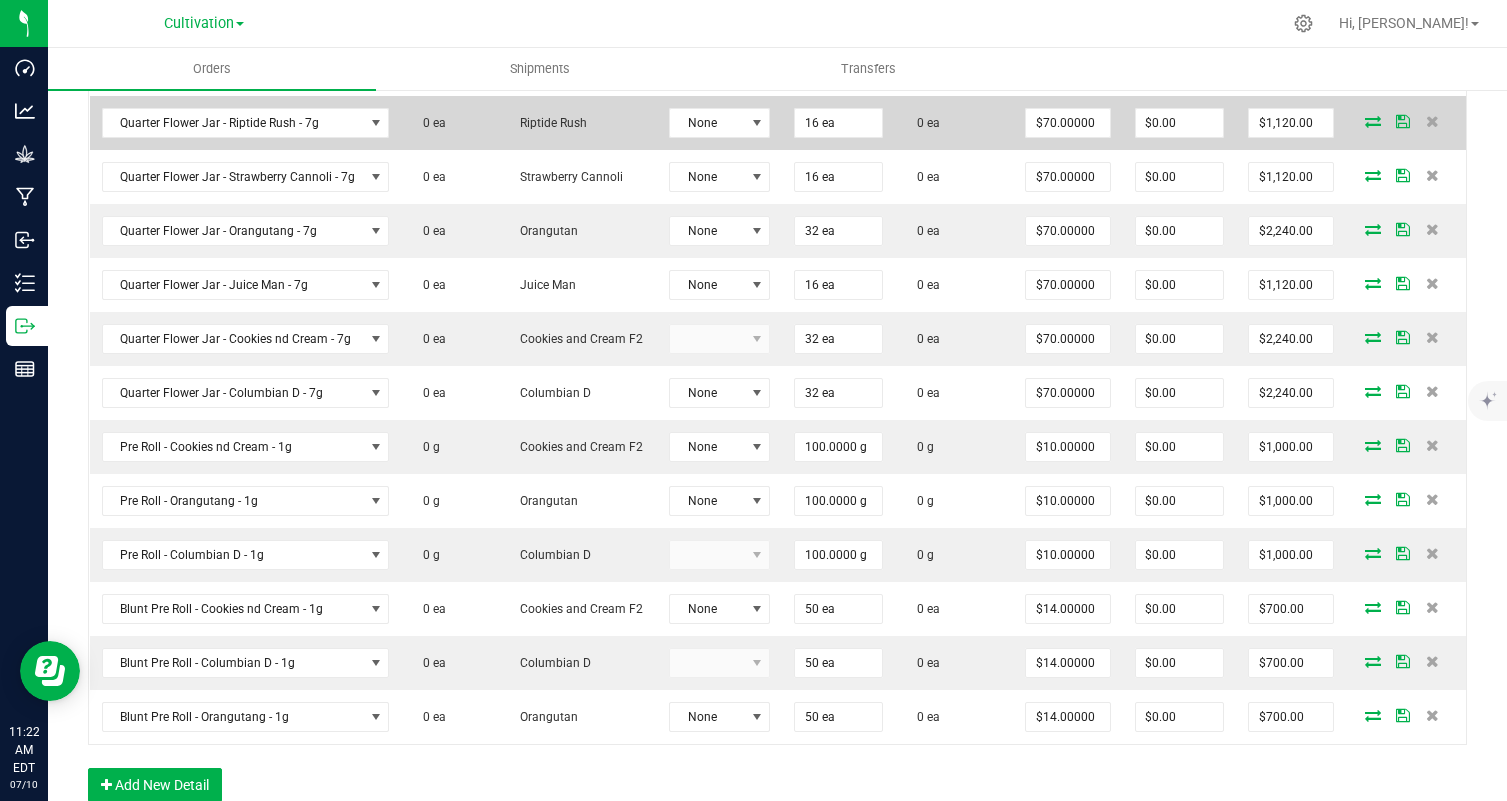 click at bounding box center [1373, 121] 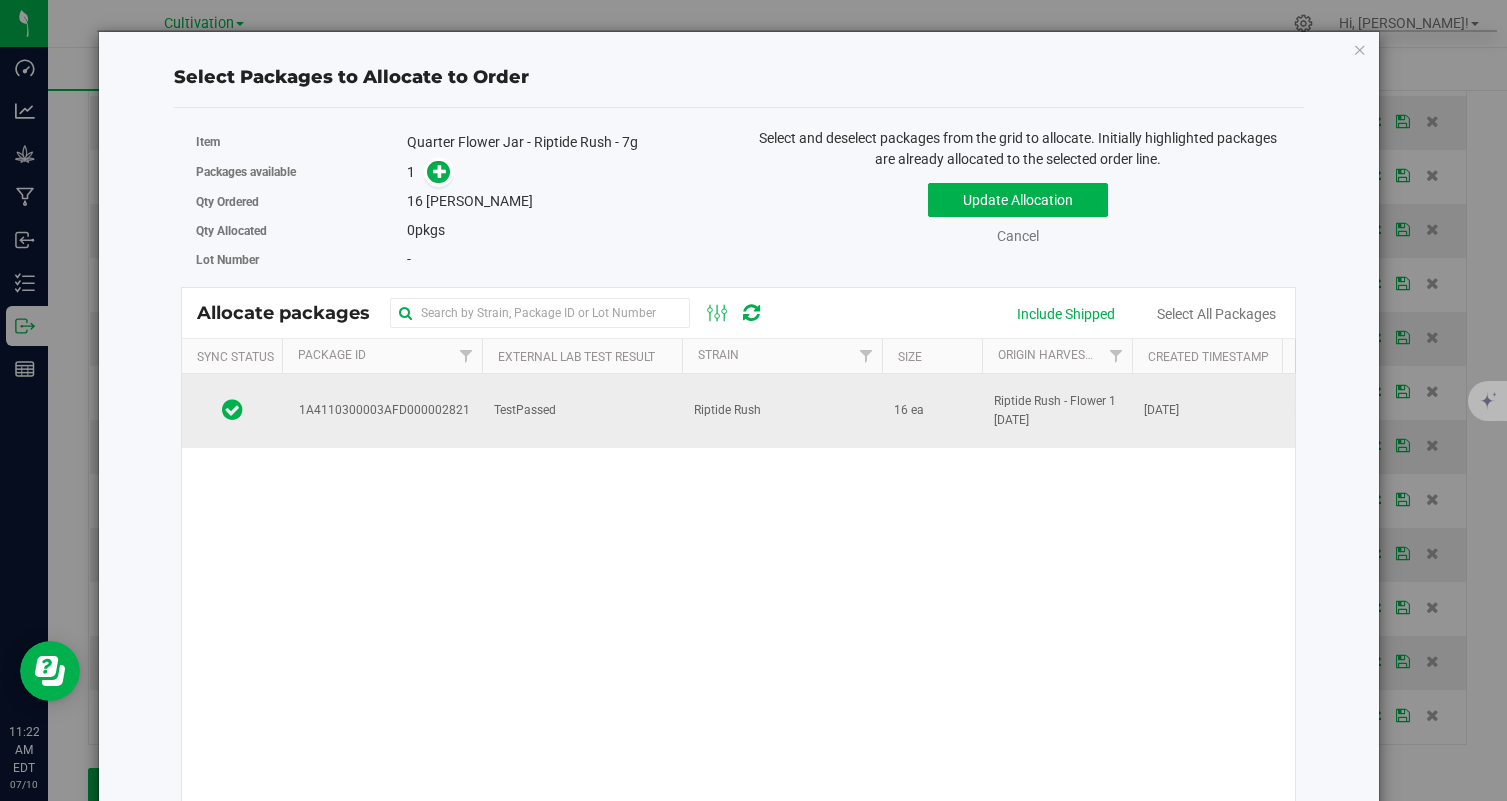 click on "Riptide Rush" at bounding box center (782, 411) 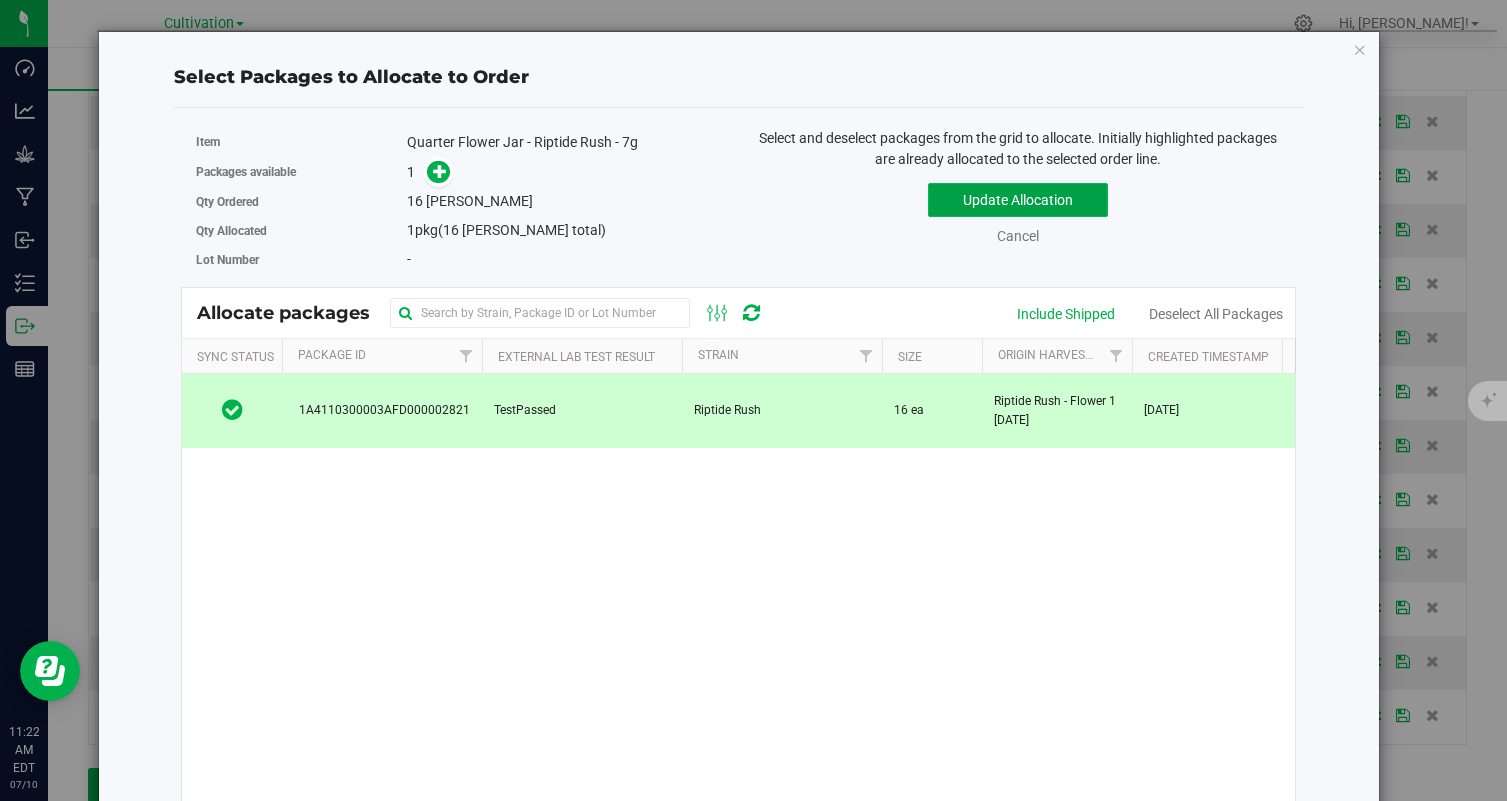 click on "Update Allocation" at bounding box center [1018, 200] 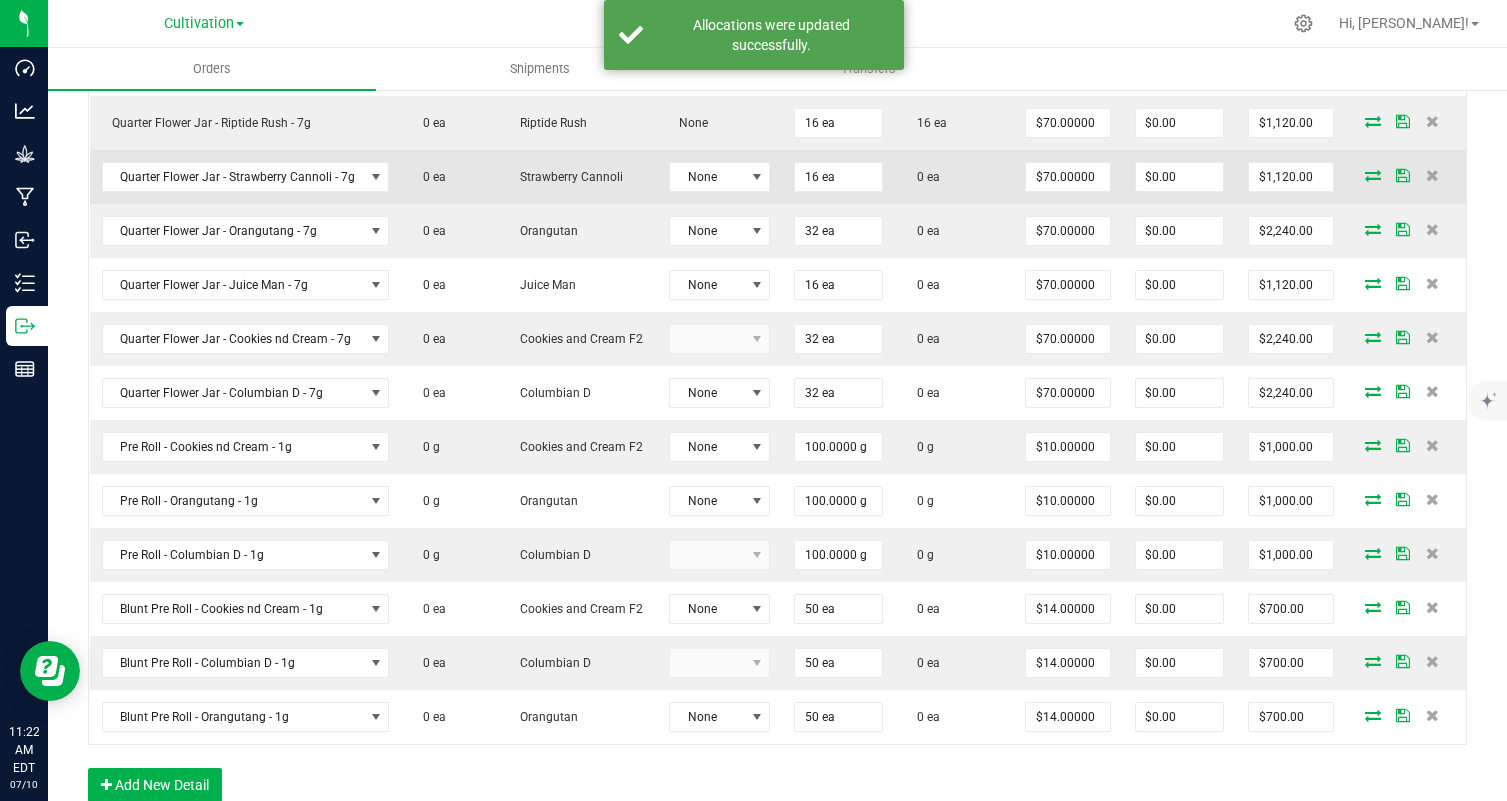 click at bounding box center (1373, 175) 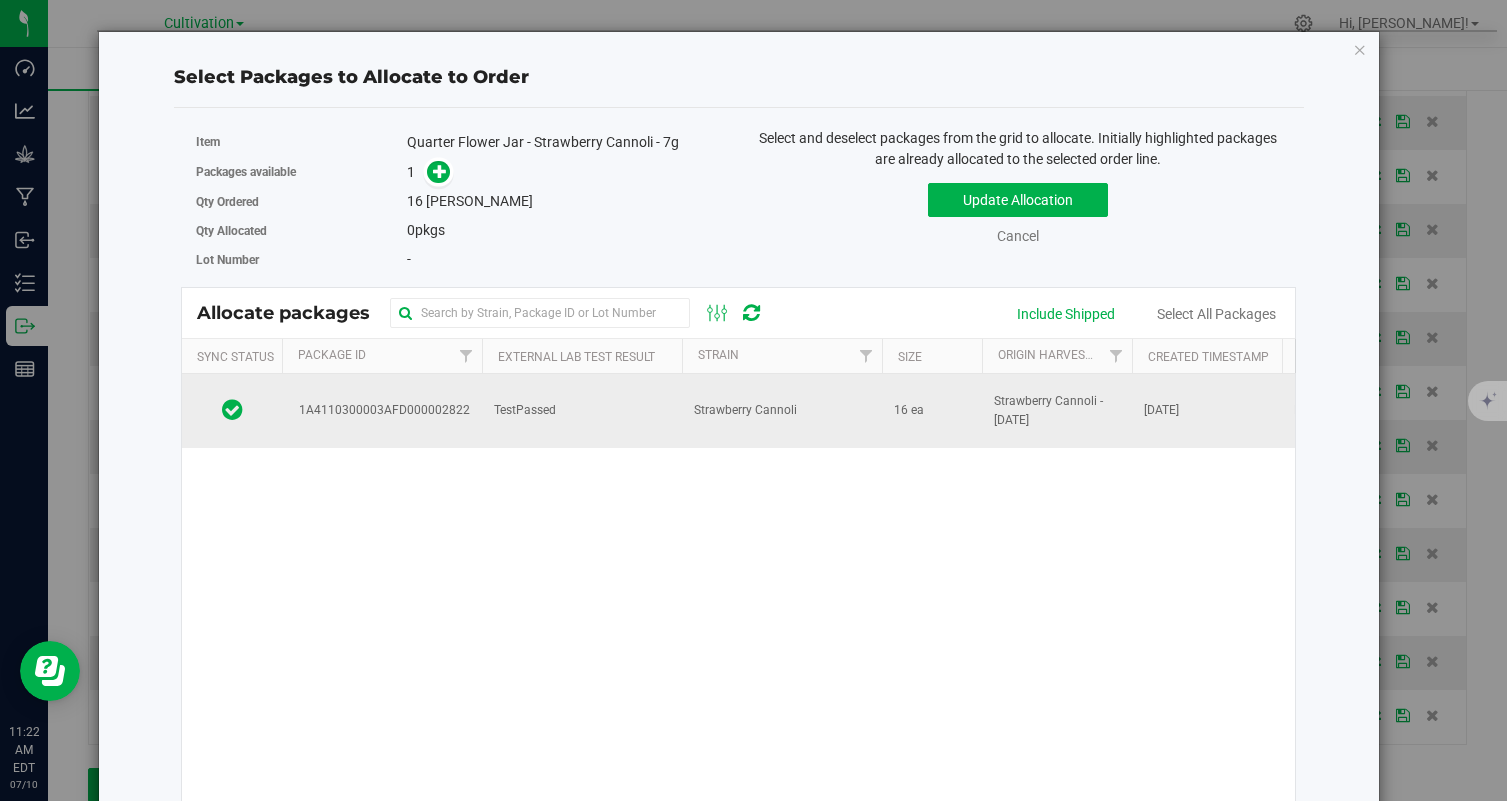 click on "TestPassed" at bounding box center [582, 411] 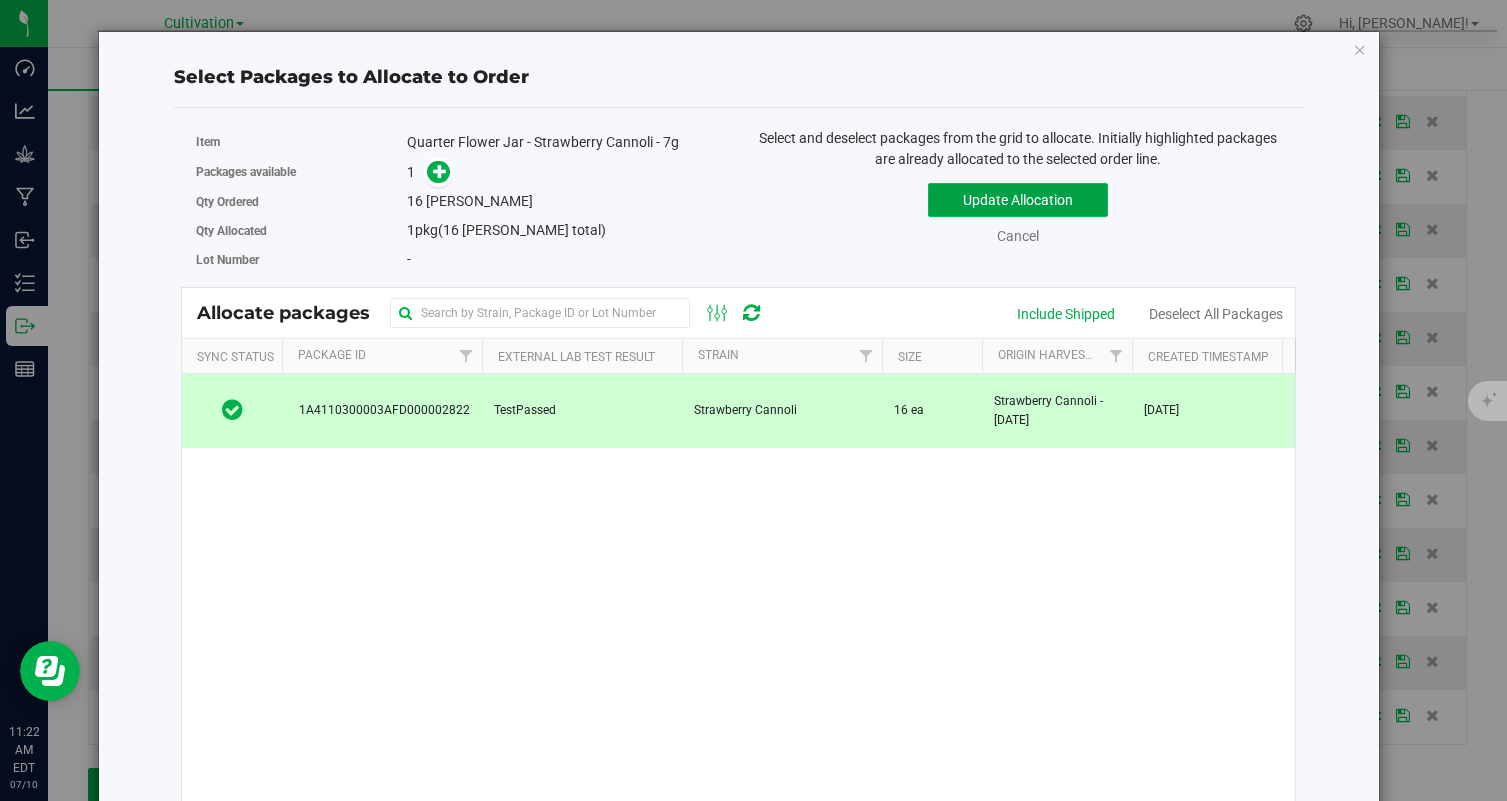 click on "Update Allocation" at bounding box center [1018, 200] 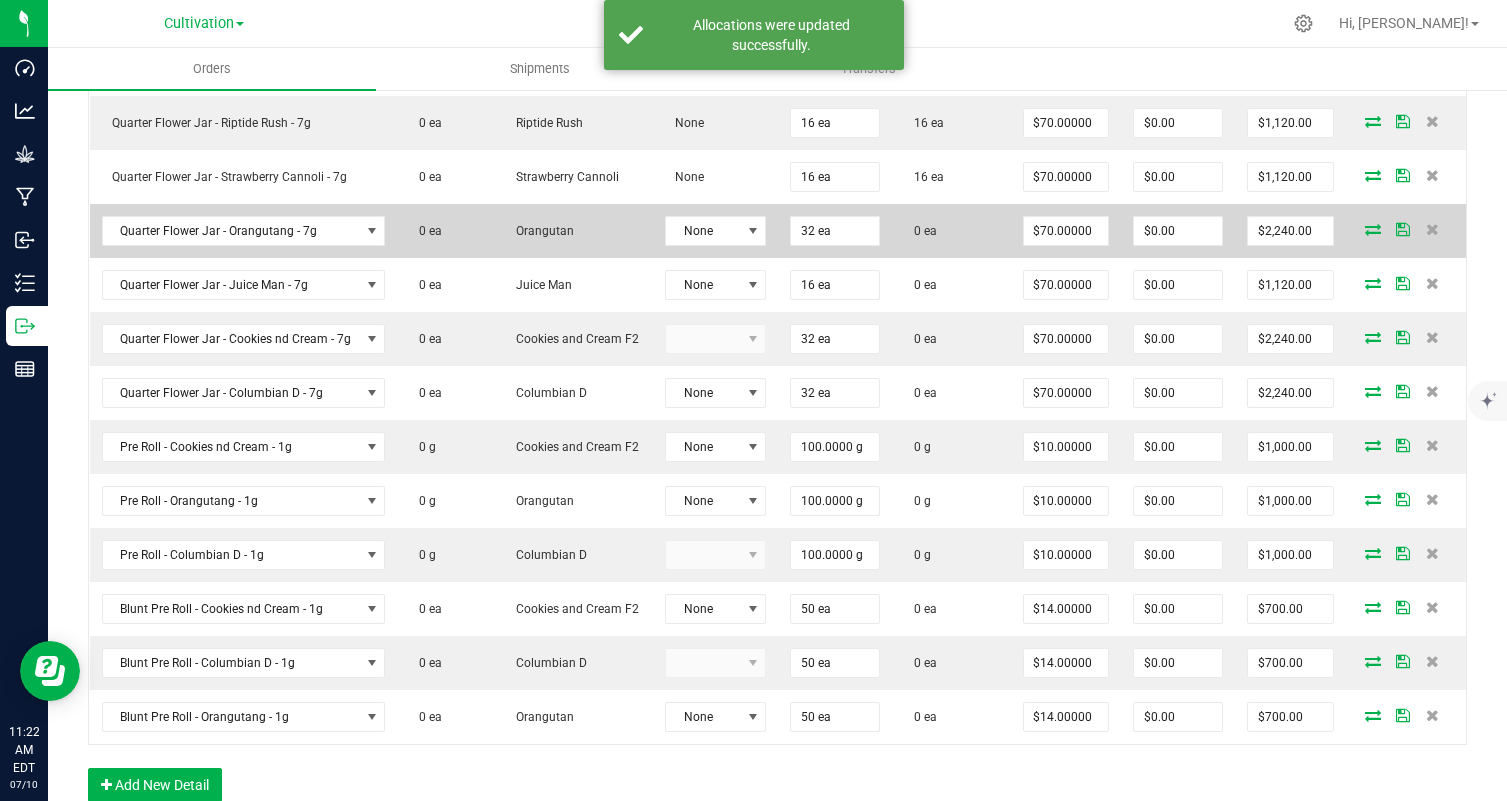 click at bounding box center (1373, 229) 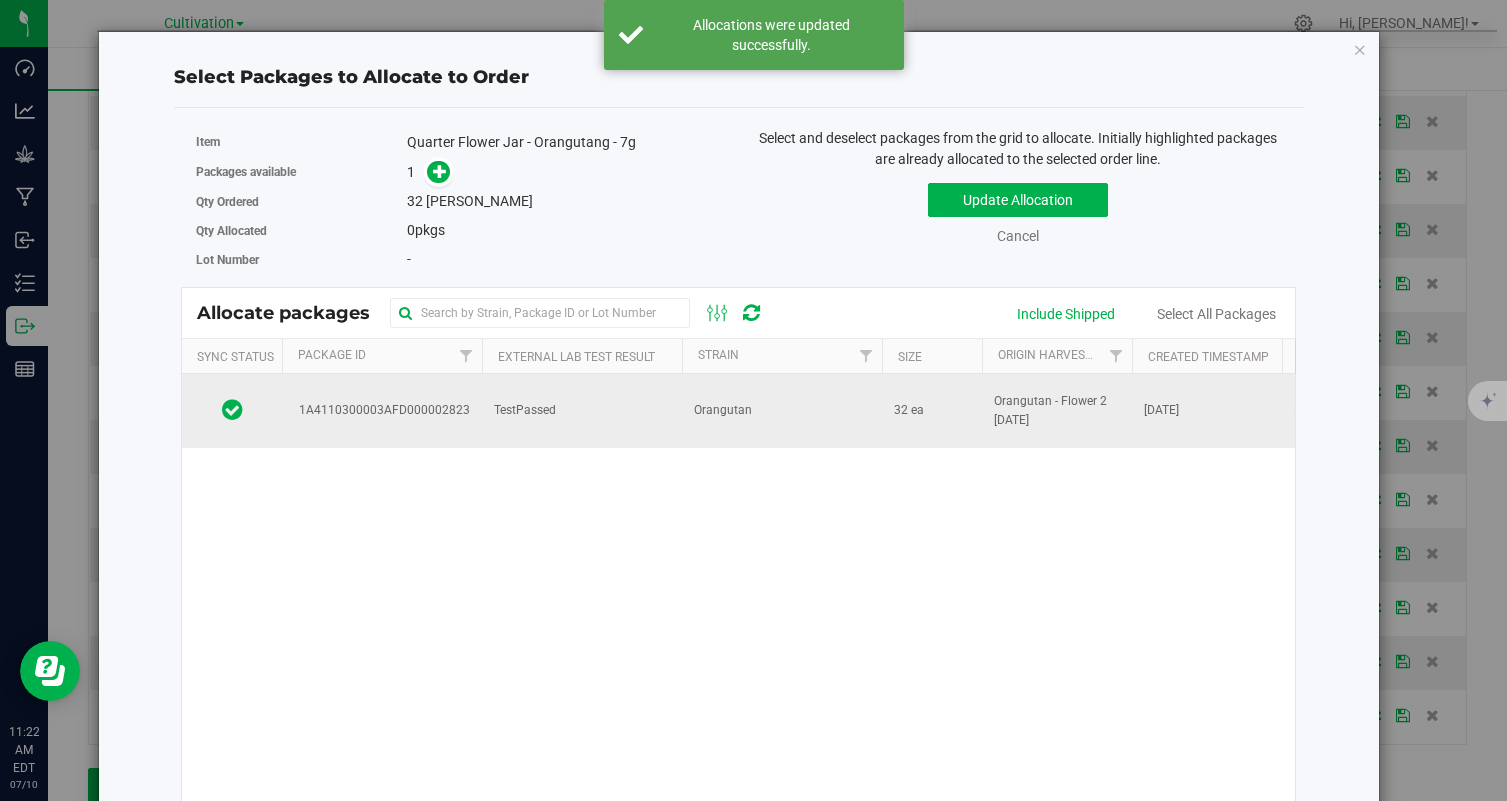 click on "Orangutan" at bounding box center [782, 411] 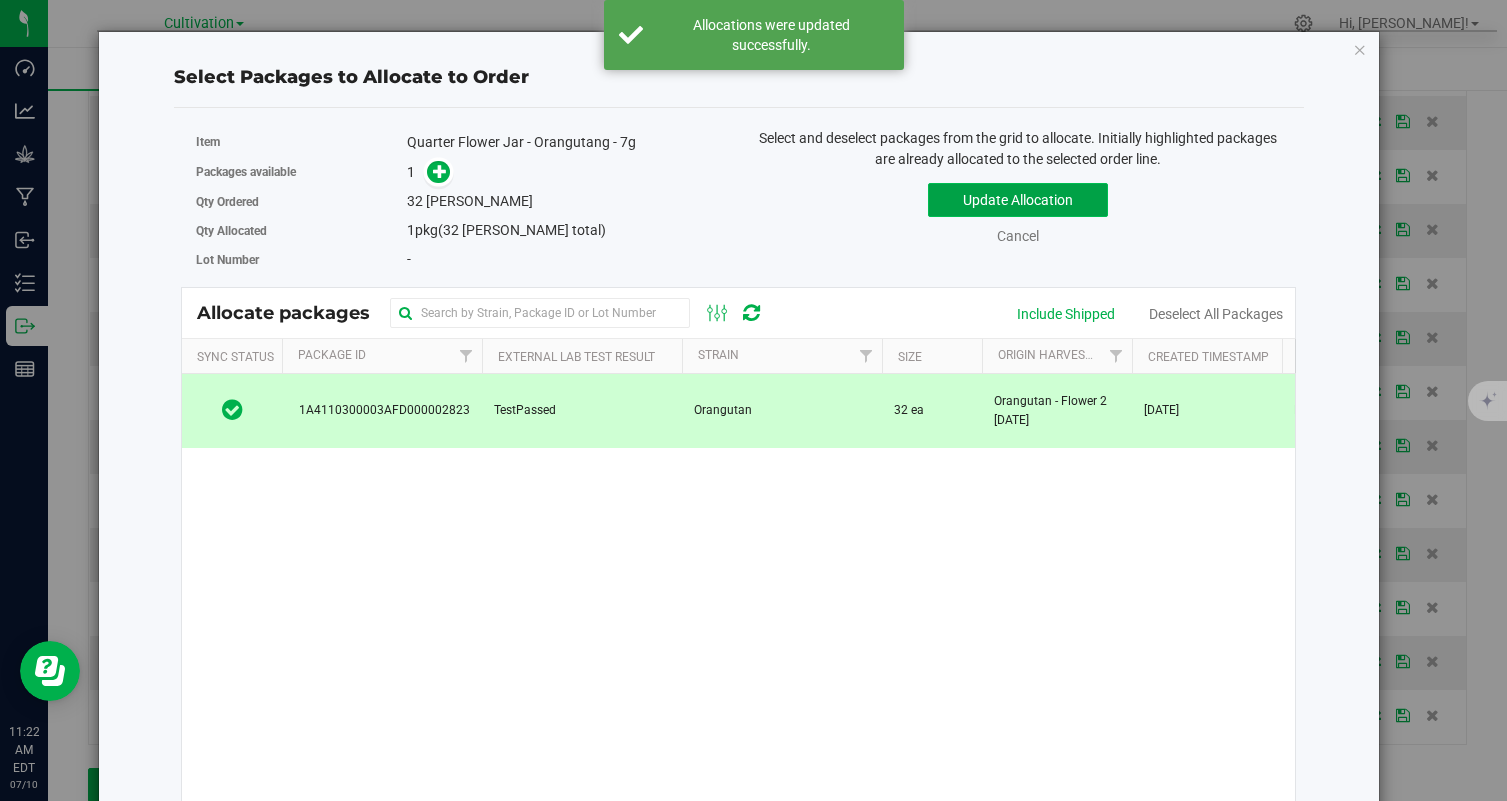 click on "Update Allocation" at bounding box center [1018, 200] 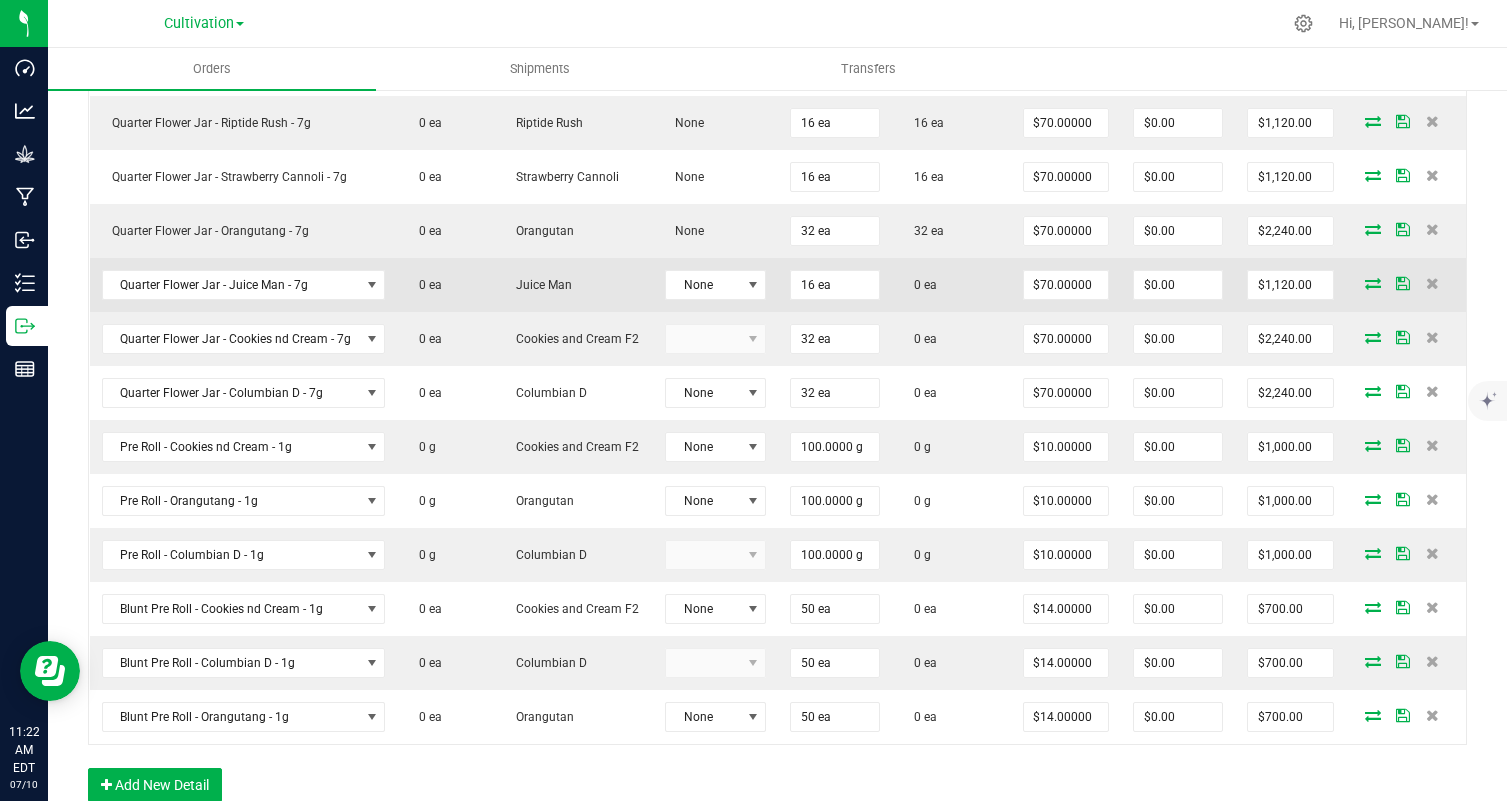 click at bounding box center [1373, 283] 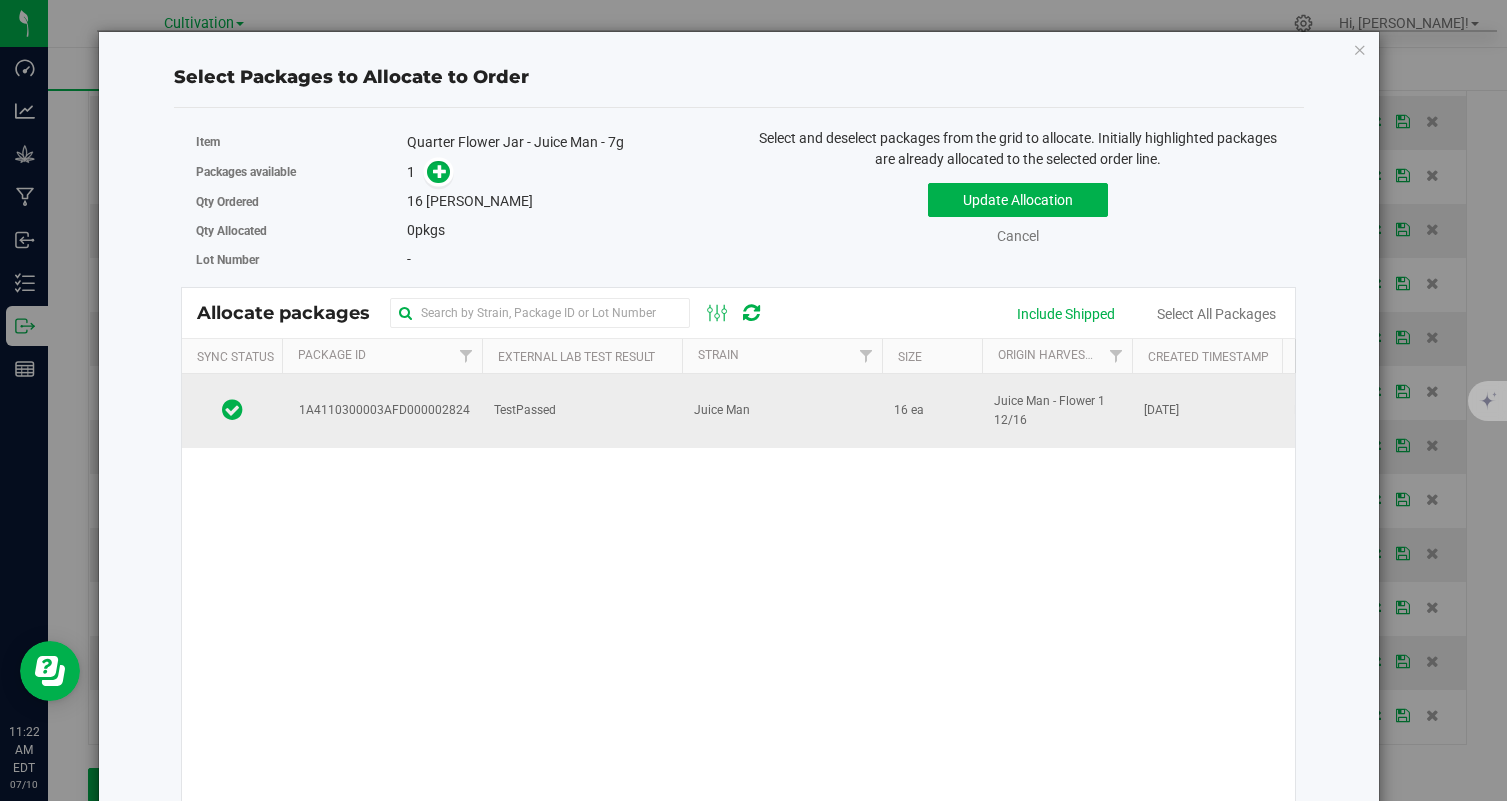 click on "Juice Man" at bounding box center [782, 411] 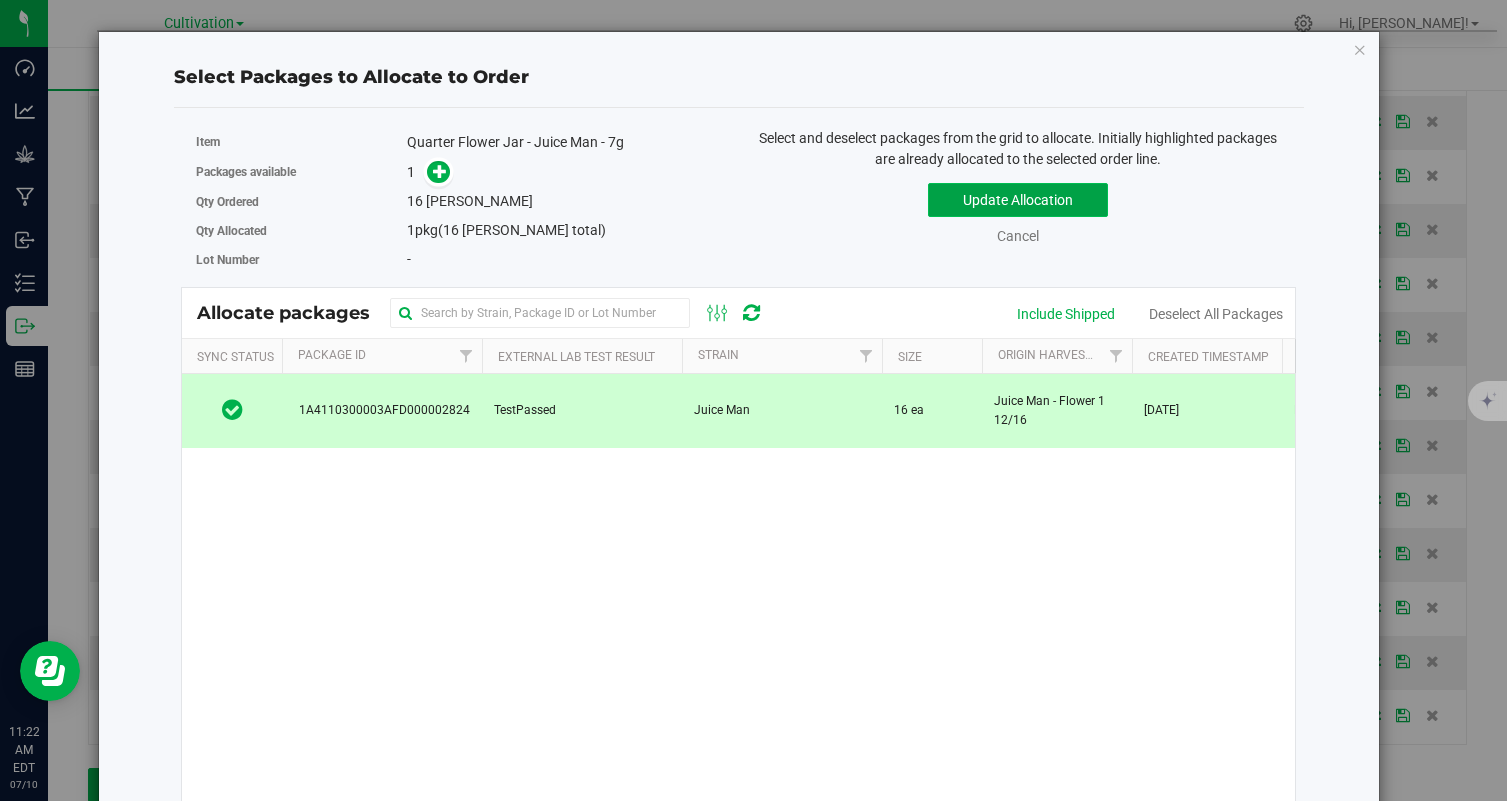 click on "Update Allocation" at bounding box center (1018, 200) 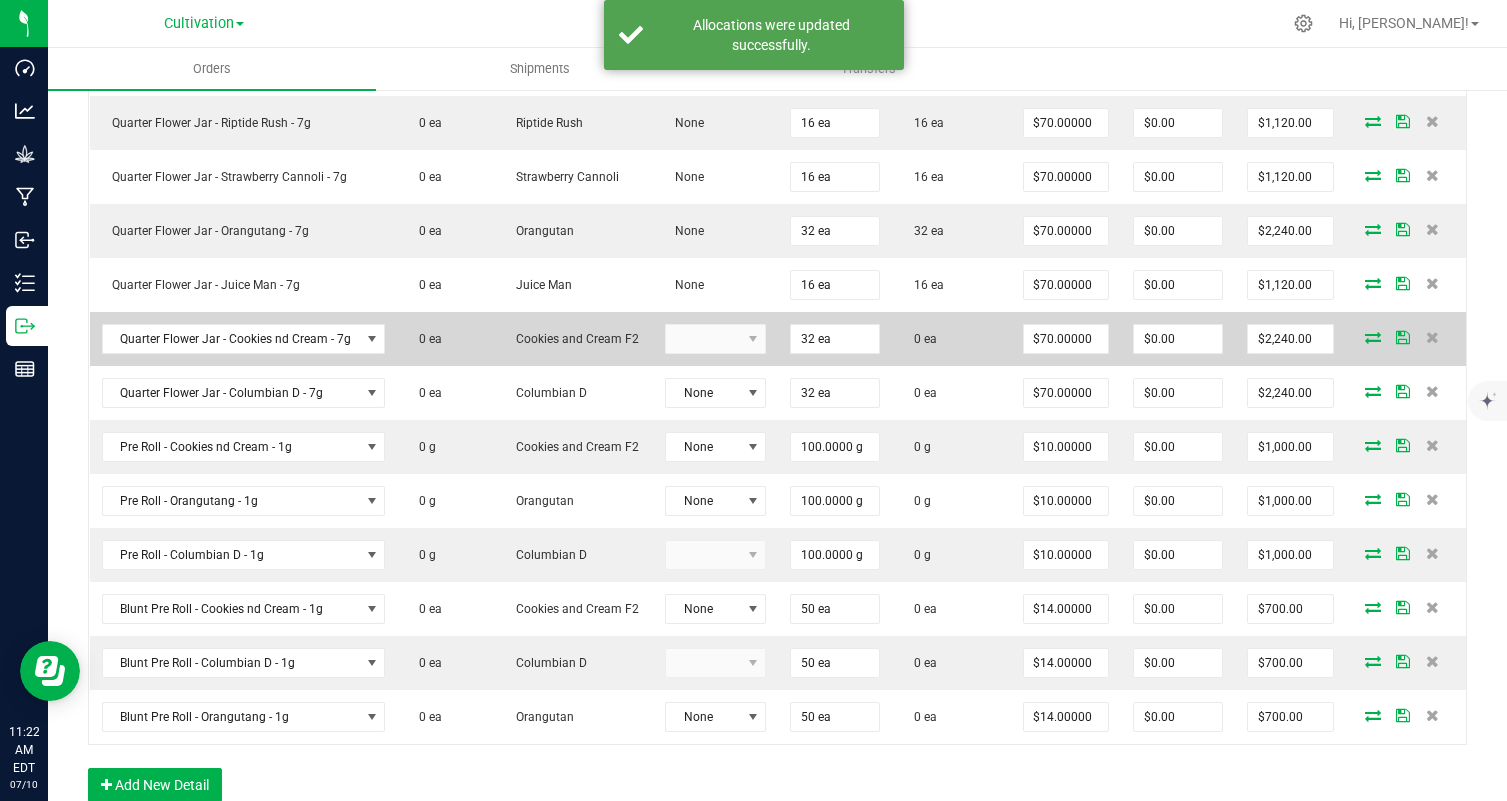 click at bounding box center (1373, 337) 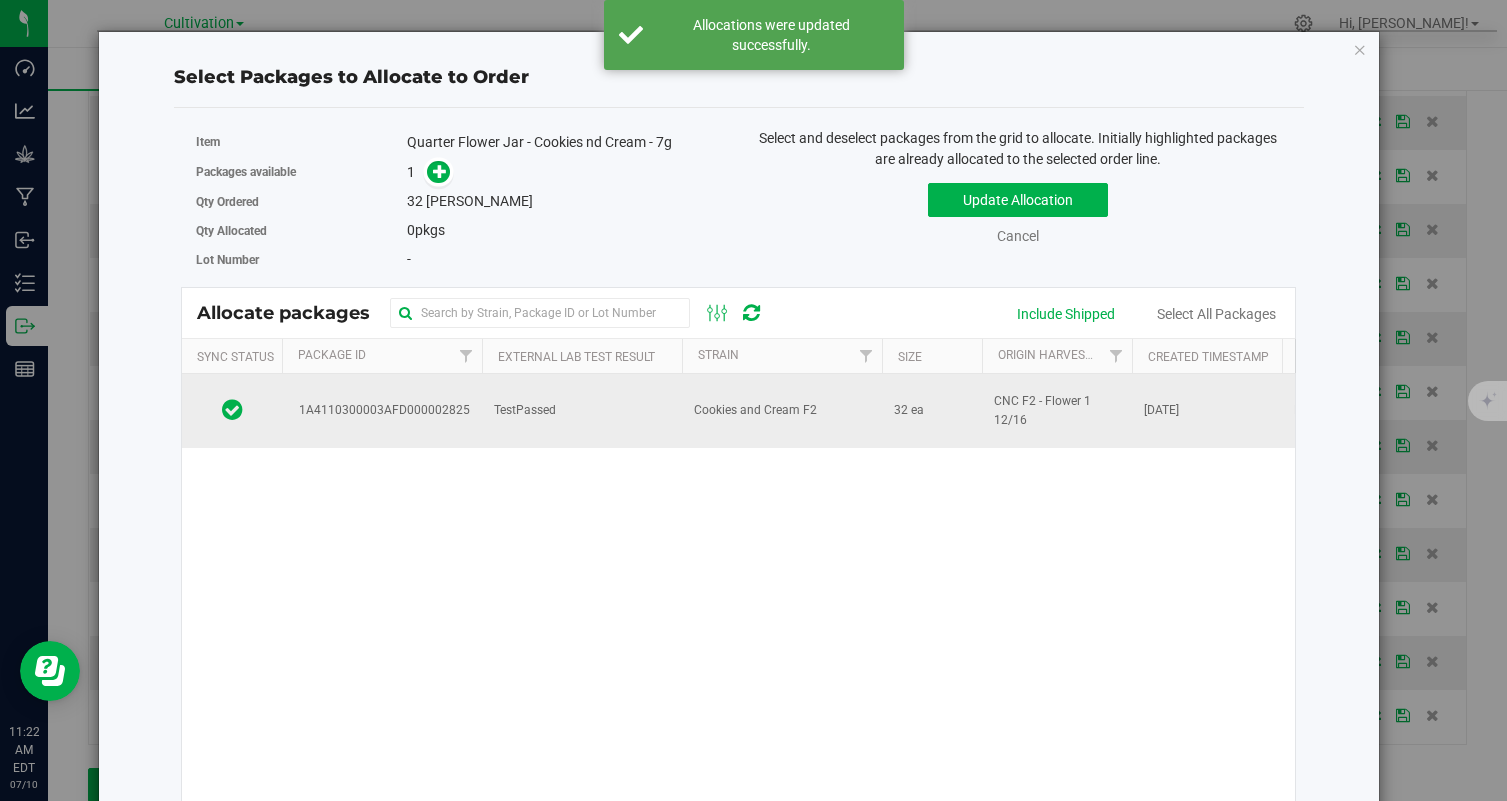 click on "Cookies and Cream F2" at bounding box center [782, 411] 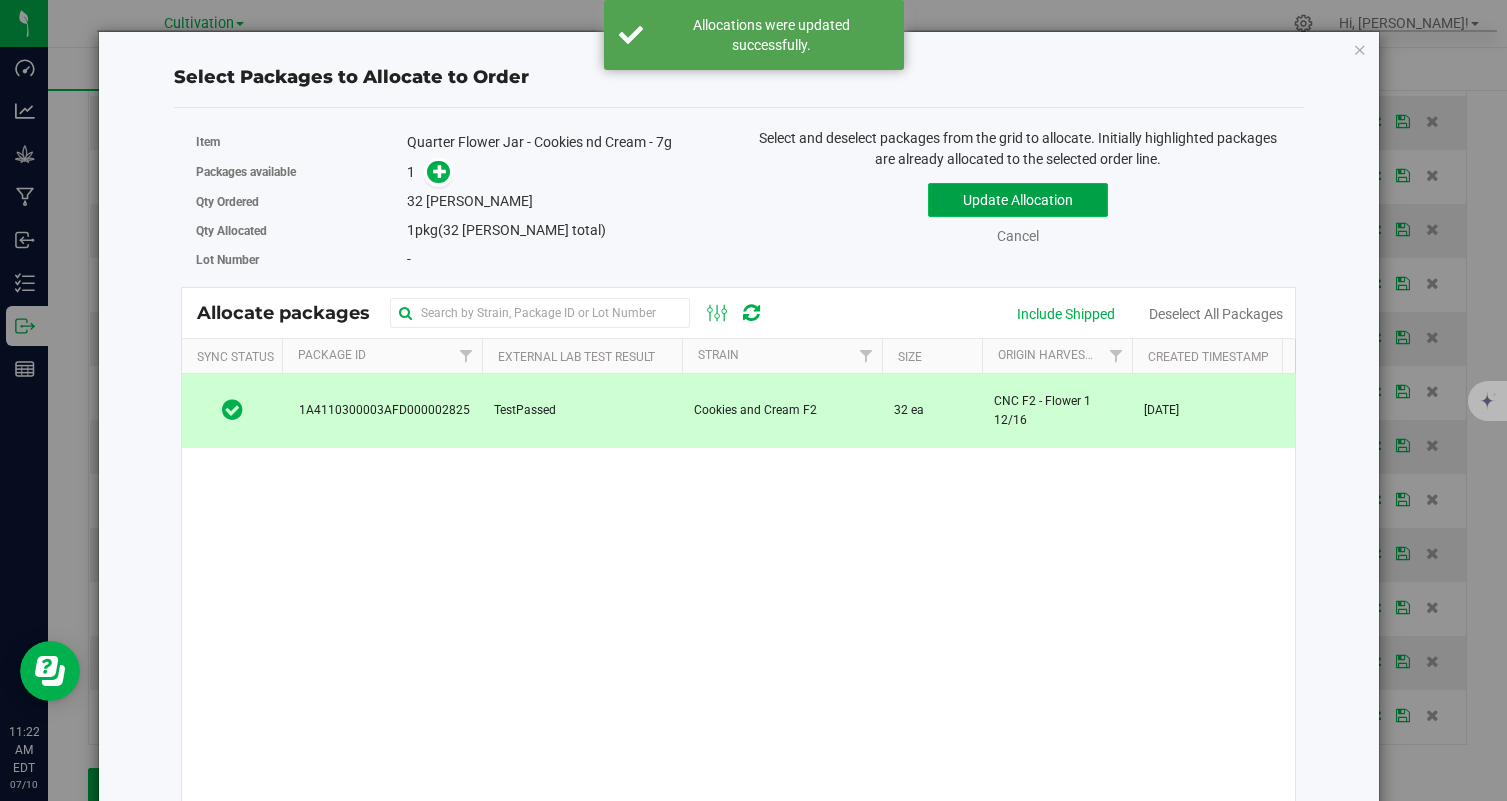 click on "Update Allocation" at bounding box center [1018, 200] 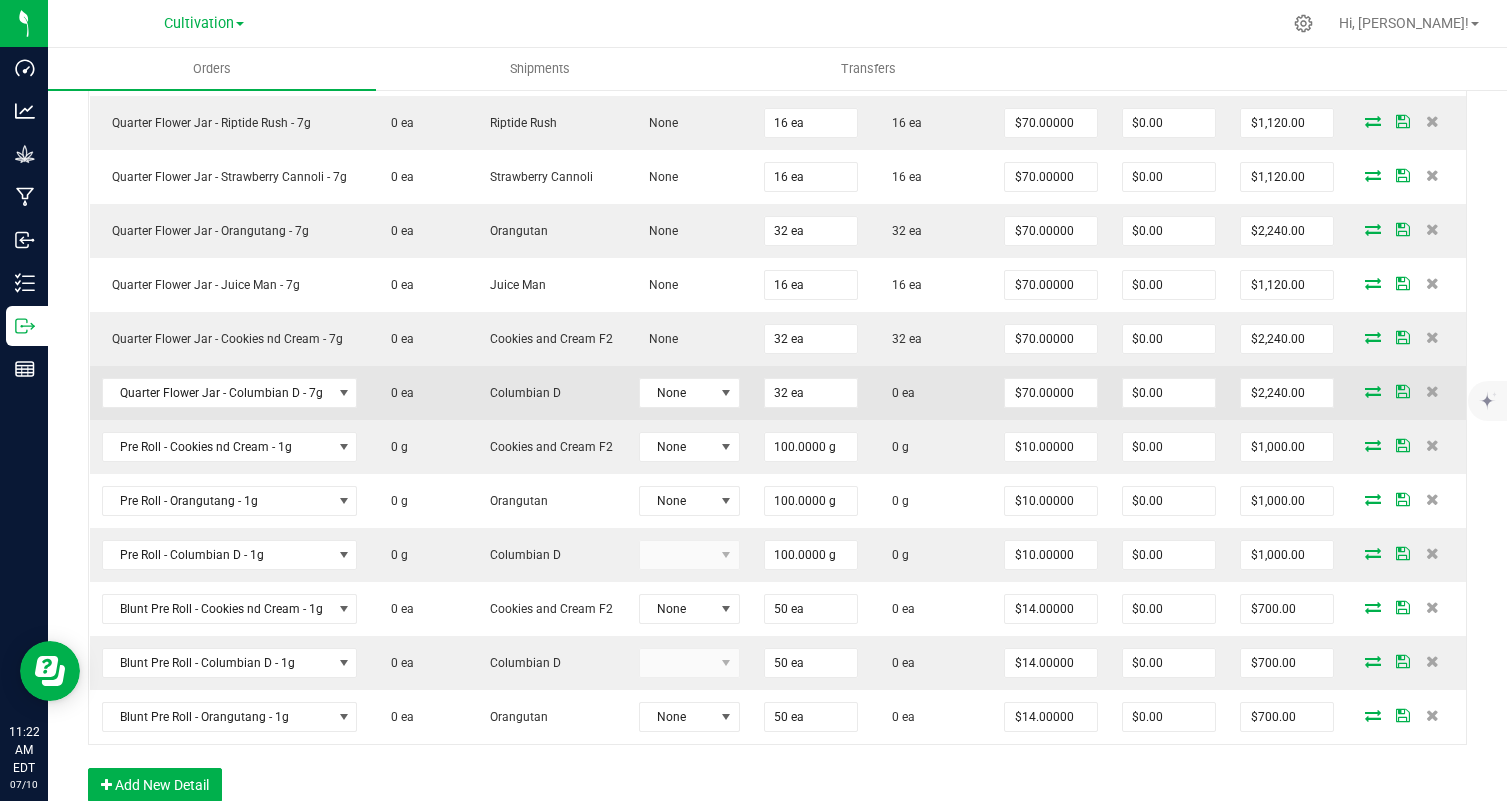 click at bounding box center (1373, 391) 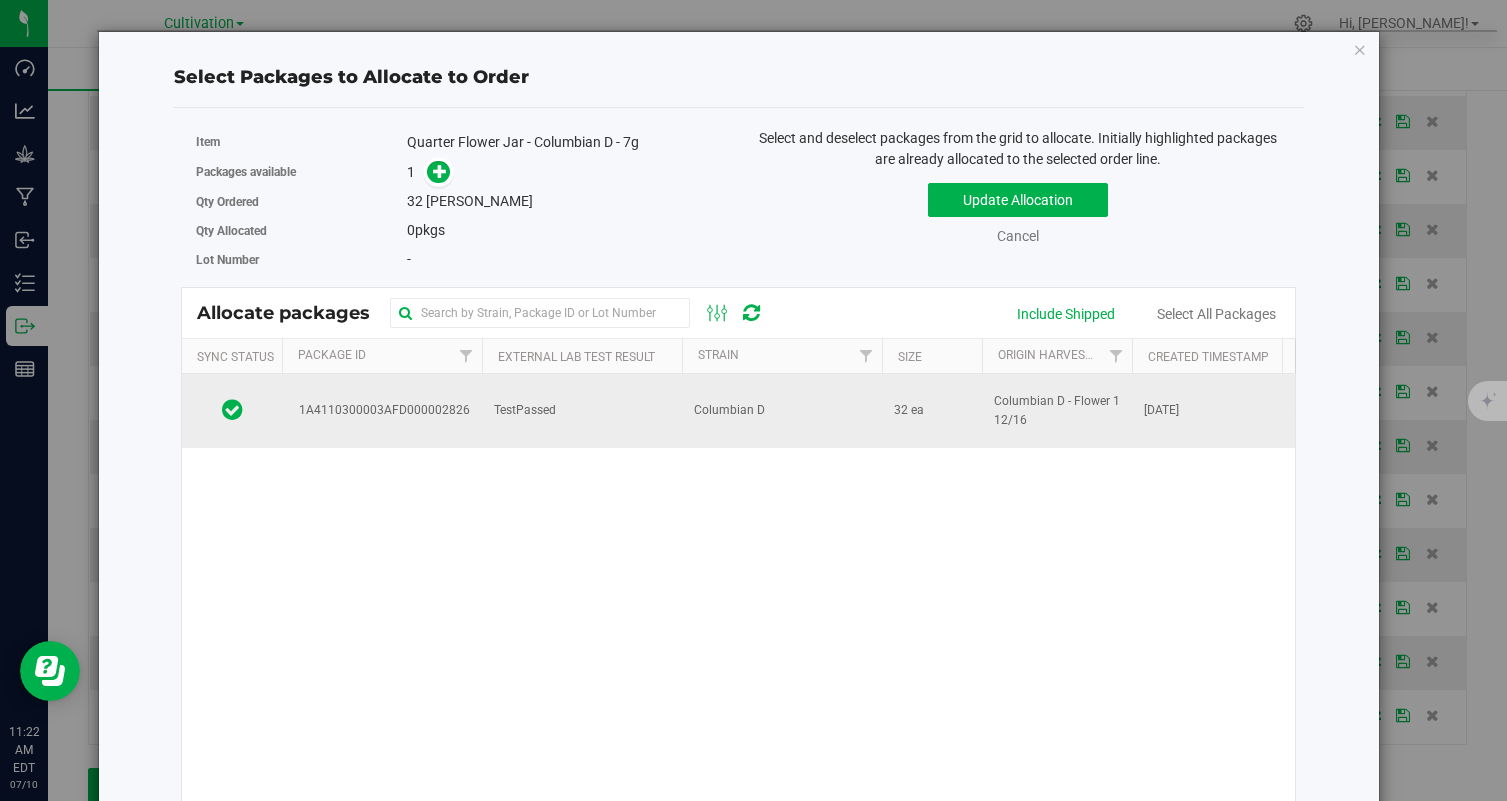 click on "32 ea" at bounding box center (932, 411) 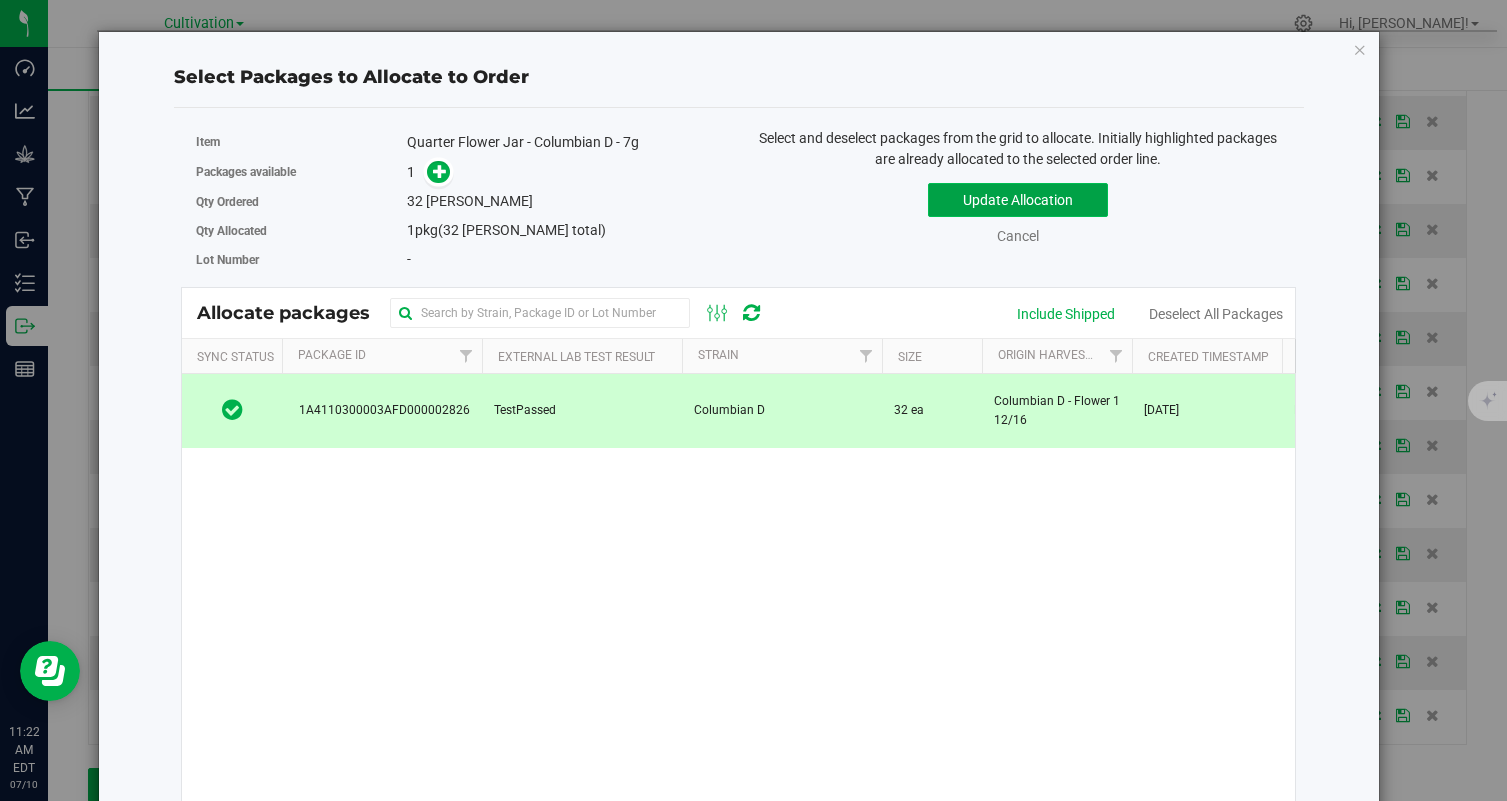 click on "Update Allocation" at bounding box center [1018, 200] 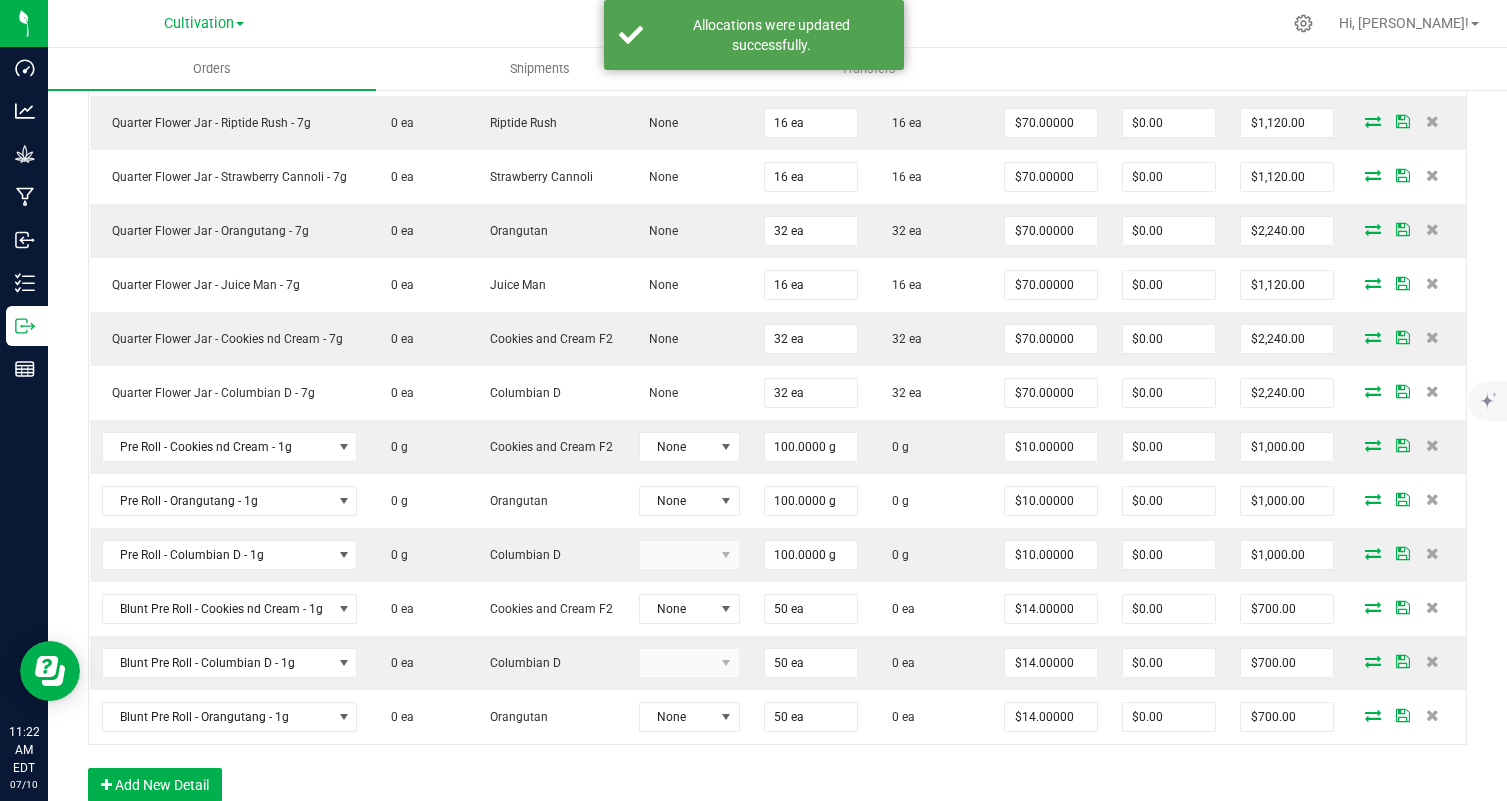 scroll, scrollTop: 1649, scrollLeft: 0, axis: vertical 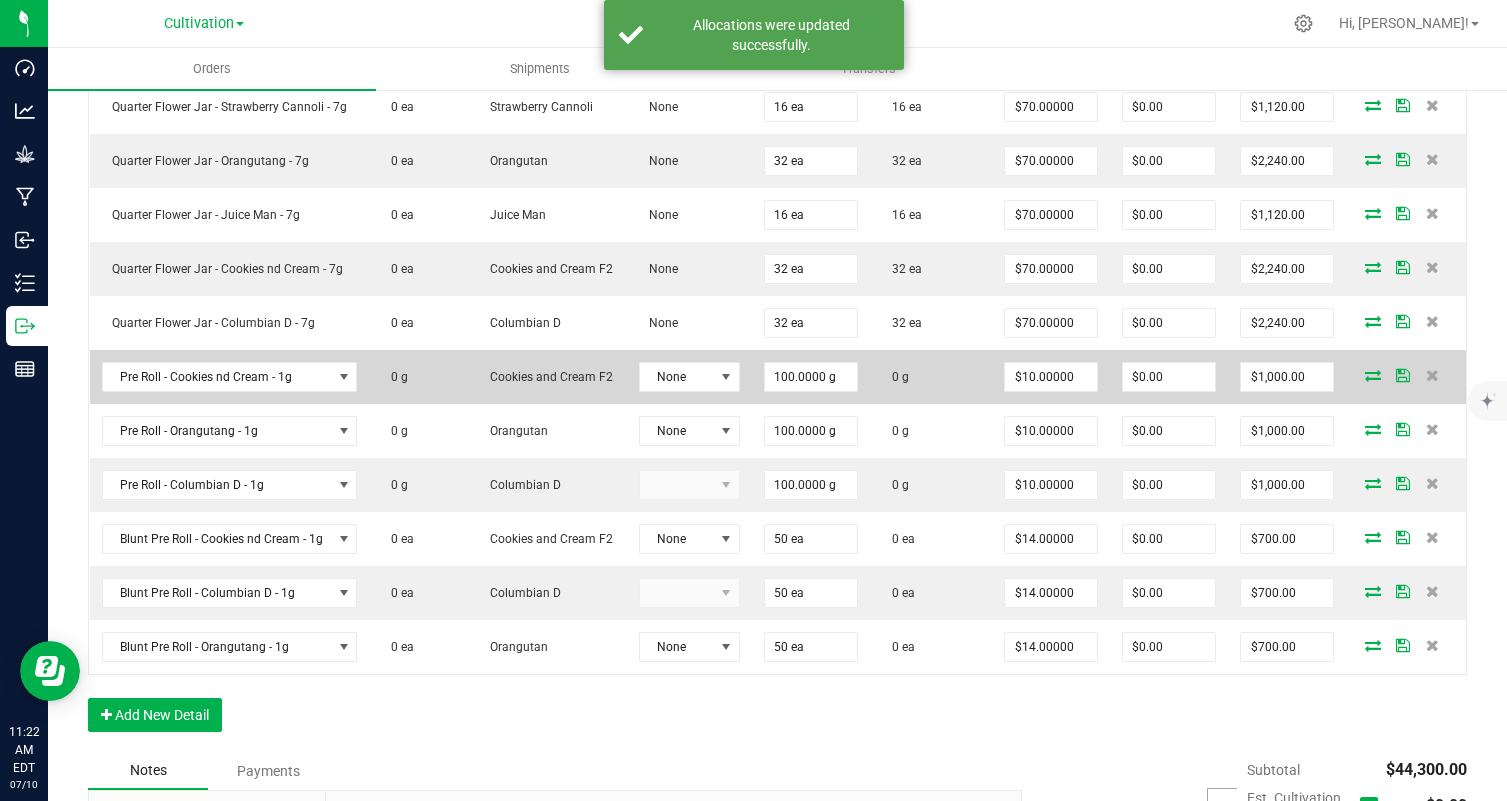 click at bounding box center [1406, 377] 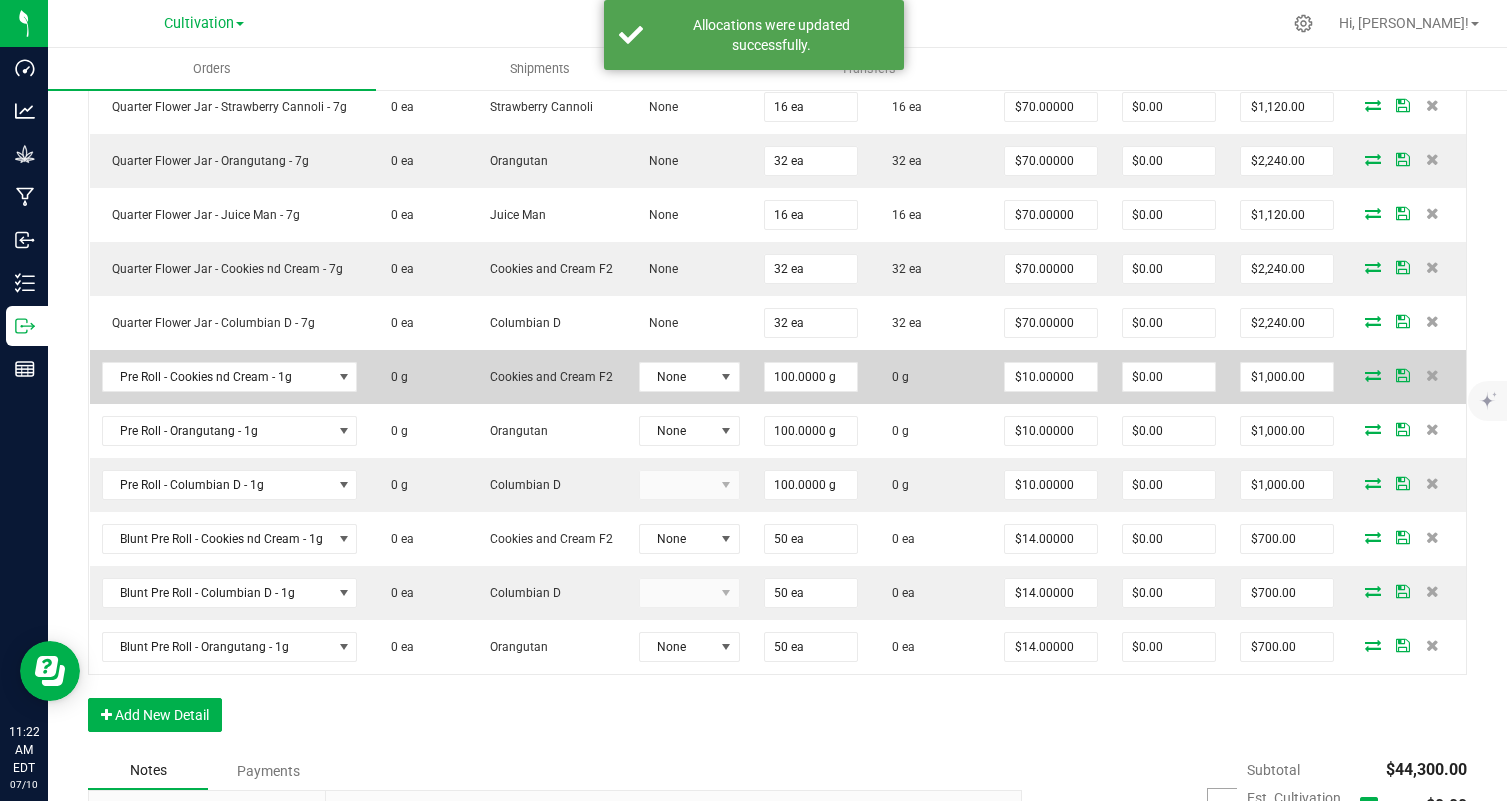 click at bounding box center [1373, 375] 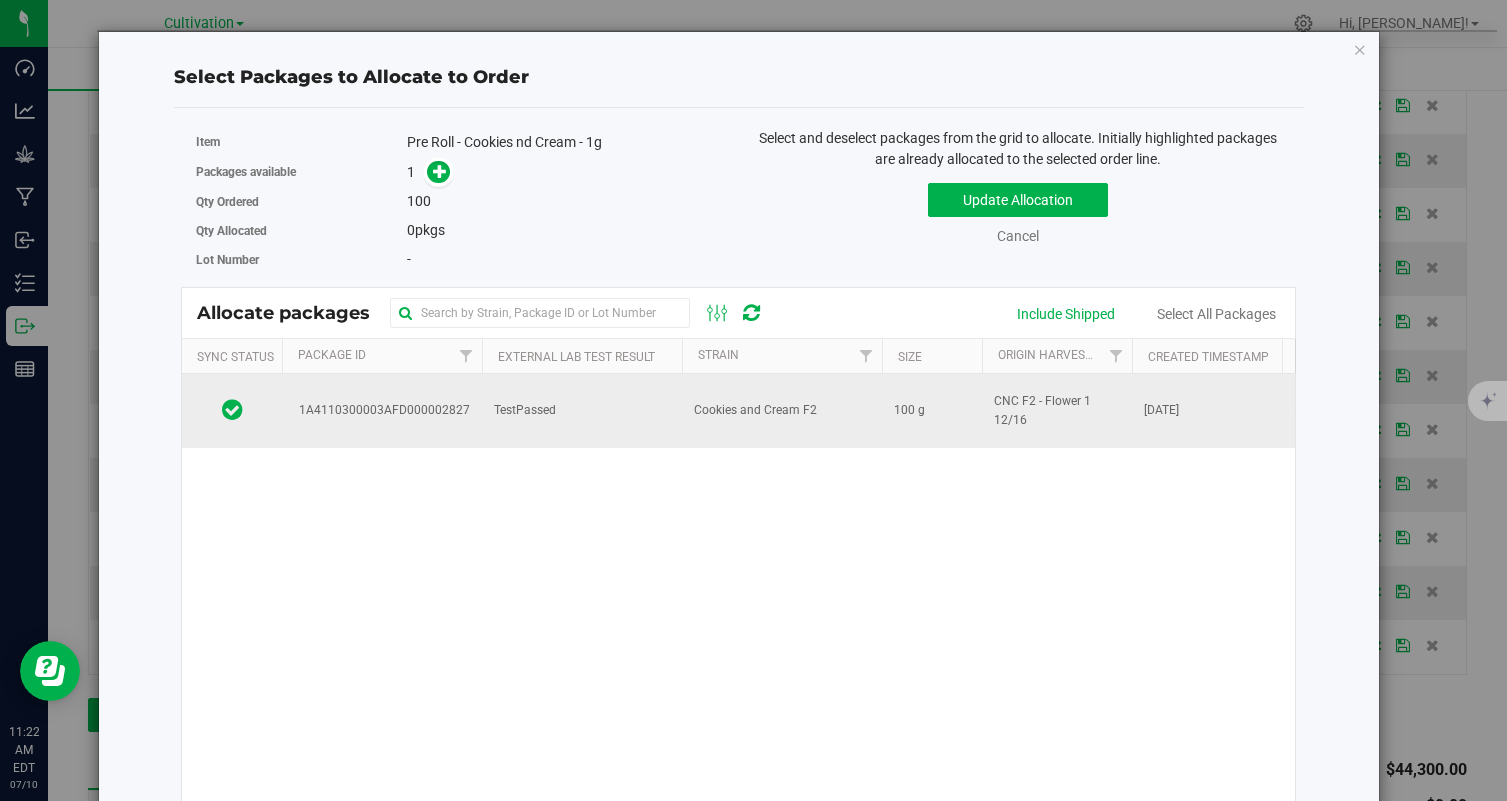 click on "Cookies and Cream F2" at bounding box center (782, 411) 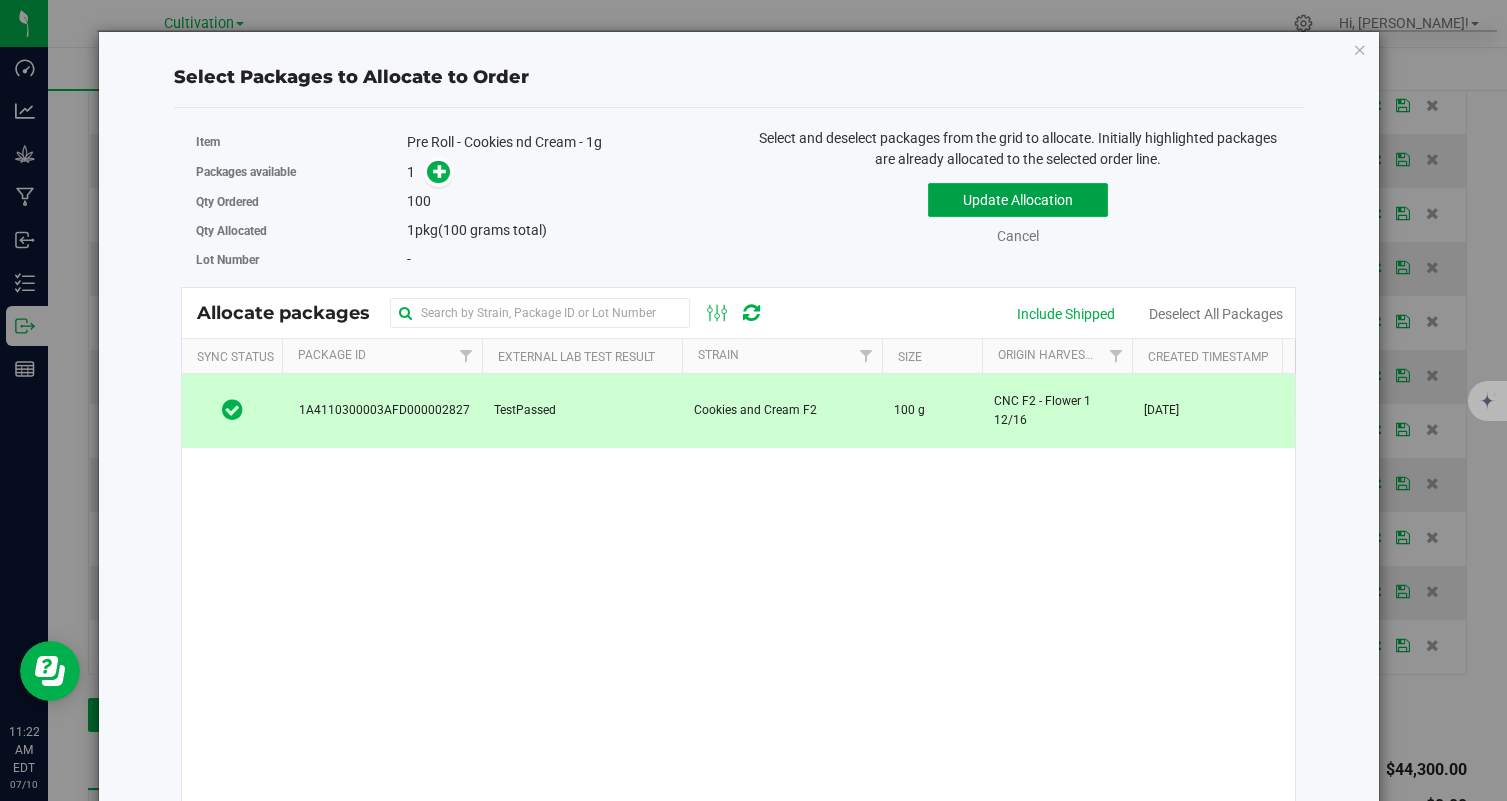 click on "Update Allocation" at bounding box center [1018, 200] 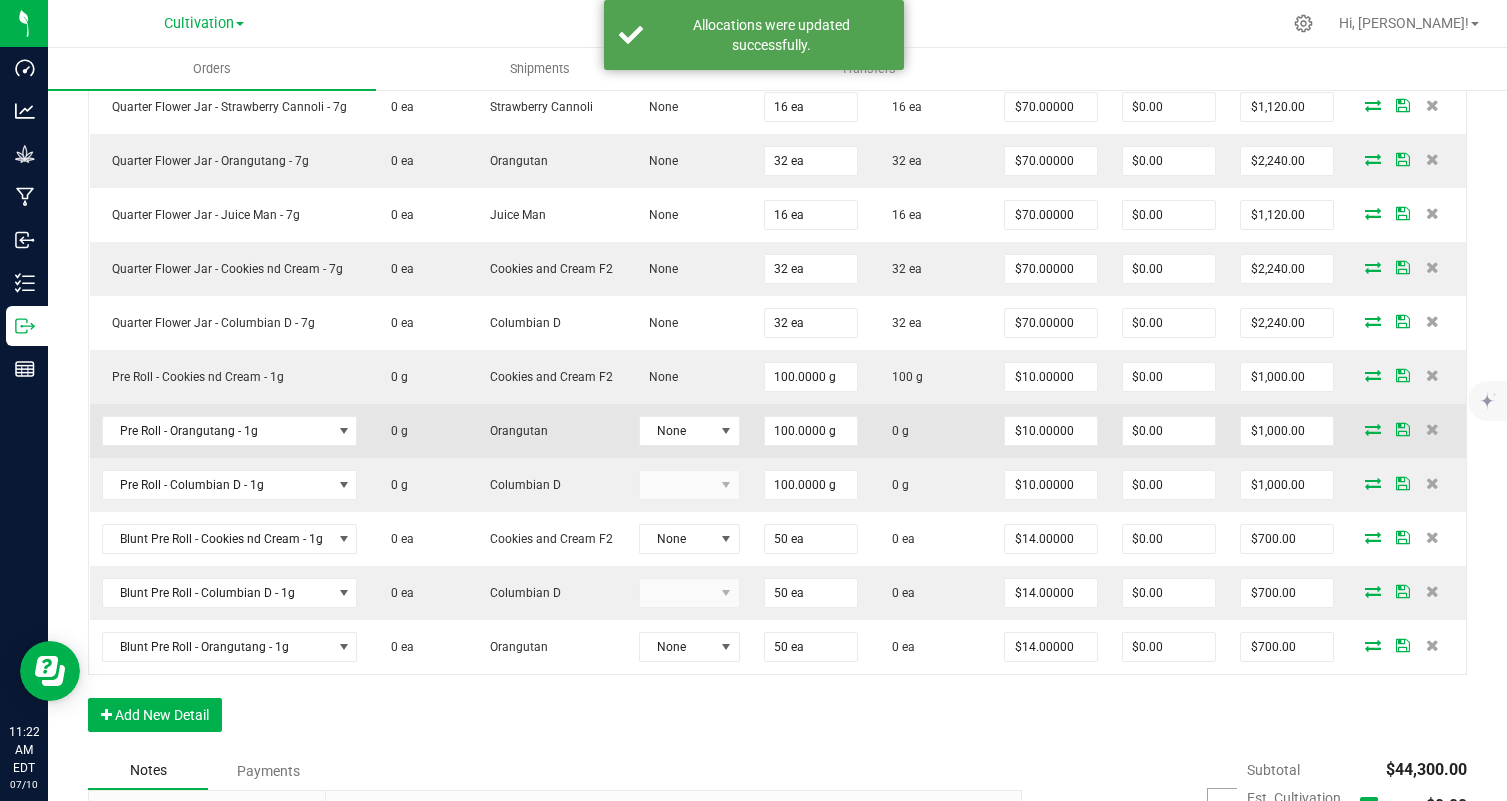 click at bounding box center [1373, 429] 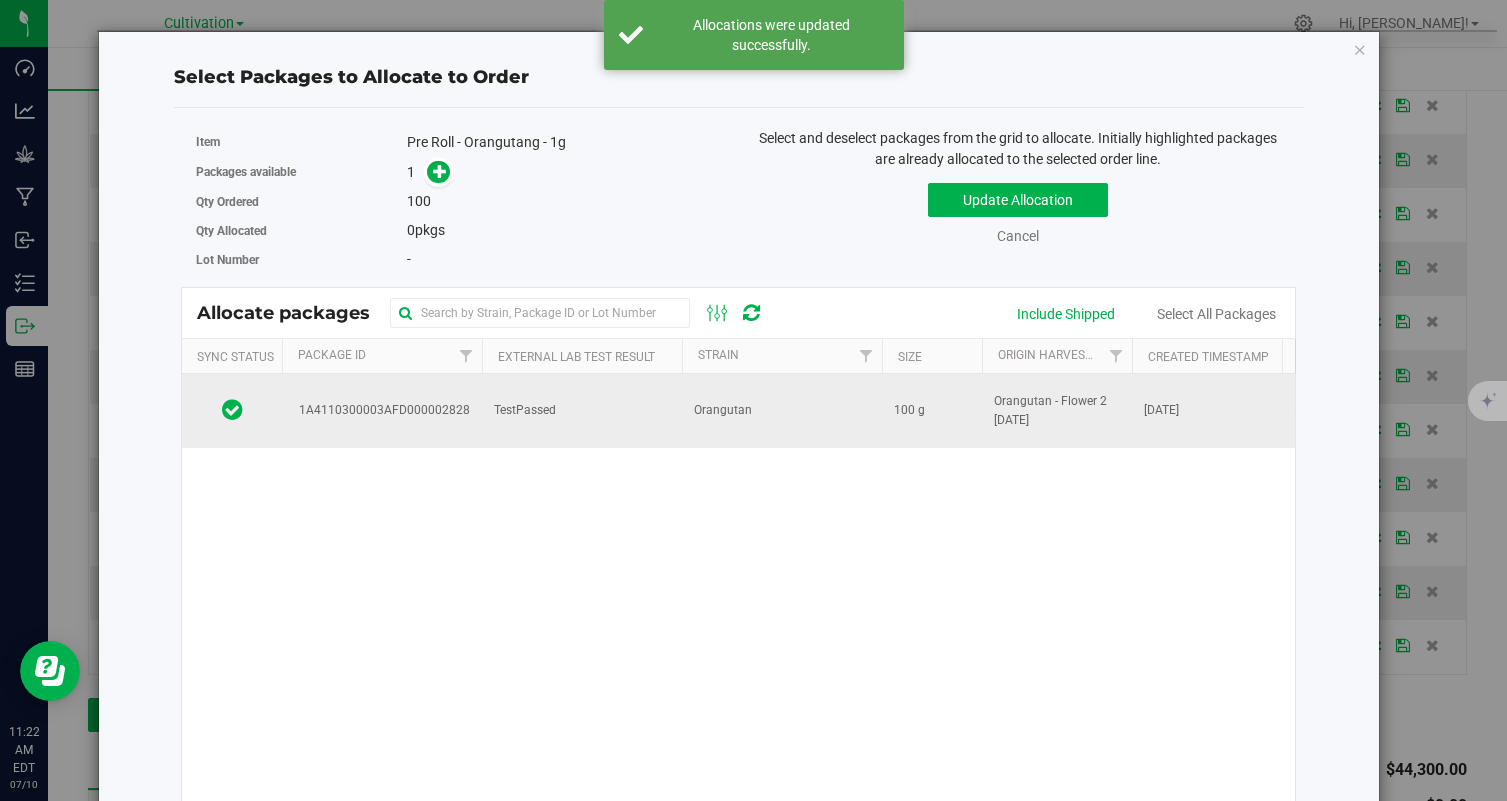click on "100 g" at bounding box center [932, 411] 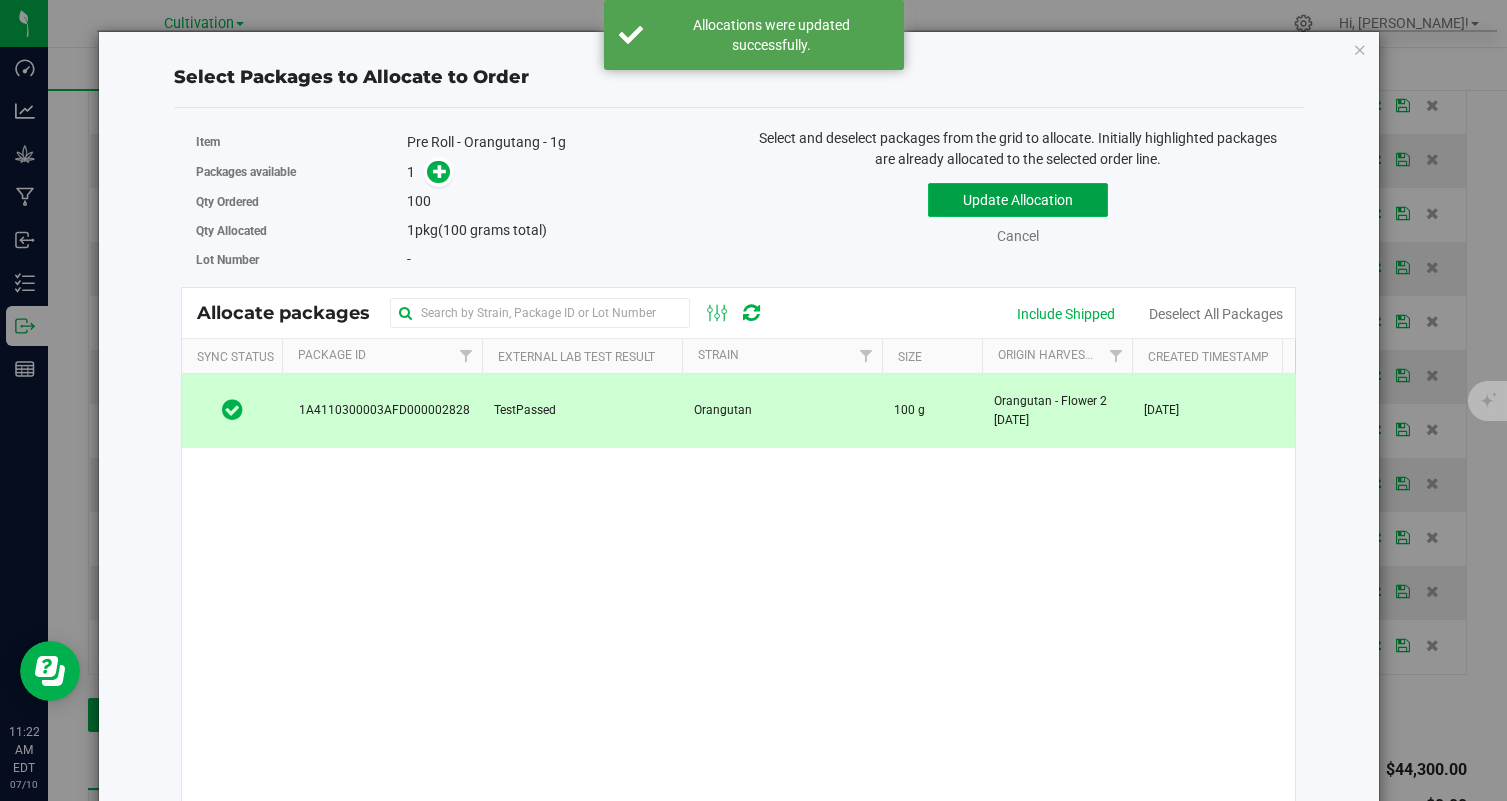 click on "Update Allocation" at bounding box center [1018, 200] 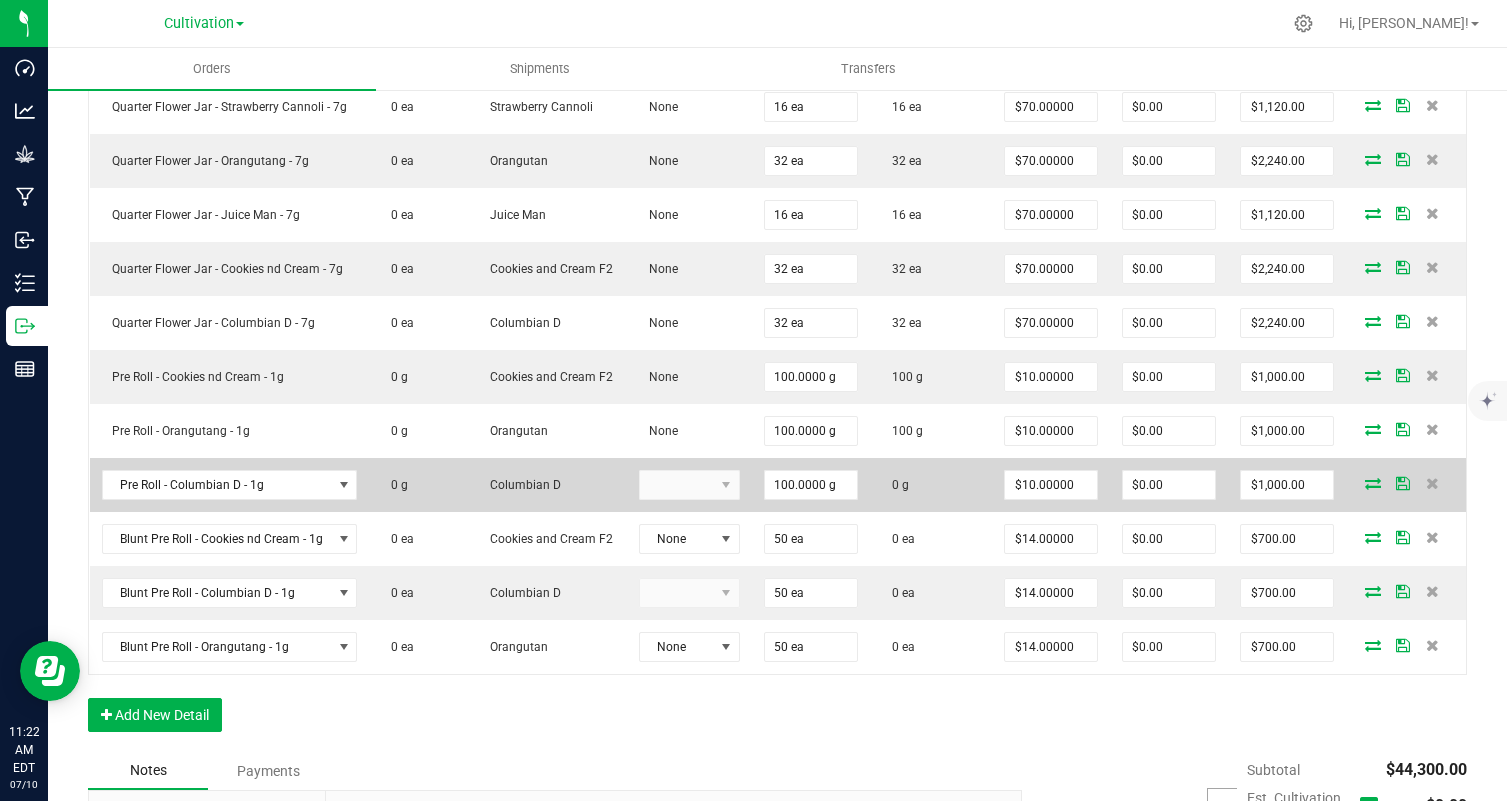 click at bounding box center [1373, 483] 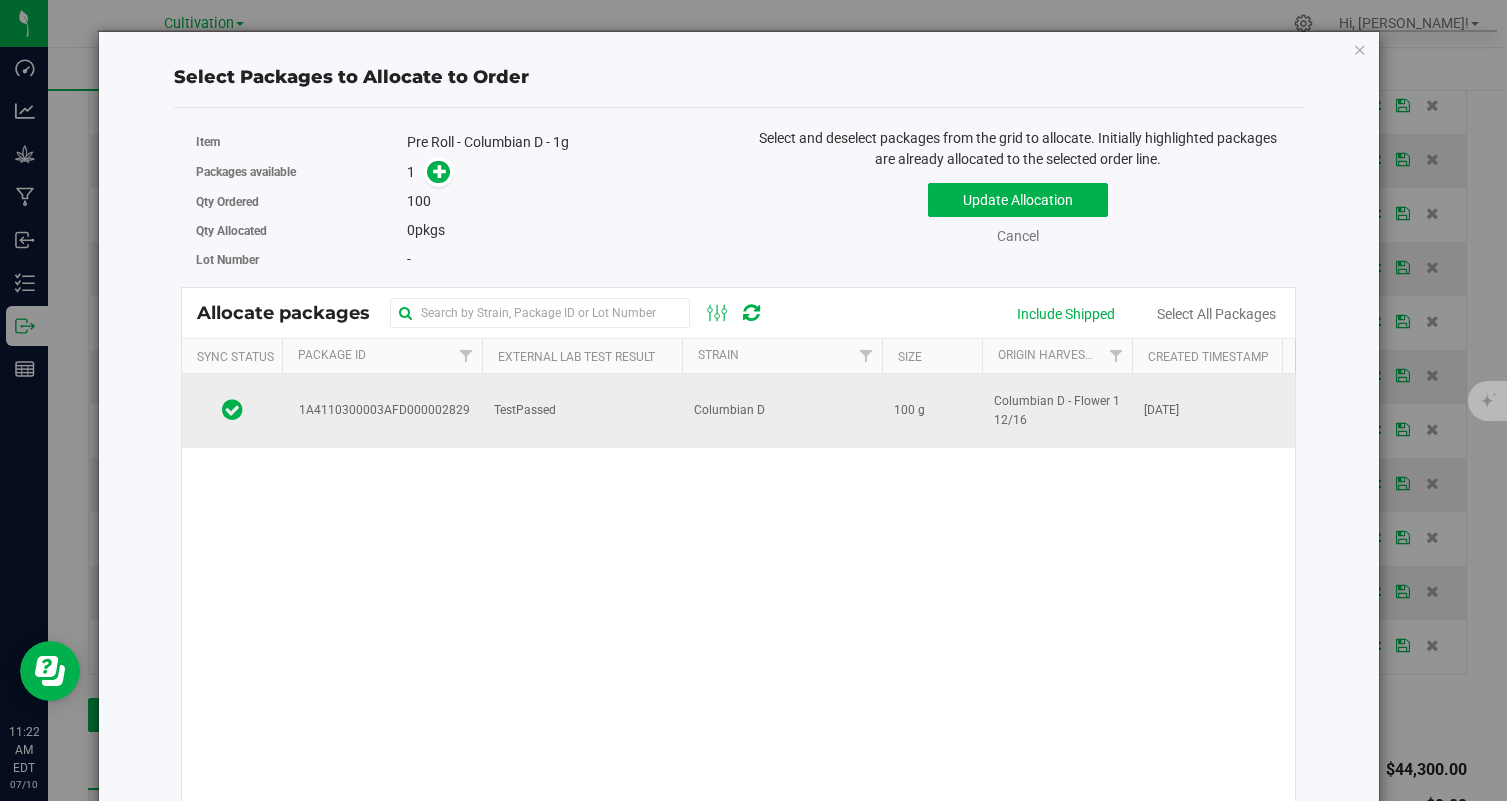 click on "TestPassed" at bounding box center [582, 411] 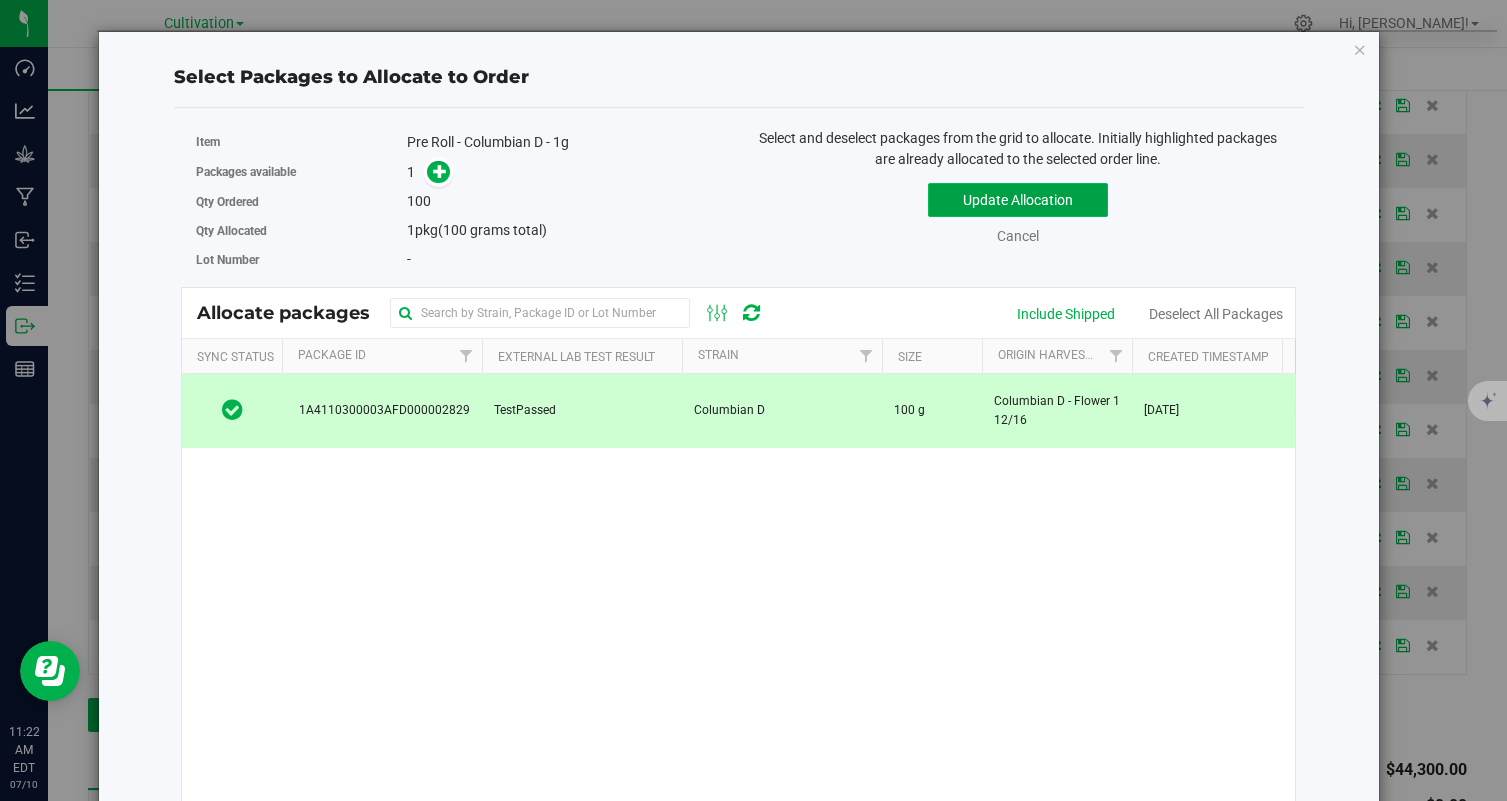 click on "Update Allocation" at bounding box center [1018, 200] 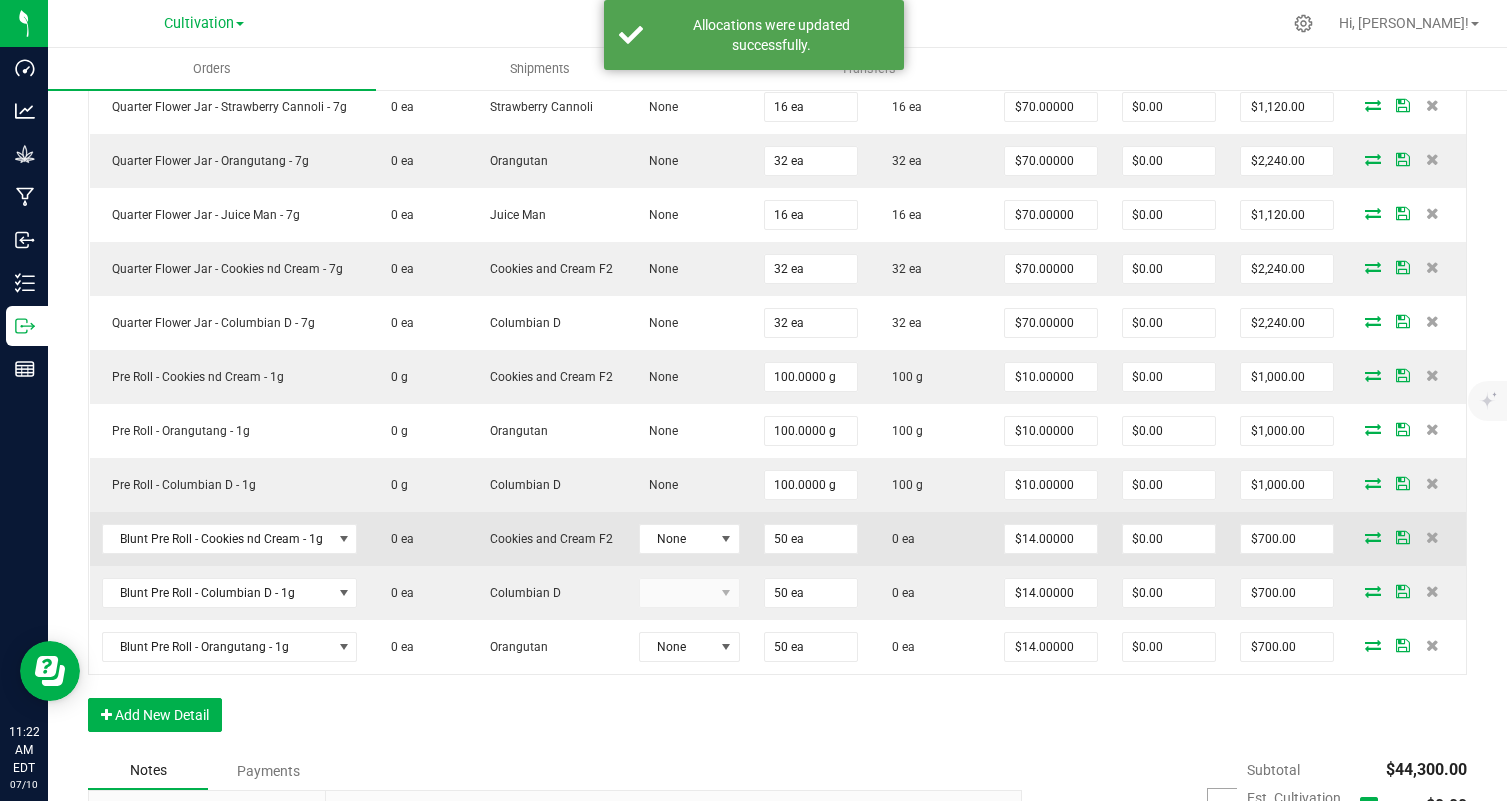 click at bounding box center (1373, 537) 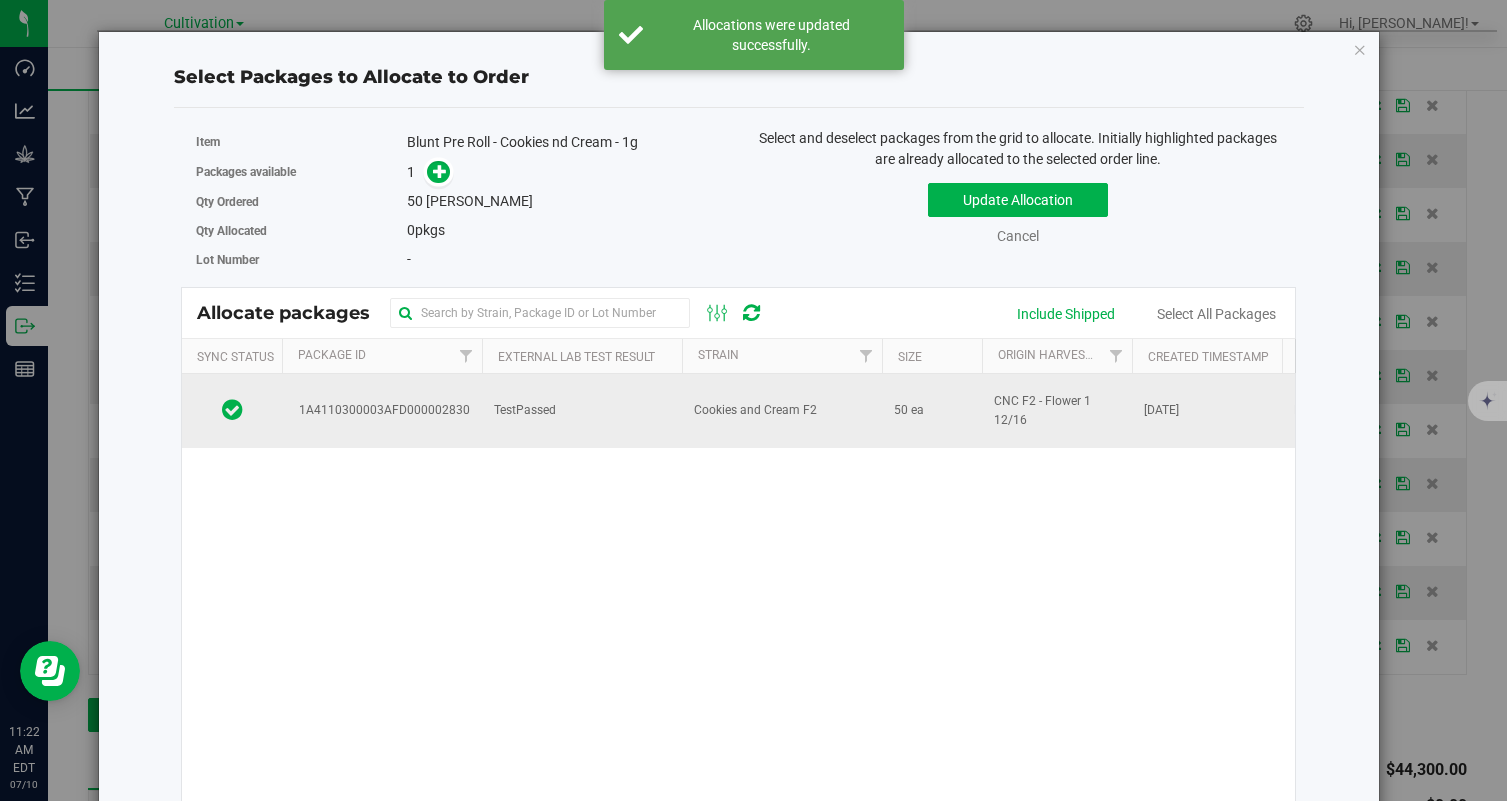 click on "Cookies and Cream F2" at bounding box center (755, 410) 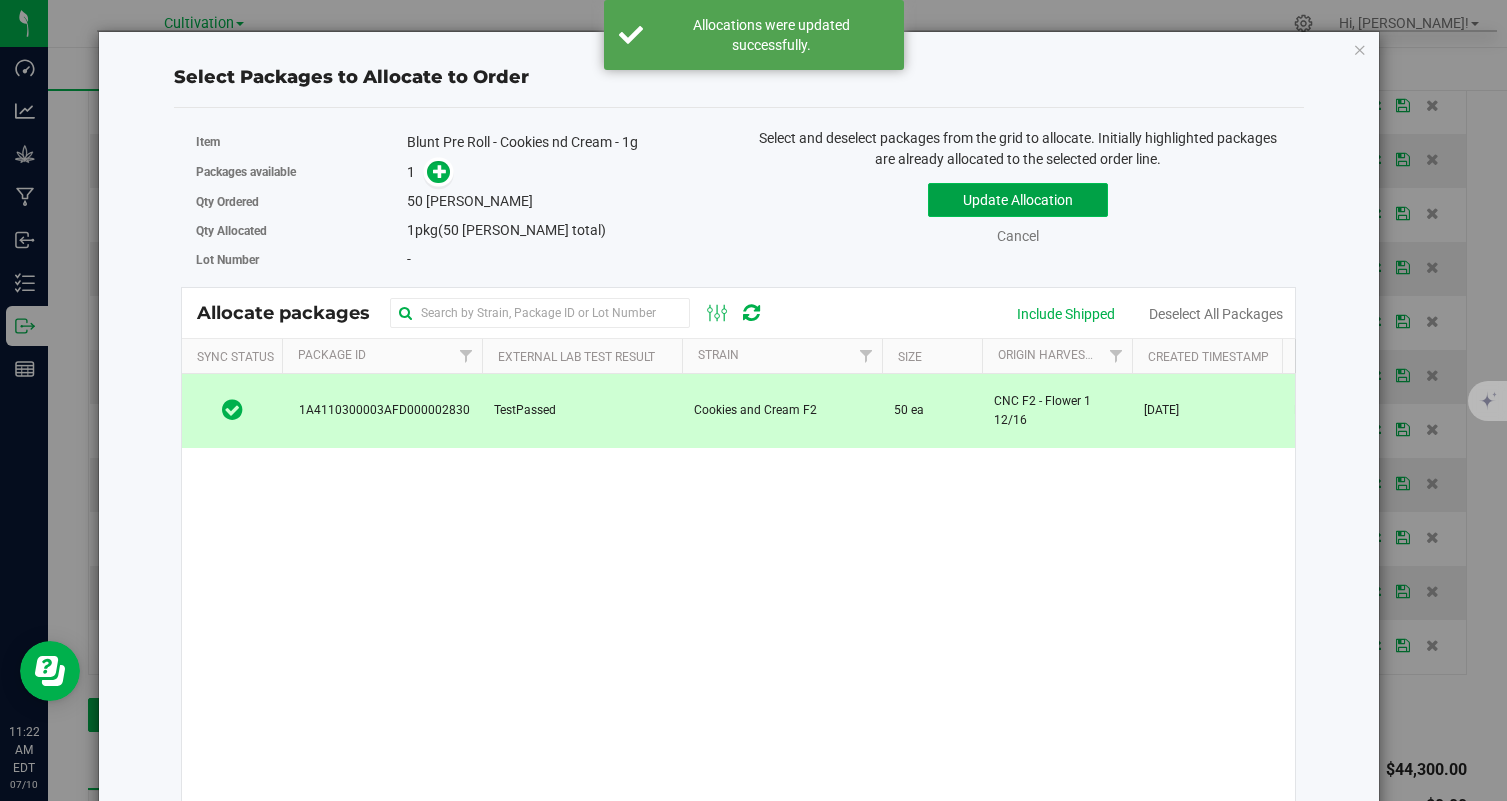 click on "Update Allocation" at bounding box center (1018, 200) 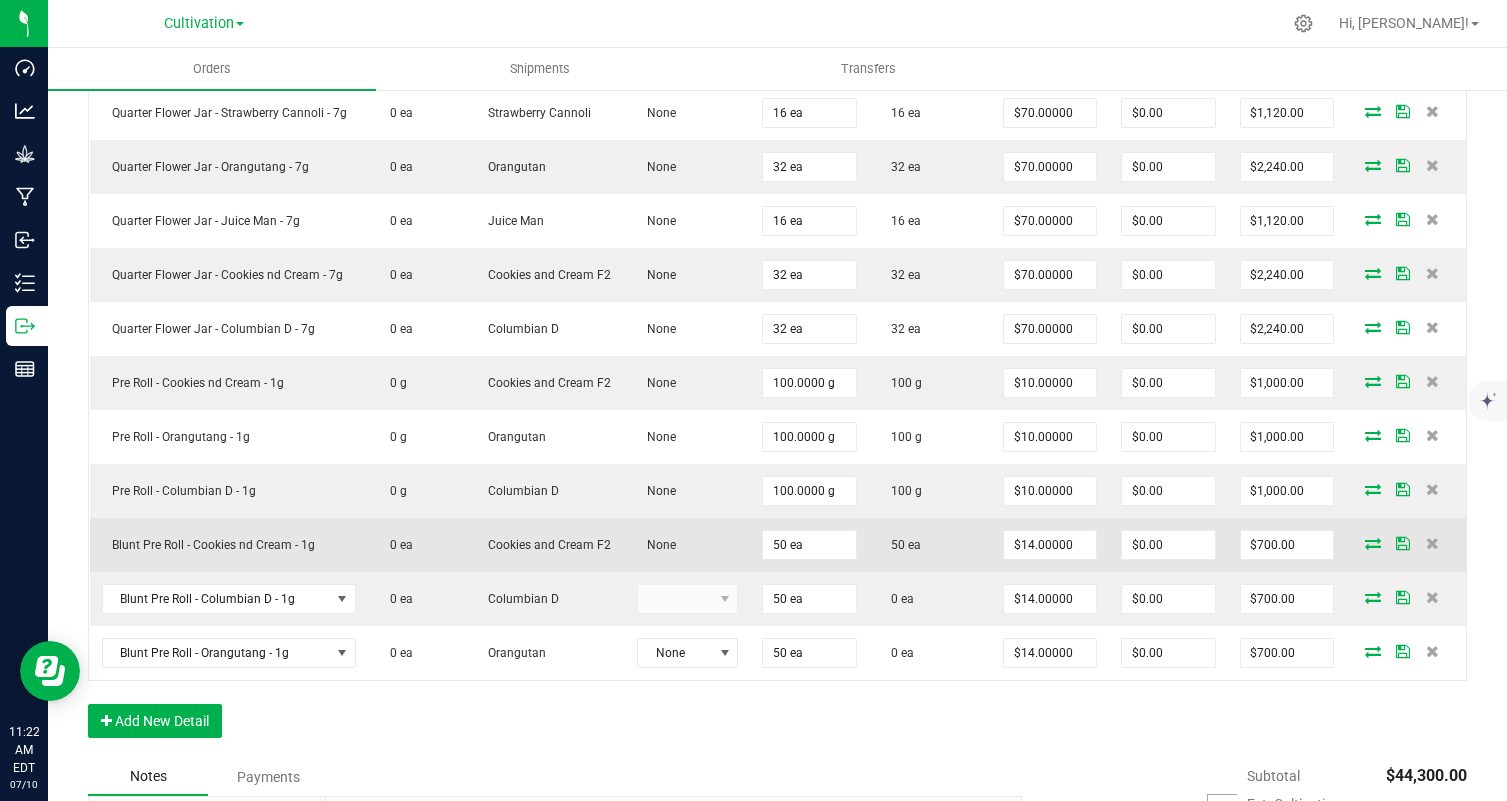 click at bounding box center [1373, 543] 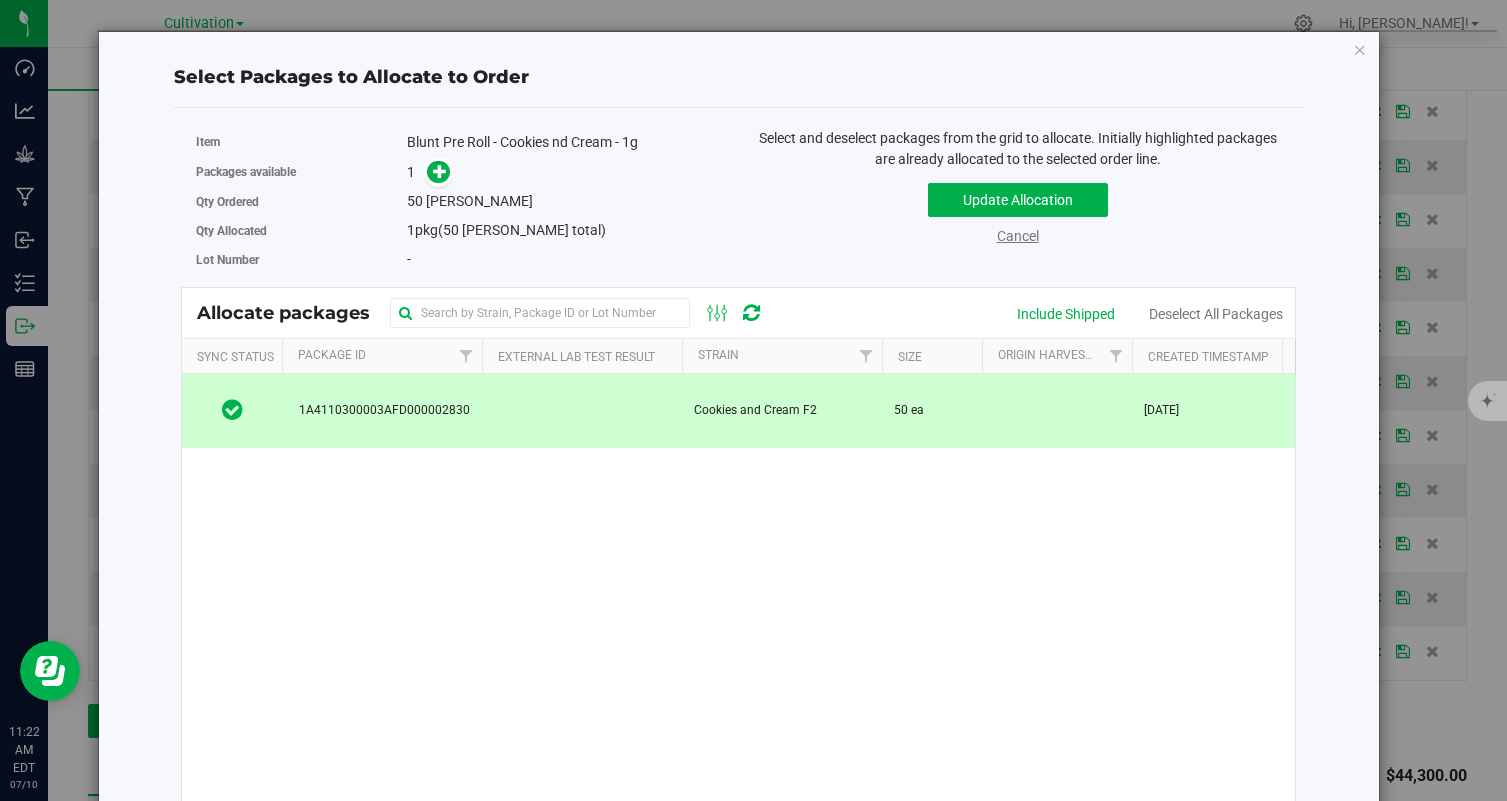 click on "Cancel" at bounding box center (1018, 236) 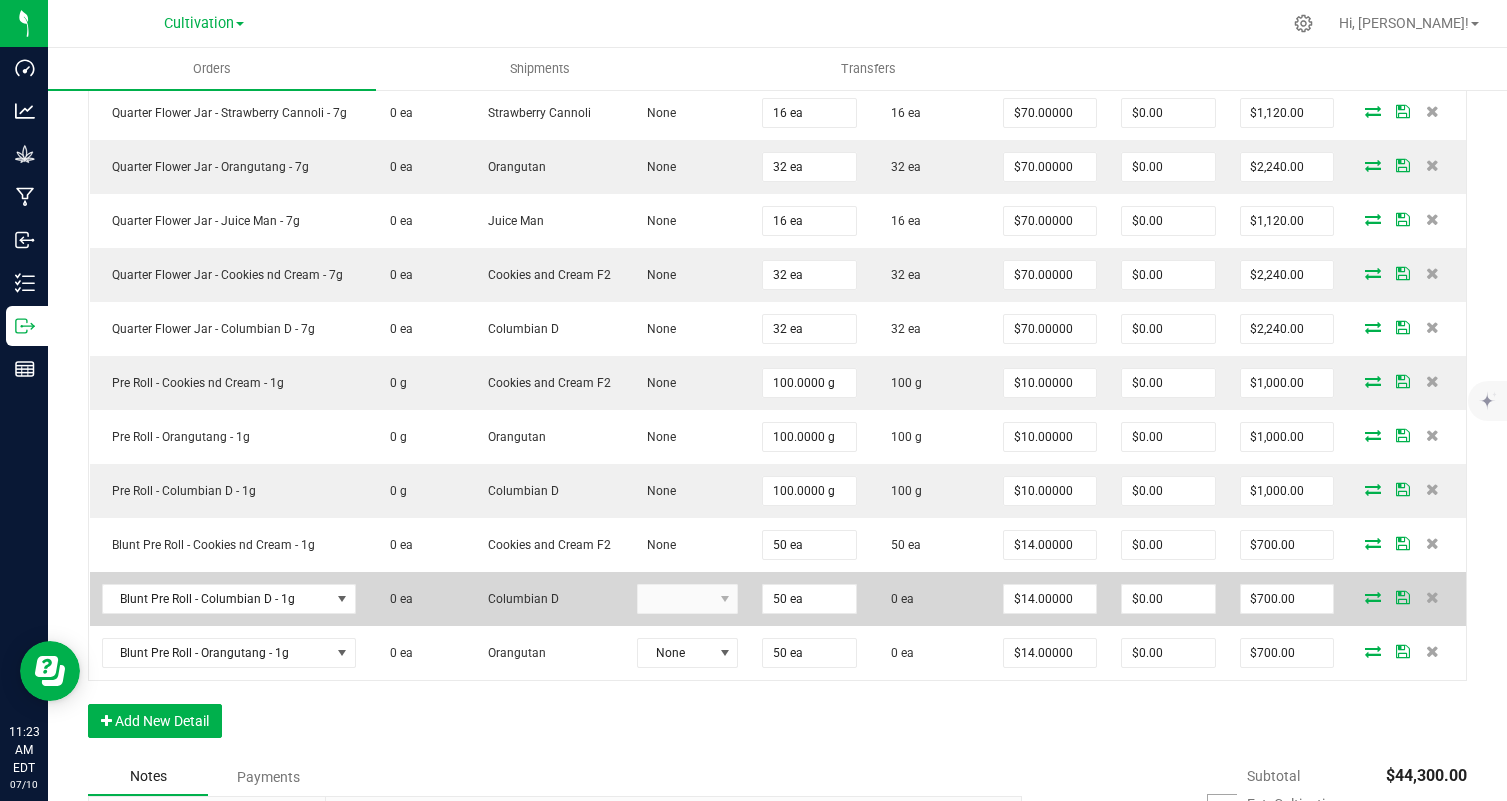 click at bounding box center [1373, 597] 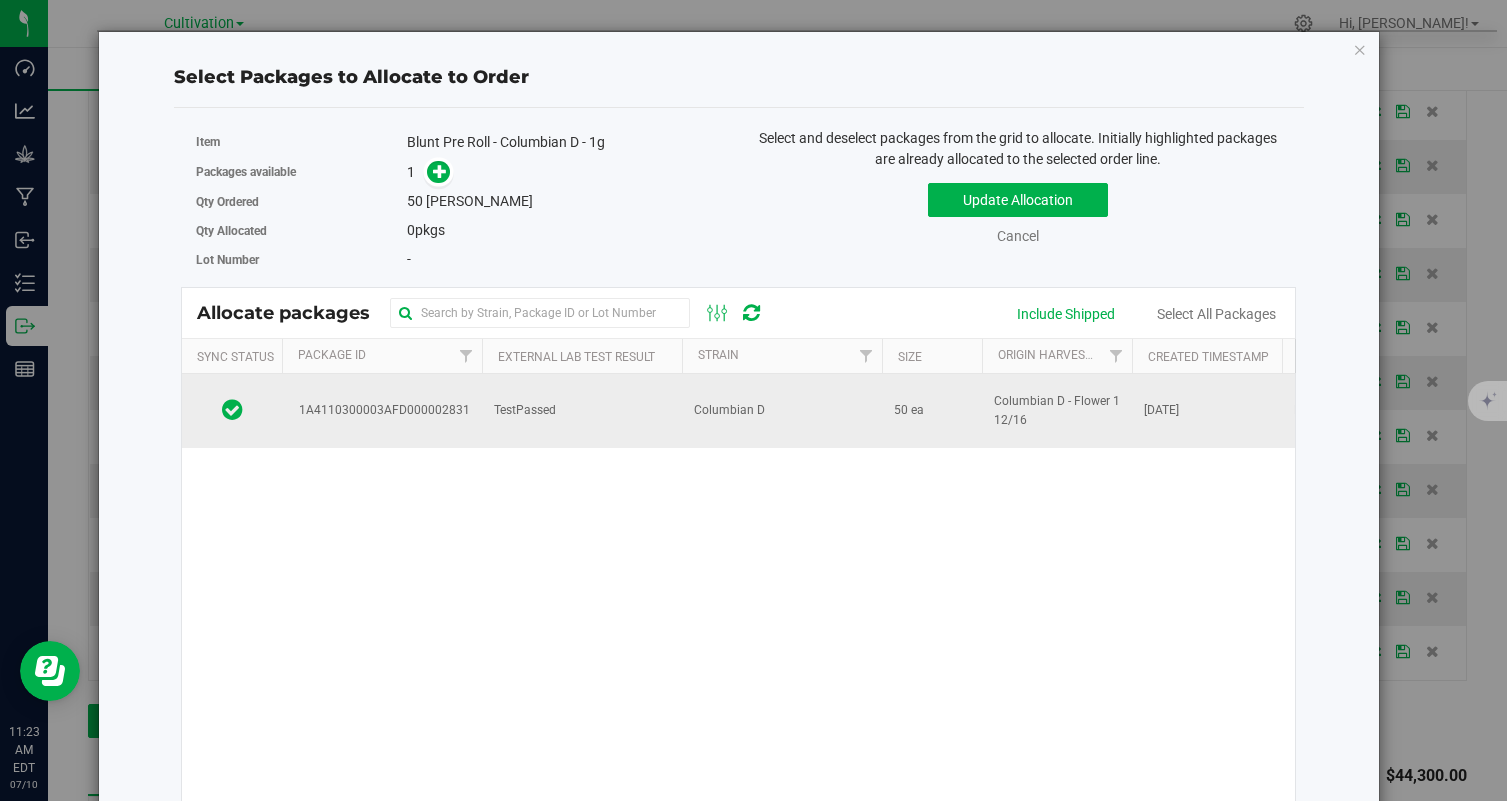 click on "50 ea" at bounding box center (932, 411) 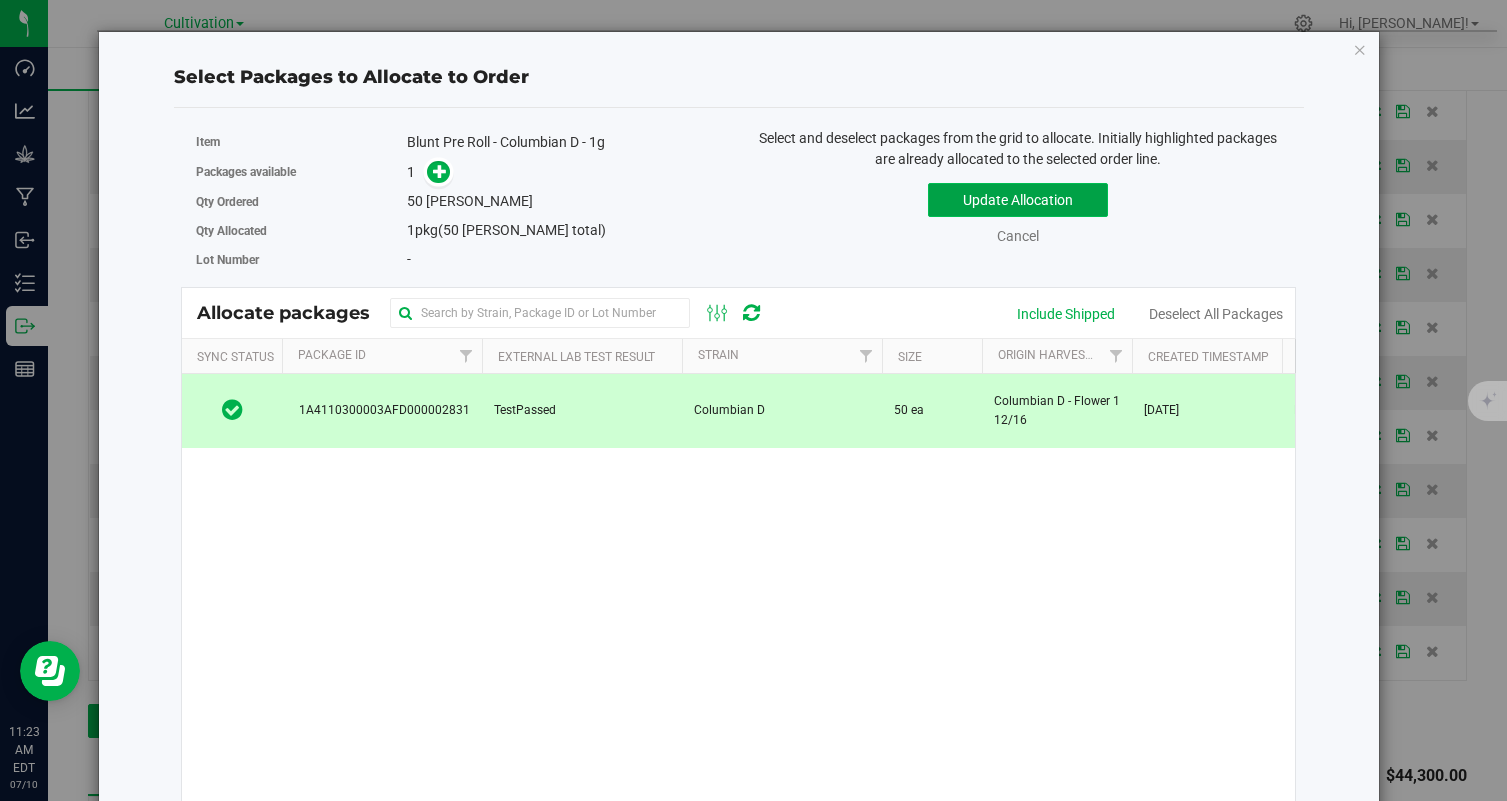 click on "Update Allocation" at bounding box center [1018, 200] 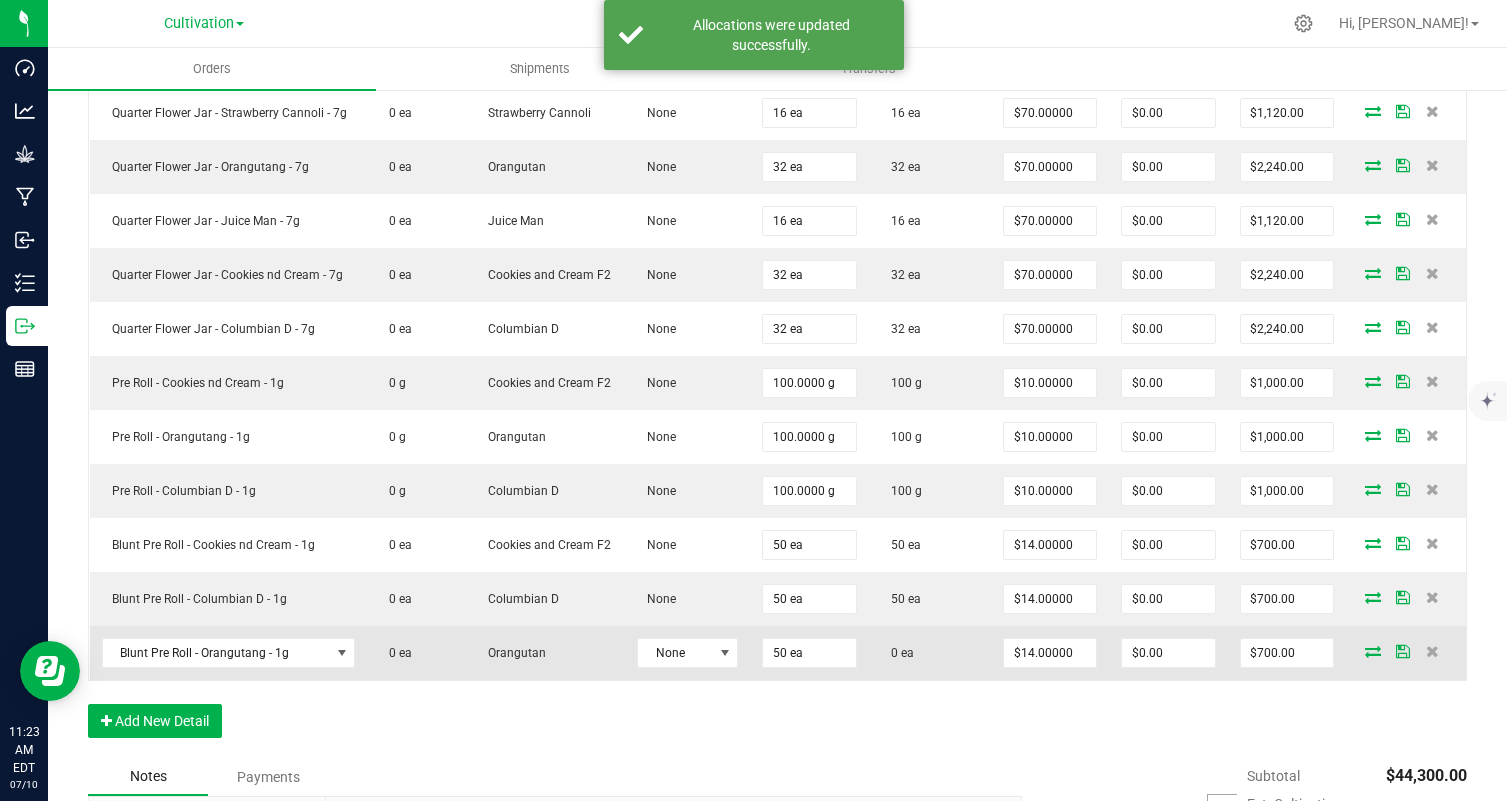 click at bounding box center (1373, 651) 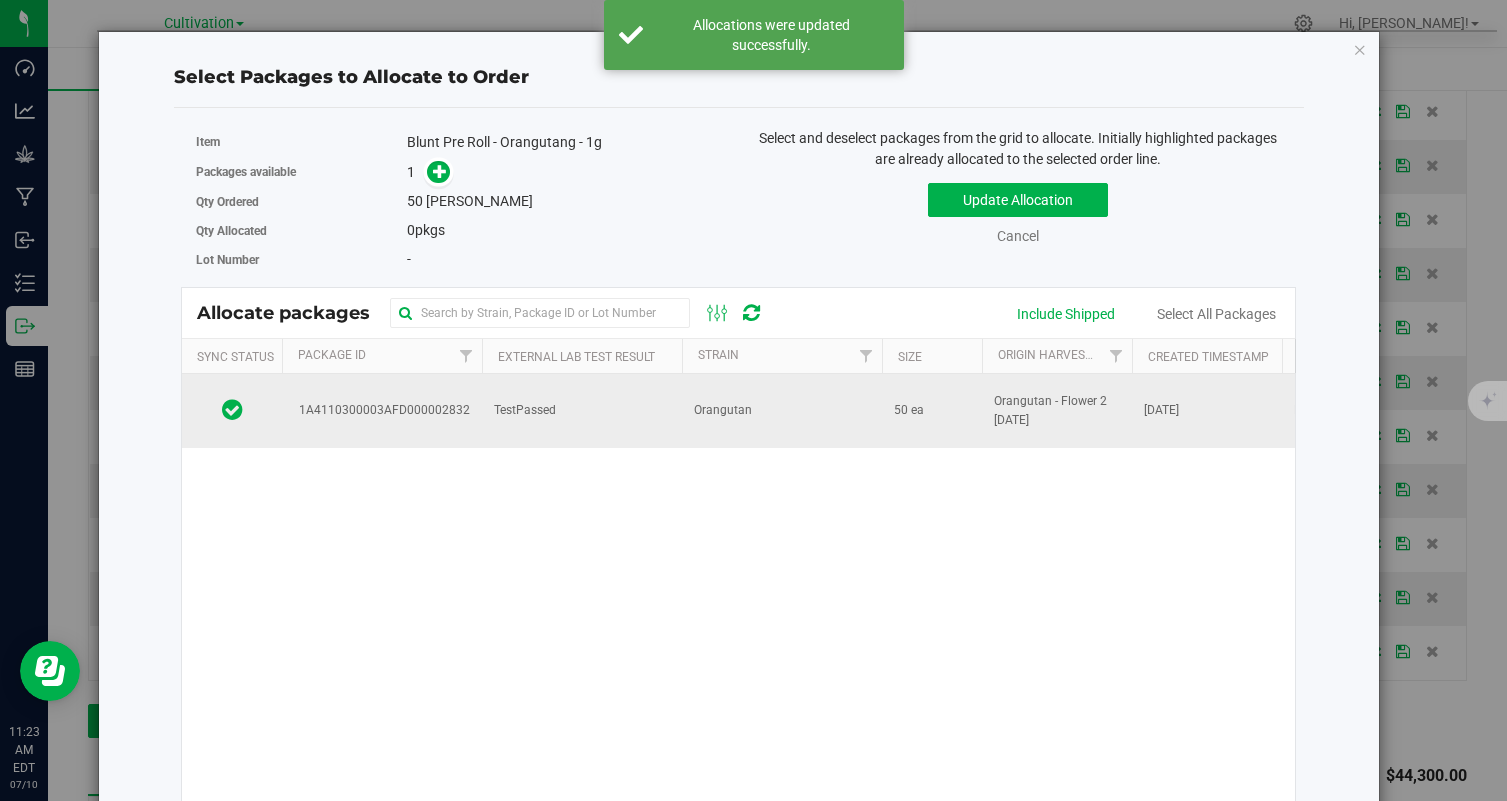 click on "TestPassed" at bounding box center (525, 410) 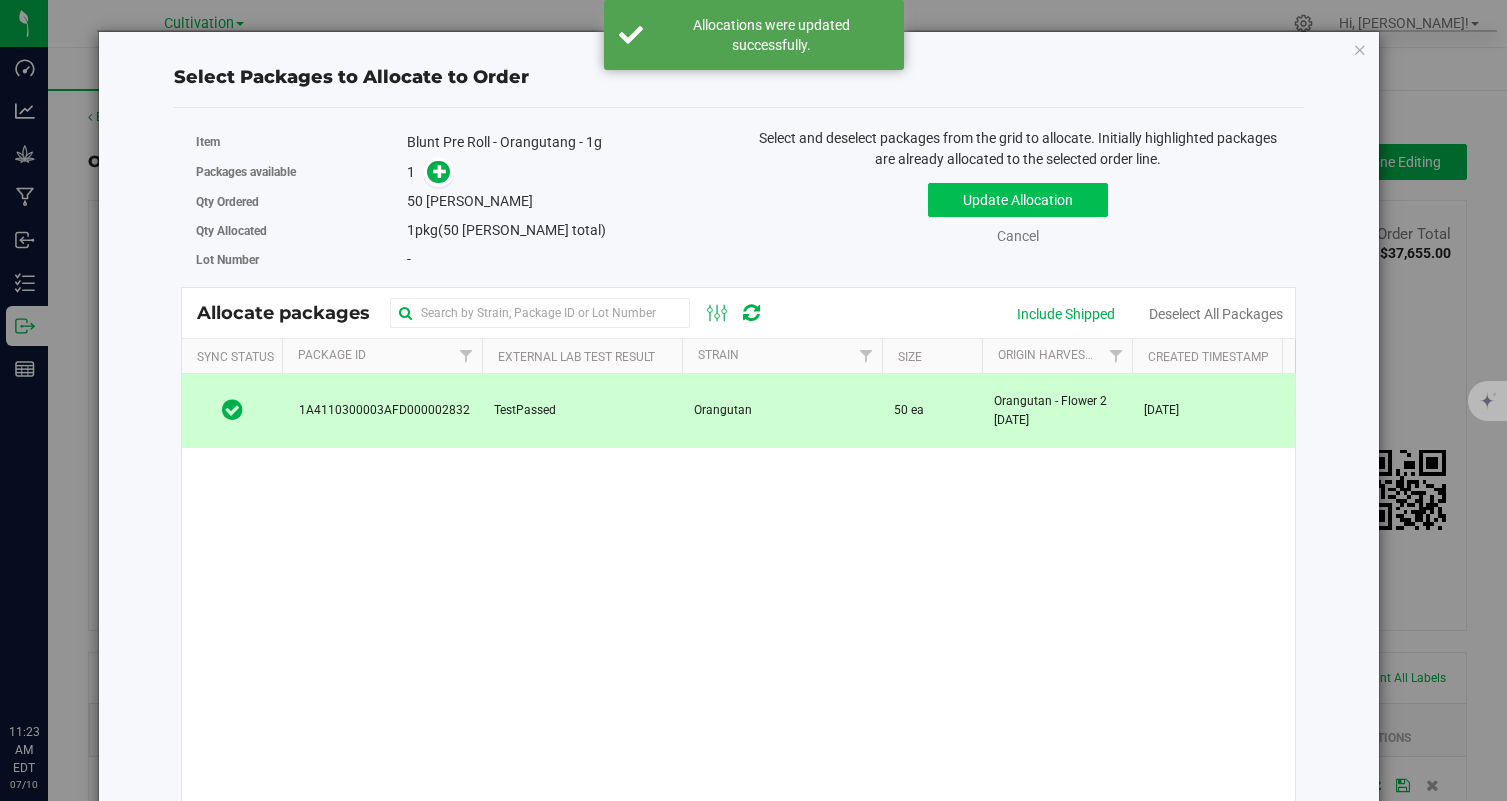 scroll, scrollTop: 0, scrollLeft: 0, axis: both 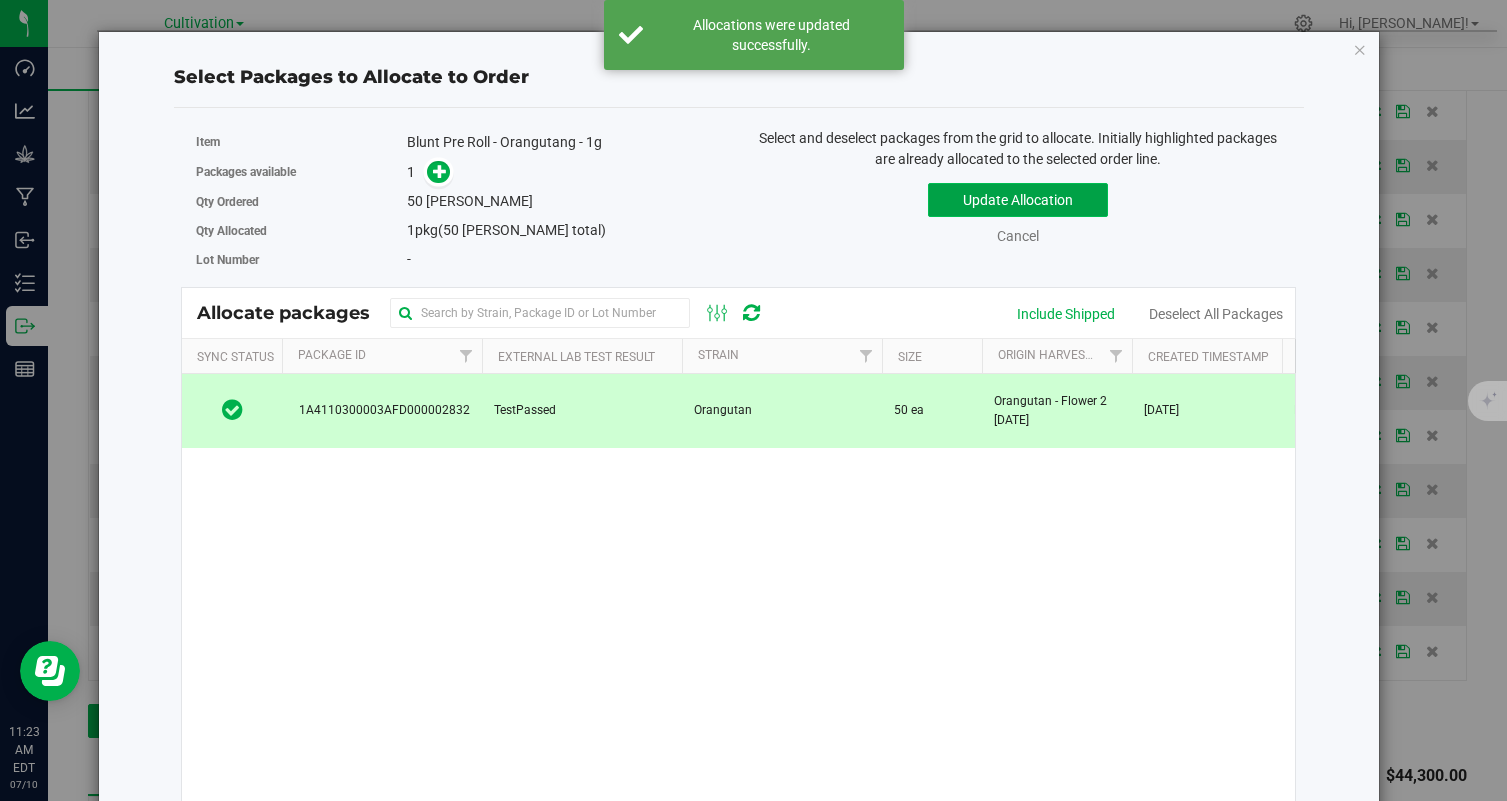 click on "Update Allocation" at bounding box center (1018, 200) 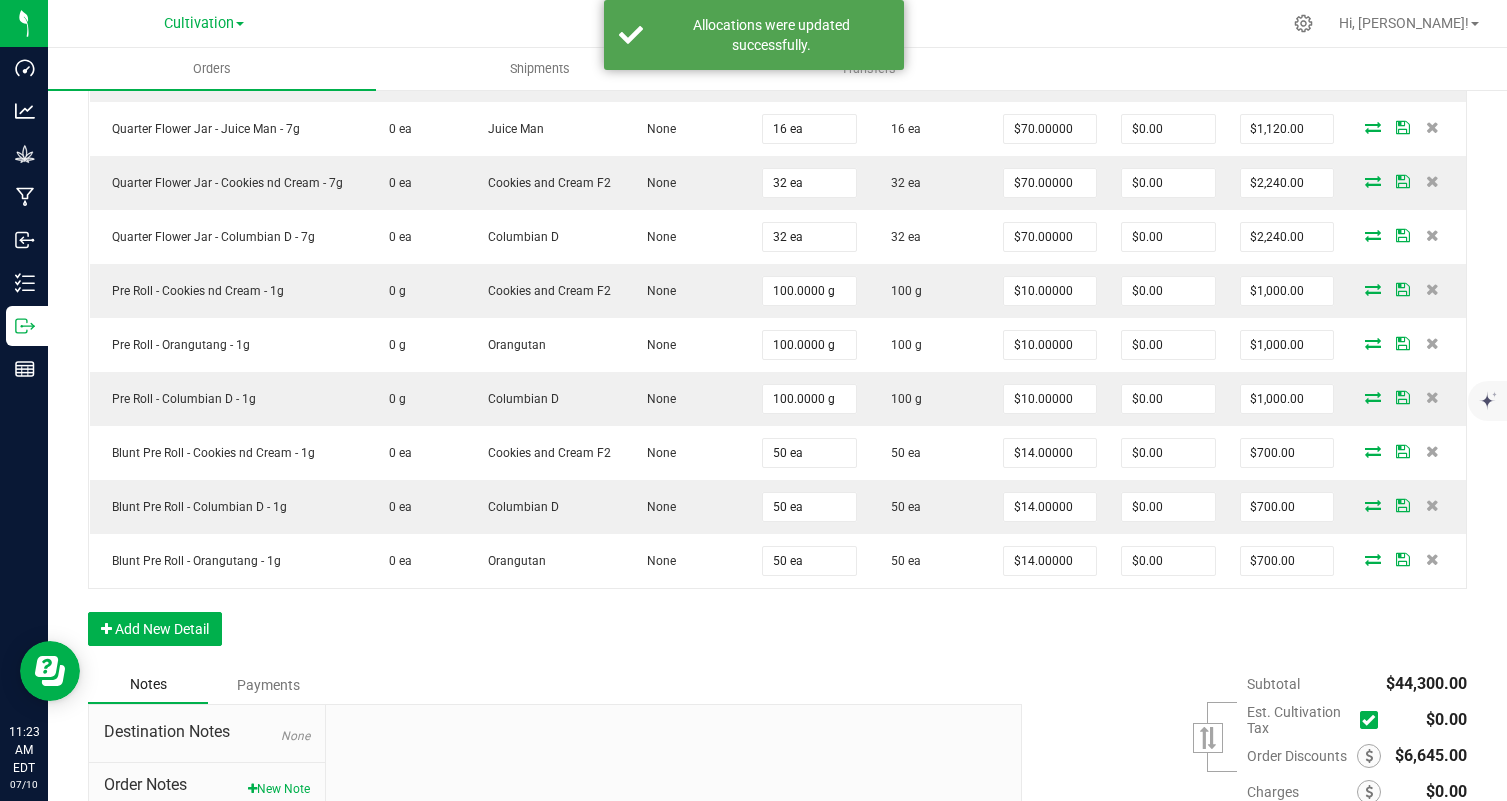 scroll, scrollTop: 1745, scrollLeft: 0, axis: vertical 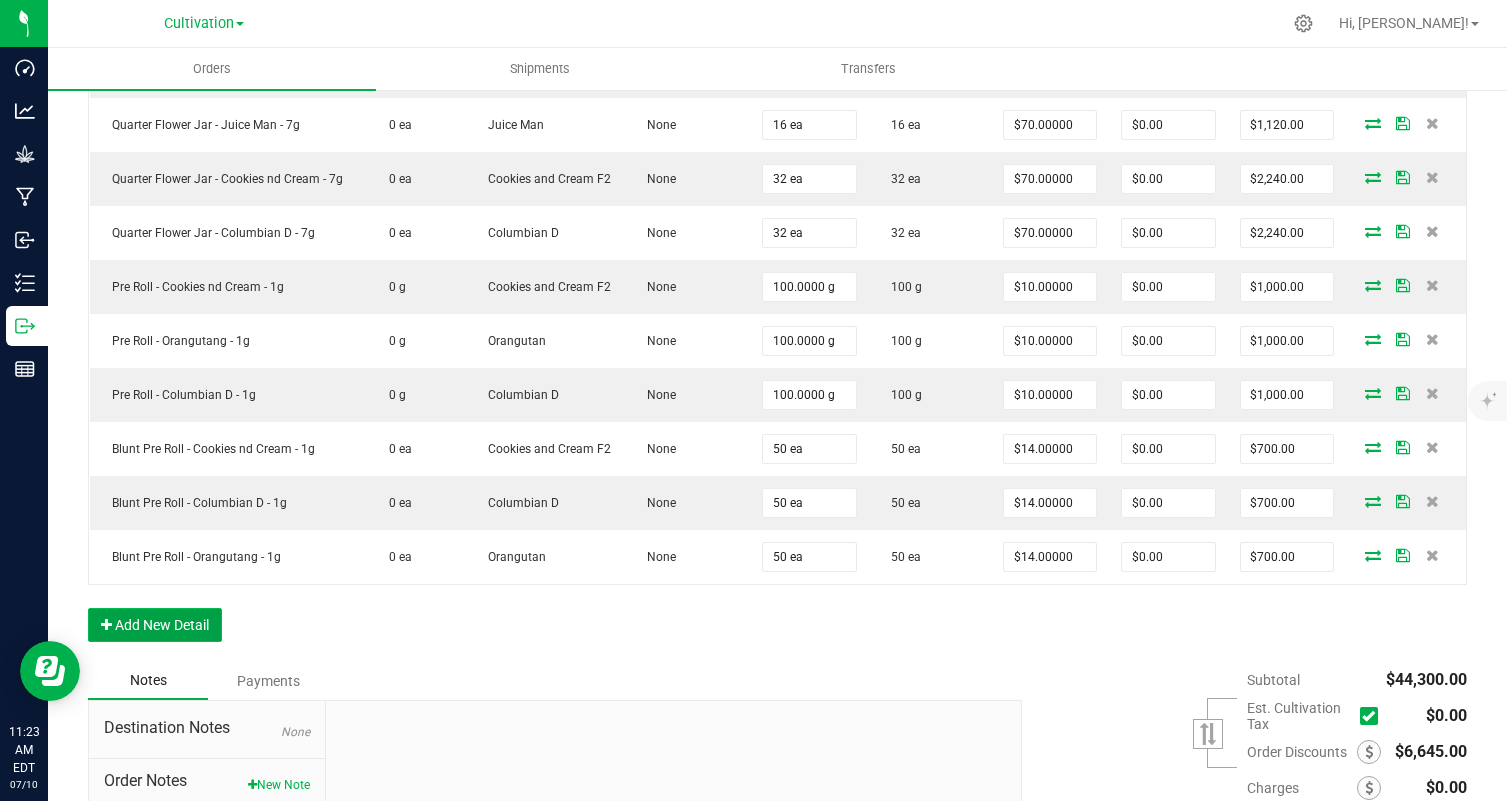click on "Add New Detail" at bounding box center [155, 625] 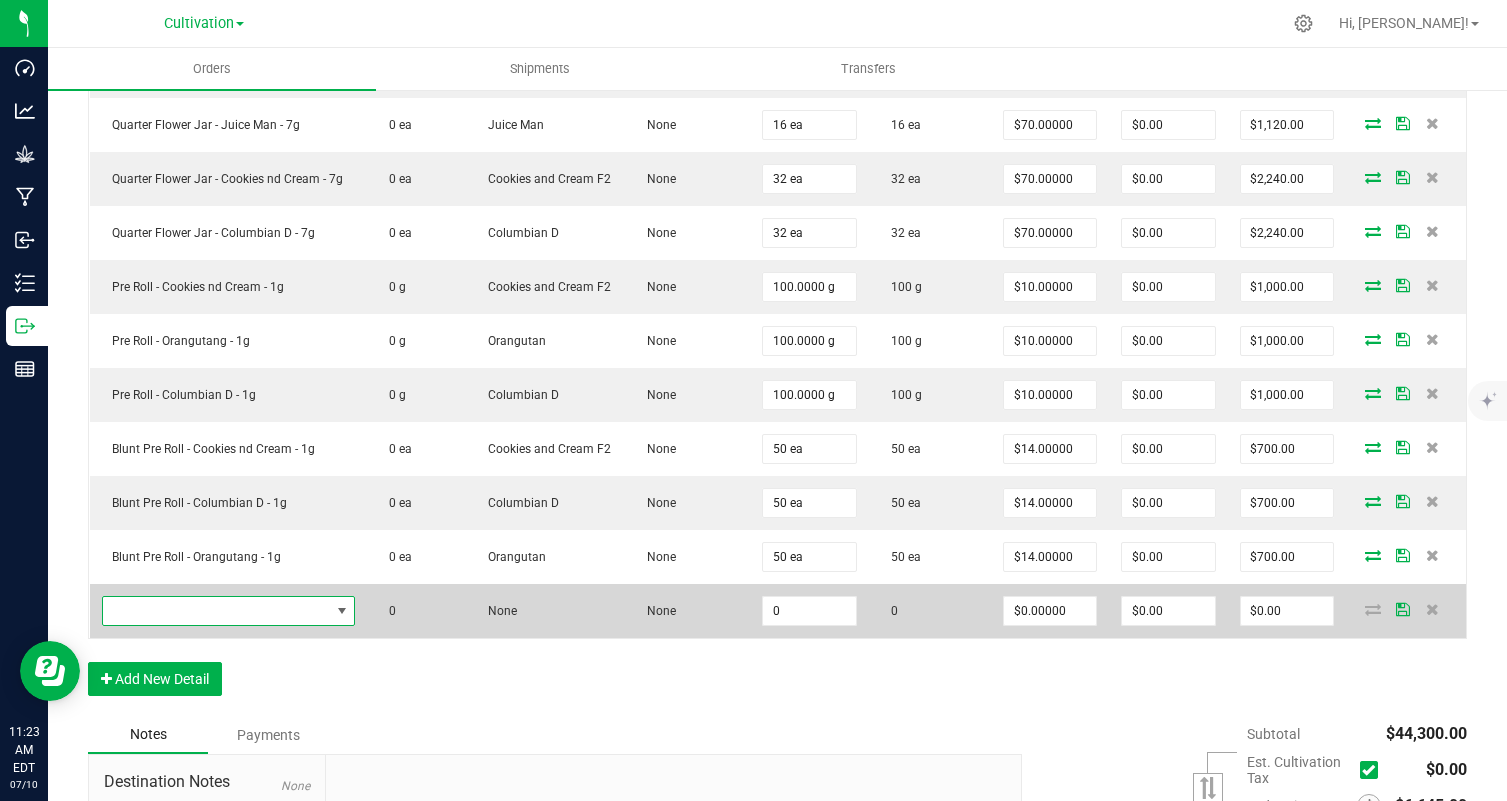 click at bounding box center (216, 611) 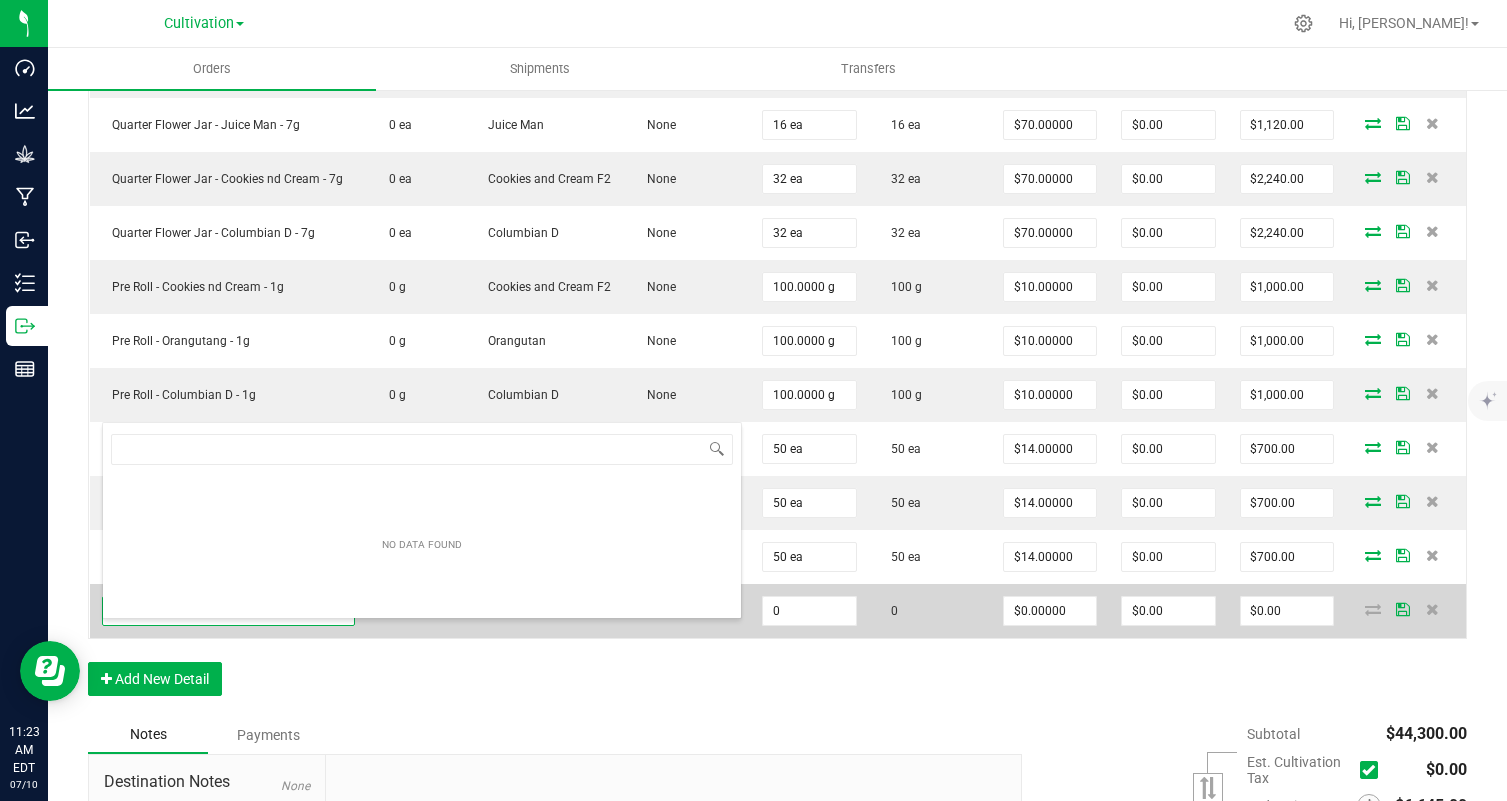 scroll, scrollTop: 99970, scrollLeft: 99749, axis: both 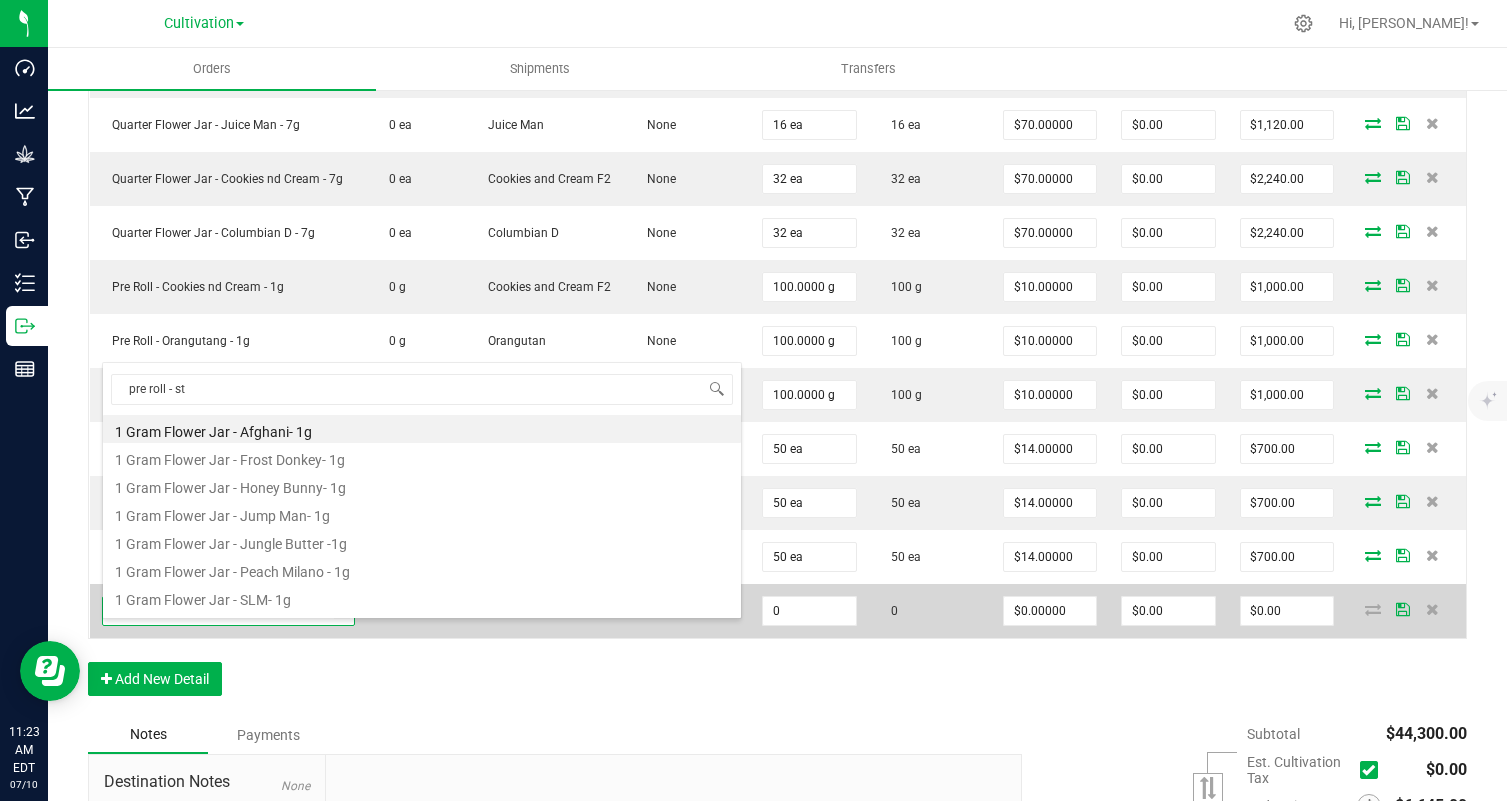 type on "pre roll - str" 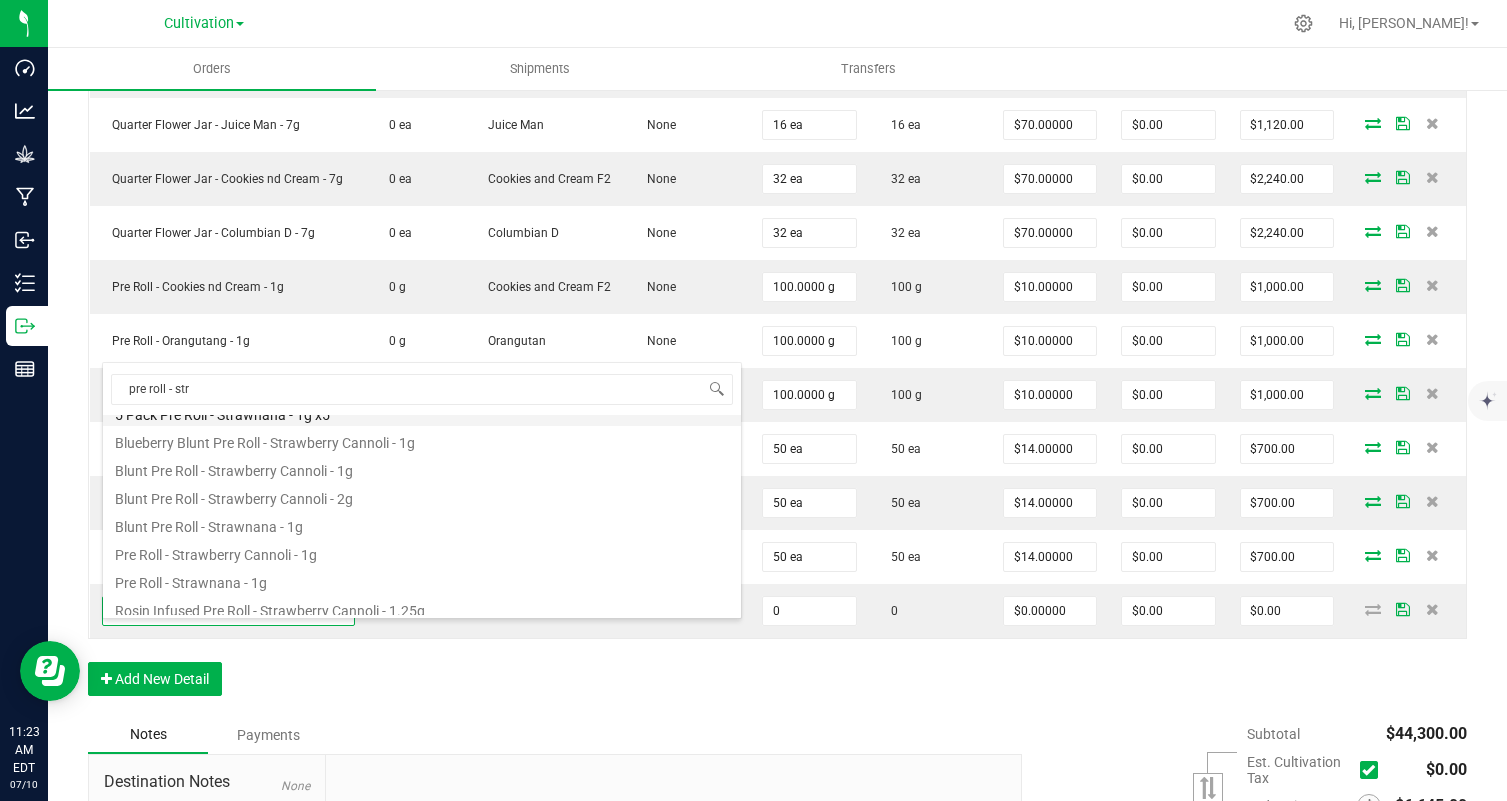 scroll, scrollTop: 164, scrollLeft: 0, axis: vertical 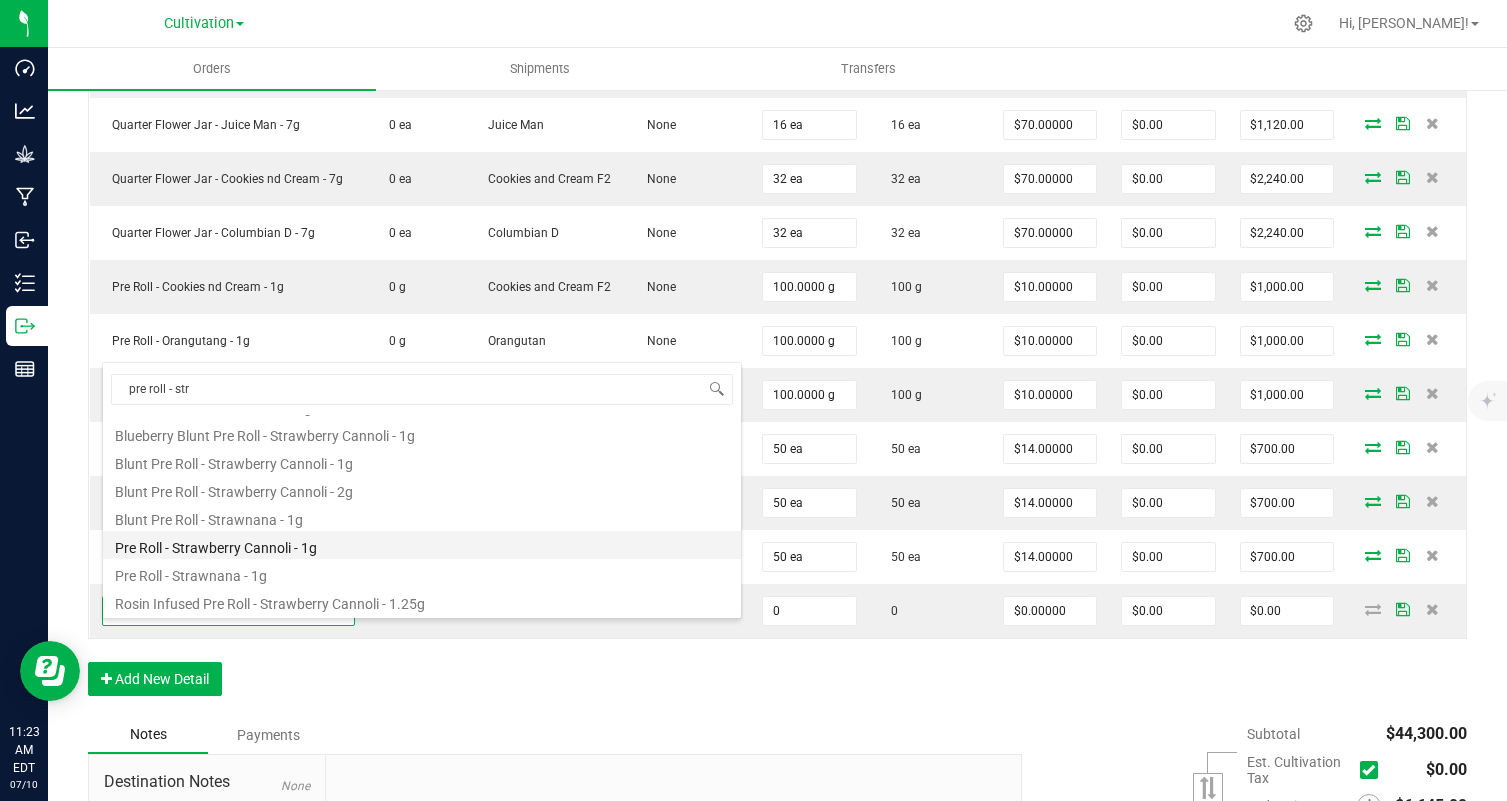 click on "Pre Roll - Strawberry Cannoli - 1g" at bounding box center (422, 545) 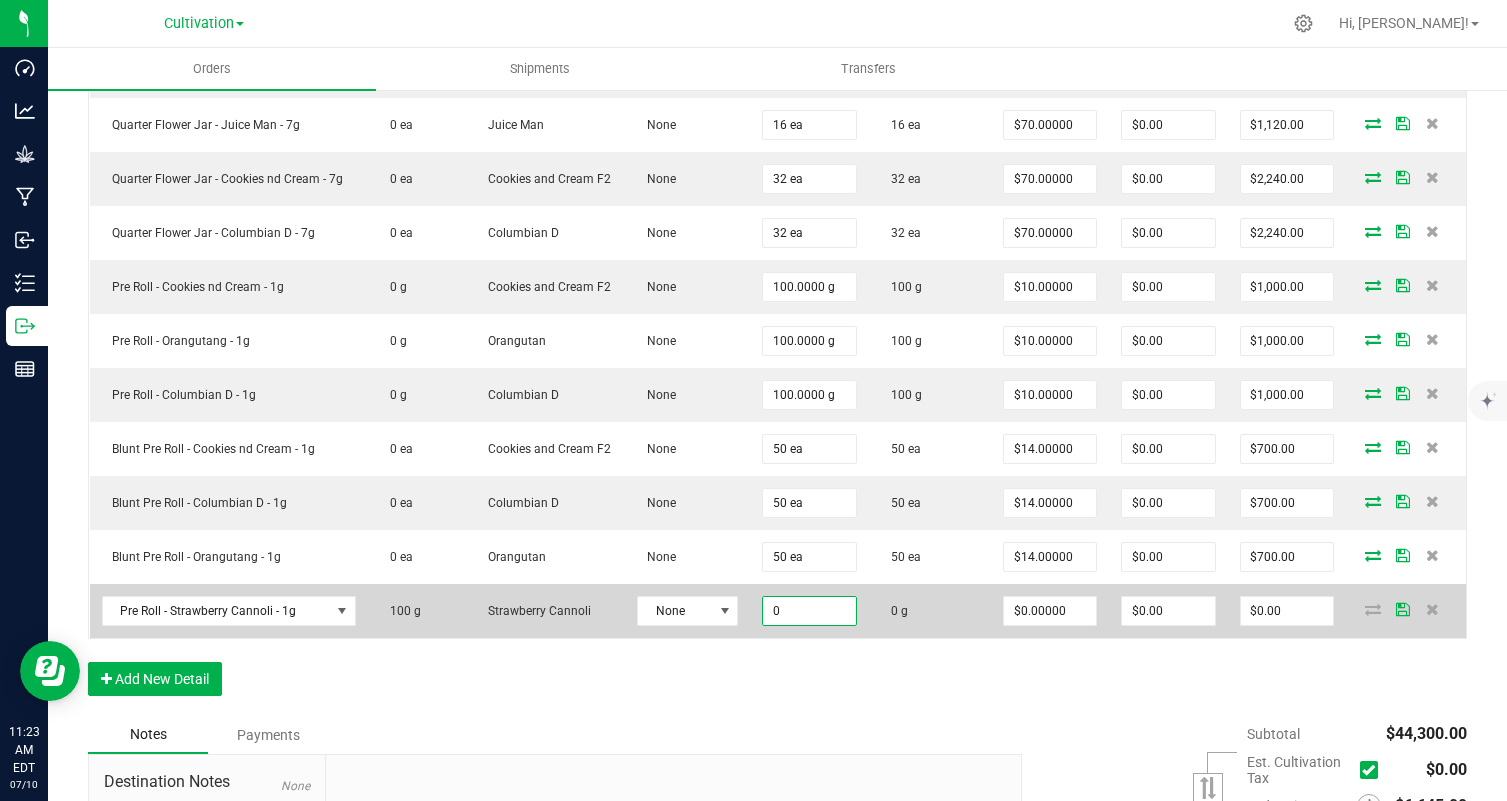 click on "0" at bounding box center [809, 611] 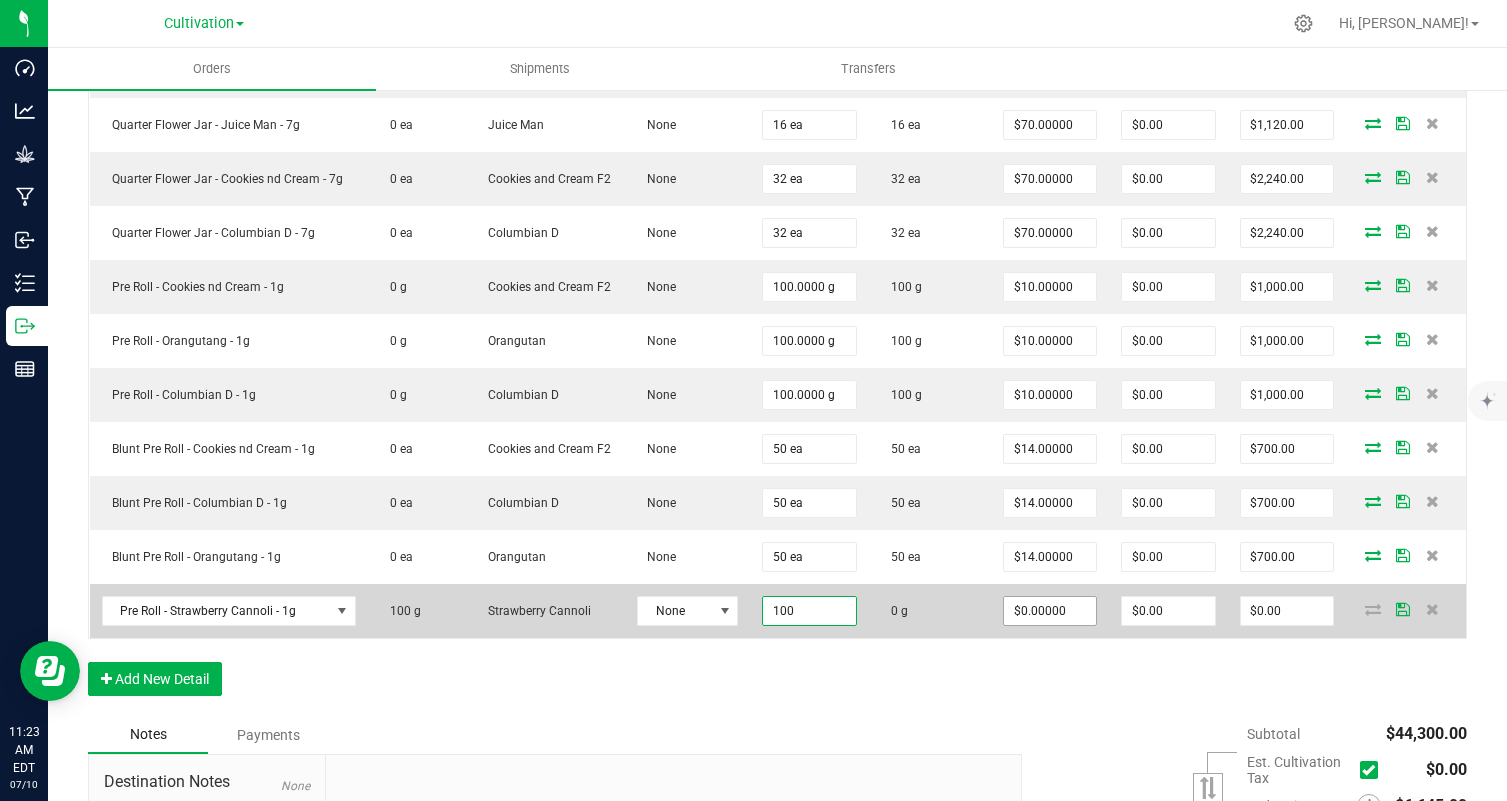type on "100.0000 g" 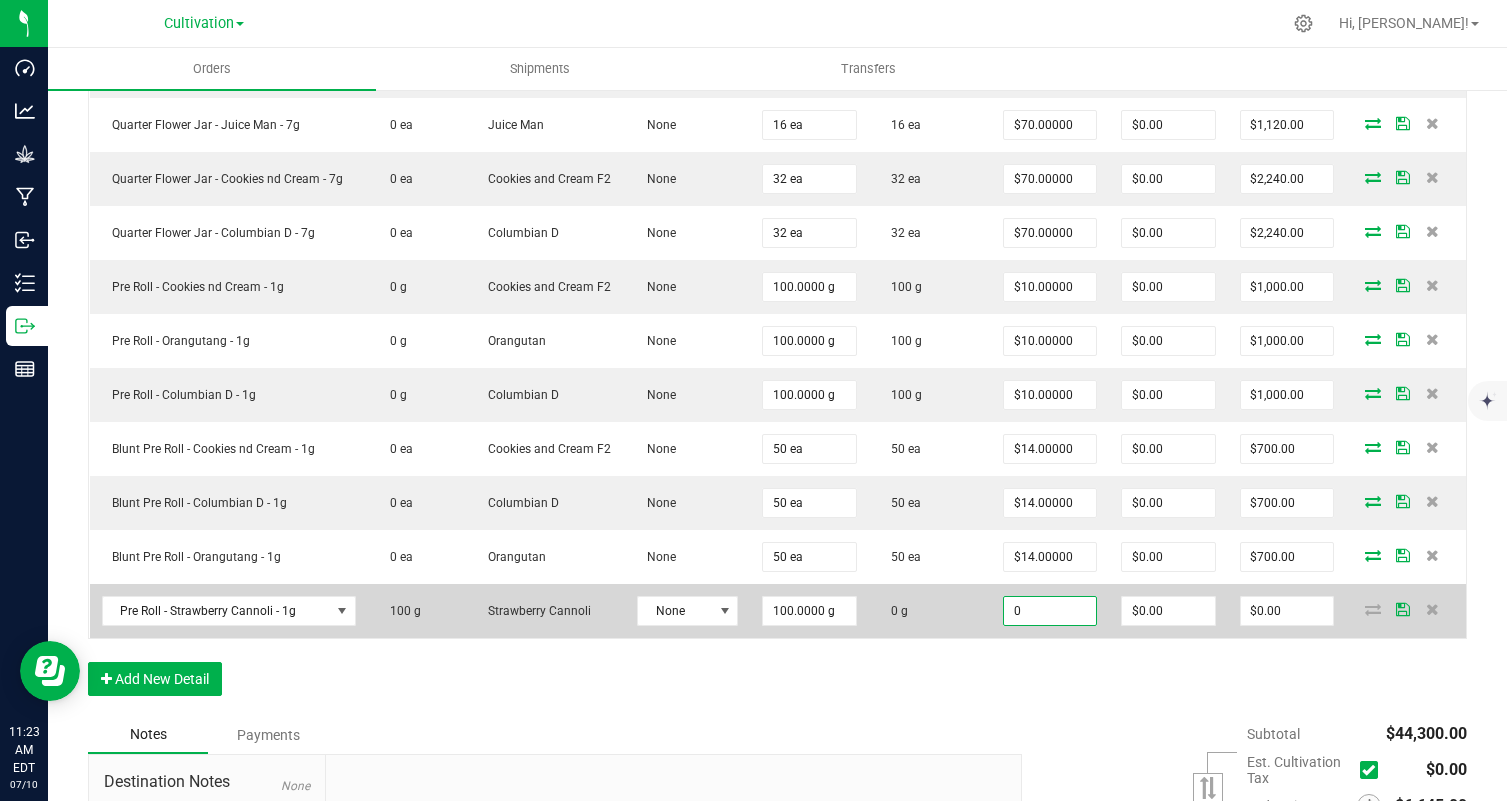 click on "0" at bounding box center [1050, 611] 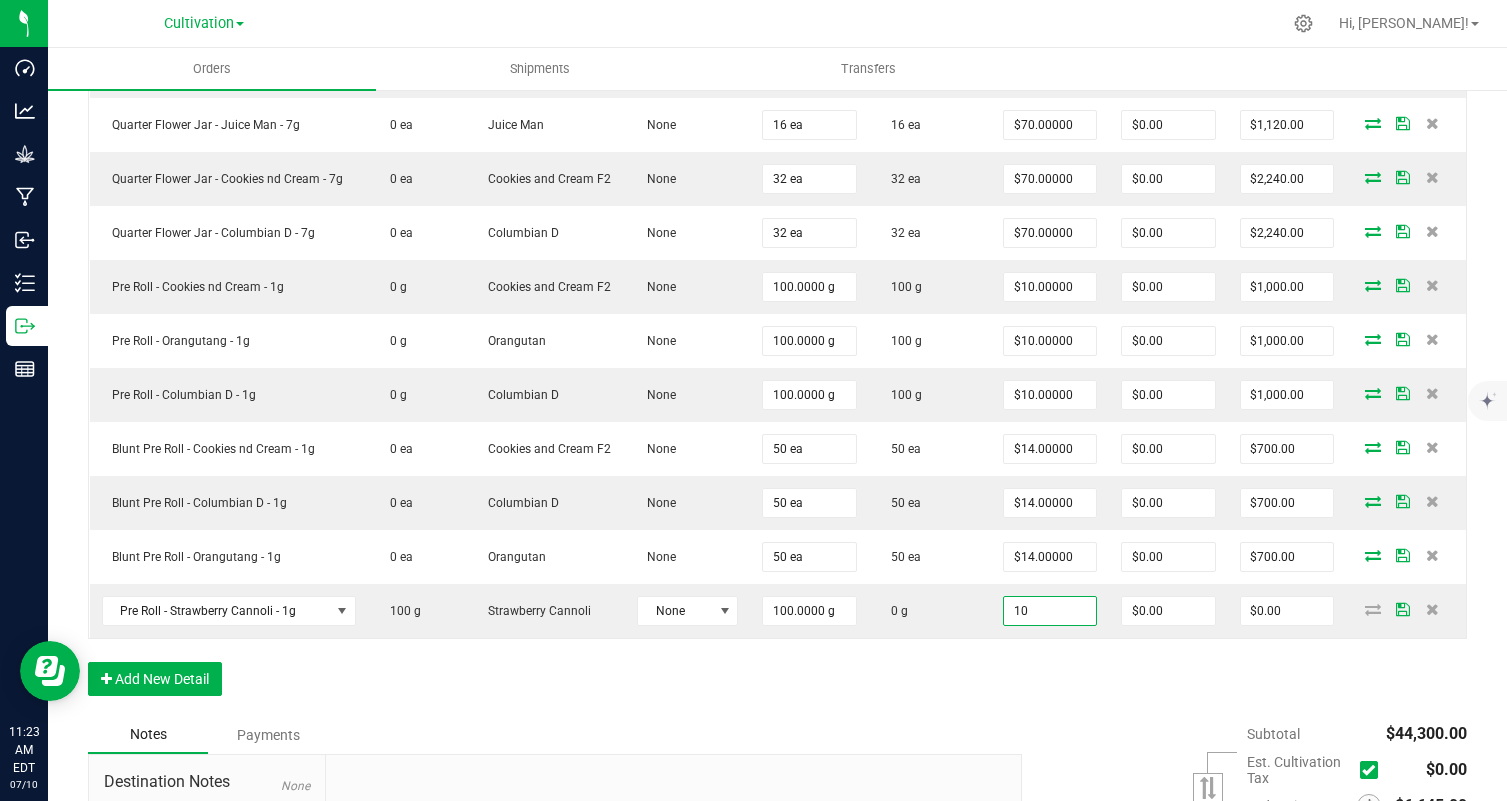 type on "$10.00000" 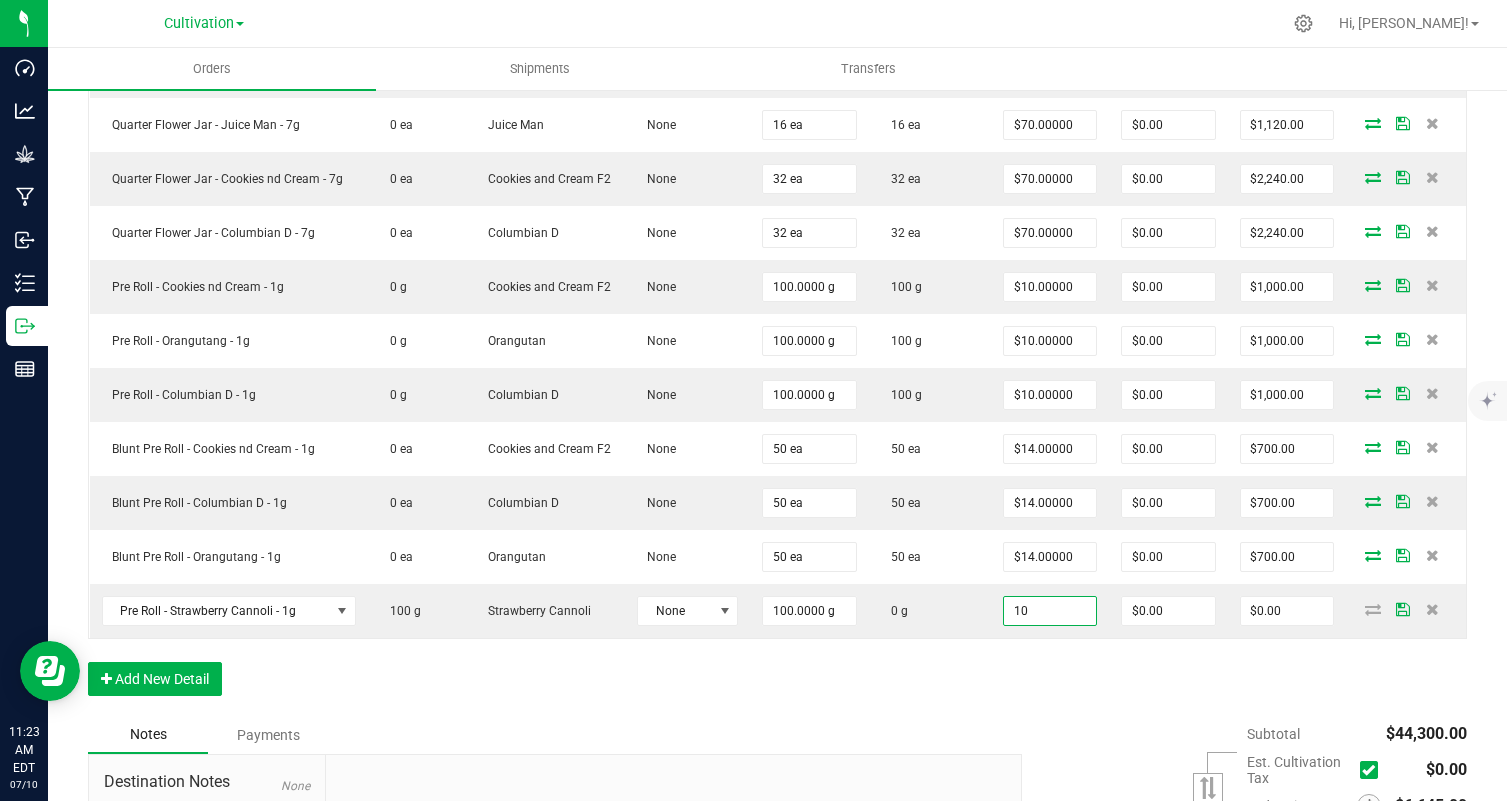 type on "$1,000.00" 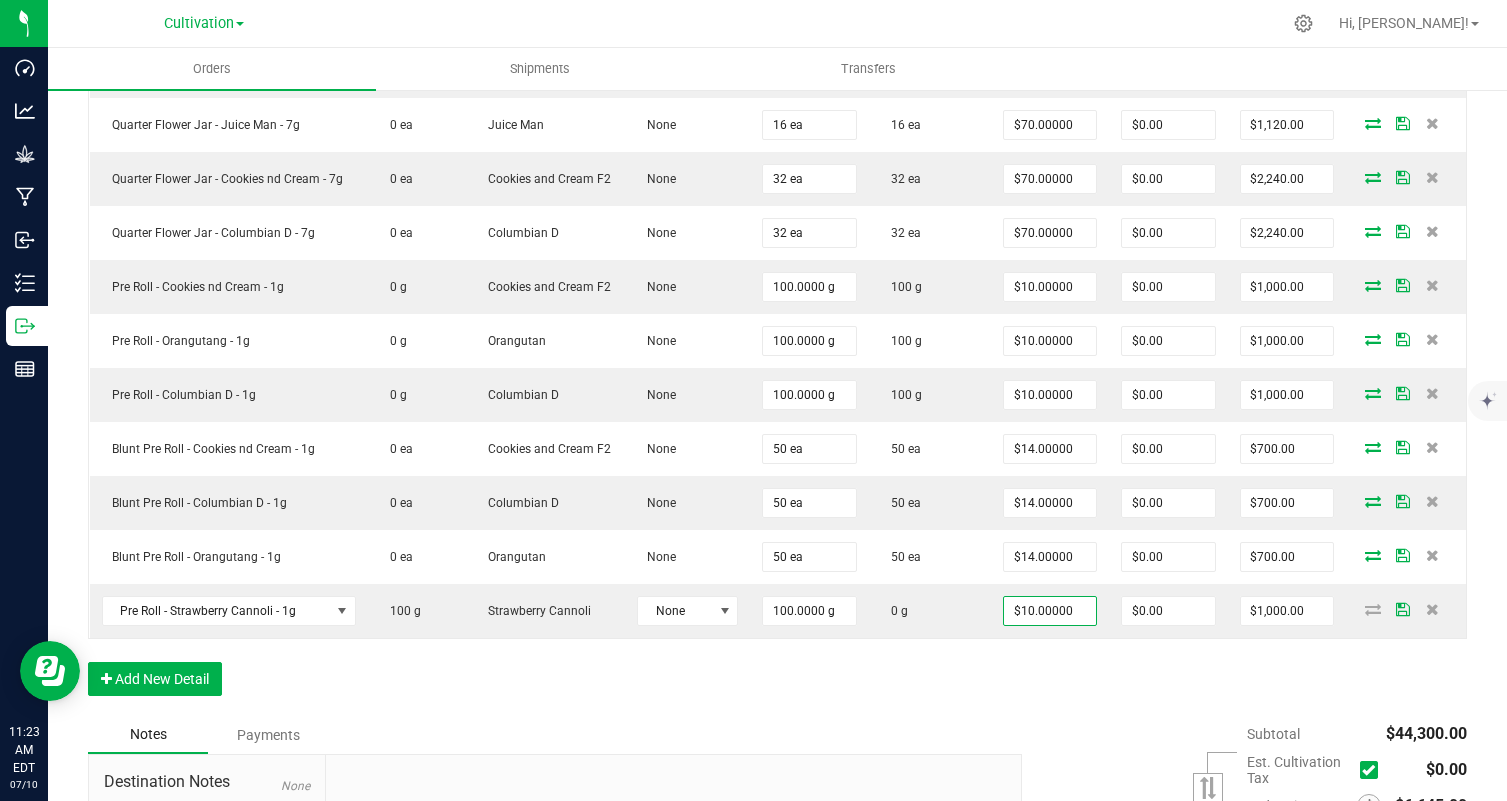 click on "Order Details Print All Labels Item  Sellable  Strain  Lot Number  Qty Ordered Qty Allocated Unit Price Line Discount Total Actions  Eighth Flower Jar - Strawberry Cannoli - 3.5g*   0 ea   Strawberry Cannoli   None  64 ea  64 ea  $35.00000 $0.00 $2,240.00  Eighth Flower Jar - Juice Man - 3.5g   64 ea   Juice Man   None  64 ea  64 ea  $35.00000 $0.00 $2,240.00  Eighth Flower Jar - Frost Donkey - 3.5g   0 ea   Frost Donkey   None  64 ea  64 ea  $35.00000 $0.00 $2,240.00  Eighth Flower Jar - Peach Milano - 3.5g   128 ea   Peach Milano   None  64 ea  64 ea  $35.00000 $0.00 $2,240.00  Eighth Flower Jar - Afghani - 3.5g   32 ea   Afghani   None  64 ea  64 ea  $35.00000 $0.00 $2,240.00  Eighth Flower Jar - Blueberry Cherry - 3.5g   0 ea   Blueberry Cherry   None  32 ea  32 ea  $35.00000 $0.00 $1,120.00  Eighth Flower Jar - Honey Bunny - 3.5g   0 ea   Honey Bunny   None  64 ea  64 ea  $35.00000 $0.00 $2,240.00  Eighth Flower Jar - Jump Man - 3.5g   0 ea   Jump Man   None  32 ea $0.00" at bounding box center [777, -189] 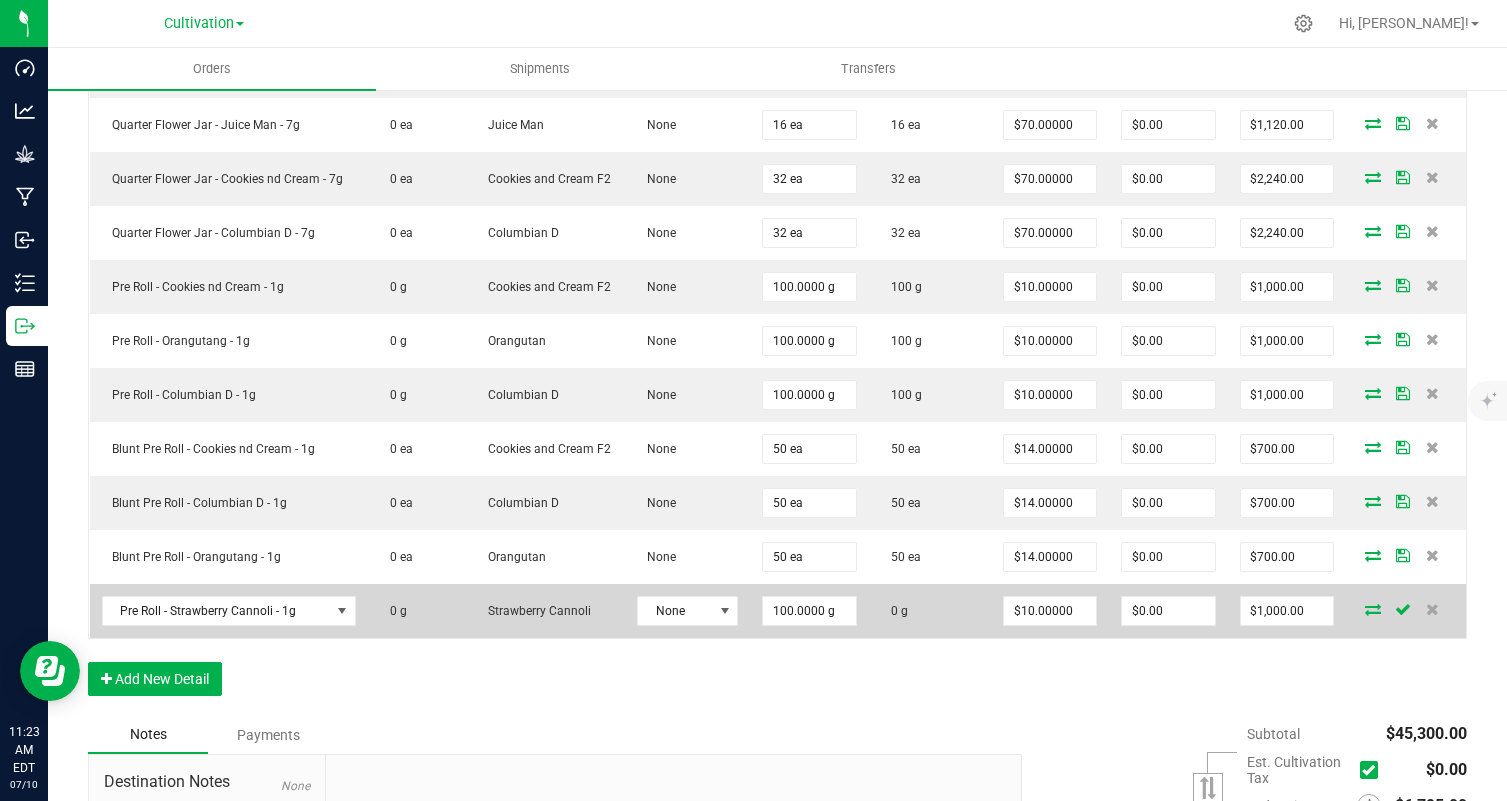 click at bounding box center [1373, 609] 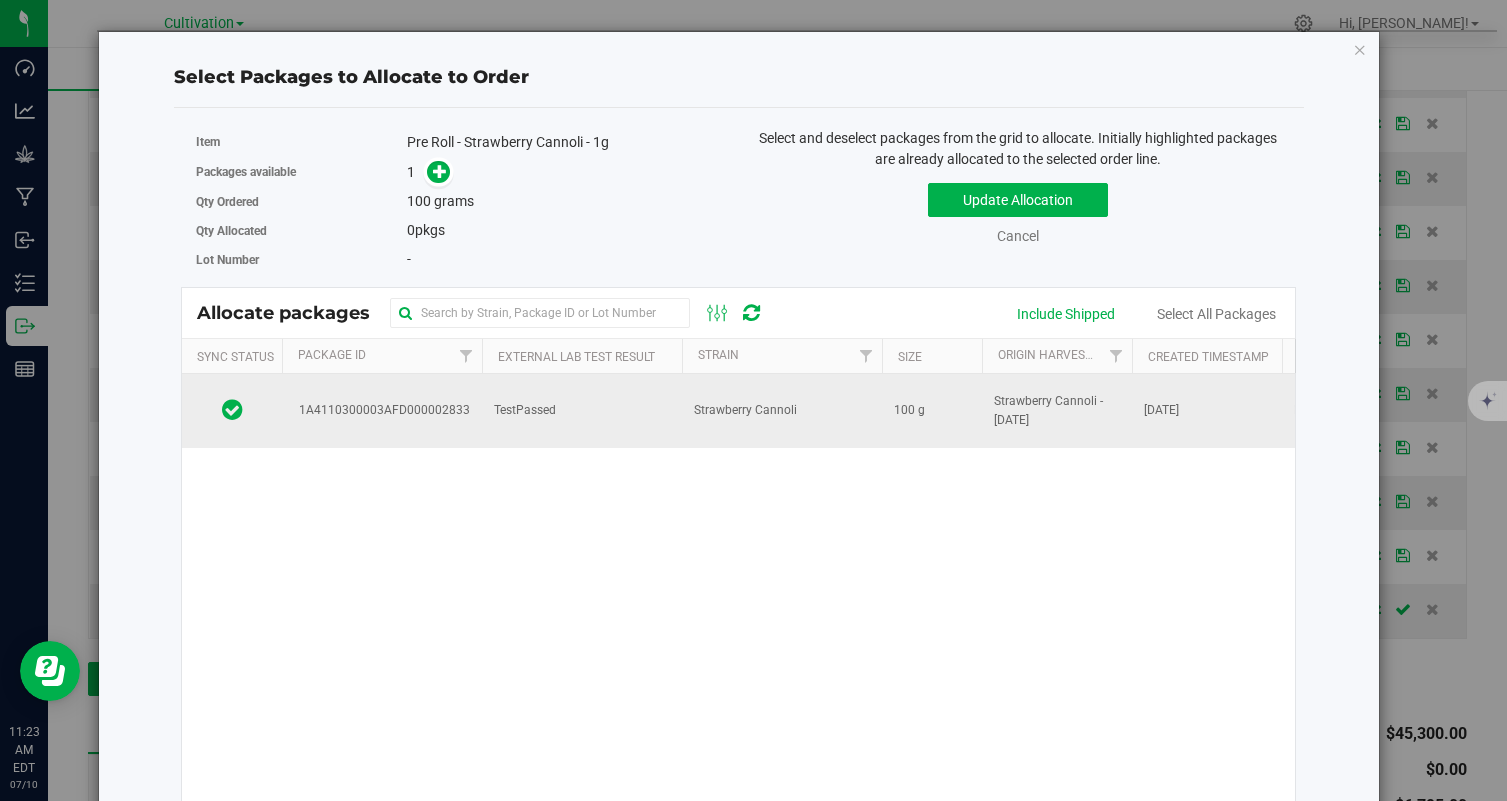 click on "Strawberry Cannoli" at bounding box center (782, 411) 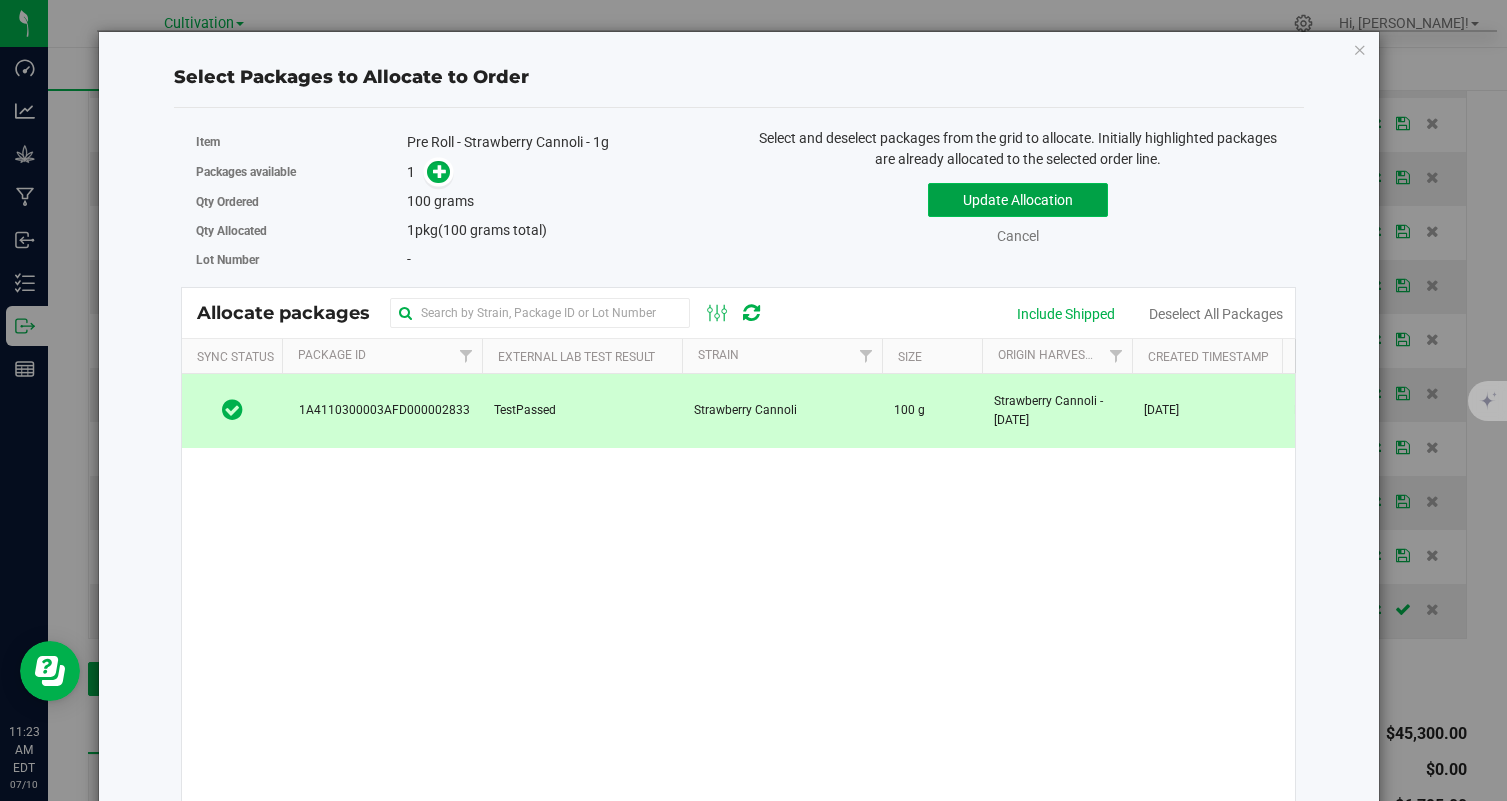 click on "Update Allocation" at bounding box center (1018, 200) 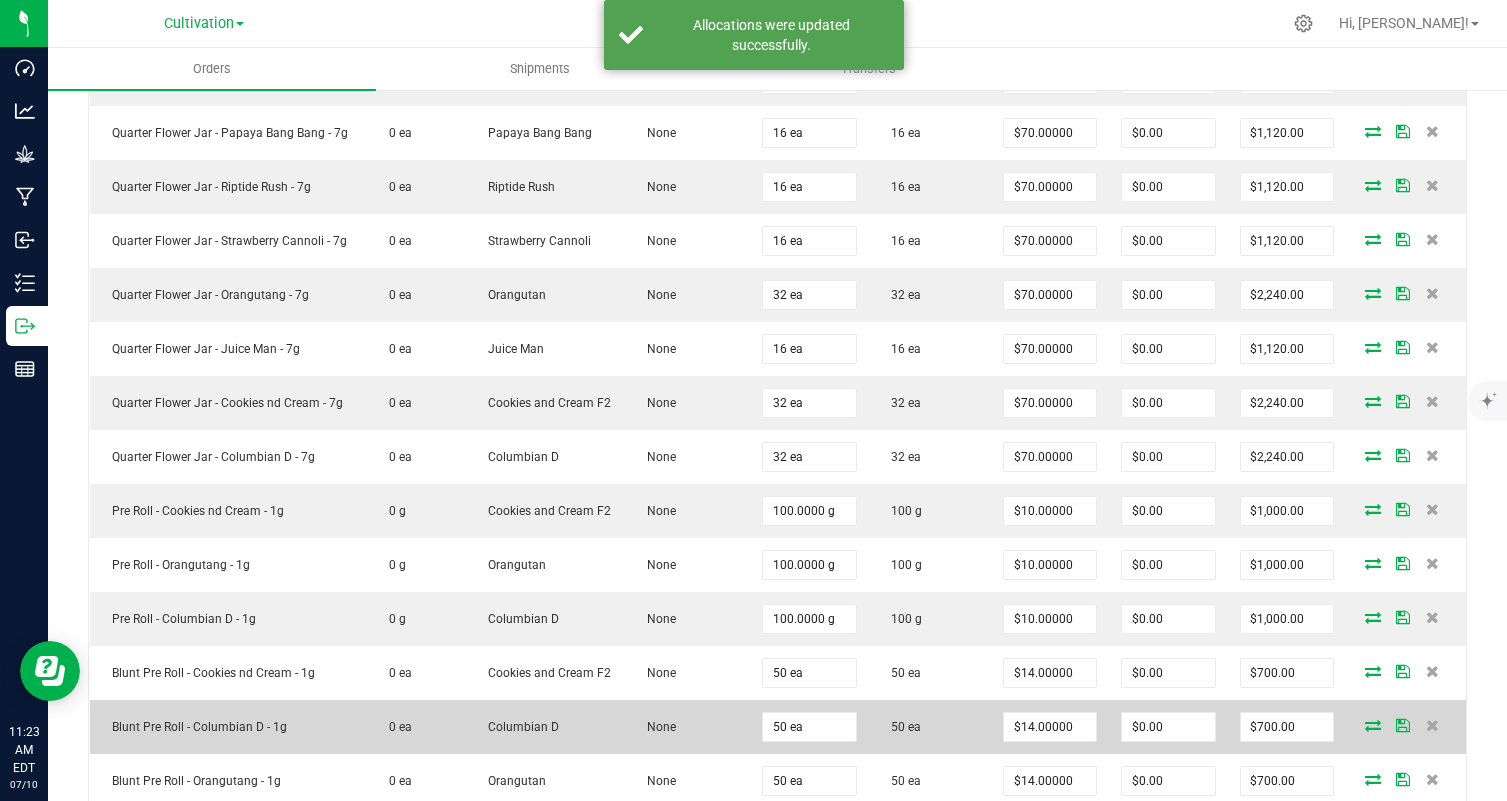 scroll, scrollTop: 1975, scrollLeft: 0, axis: vertical 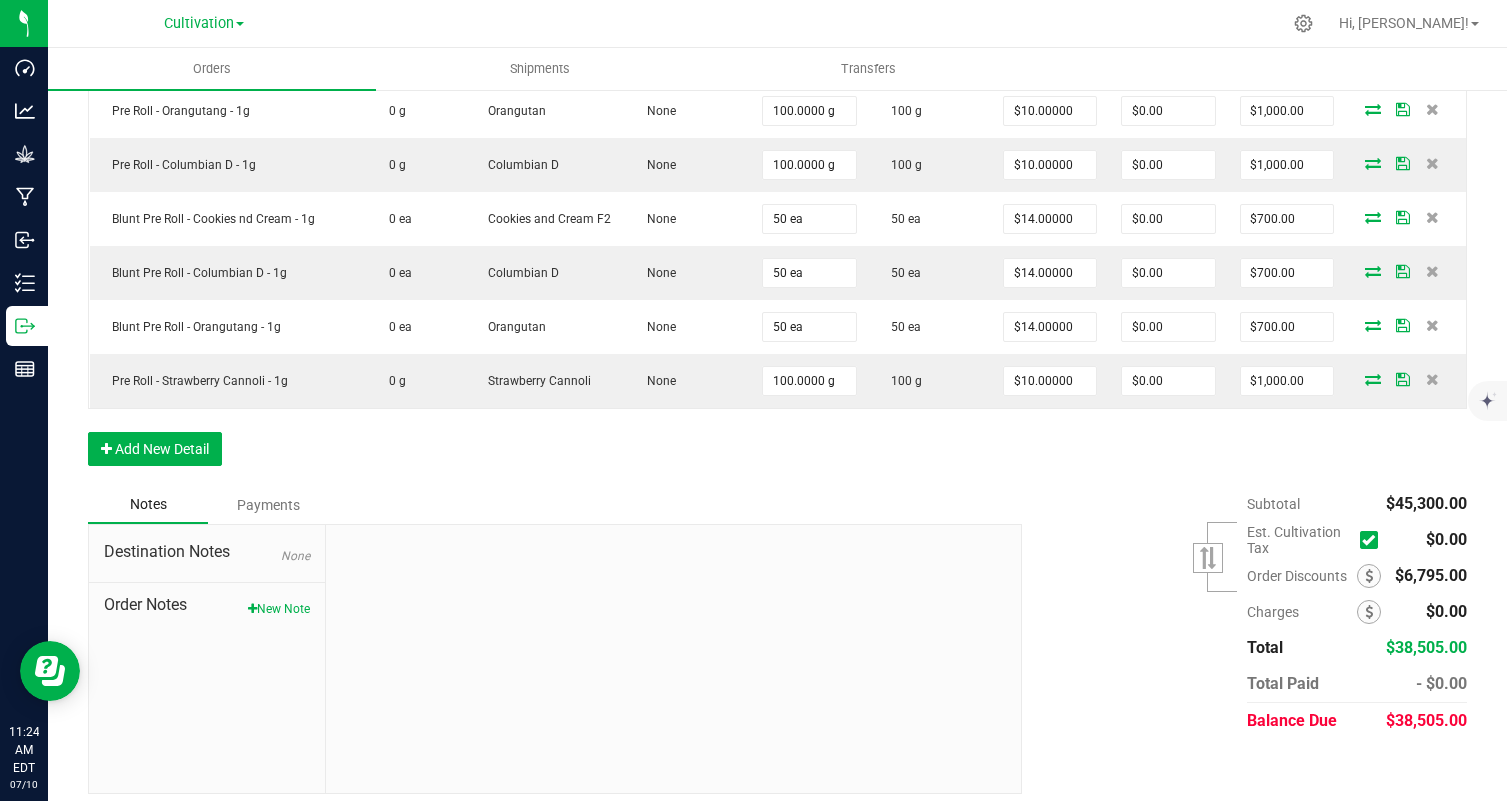 click on "Order Details Print All Labels Item  Sellable  Strain  Lot Number  Qty Ordered Qty Allocated Unit Price Line Discount Total Actions  Eighth Flower Jar - Strawberry Cannoli - 3.5g*   0 ea   Strawberry Cannoli   None  64 ea  64 ea  $35.00000 $0.00 $2,240.00  Eighth Flower Jar - Juice Man - 3.5g   64 ea   Juice Man   None  64 ea  64 ea  $35.00000 $0.00 $2,240.00  Eighth Flower Jar - Frost Donkey - 3.5g   0 ea   Frost Donkey   None  64 ea  64 ea  $35.00000 $0.00 $2,240.00  Eighth Flower Jar - Peach Milano - 3.5g   128 ea   Peach Milano   None  64 ea  64 ea  $35.00000 $0.00 $2,240.00  Eighth Flower Jar - Afghani - 3.5g   32 ea   Afghani   None  64 ea  64 ea  $35.00000 $0.00 $2,240.00  Eighth Flower Jar - Blueberry Cherry - 3.5g   0 ea   Blueberry Cherry   None  32 ea  32 ea  $35.00000 $0.00 $1,120.00  Eighth Flower Jar - Honey Bunny - 3.5g   0 ea   Honey Bunny   None  64 ea  64 ea  $35.00000 $0.00 $2,240.00  Eighth Flower Jar - Jump Man - 3.5g   0 ea   Jump Man   None  32 ea $0.00" at bounding box center (777, -419) 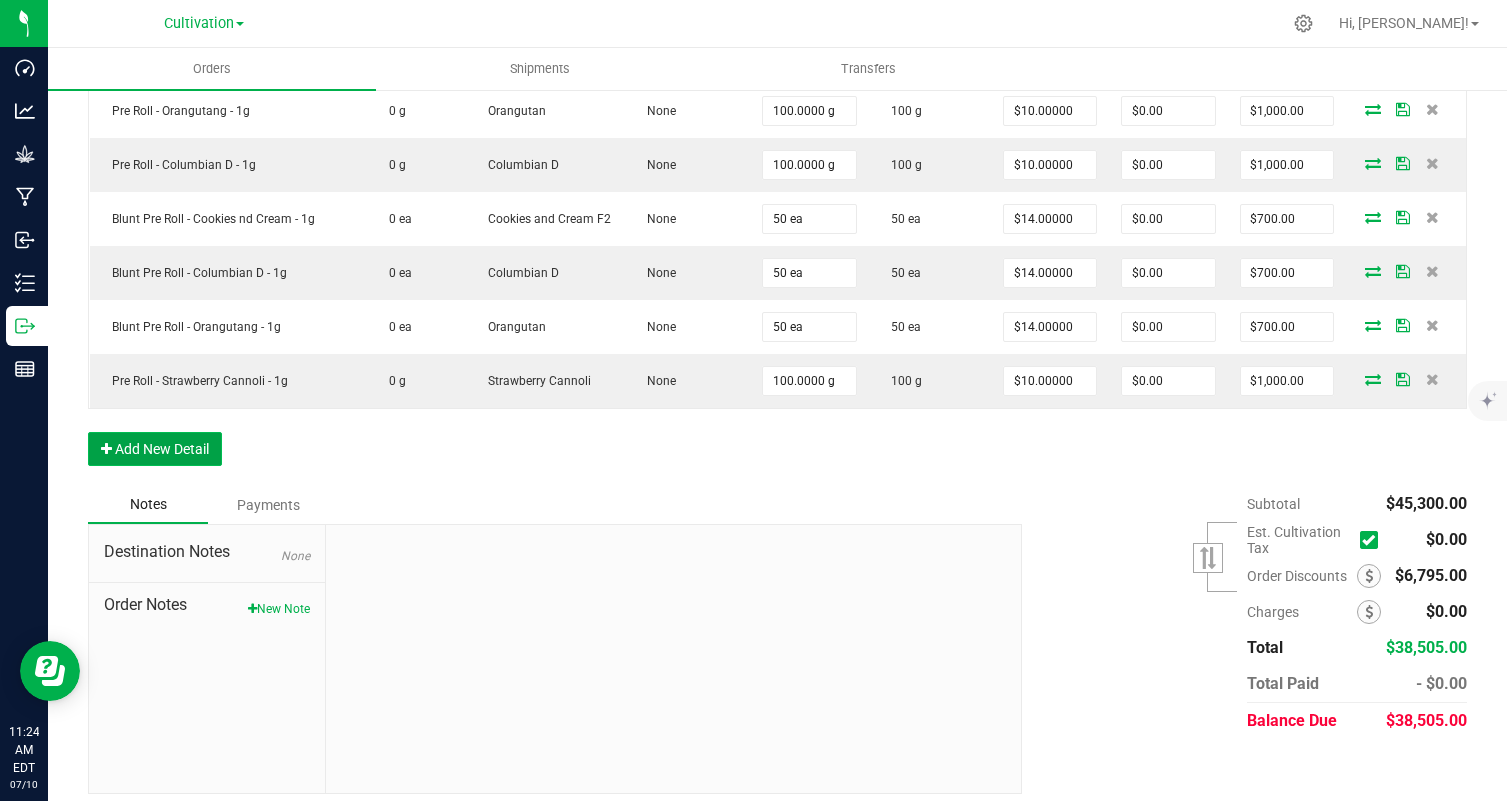 click on "Add New Detail" at bounding box center [155, 449] 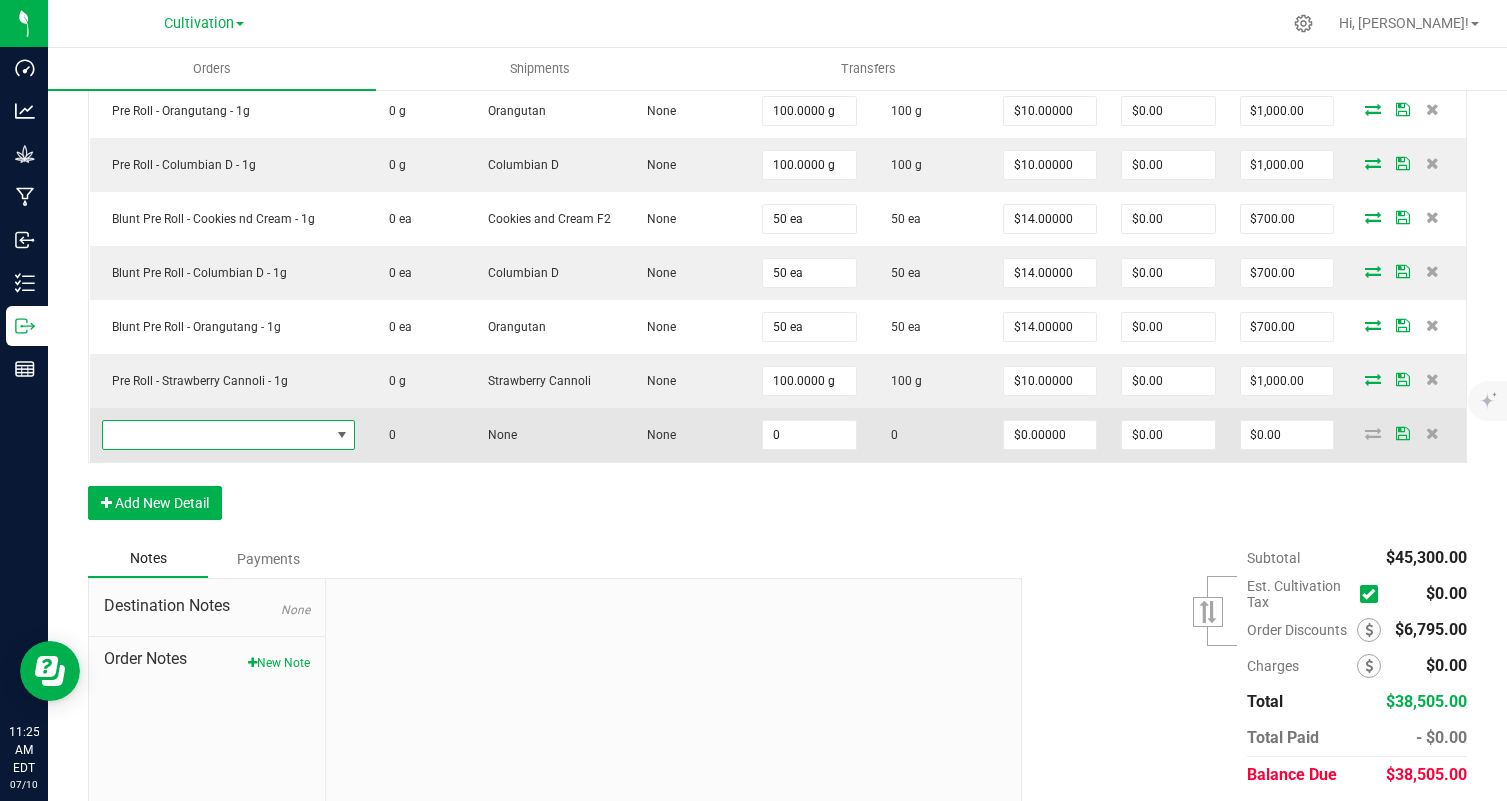 click at bounding box center [216, 435] 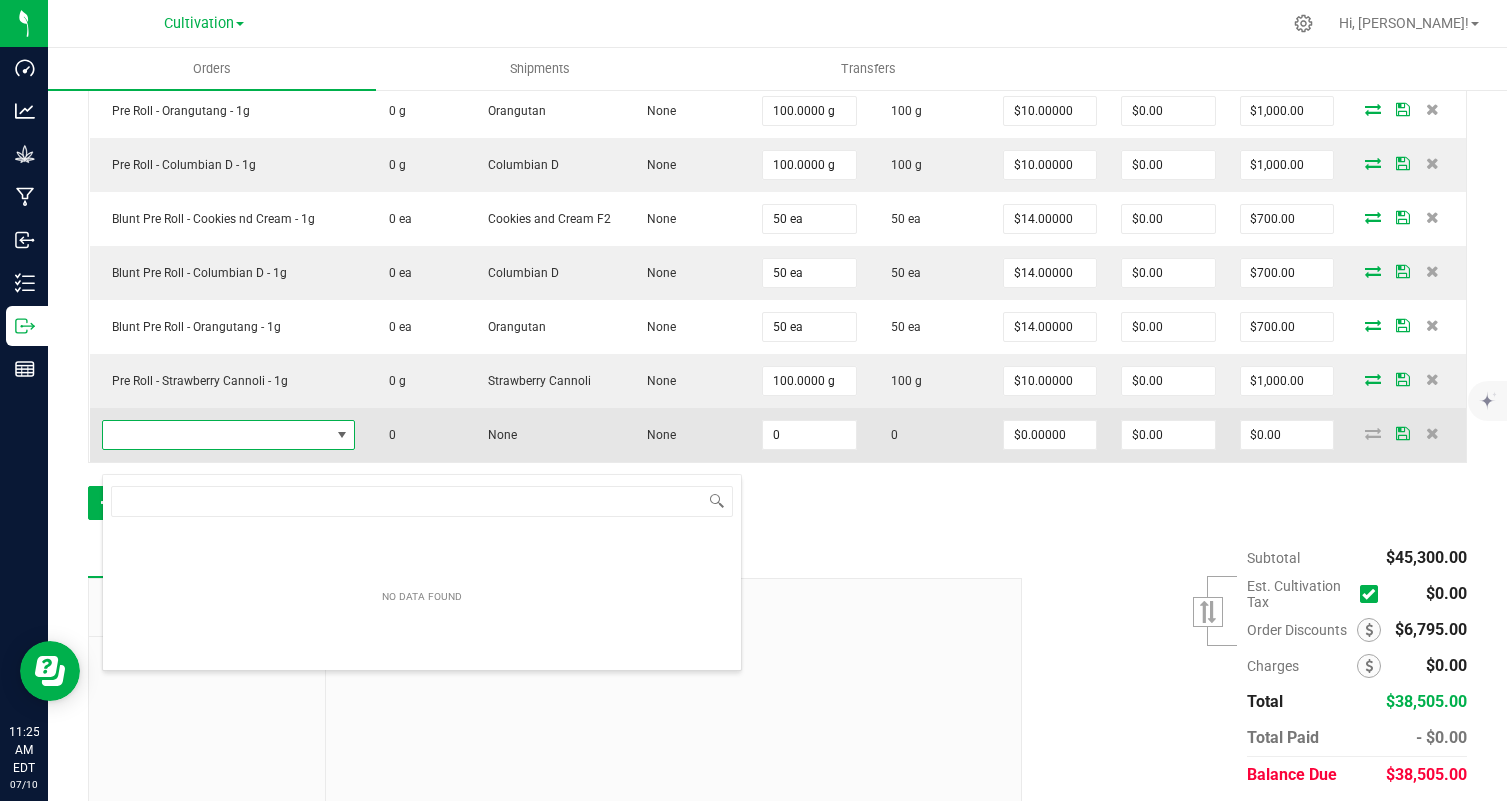 scroll, scrollTop: 99970, scrollLeft: 99749, axis: both 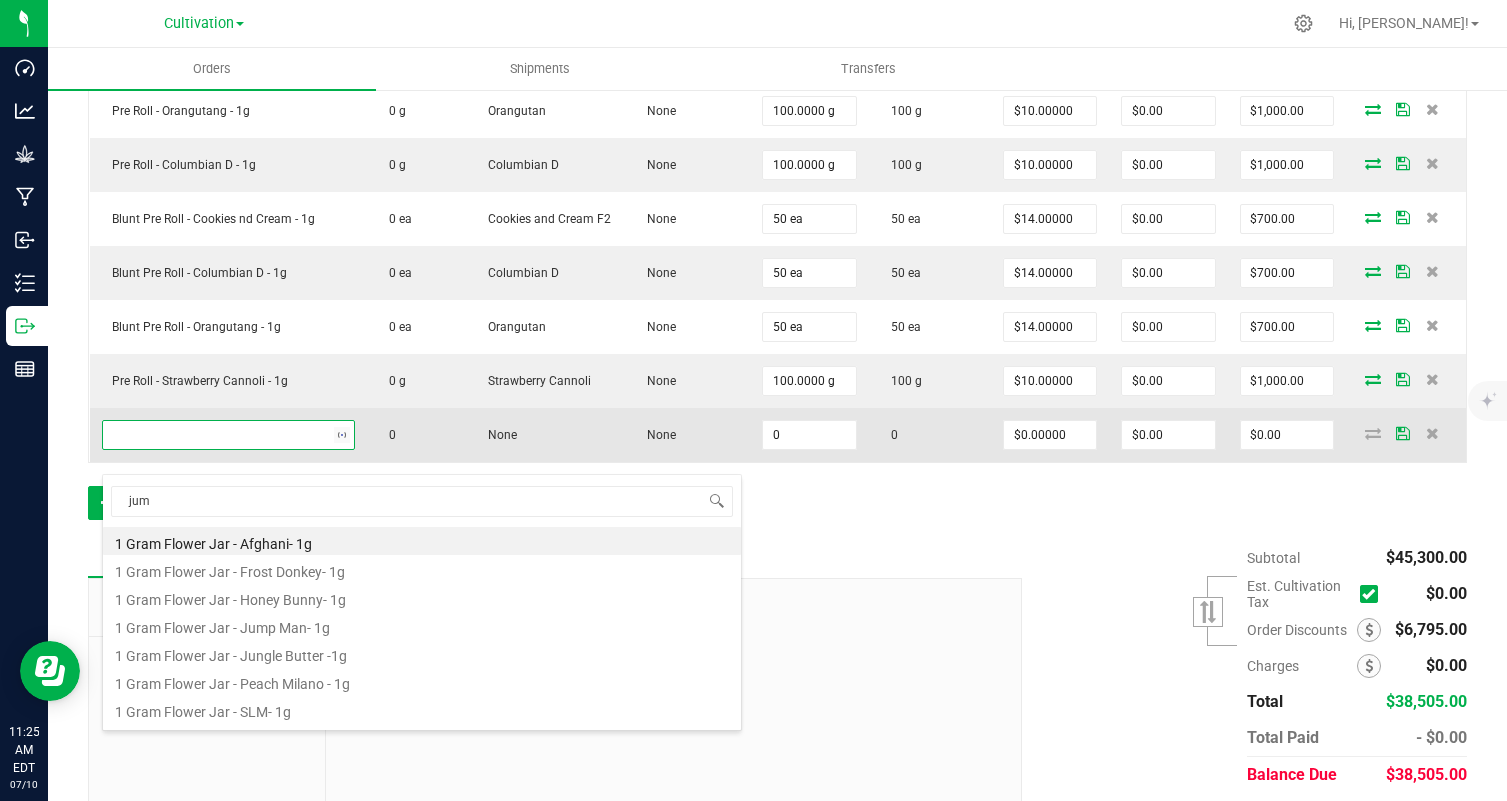 type on "jump" 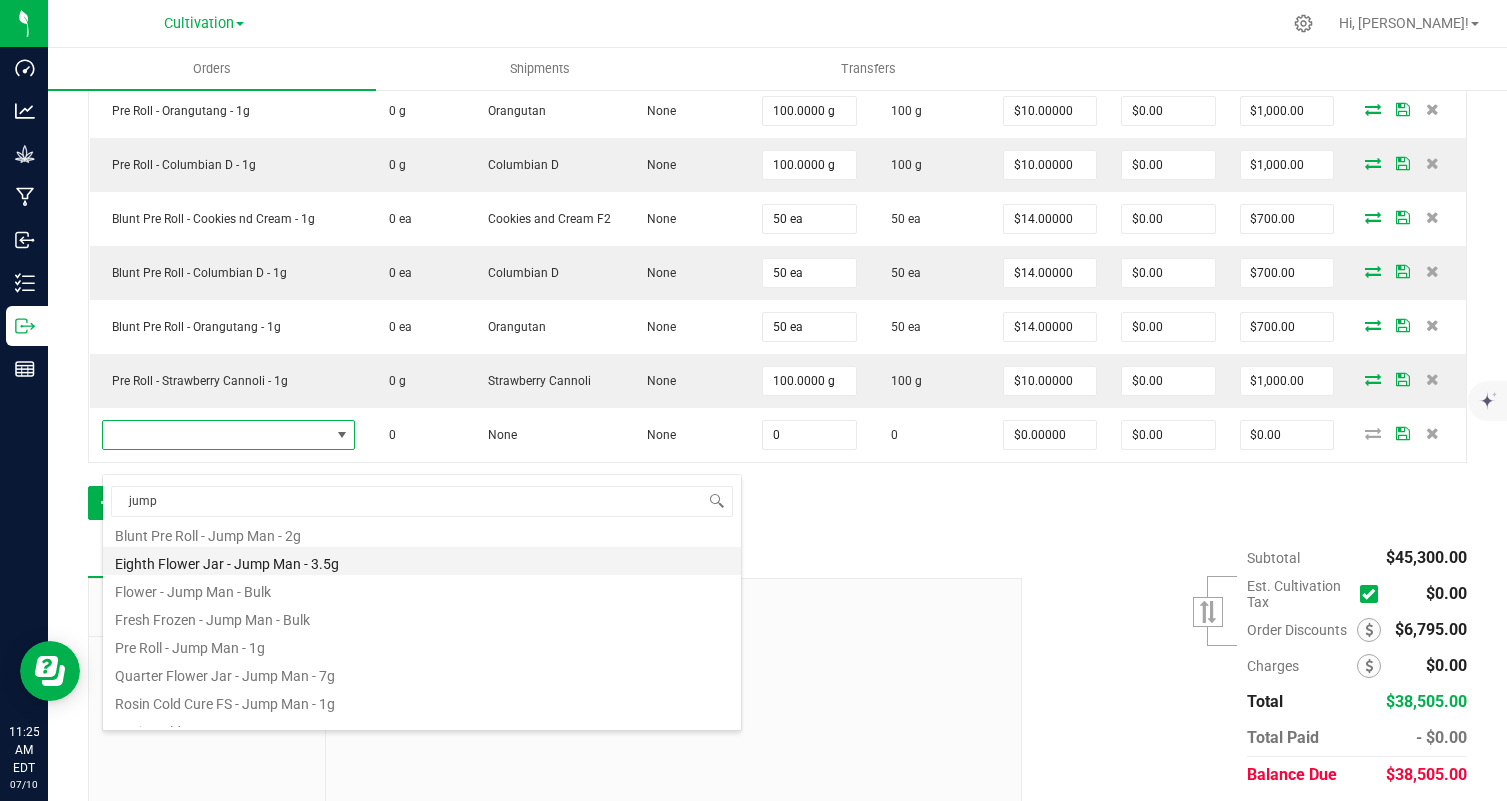 scroll, scrollTop: 136, scrollLeft: 0, axis: vertical 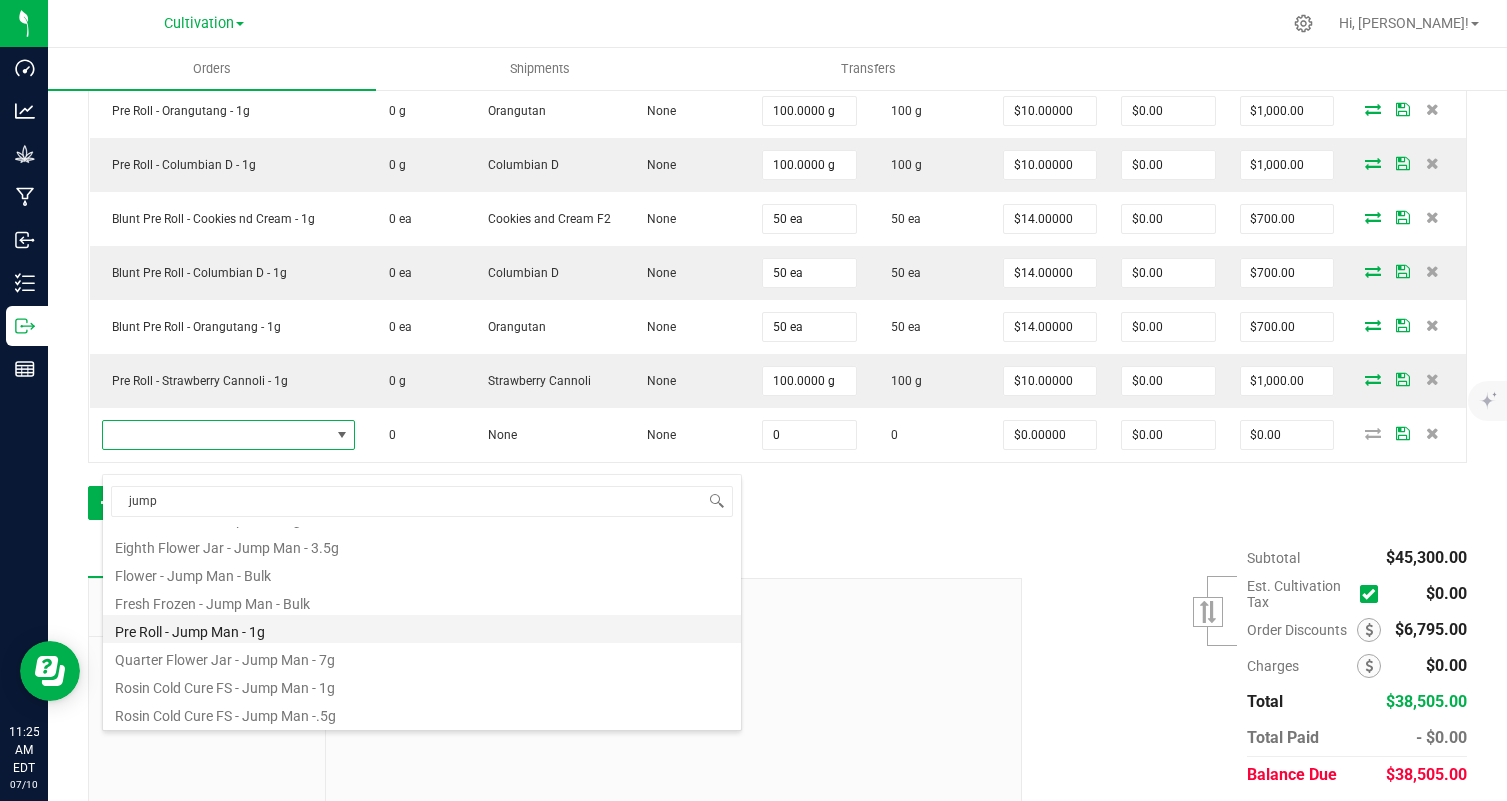 click on "Pre Roll - Jump Man - 1g" at bounding box center (422, 629) 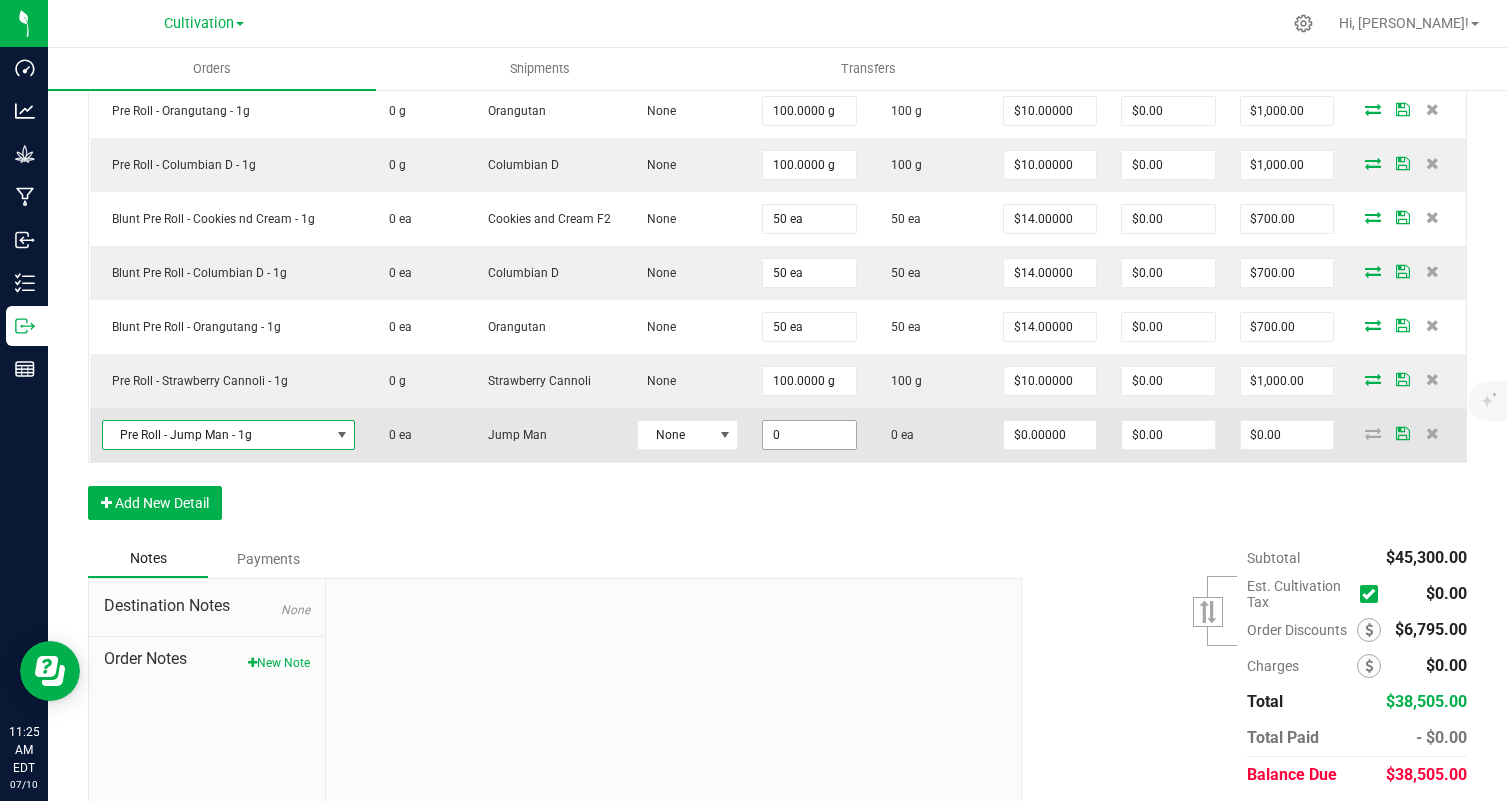 click on "0" at bounding box center [809, 435] 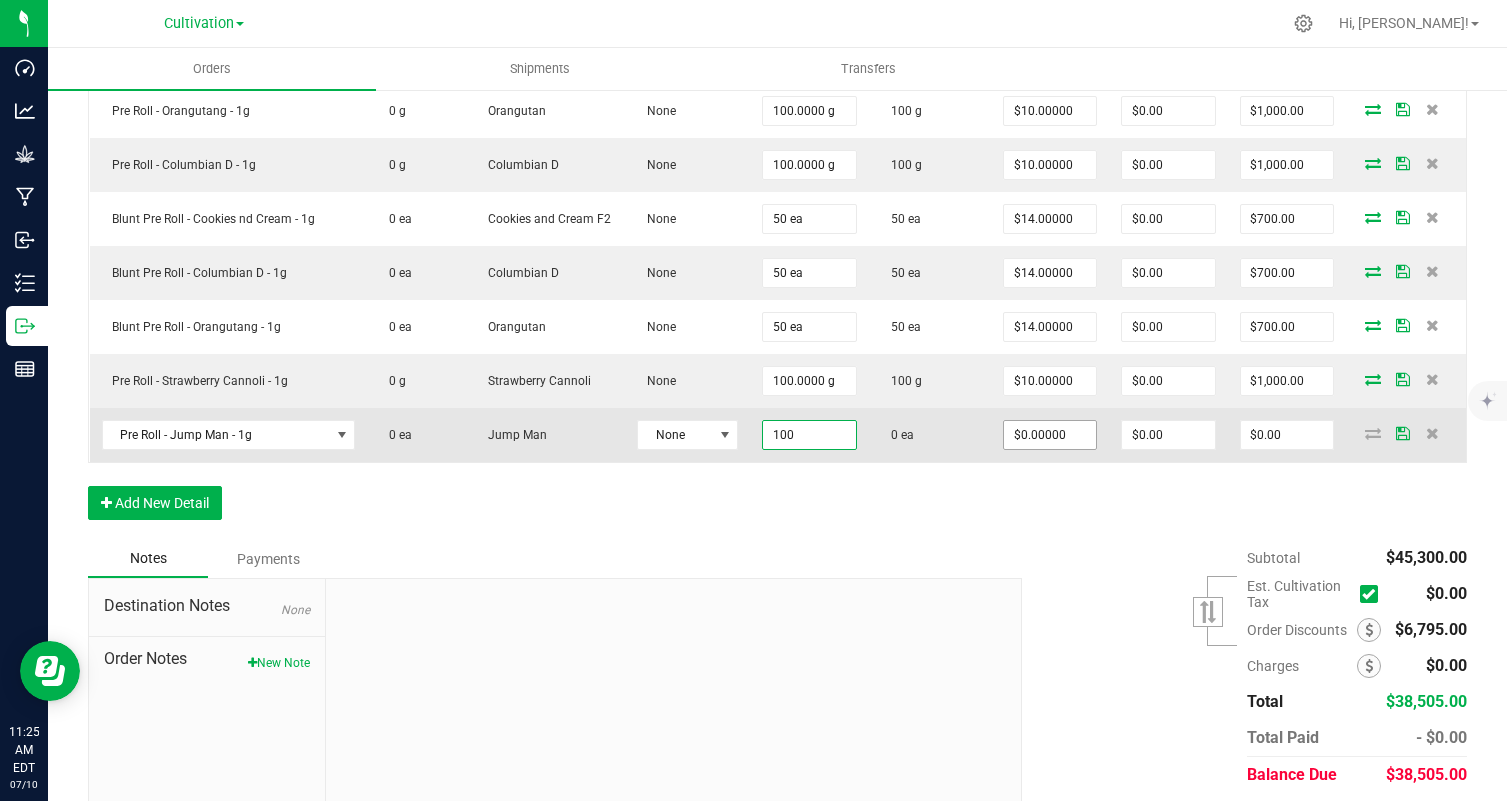 type on "100 ea" 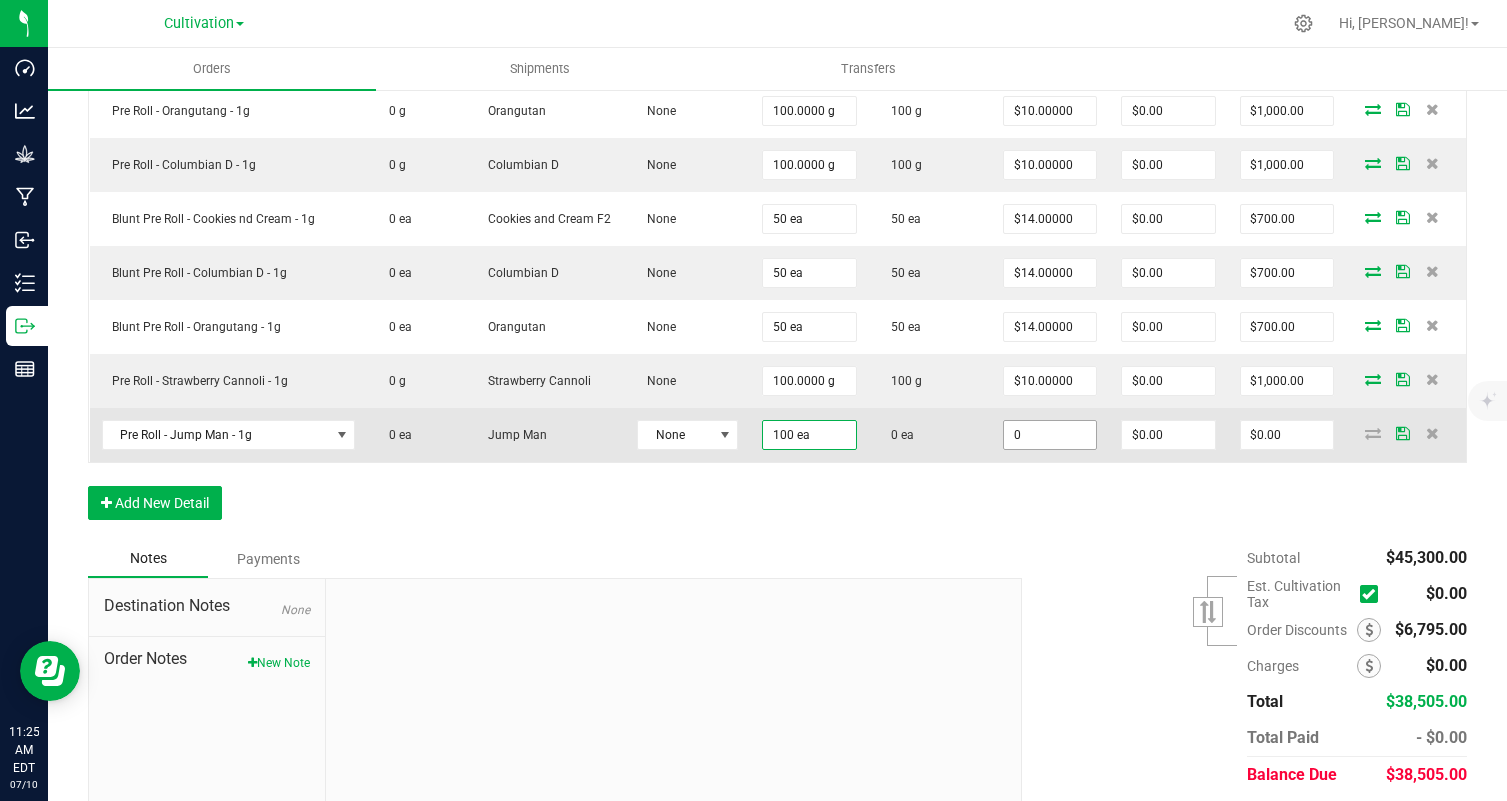 click on "0" at bounding box center (1050, 435) 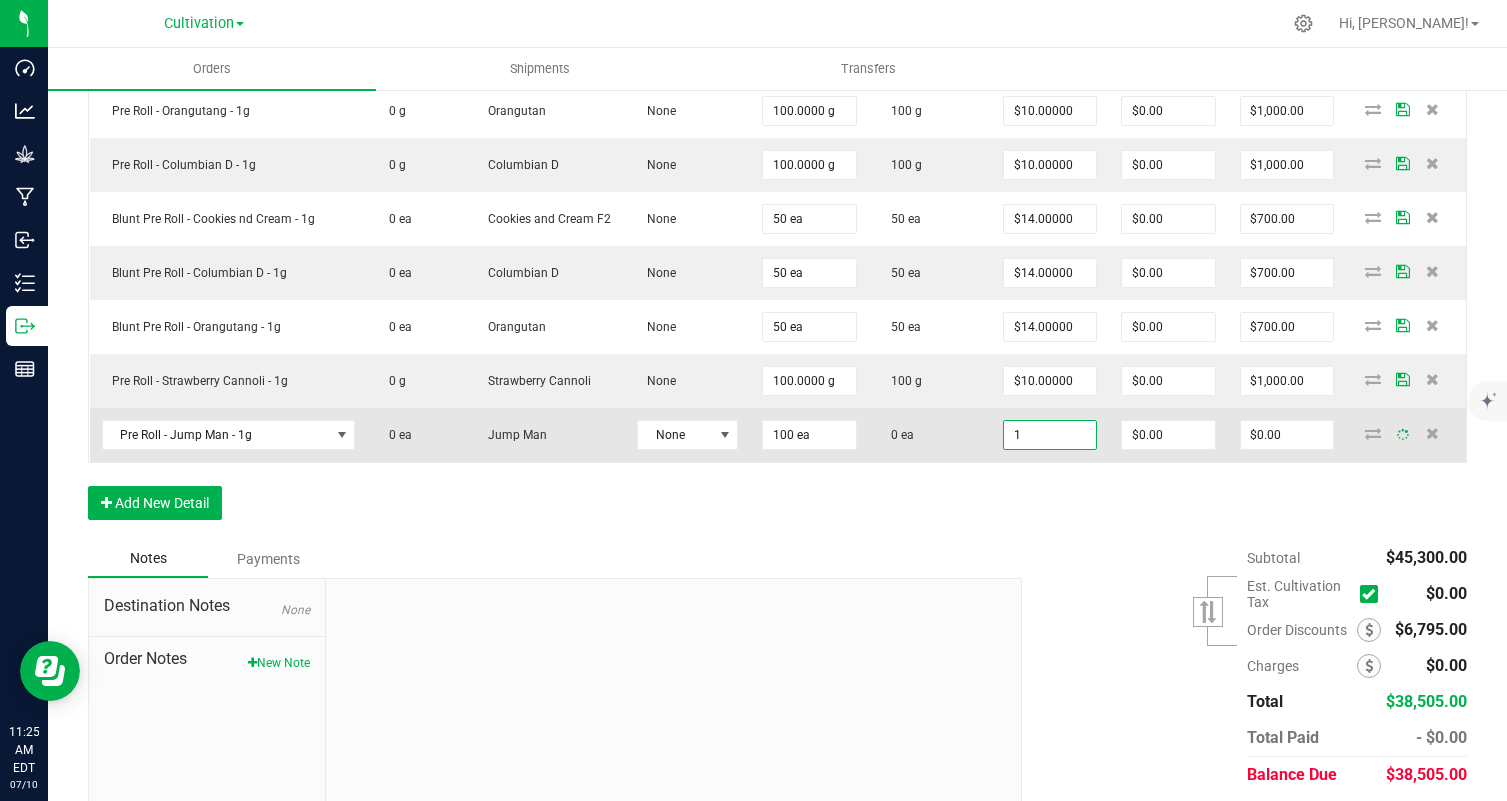 type on "10" 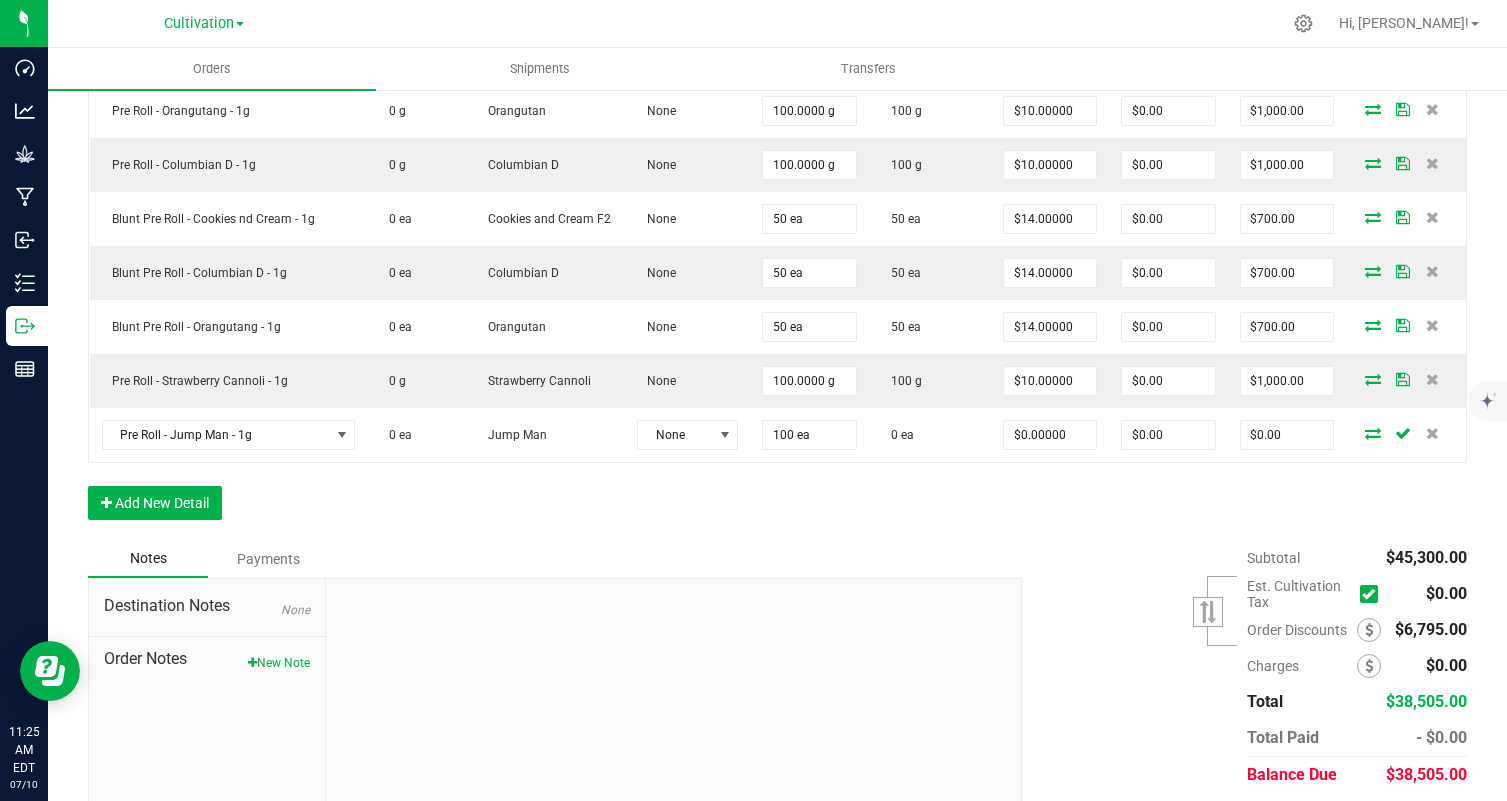 click on "Order Details Print All Labels Item  Sellable  Strain  Lot Number  Qty Ordered Qty Allocated Unit Price Line Discount Total Actions  Eighth Flower Jar - Strawberry Cannoli - 3.5g*   0 ea   Strawberry Cannoli   None  64 ea  64 ea  $35.00000 $0.00 $2,240.00  Eighth Flower Jar - Juice Man - 3.5g   64 ea   Juice Man   None  64 ea  64 ea  $35.00000 $0.00 $2,240.00  Eighth Flower Jar - Frost Donkey - 3.5g   0 ea   Frost Donkey   None  64 ea  64 ea  $35.00000 $0.00 $2,240.00  Eighth Flower Jar - Peach Milano - 3.5g   128 ea   Peach Milano   None  64 ea  64 ea  $35.00000 $0.00 $2,240.00  Eighth Flower Jar - Afghani - 3.5g   32 ea   Afghani   None  64 ea  64 ea  $35.00000 $0.00 $2,240.00  Eighth Flower Jar - Blueberry Cherry - 3.5g   0 ea   Blueberry Cherry   None  32 ea  32 ea  $35.00000 $0.00 $1,120.00  Eighth Flower Jar - Honey Bunny - 3.5g   0 ea   Honey Bunny   None  64 ea  64 ea  $35.00000 $0.00 $2,240.00  Eighth Flower Jar - Jump Man - 3.5g   0 ea   Jump Man   None  32 ea $0.00" at bounding box center (777, -392) 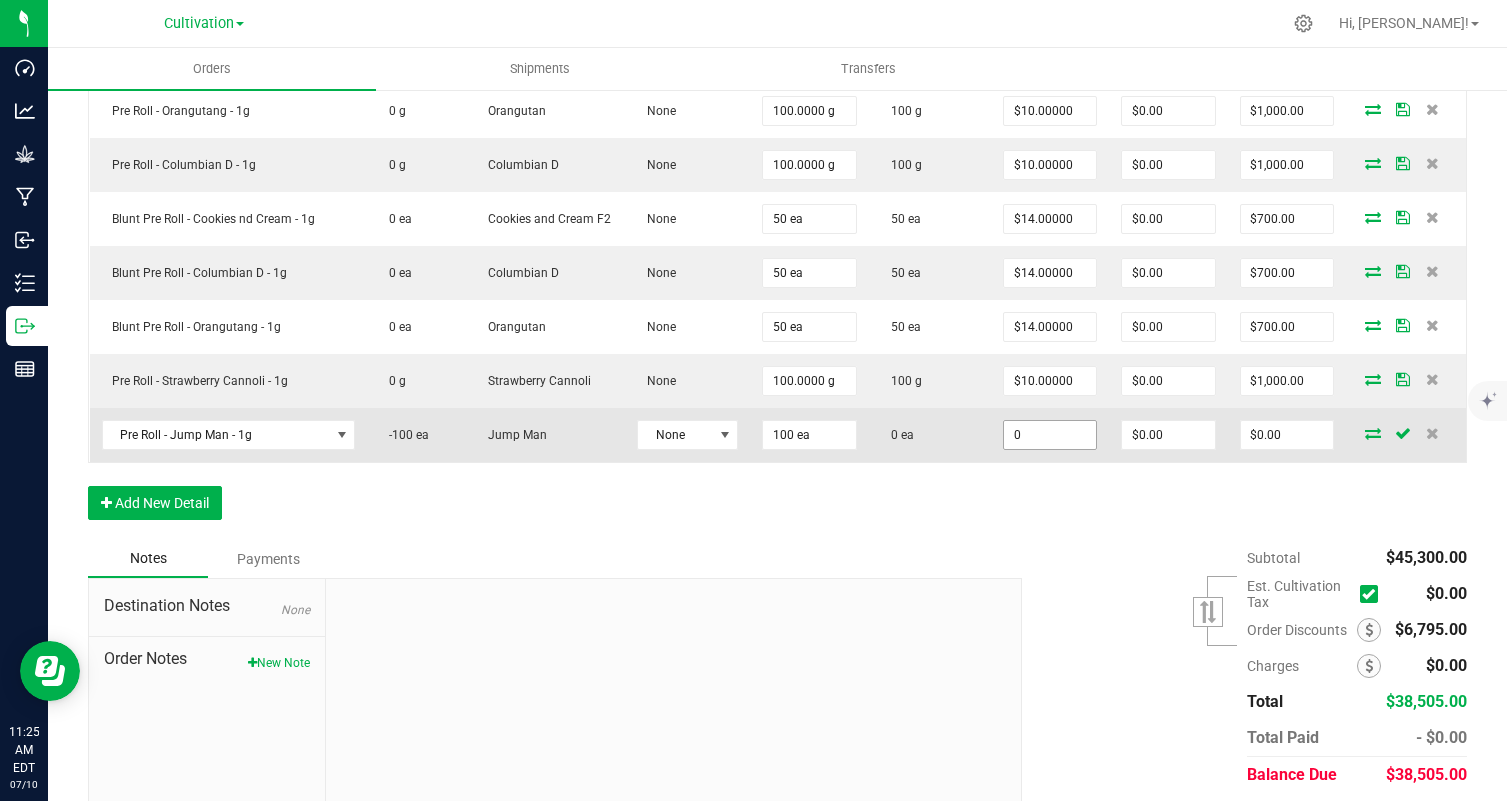 click on "0" at bounding box center (1050, 435) 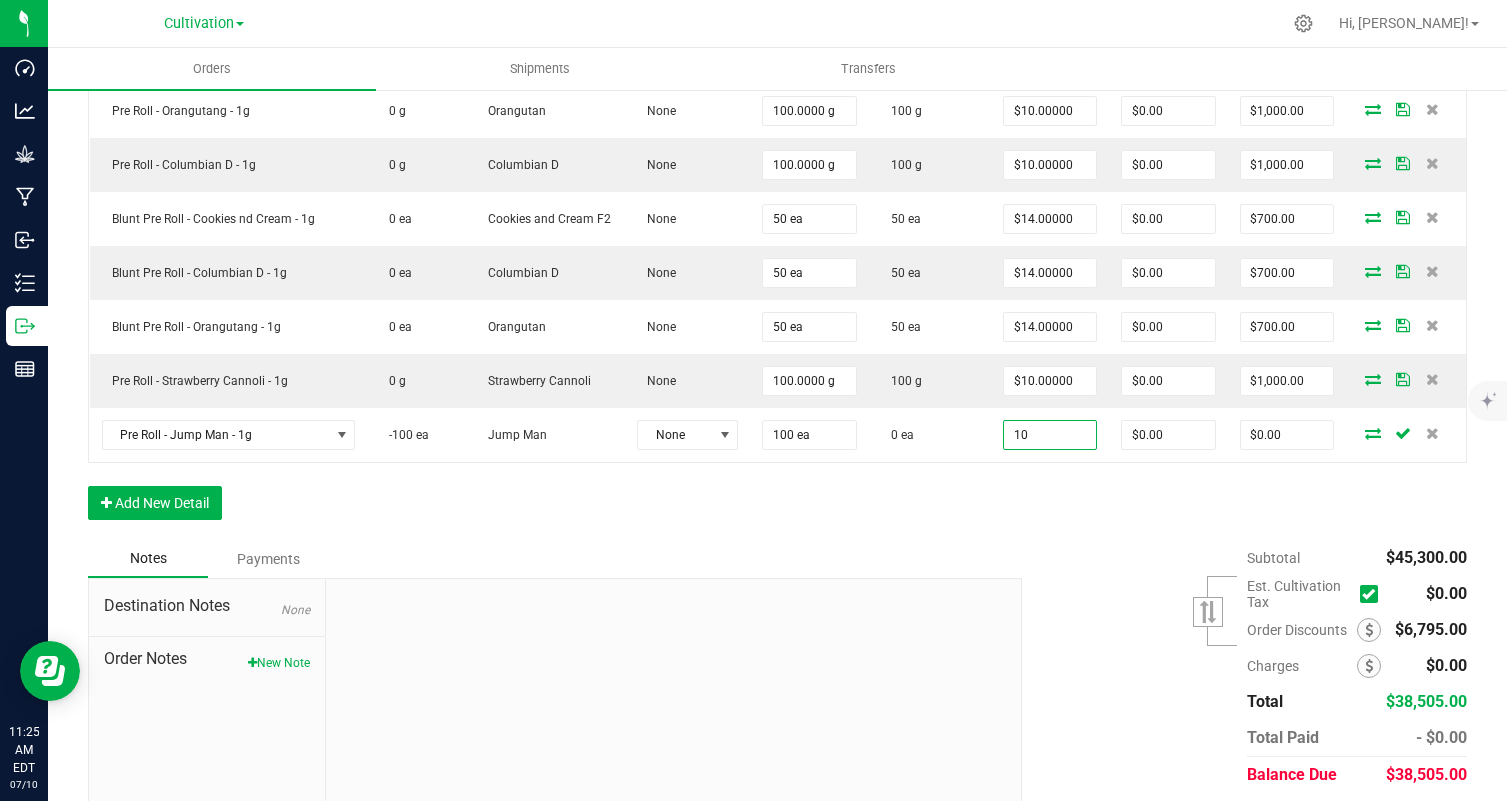 type on "$10.00000" 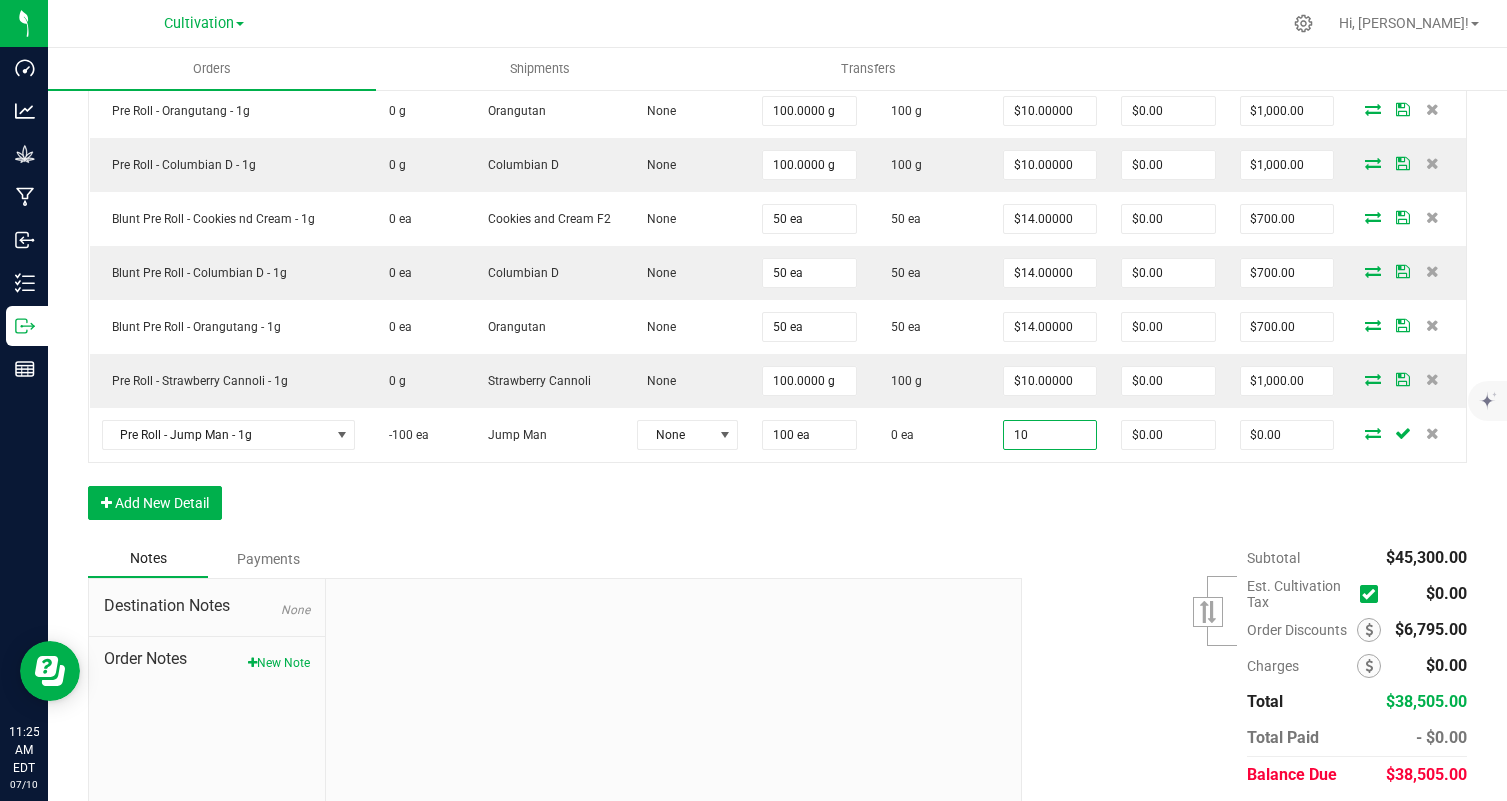 type on "$1,000.00" 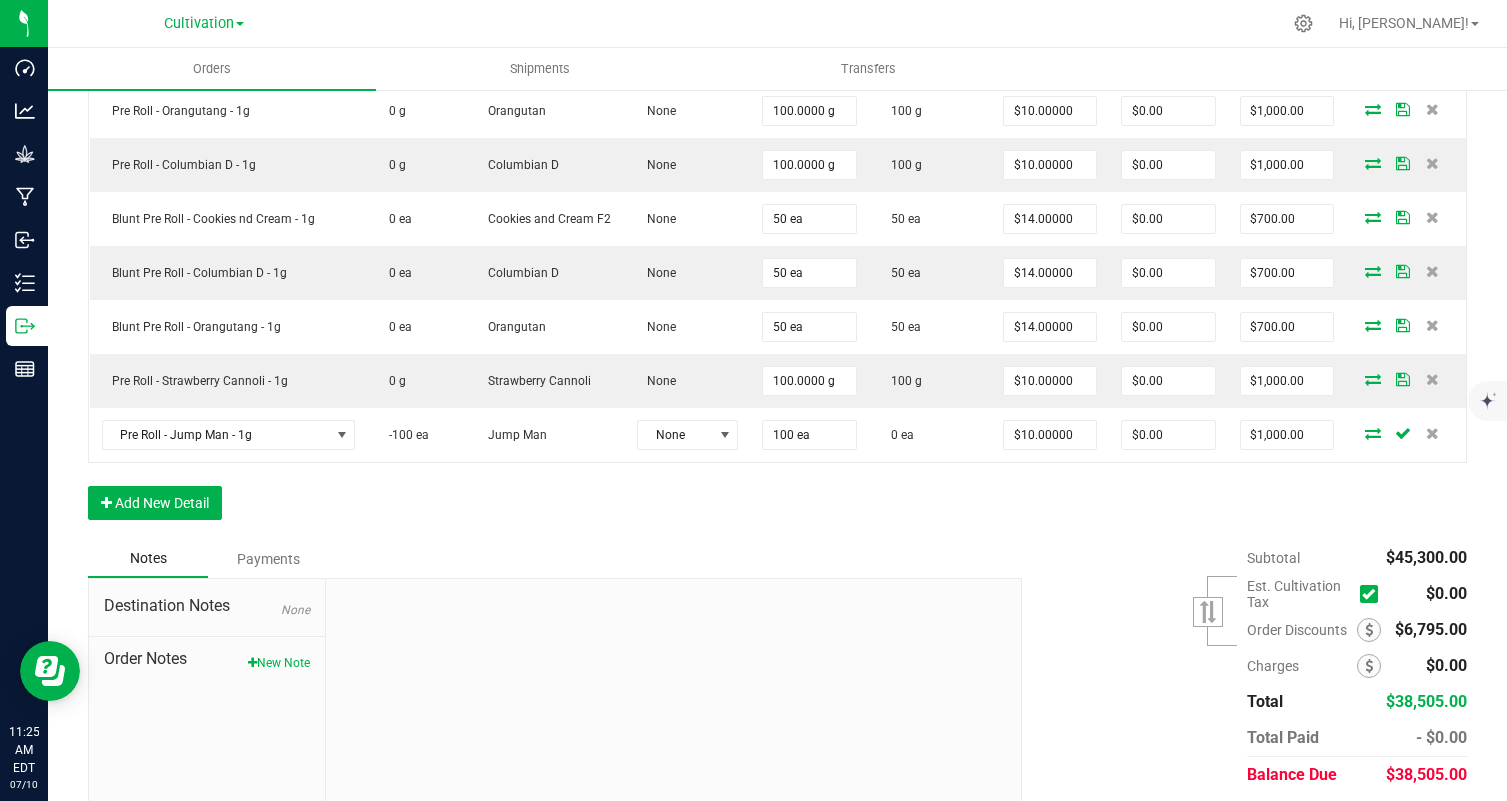 click on "Order Details Print All Labels Item  Sellable  Strain  Lot Number  Qty Ordered Qty Allocated Unit Price Line Discount Total Actions  Eighth Flower Jar - Strawberry Cannoli - 3.5g*   0 ea   Strawberry Cannoli   None  64 ea  64 ea  $35.00000 $0.00 $2,240.00  Eighth Flower Jar - Juice Man - 3.5g   64 ea   Juice Man   None  64 ea  64 ea  $35.00000 $0.00 $2,240.00  Eighth Flower Jar - Frost Donkey - 3.5g   0 ea   Frost Donkey   None  64 ea  64 ea  $35.00000 $0.00 $2,240.00  Eighth Flower Jar - Peach Milano - 3.5g   128 ea   Peach Milano   None  64 ea  64 ea  $35.00000 $0.00 $2,240.00  Eighth Flower Jar - Afghani - 3.5g   32 ea   Afghani   None  64 ea  64 ea  $35.00000 $0.00 $2,240.00  Eighth Flower Jar - Blueberry Cherry - 3.5g   0 ea   Blueberry Cherry   None  32 ea  32 ea  $35.00000 $0.00 $1,120.00  Eighth Flower Jar - Honey Bunny - 3.5g   0 ea   Honey Bunny   None  64 ea  64 ea  $35.00000 $0.00 $2,240.00  Eighth Flower Jar - Jump Man - 3.5g   0 ea   Jump Man   None  32 ea $0.00" at bounding box center [777, -392] 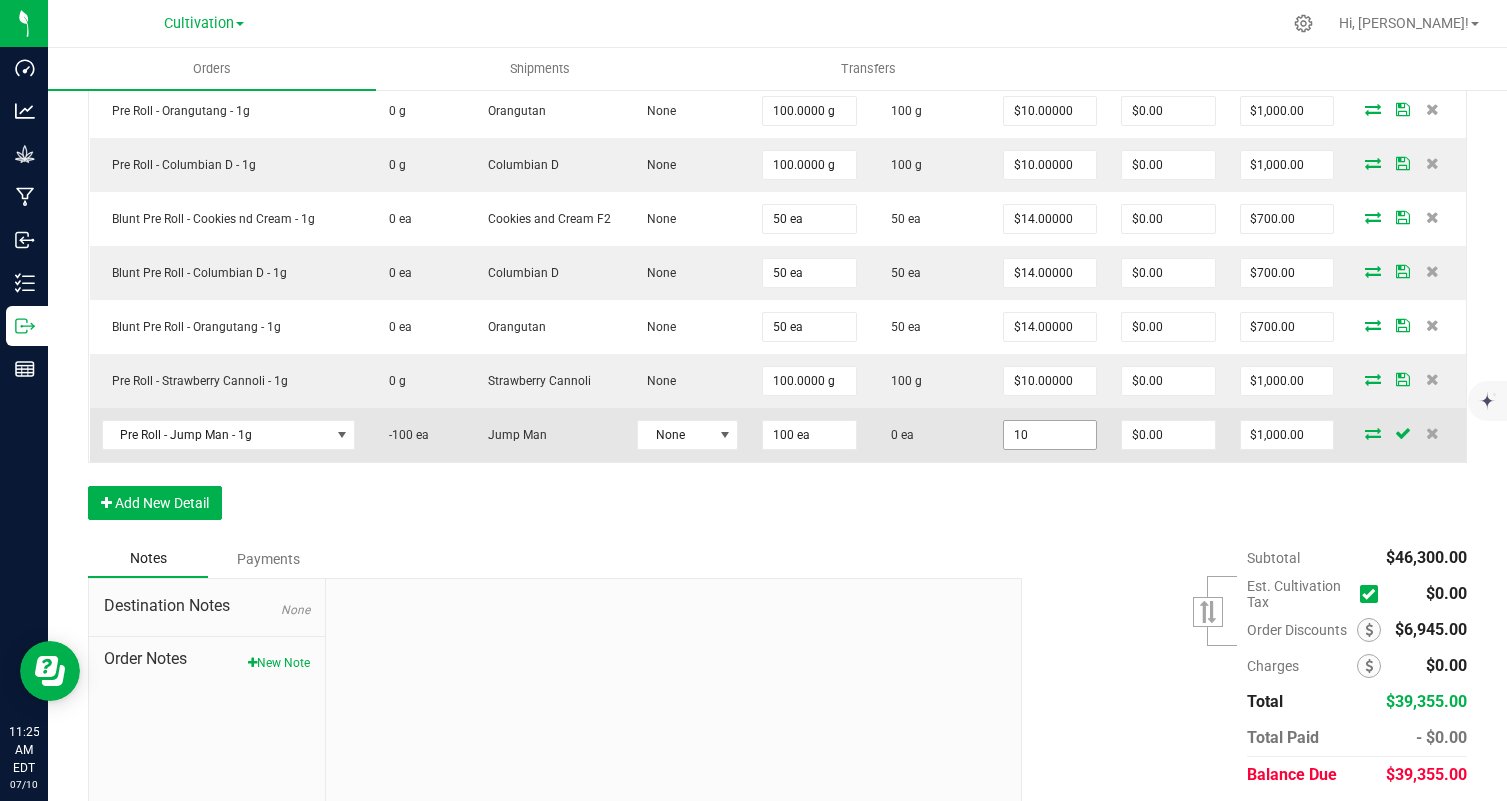click on "10" at bounding box center (1050, 435) 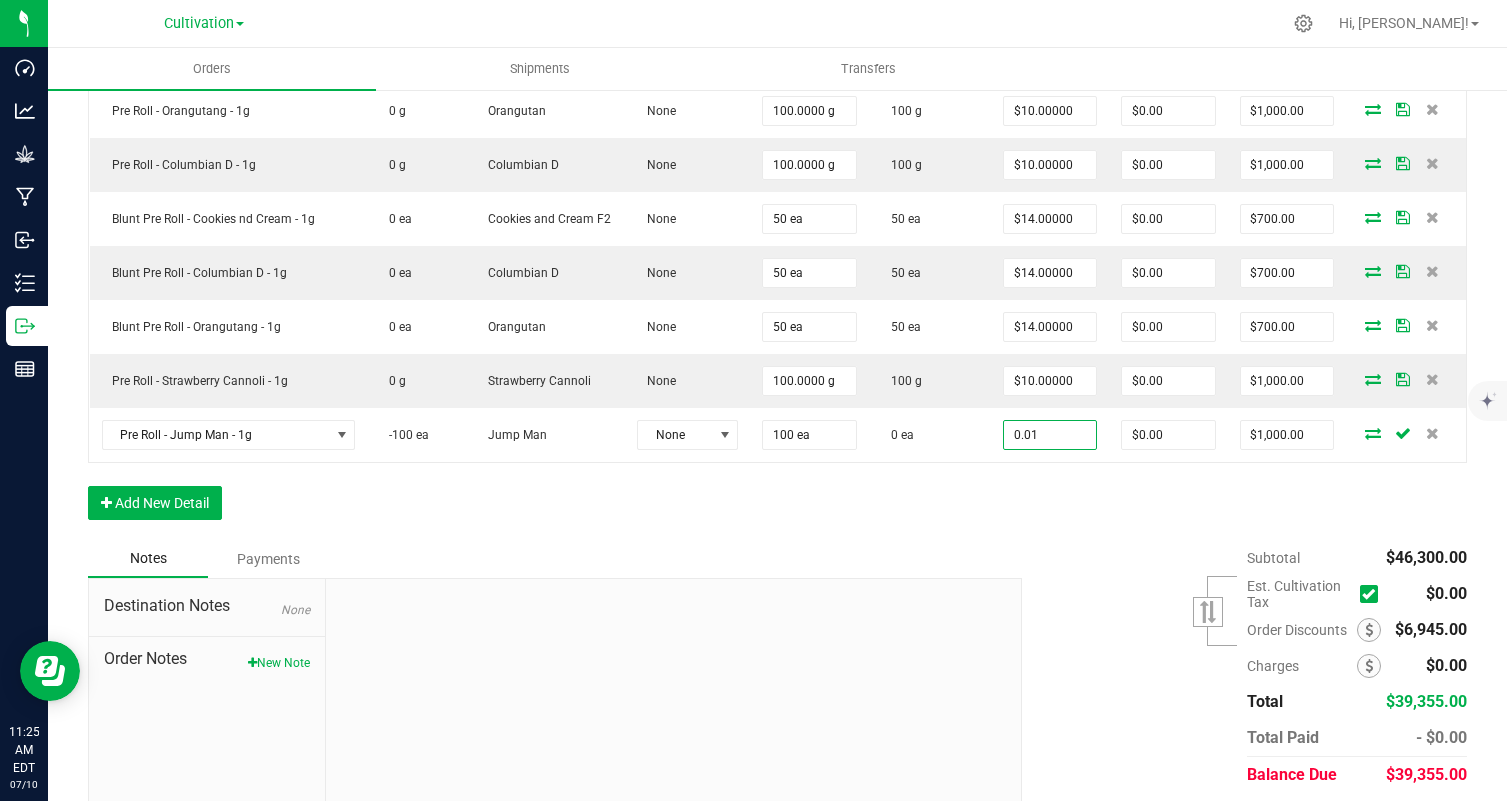 type on "$0.01000" 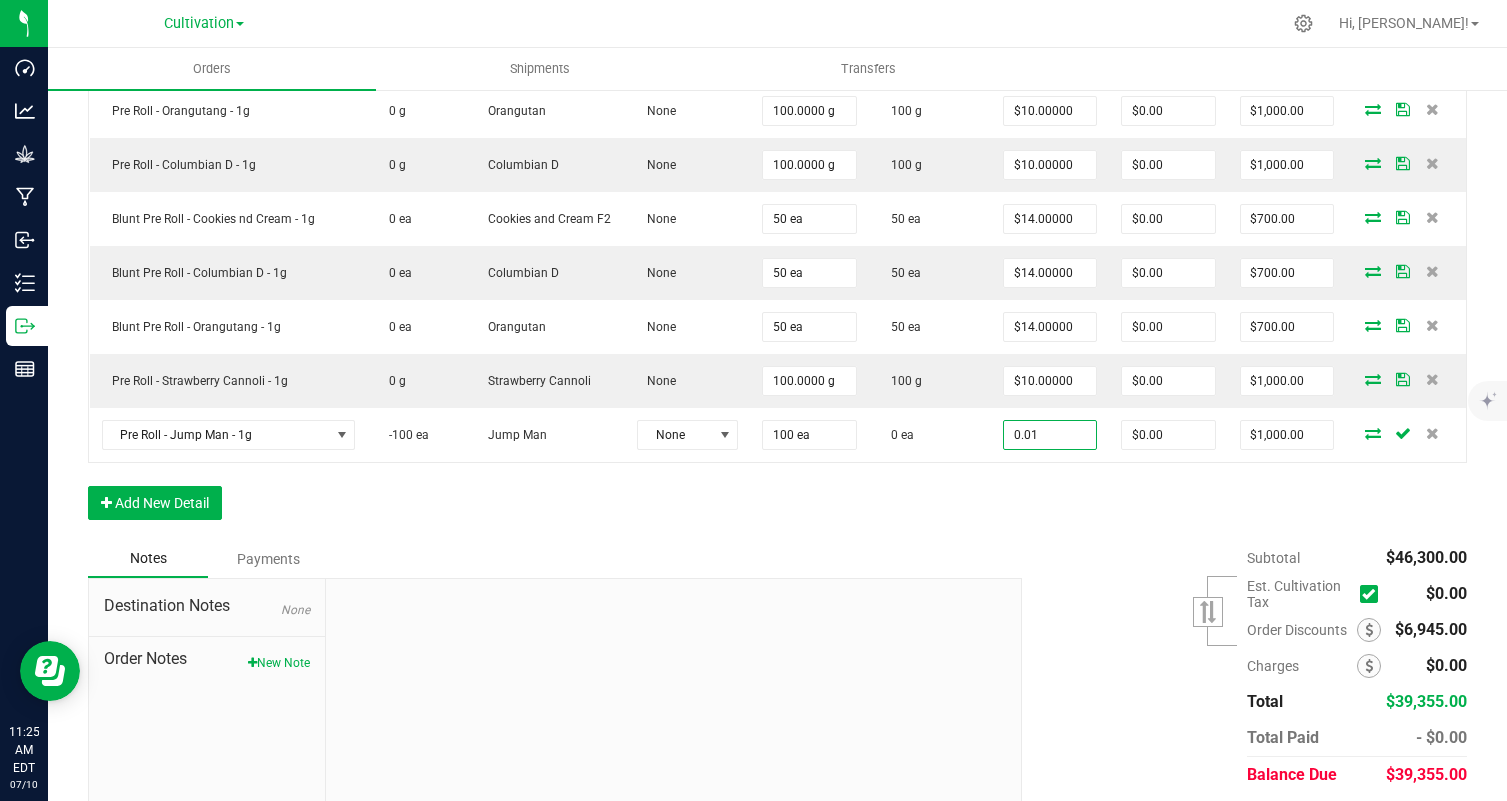 type on "$1.00" 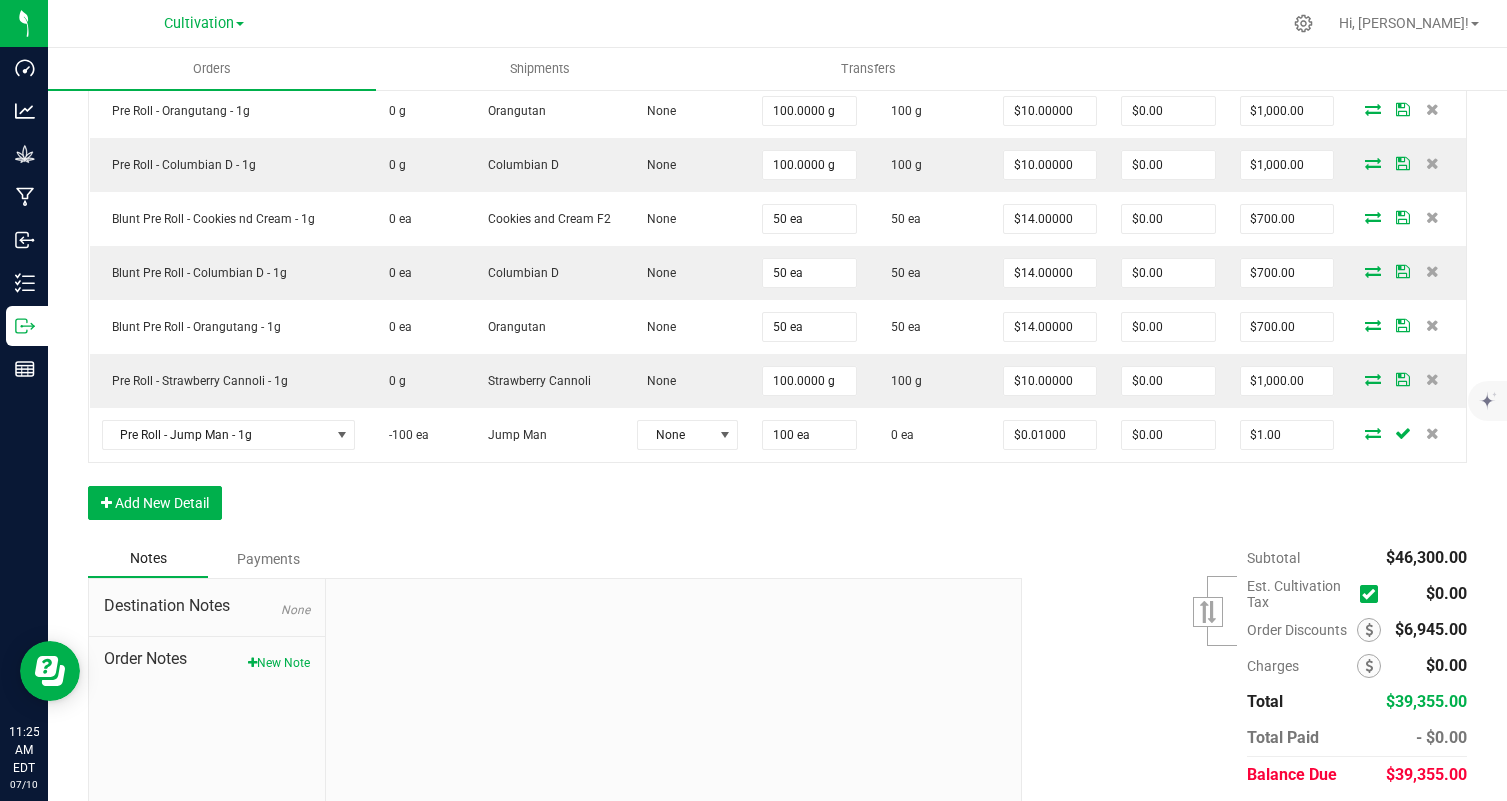 click on "Subtotal
$46,300.00
Est. Cultivation Tax" at bounding box center (1237, 666) 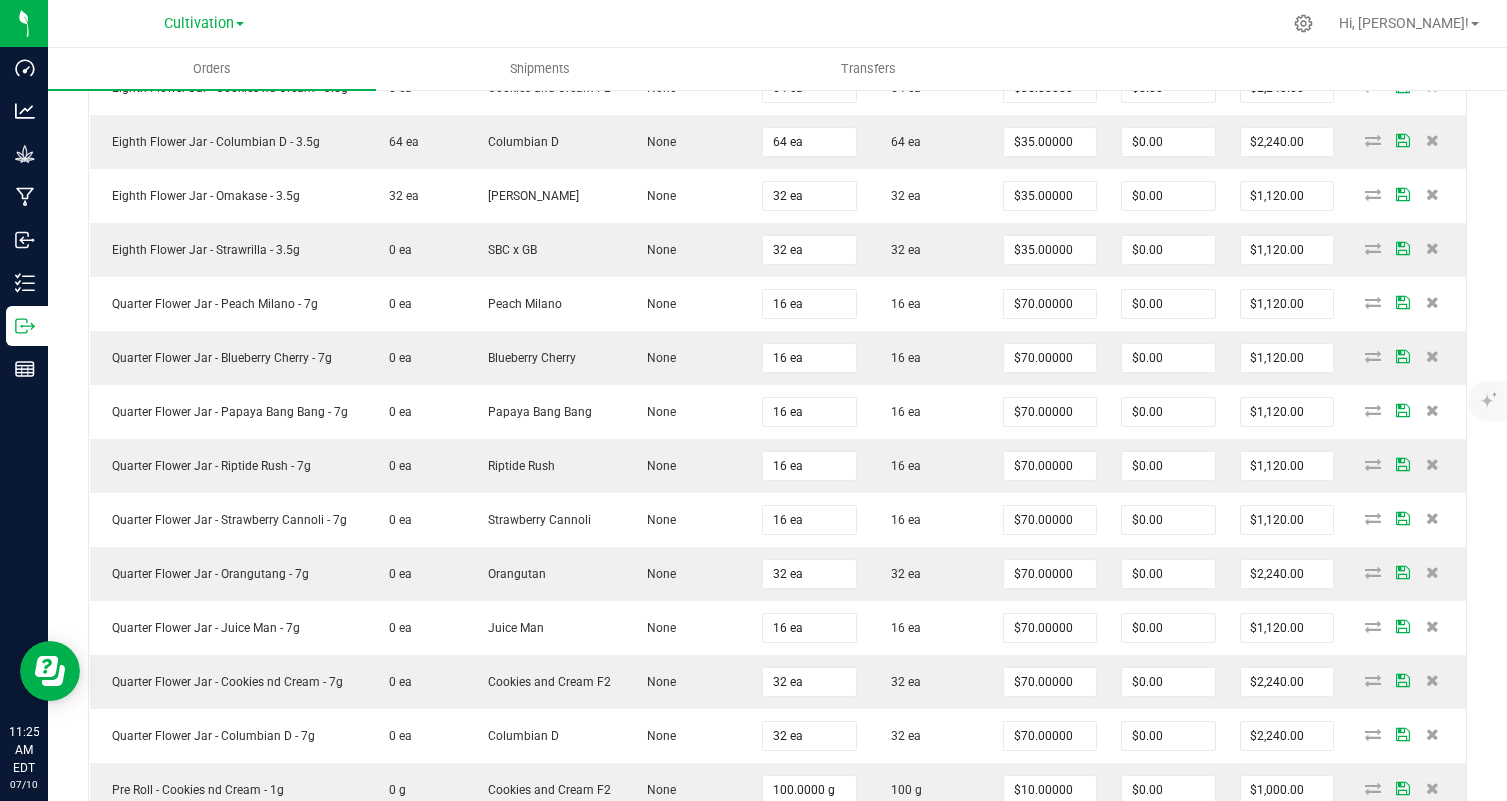 scroll, scrollTop: 0, scrollLeft: 0, axis: both 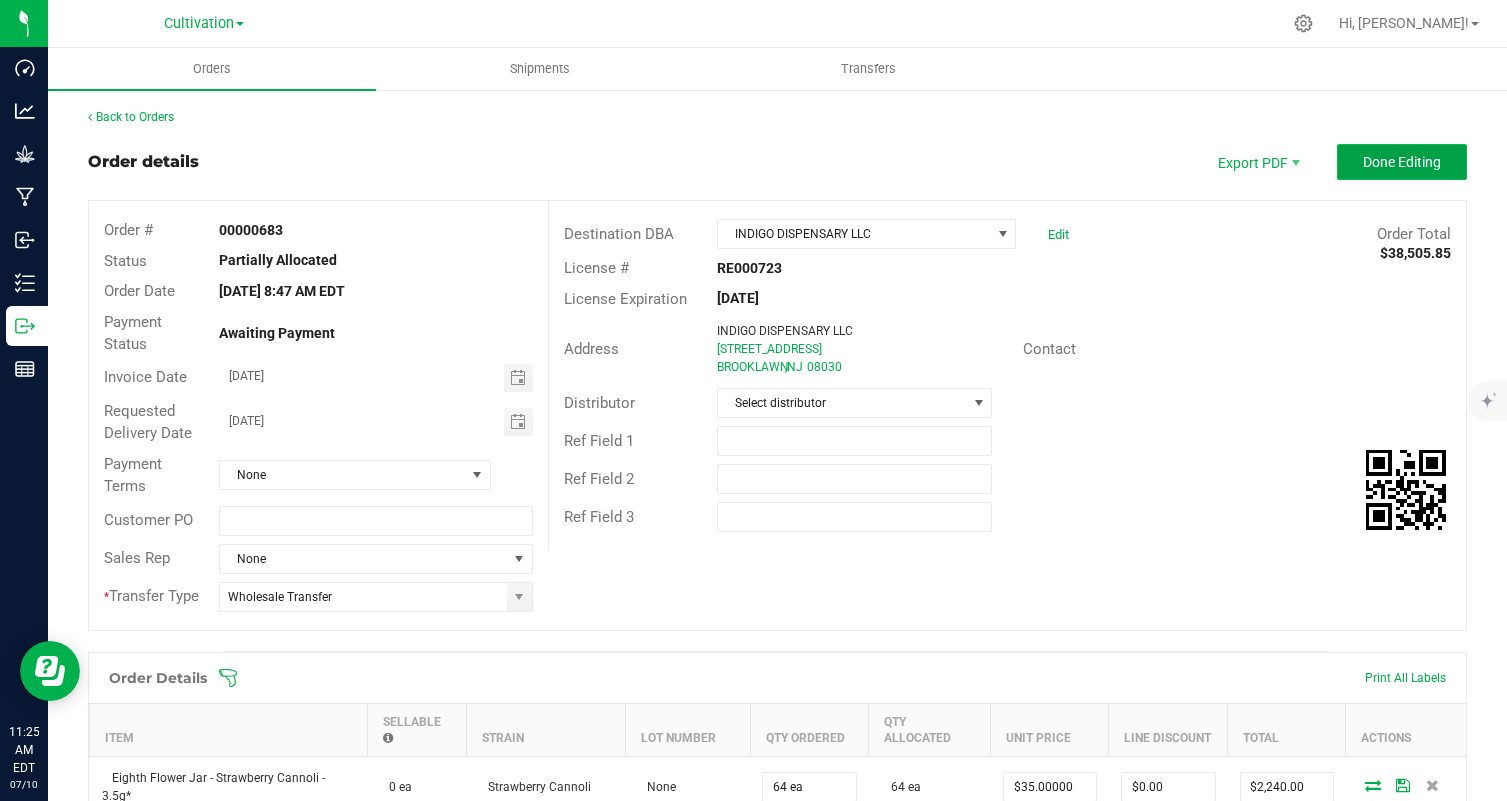 click on "Done Editing" at bounding box center (1402, 162) 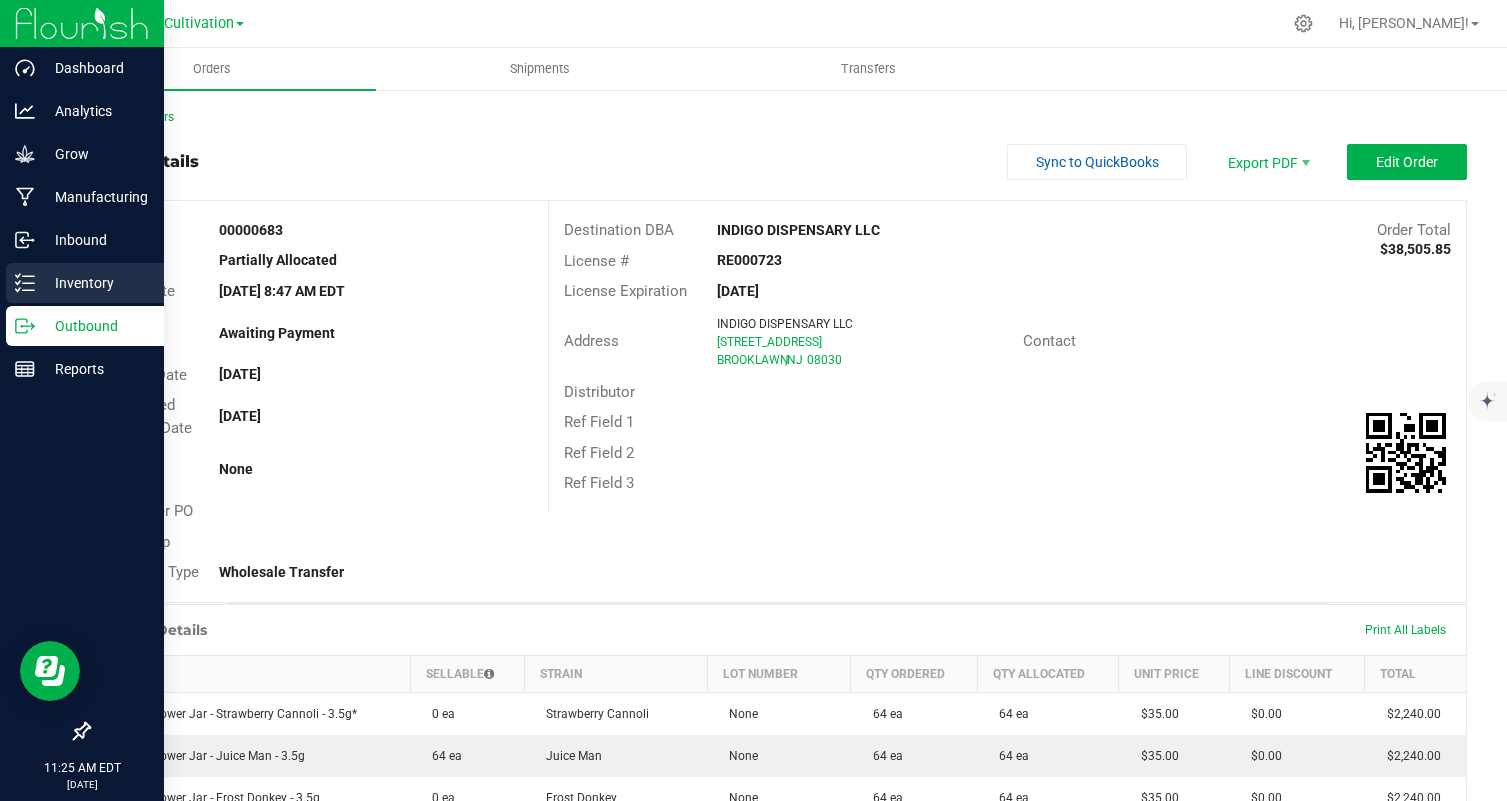 click 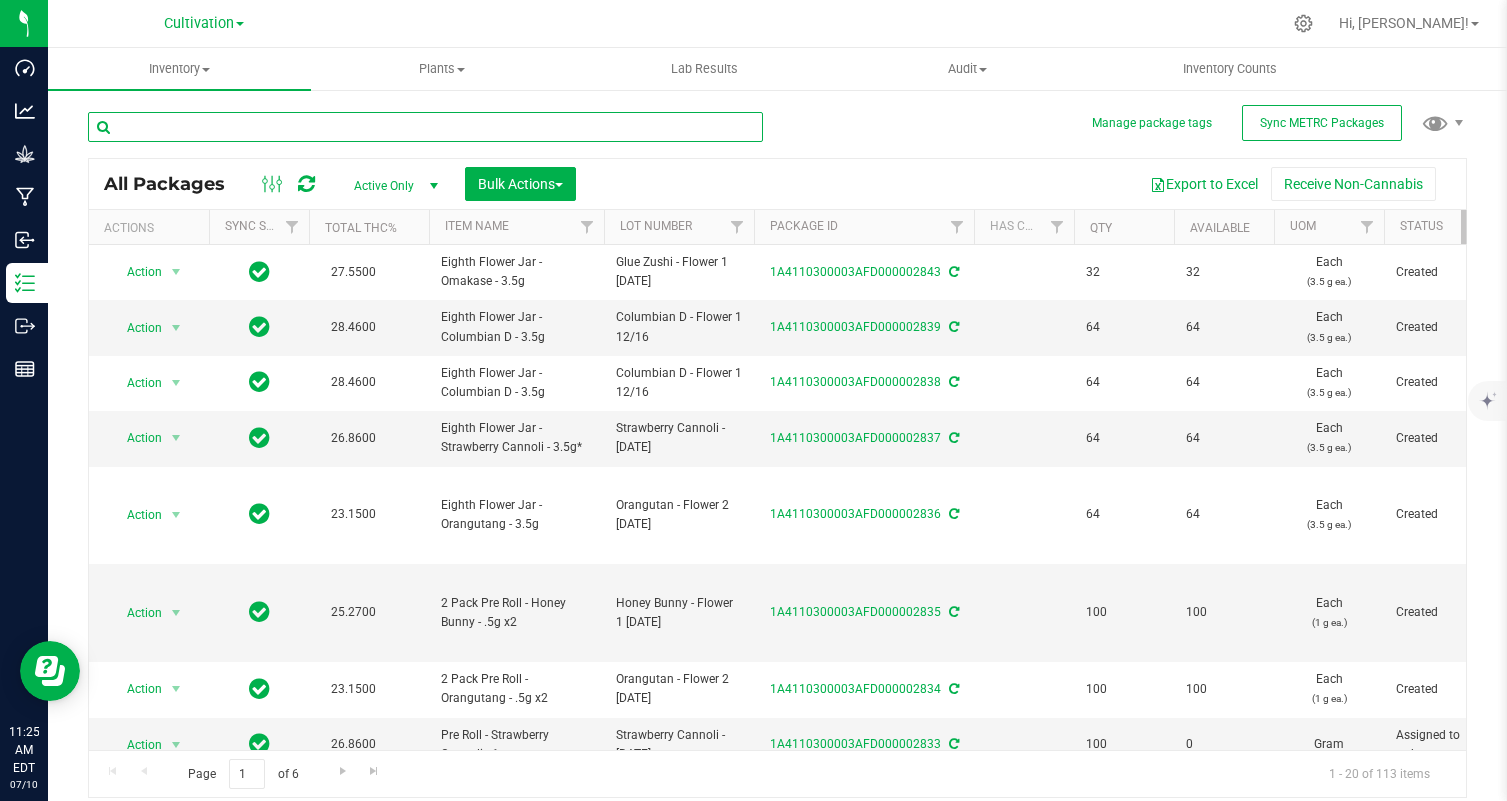 click at bounding box center (425, 127) 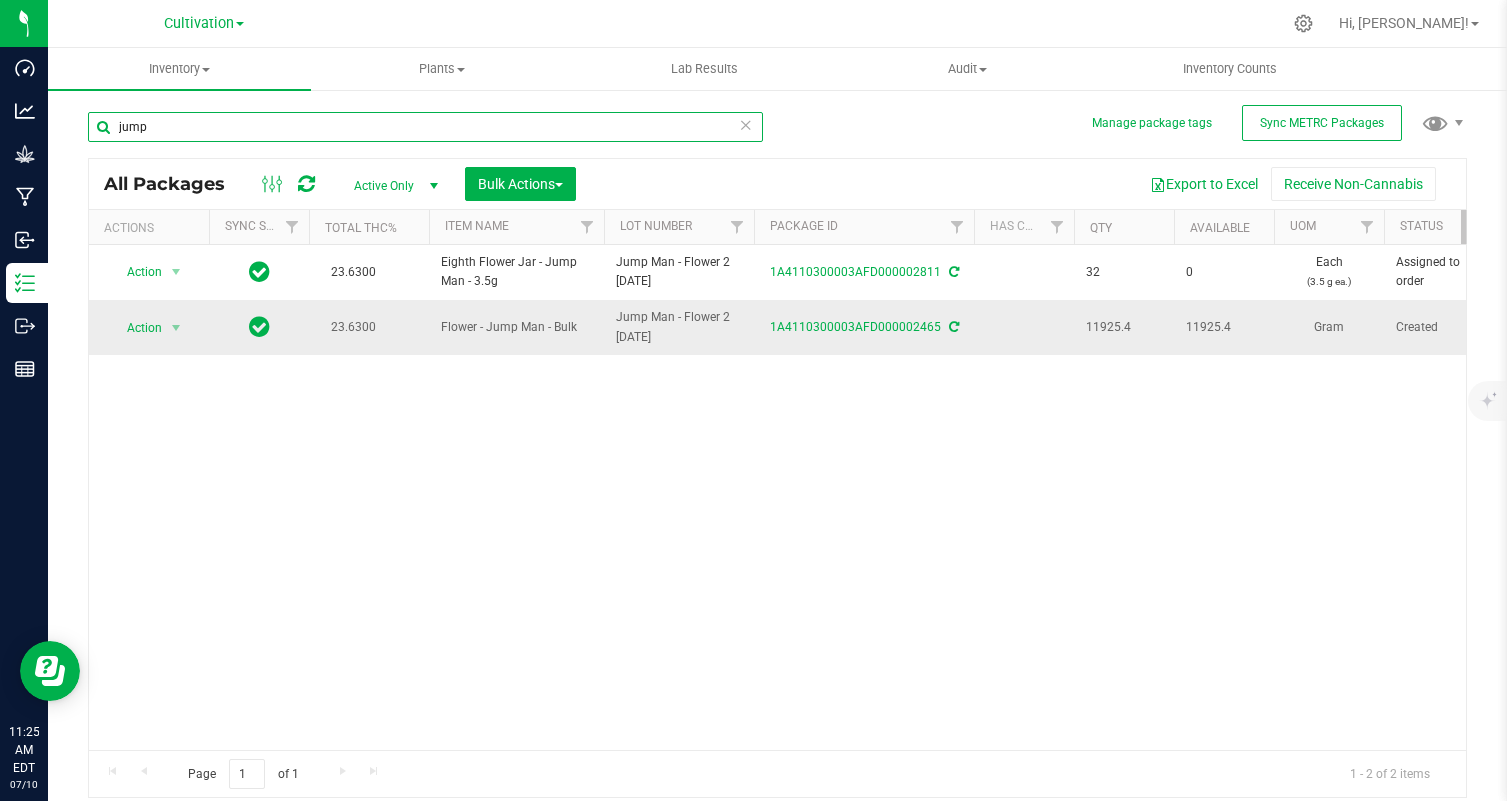 type on "jump" 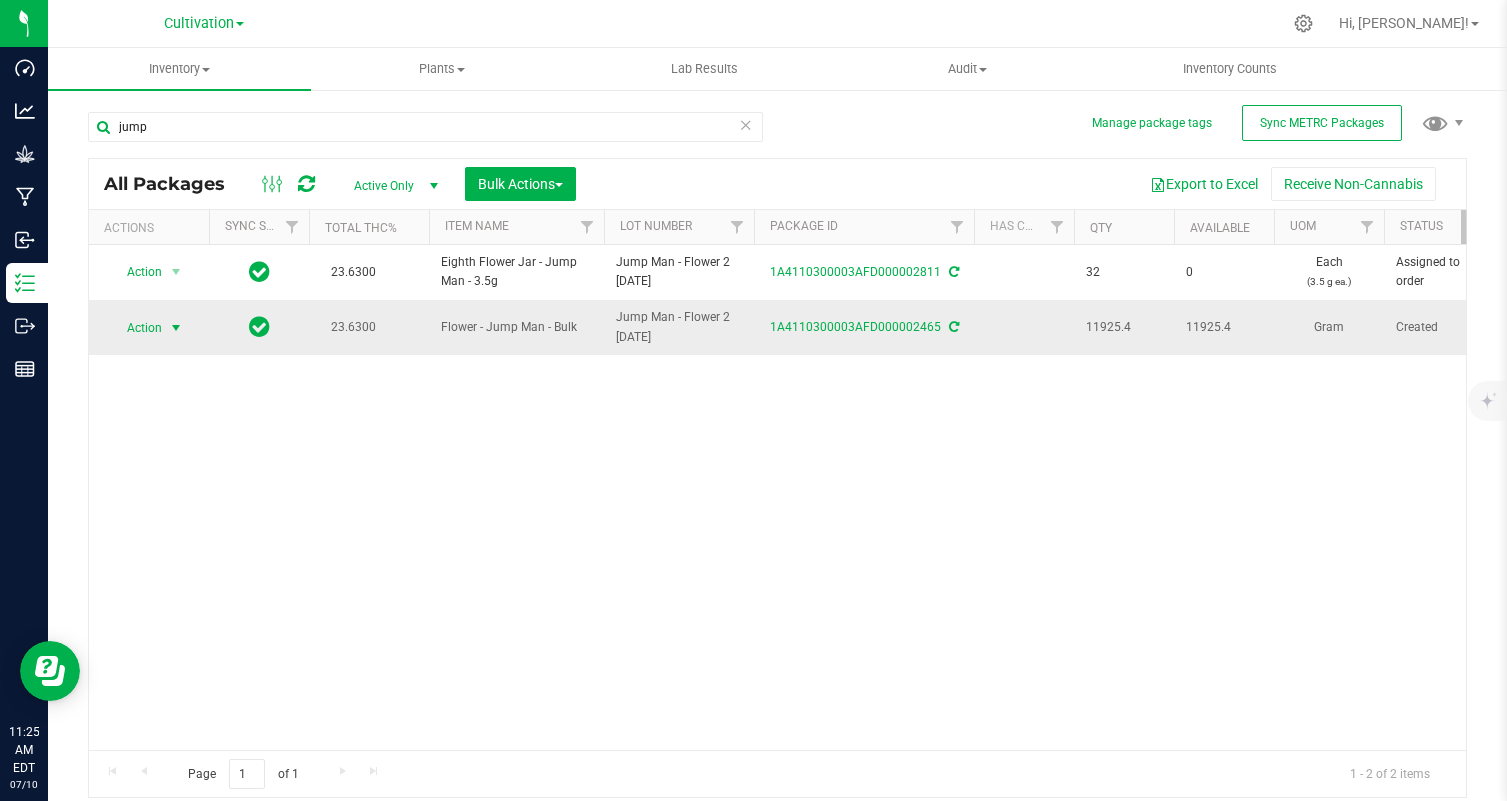 click on "Action" at bounding box center [136, 328] 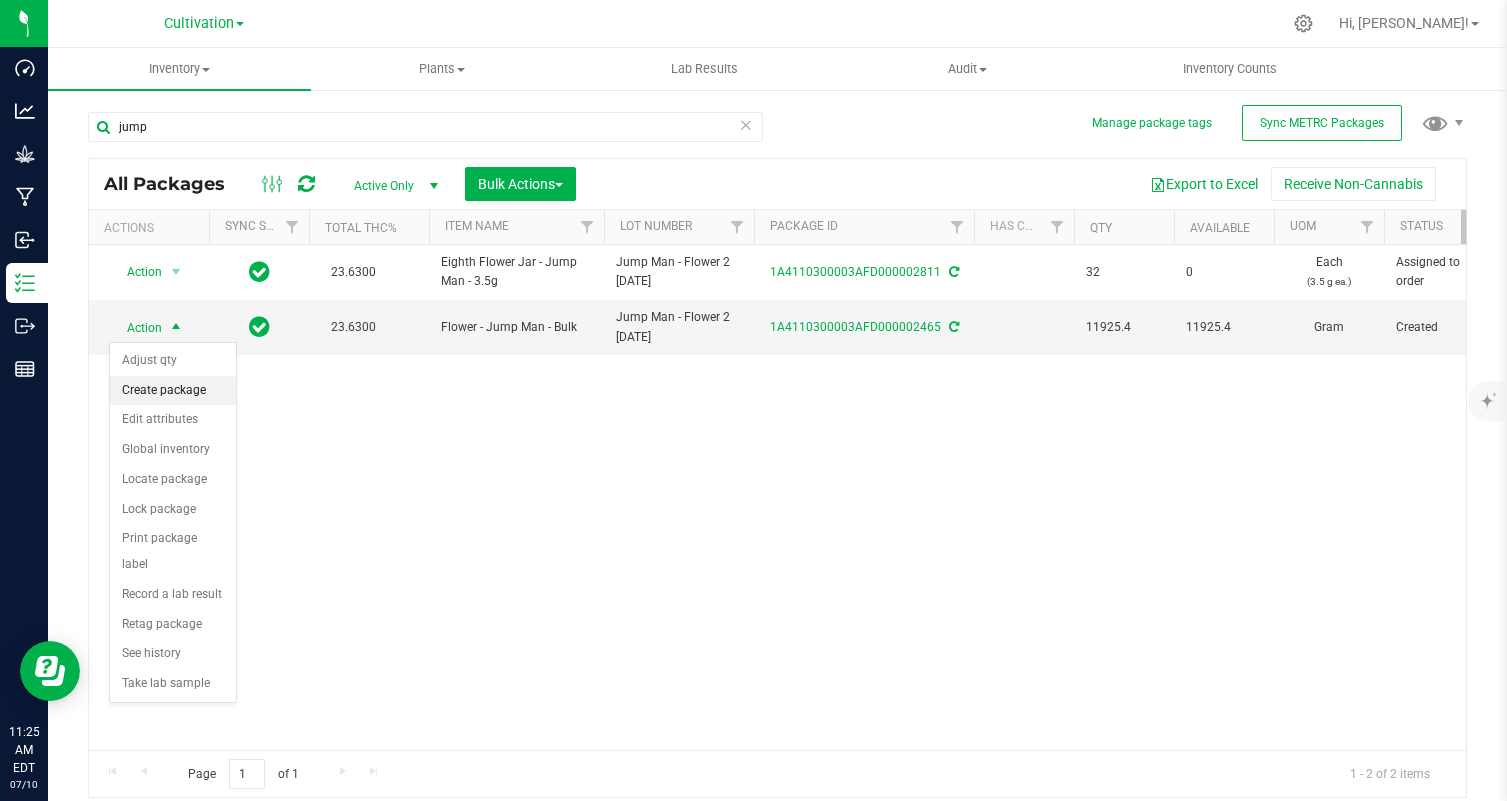 click on "Create package" at bounding box center (173, 391) 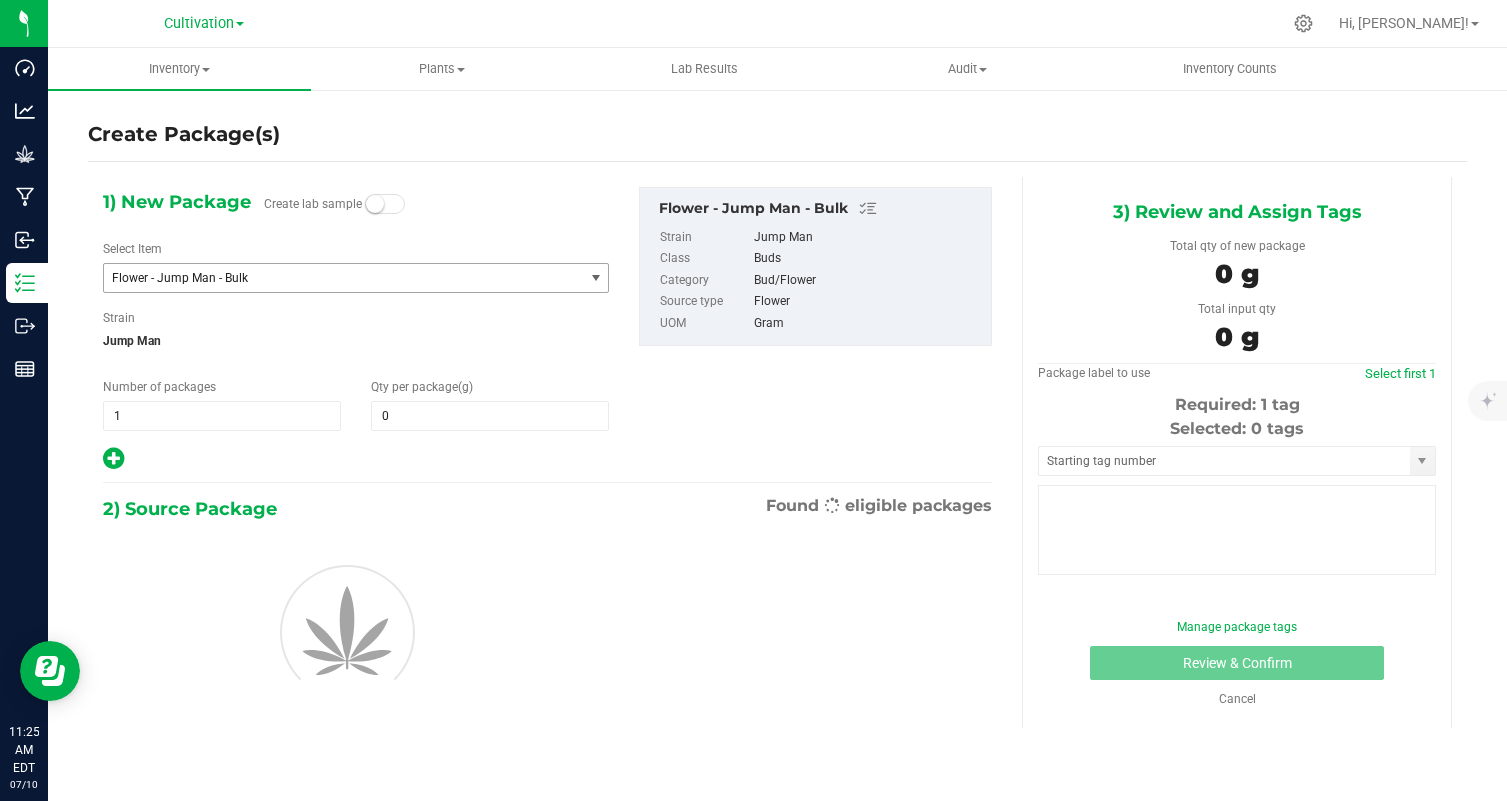type on "0.0000" 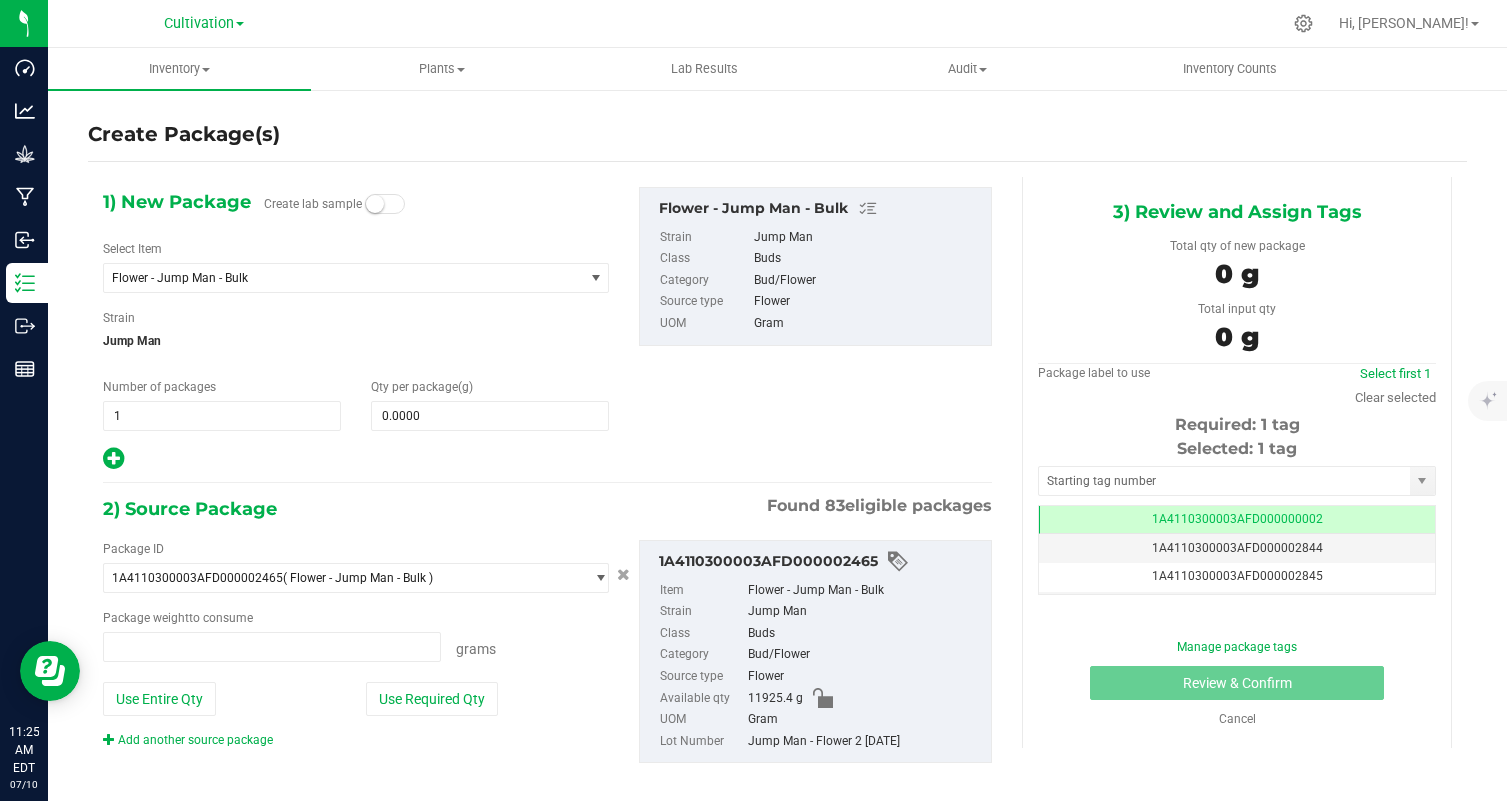 type on "0.0000 g" 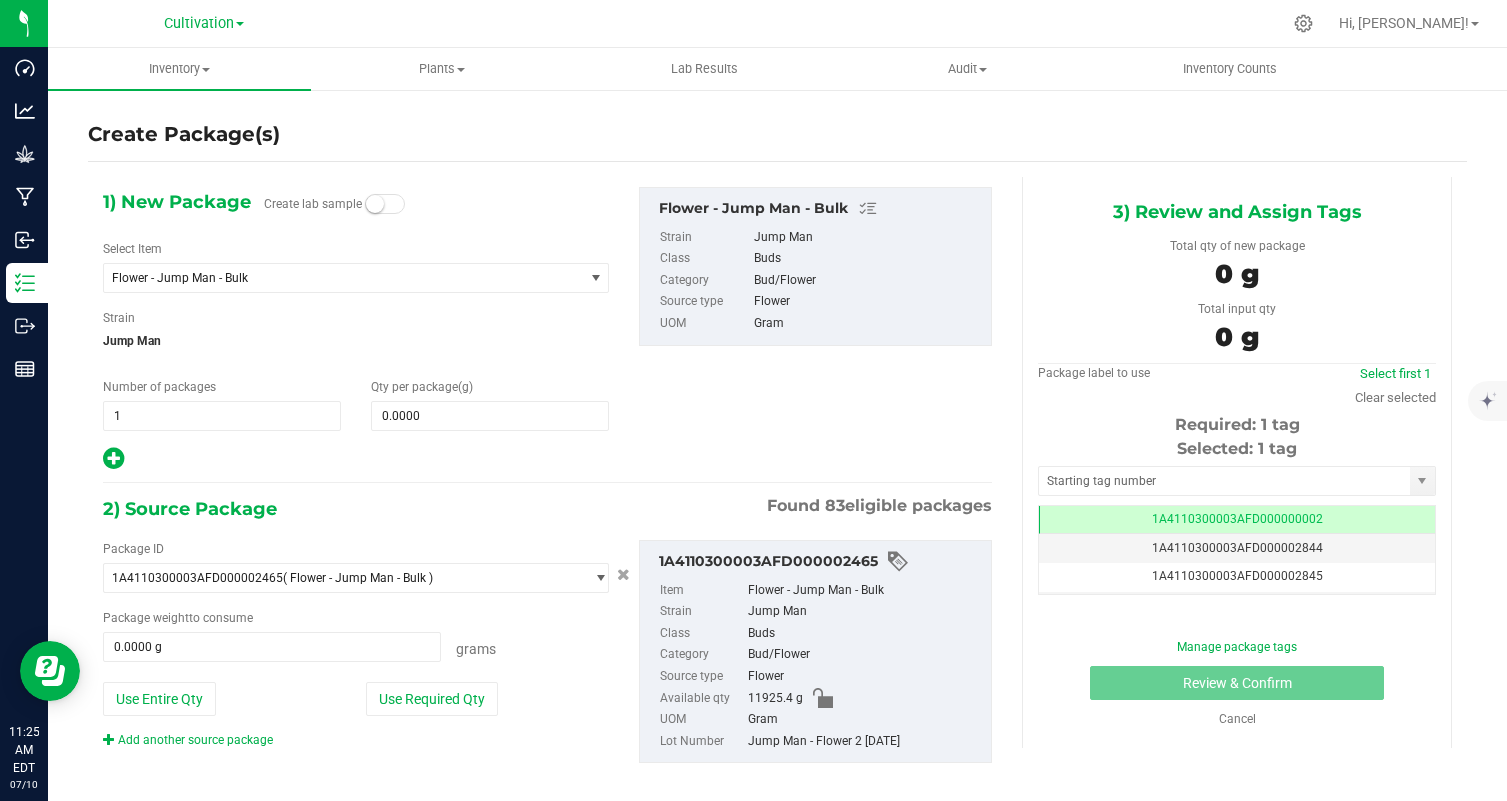 scroll, scrollTop: 0, scrollLeft: 0, axis: both 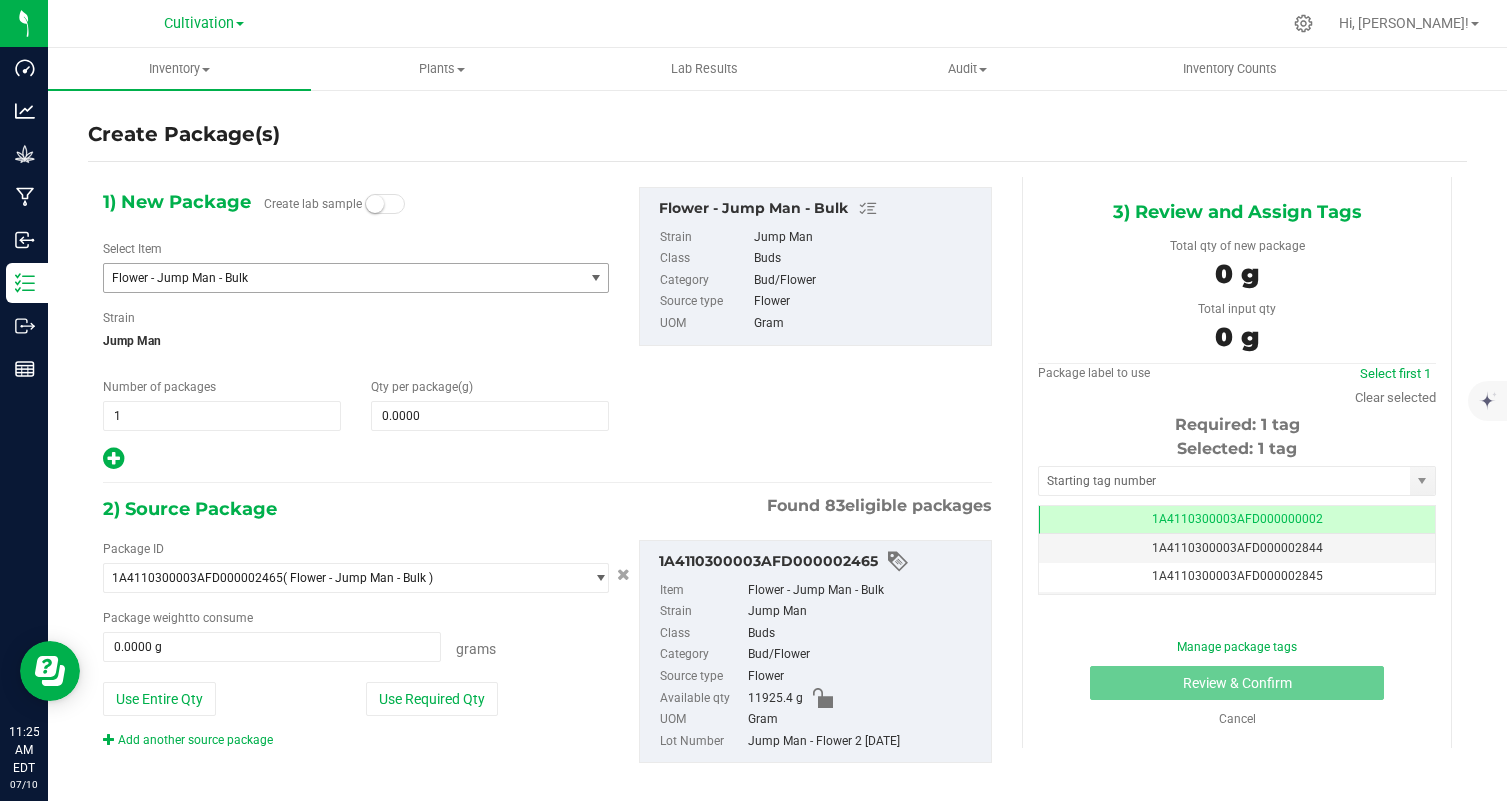 click on "Flower - Jump Man - Bulk" at bounding box center (334, 278) 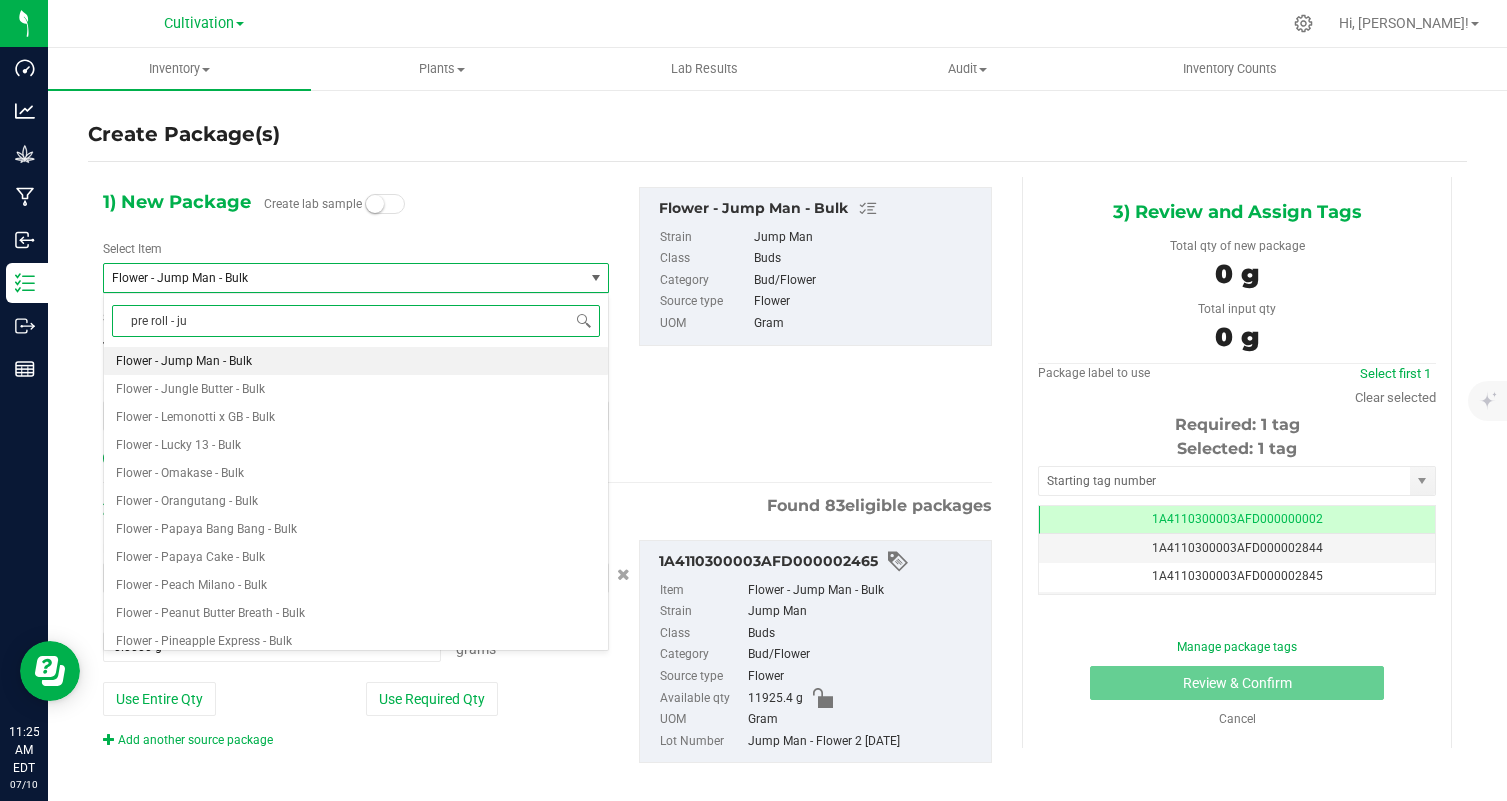 type on "pre roll - jum" 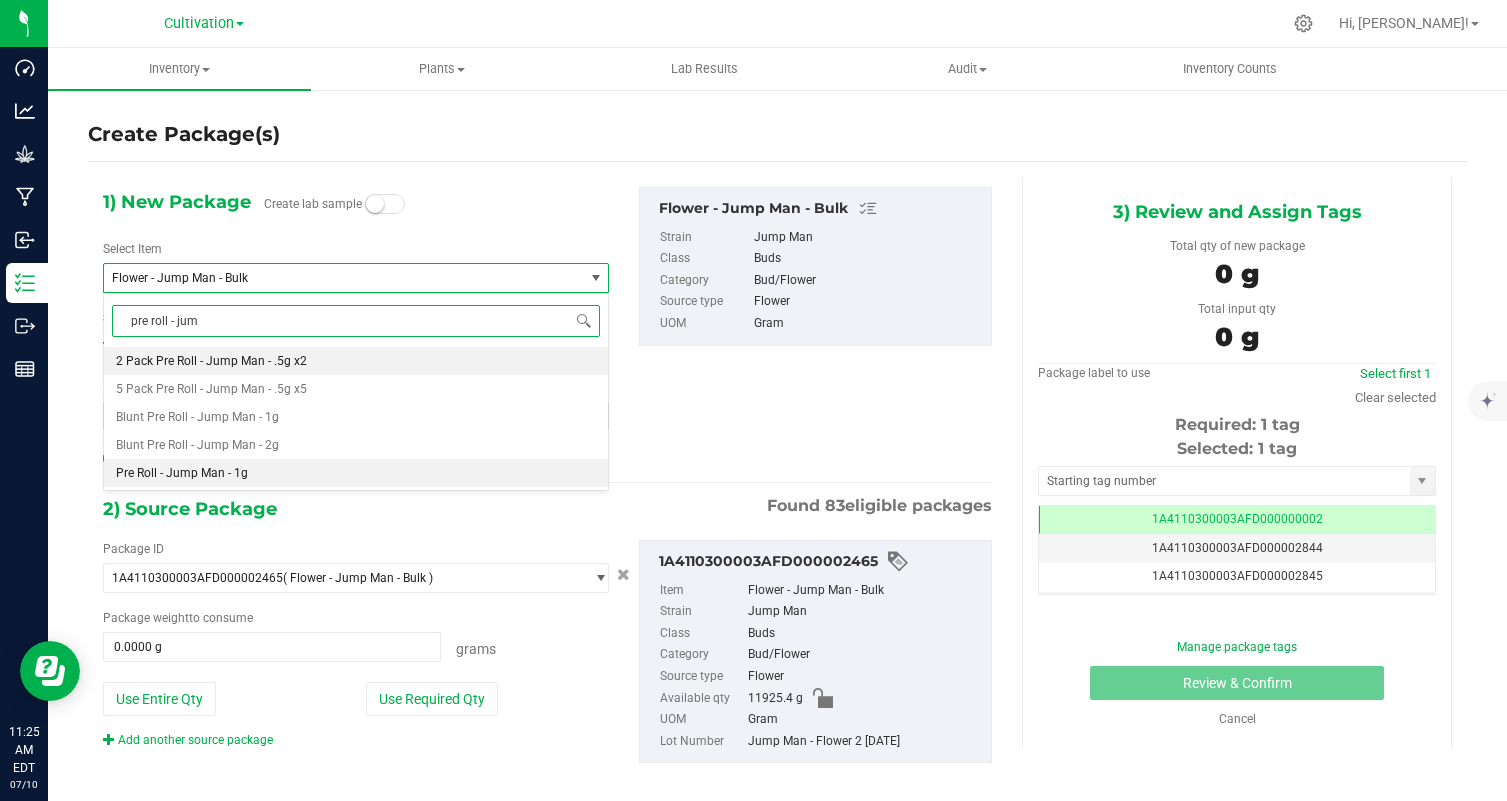click on "Pre Roll - Jump Man - 1g" at bounding box center [356, 473] 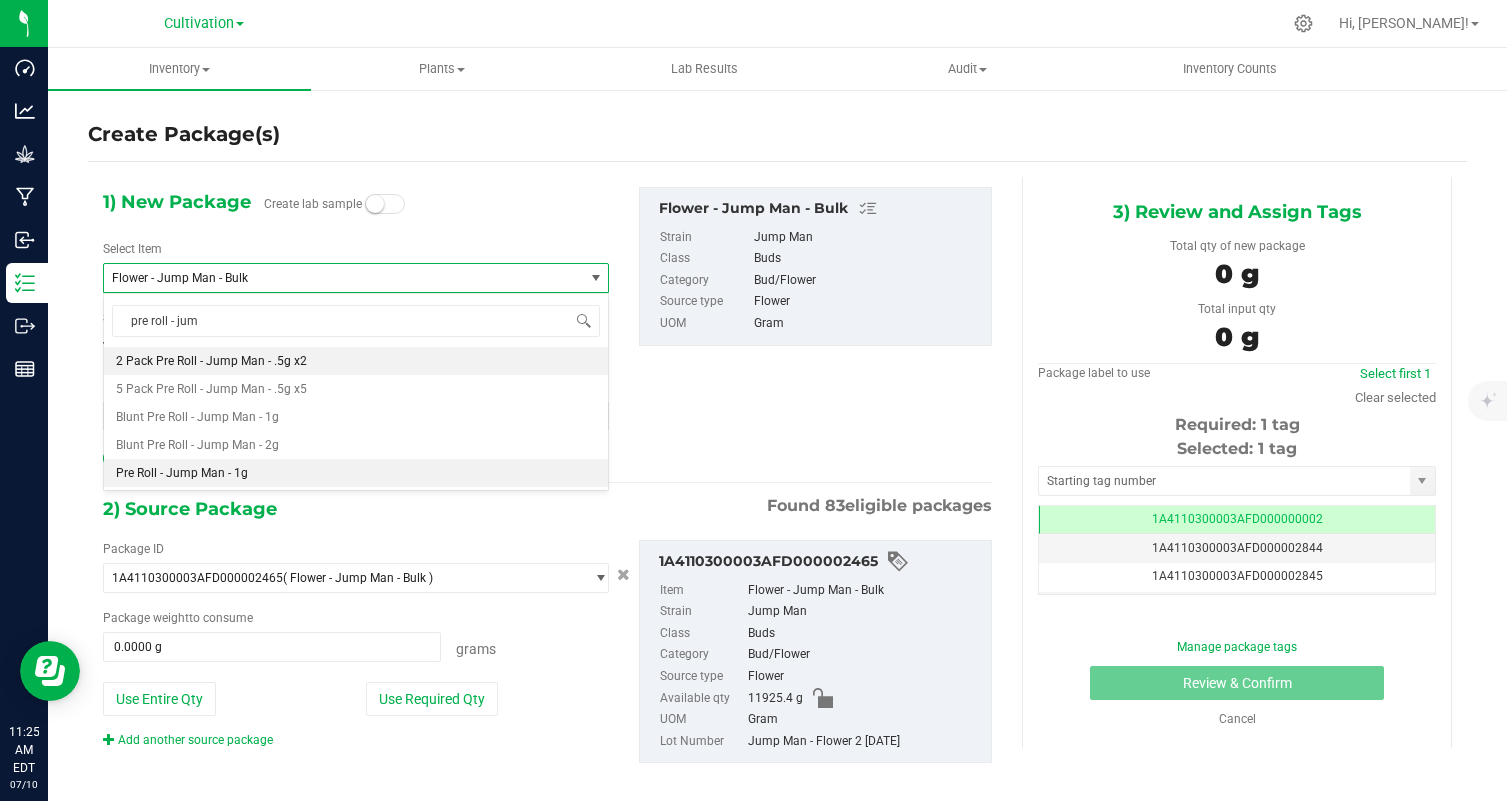 type 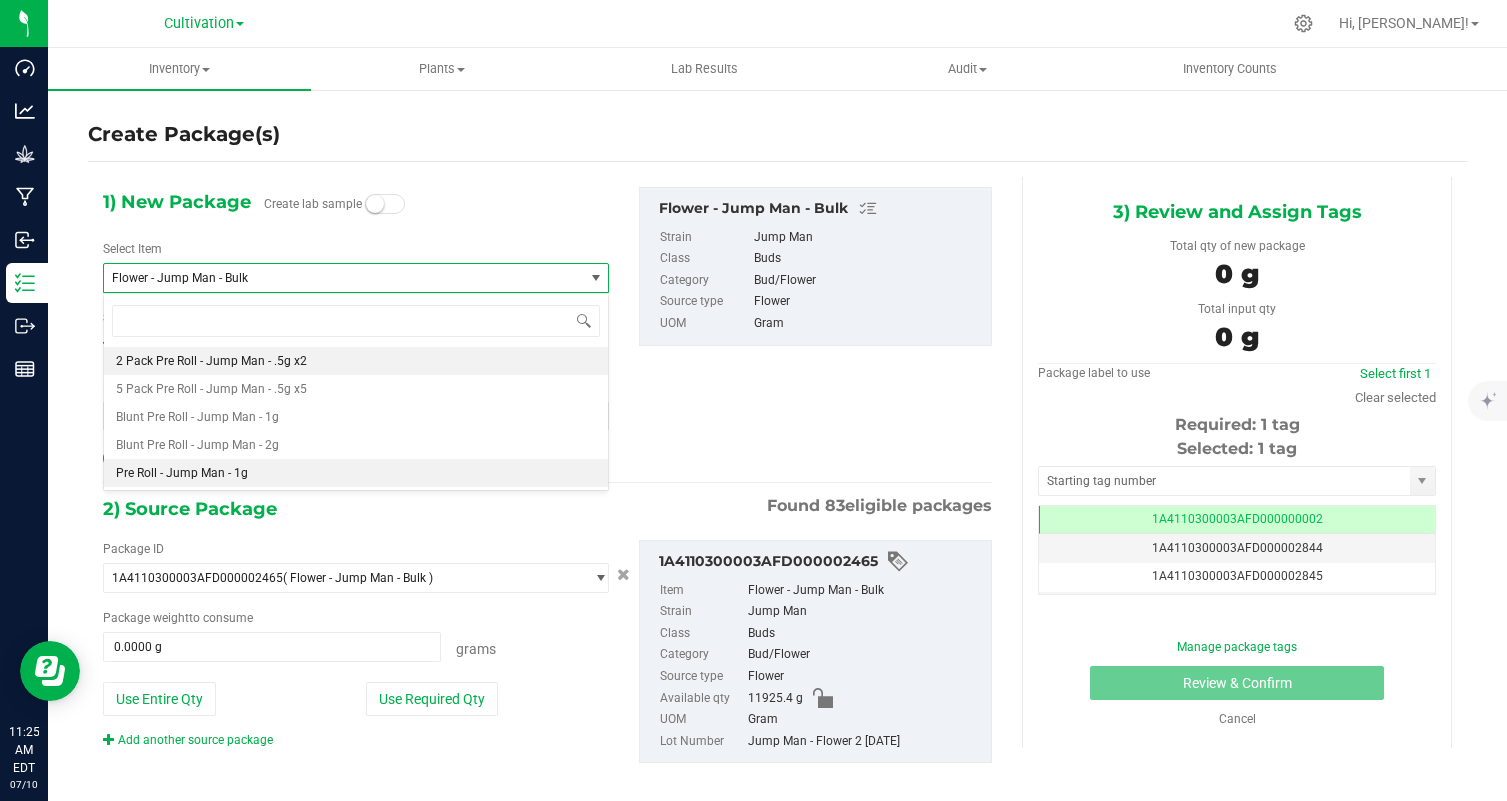 type on "0" 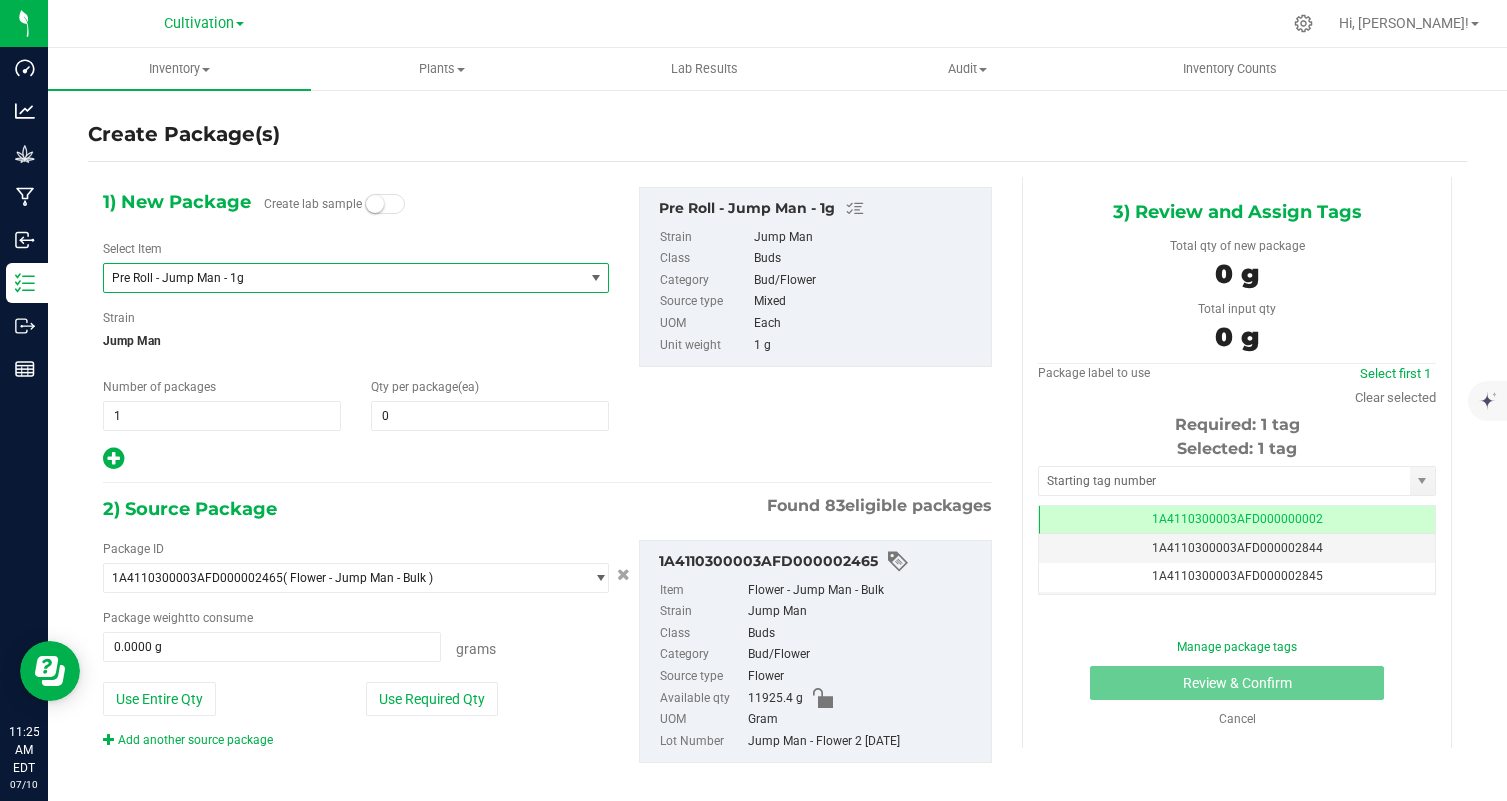 click on "Qty per package
(ea)
0 0" at bounding box center (490, 404) 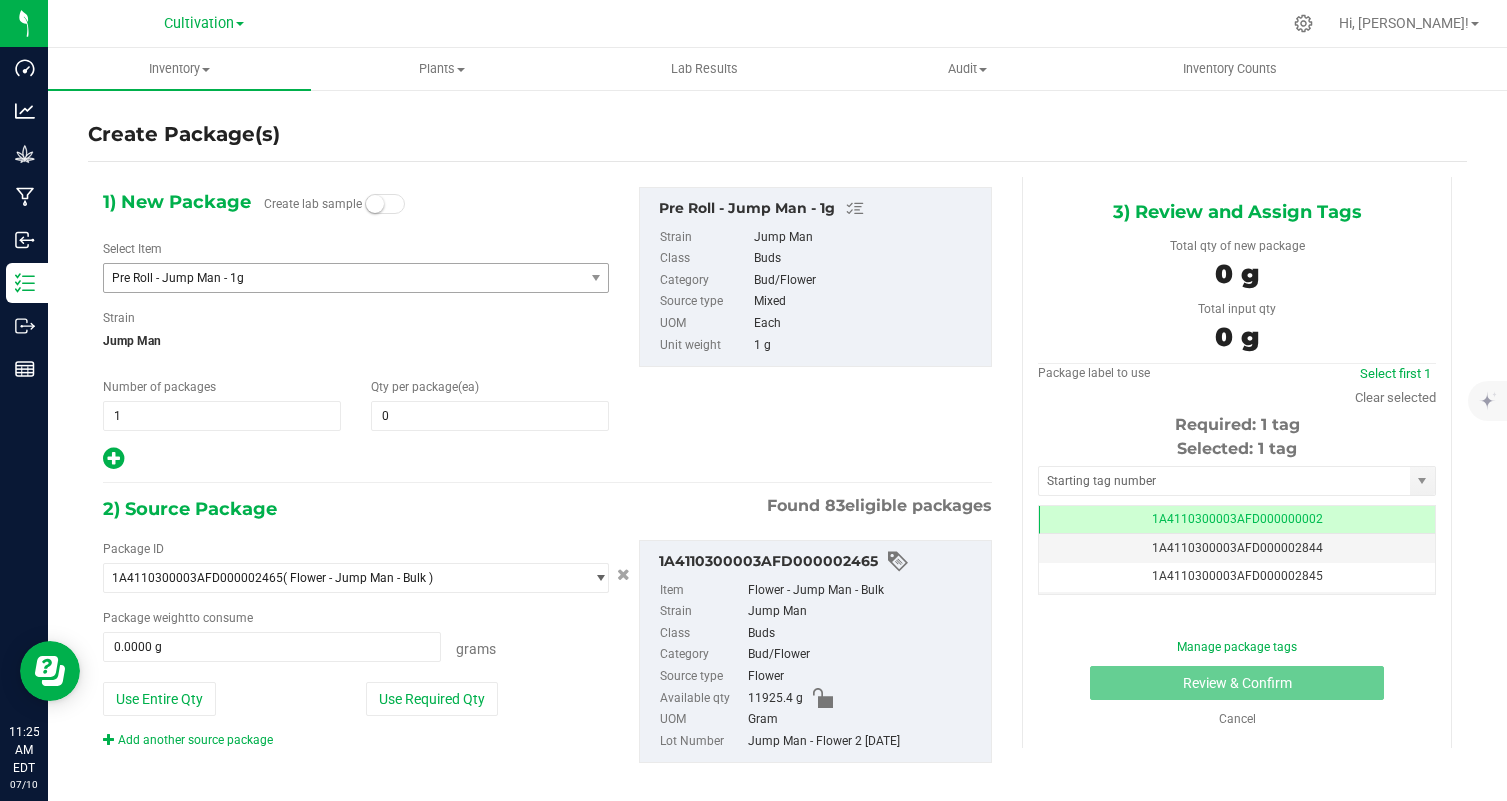 click on "Qty per package
(ea)
0 0" at bounding box center (490, 404) 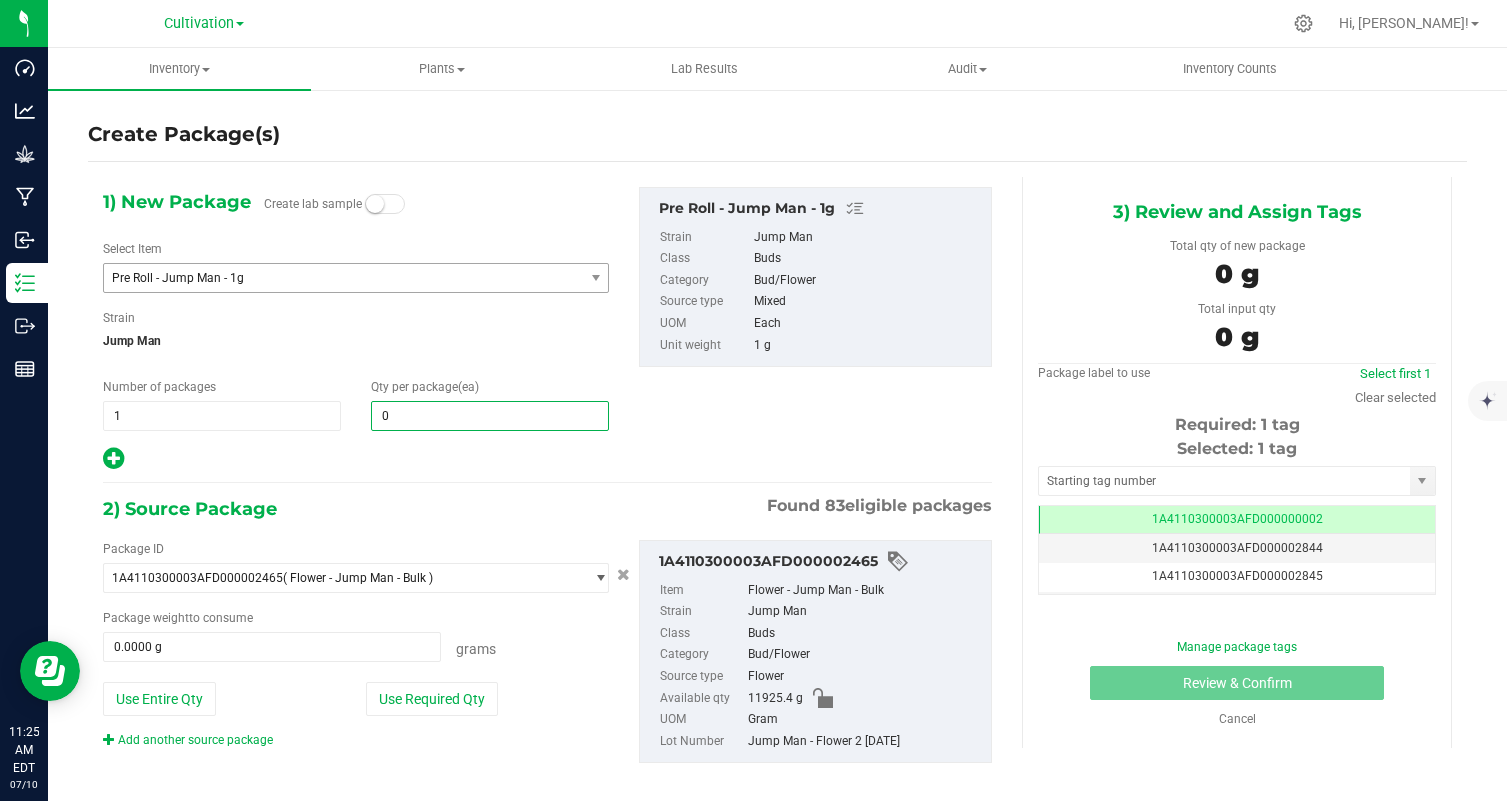 type 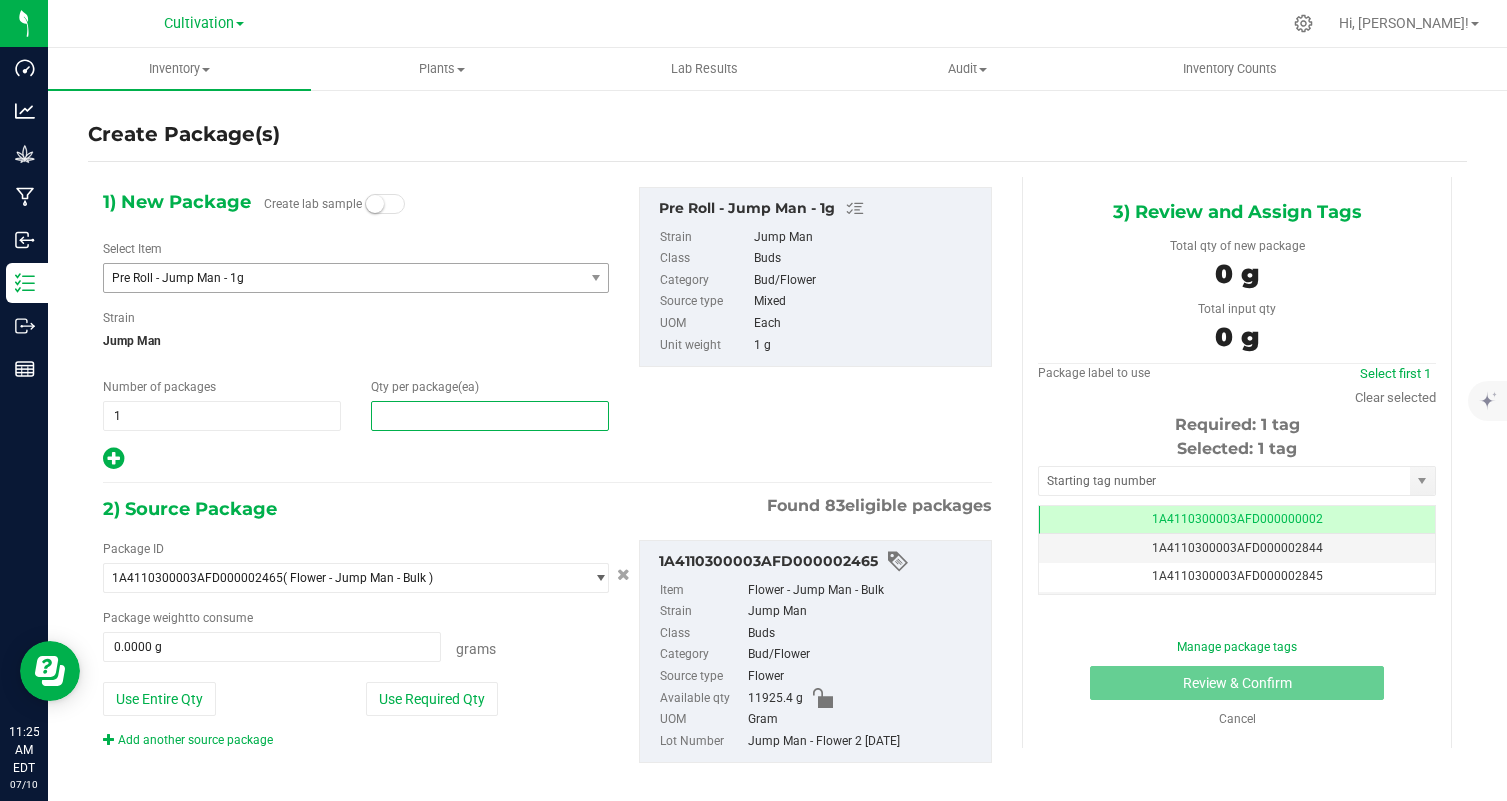 click at bounding box center (490, 416) 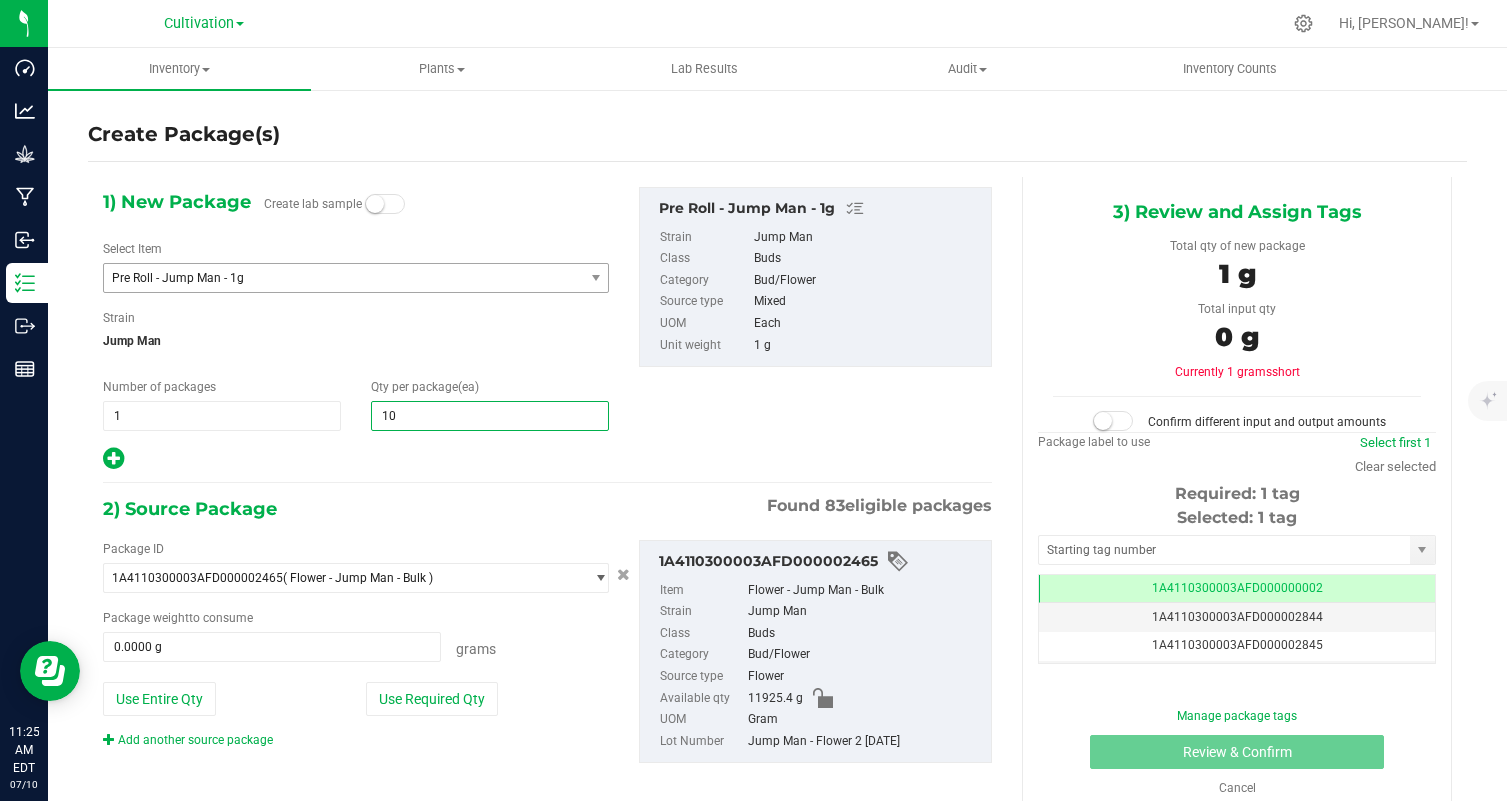 type on "100" 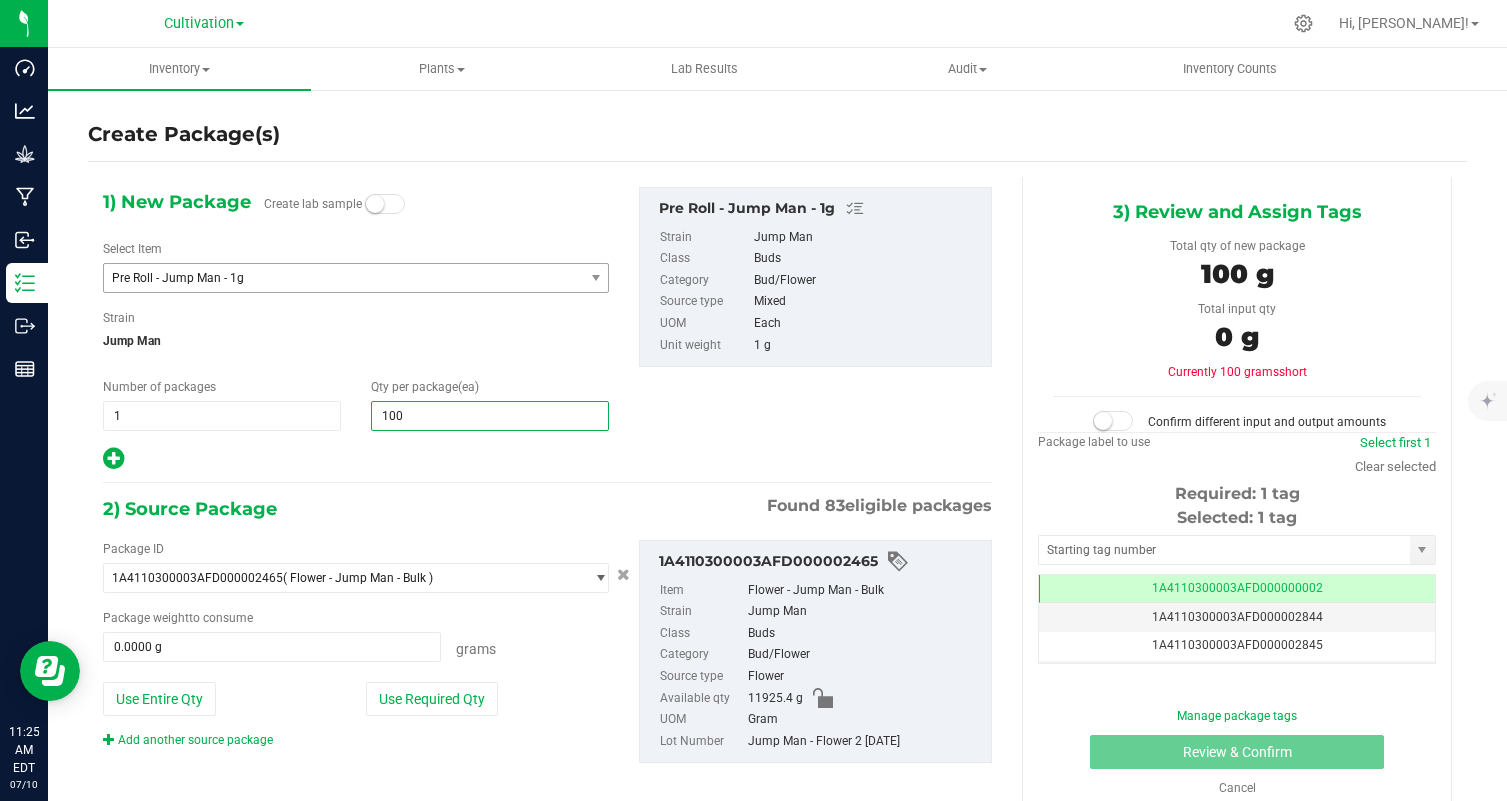 type on "100" 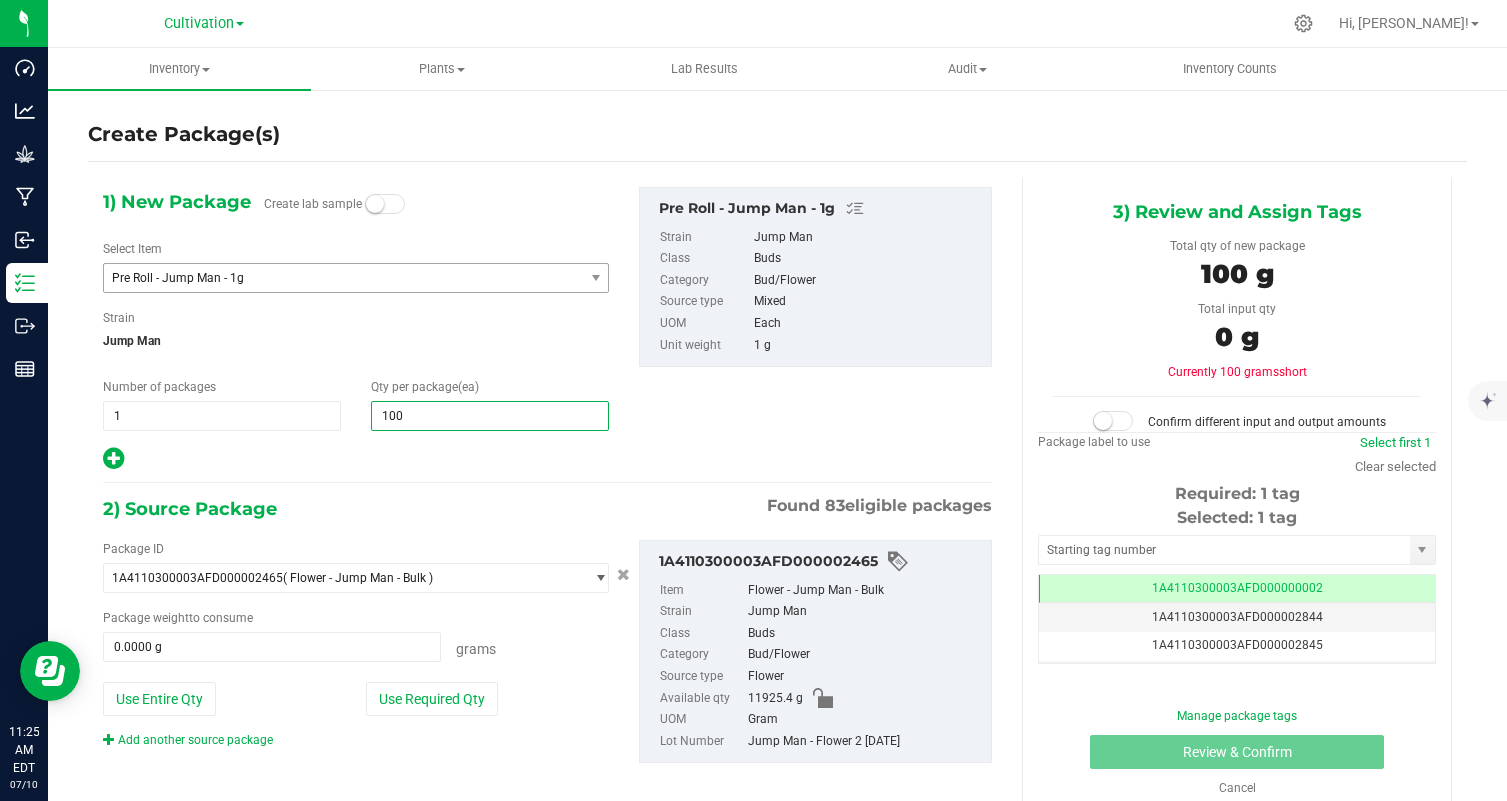click at bounding box center (356, 459) 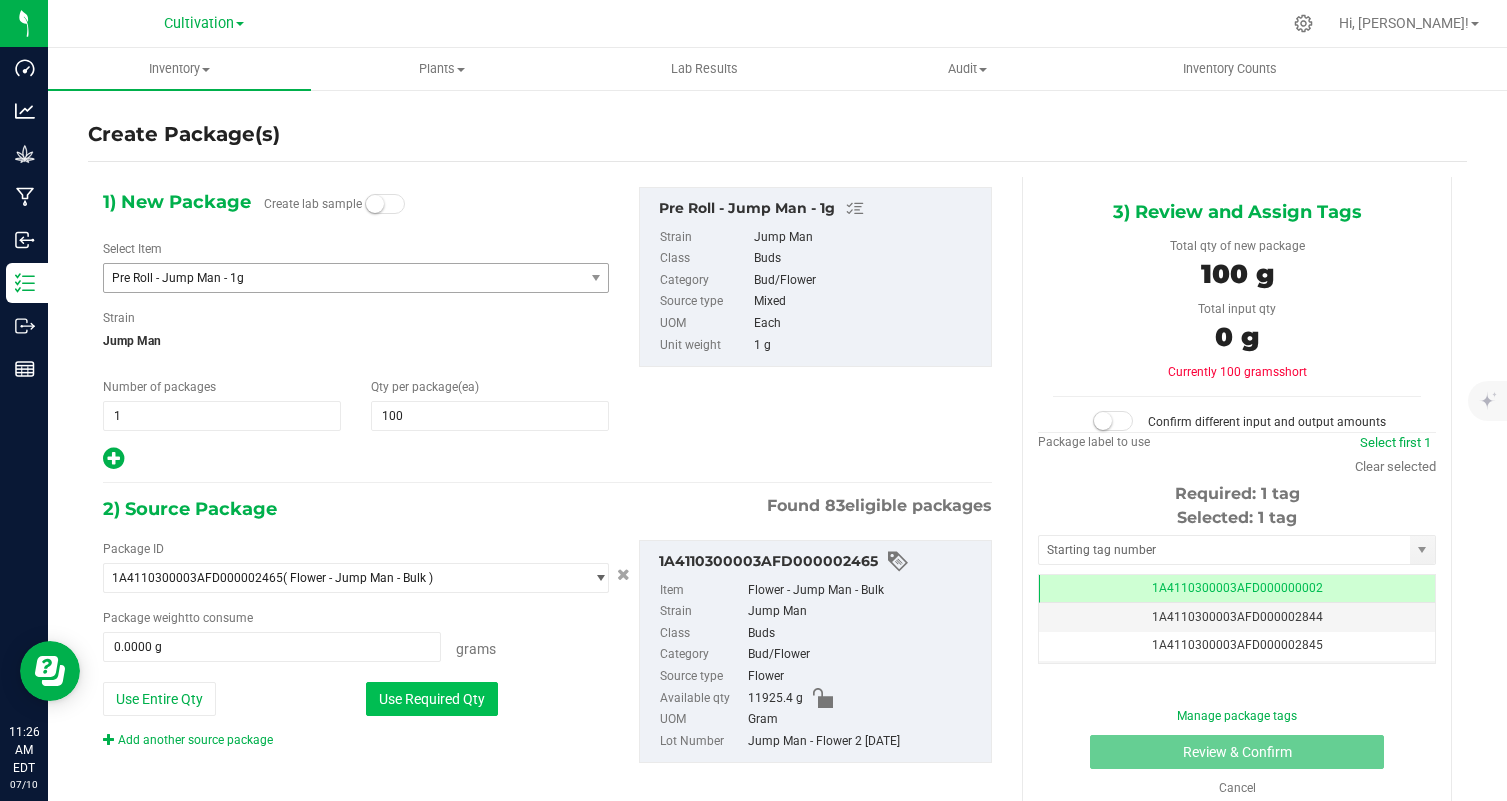 click on "Use Required Qty" at bounding box center (432, 699) 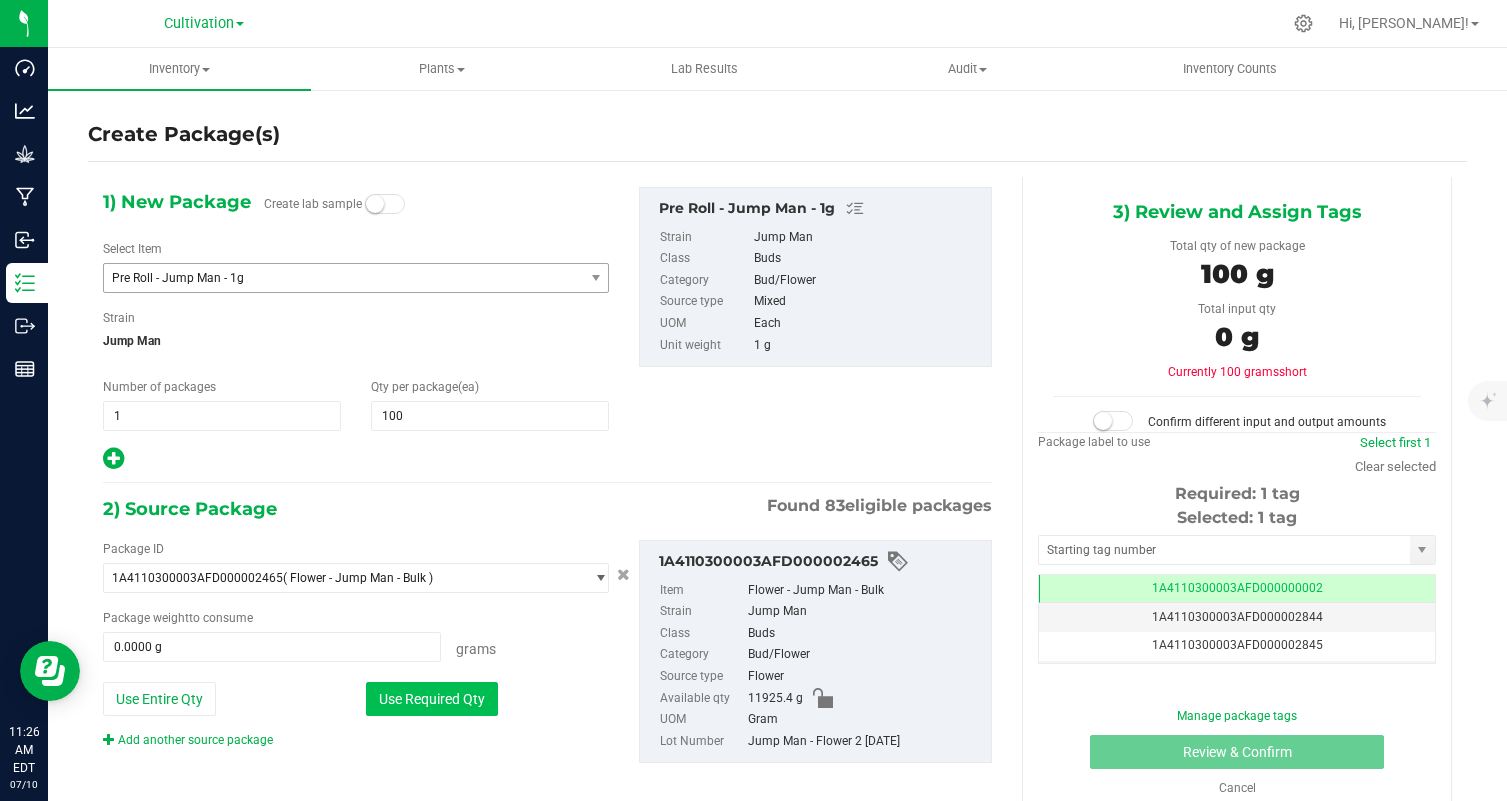 type on "100.0000 g" 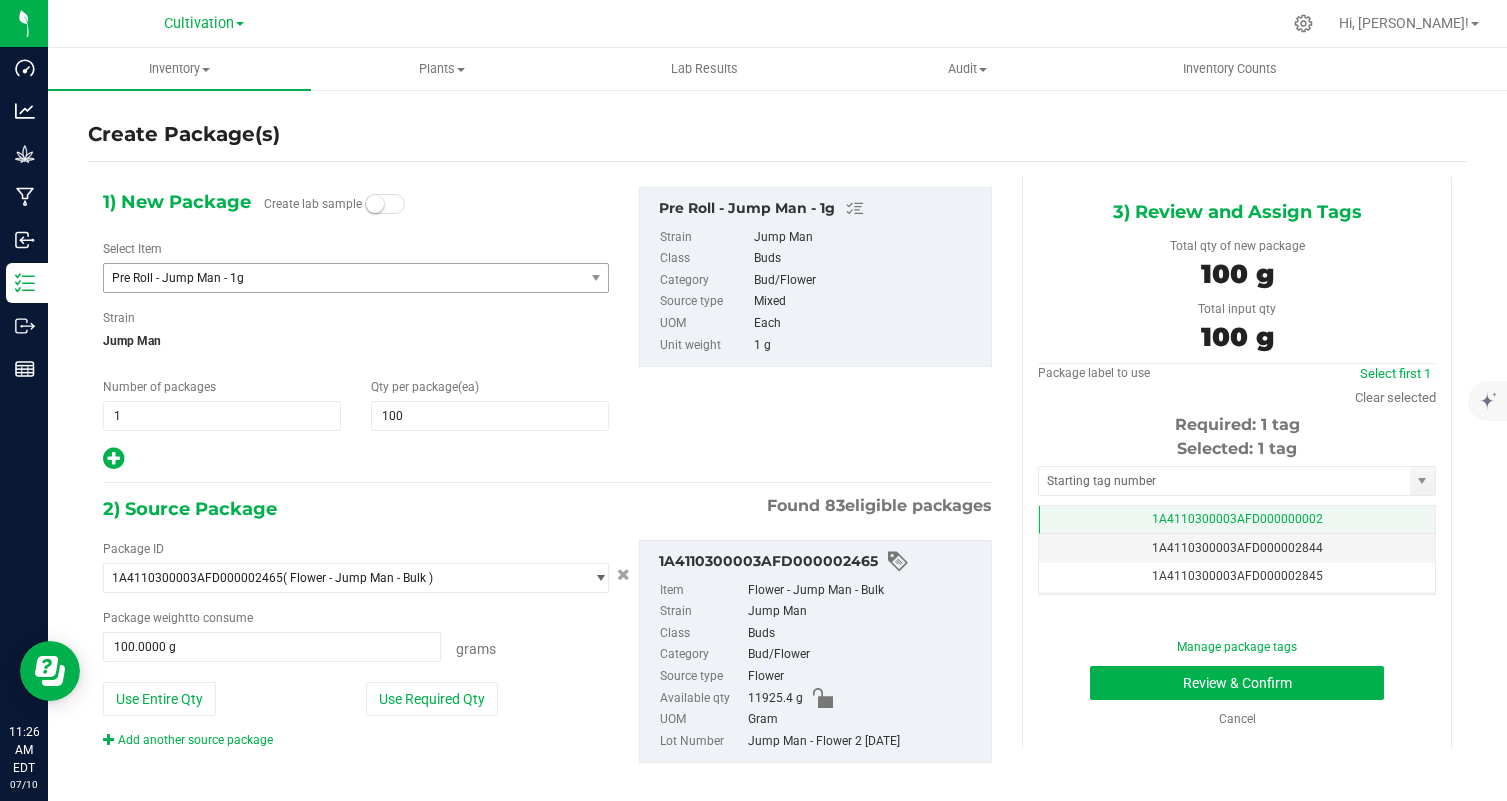 click on "1A4110300003AFD000000002" at bounding box center (1237, 520) 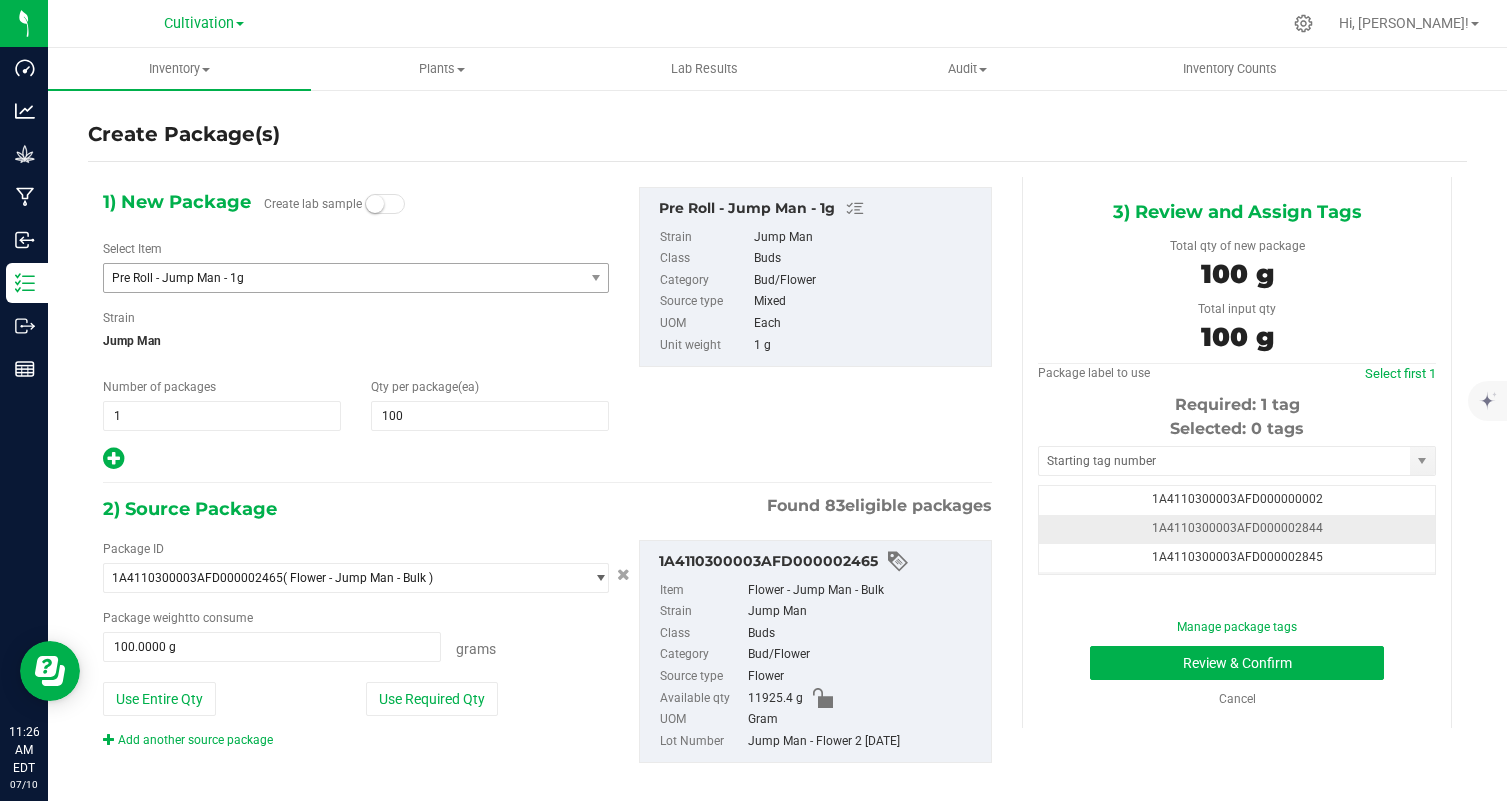 click on "1A4110300003AFD000002844" at bounding box center (1237, 529) 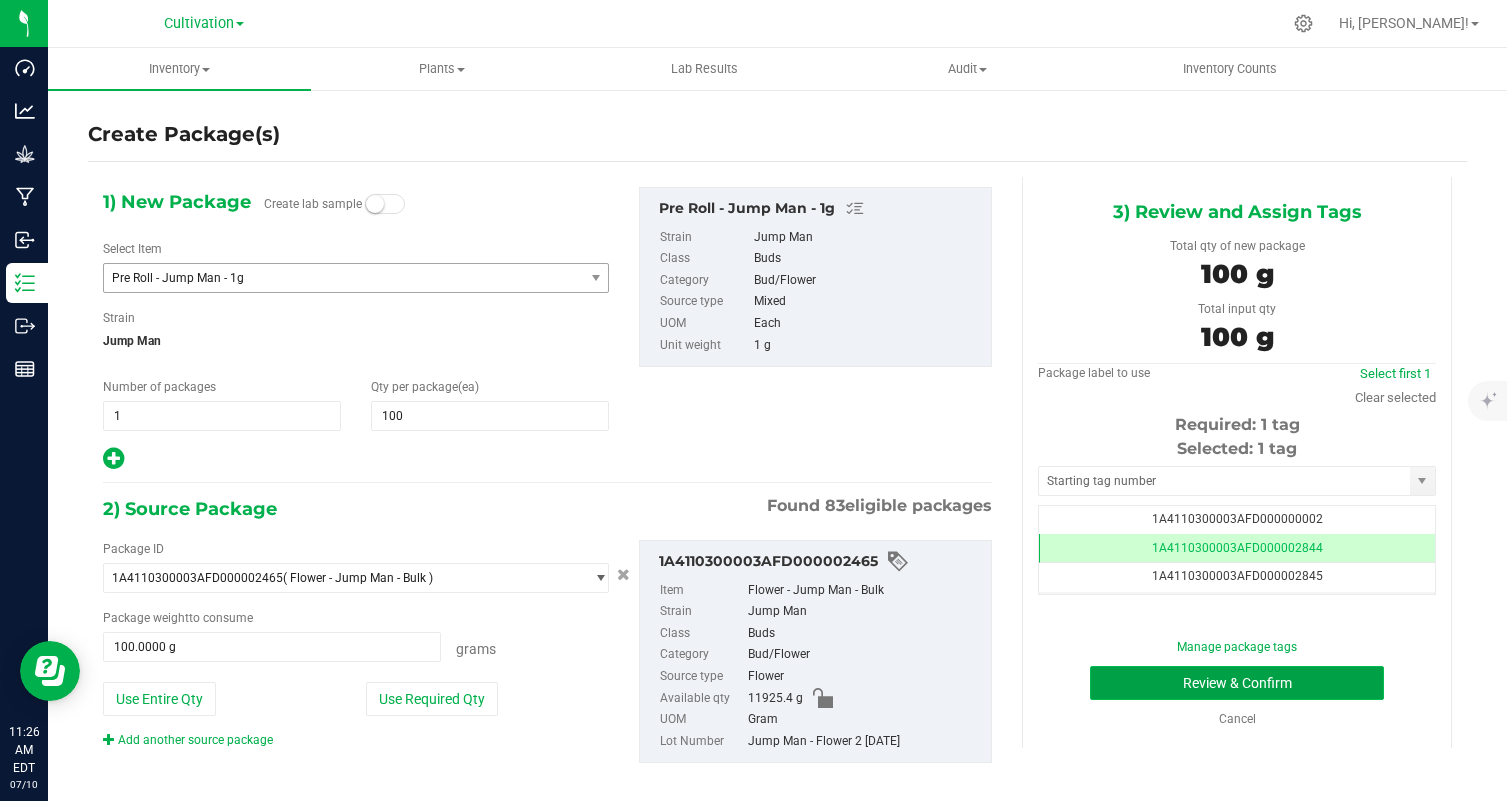 click on "Review & Confirm" at bounding box center (1237, 683) 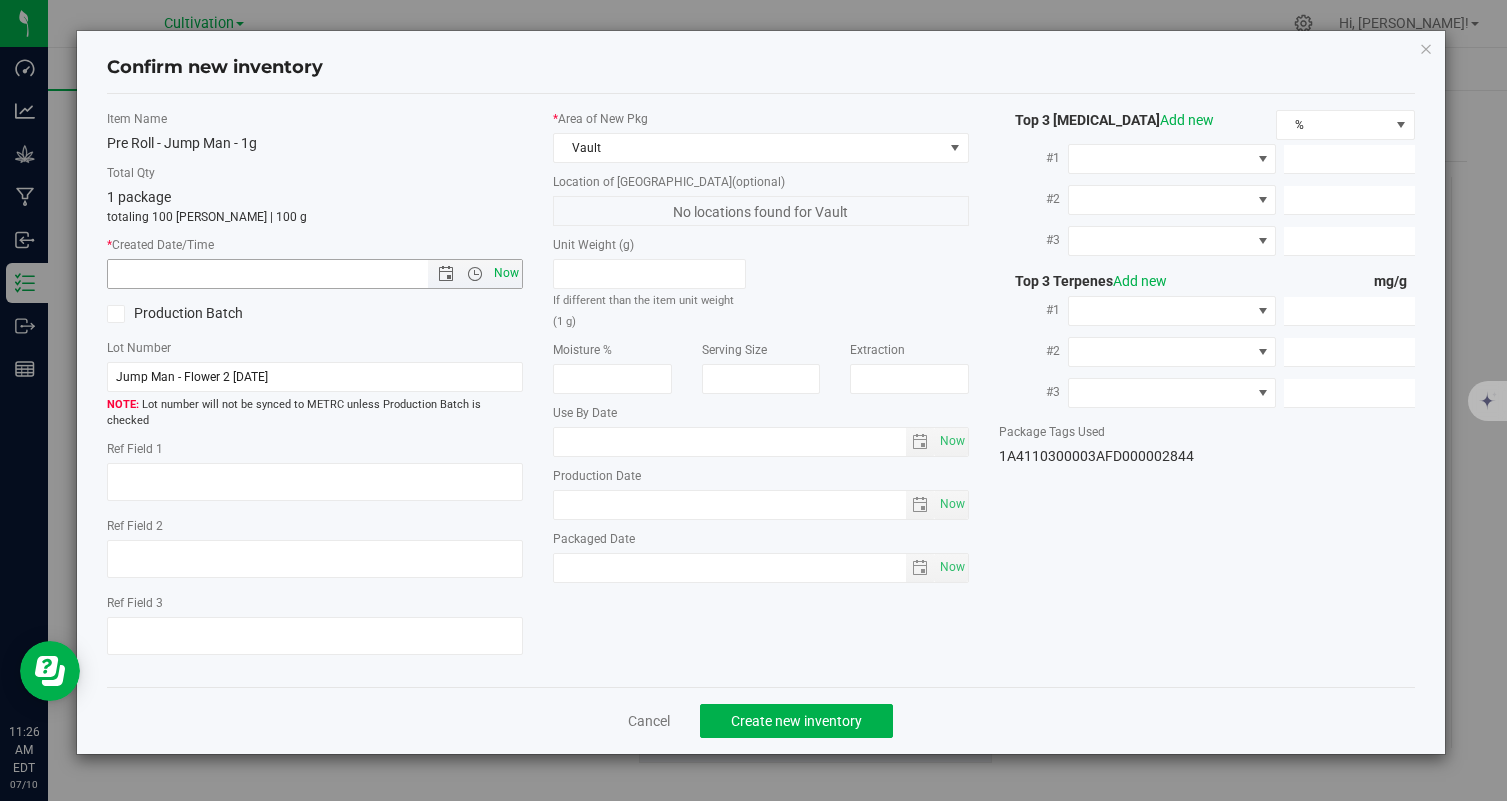 click on "Now" at bounding box center [507, 273] 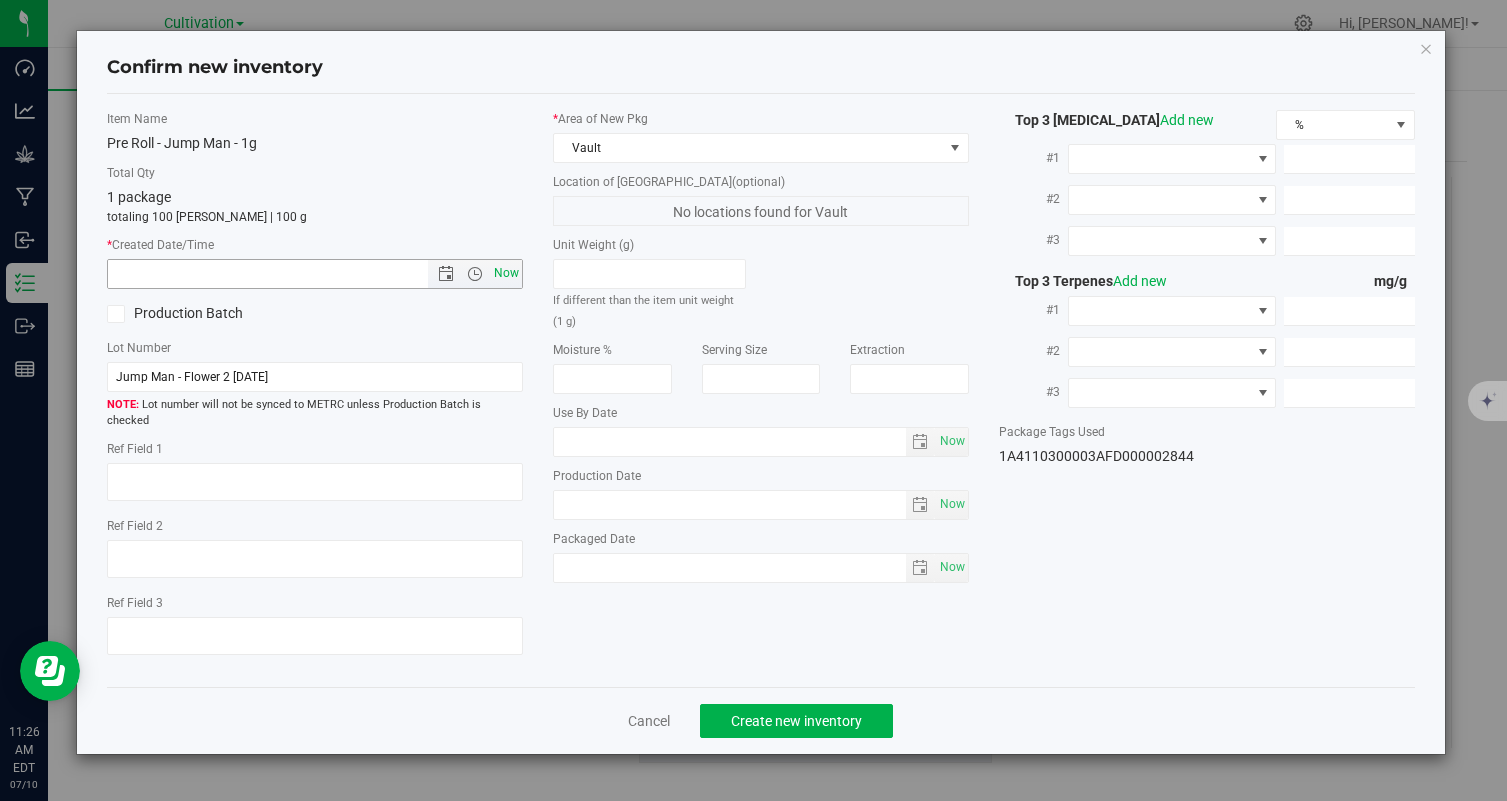 type on "7/10/2025 11:26 AM" 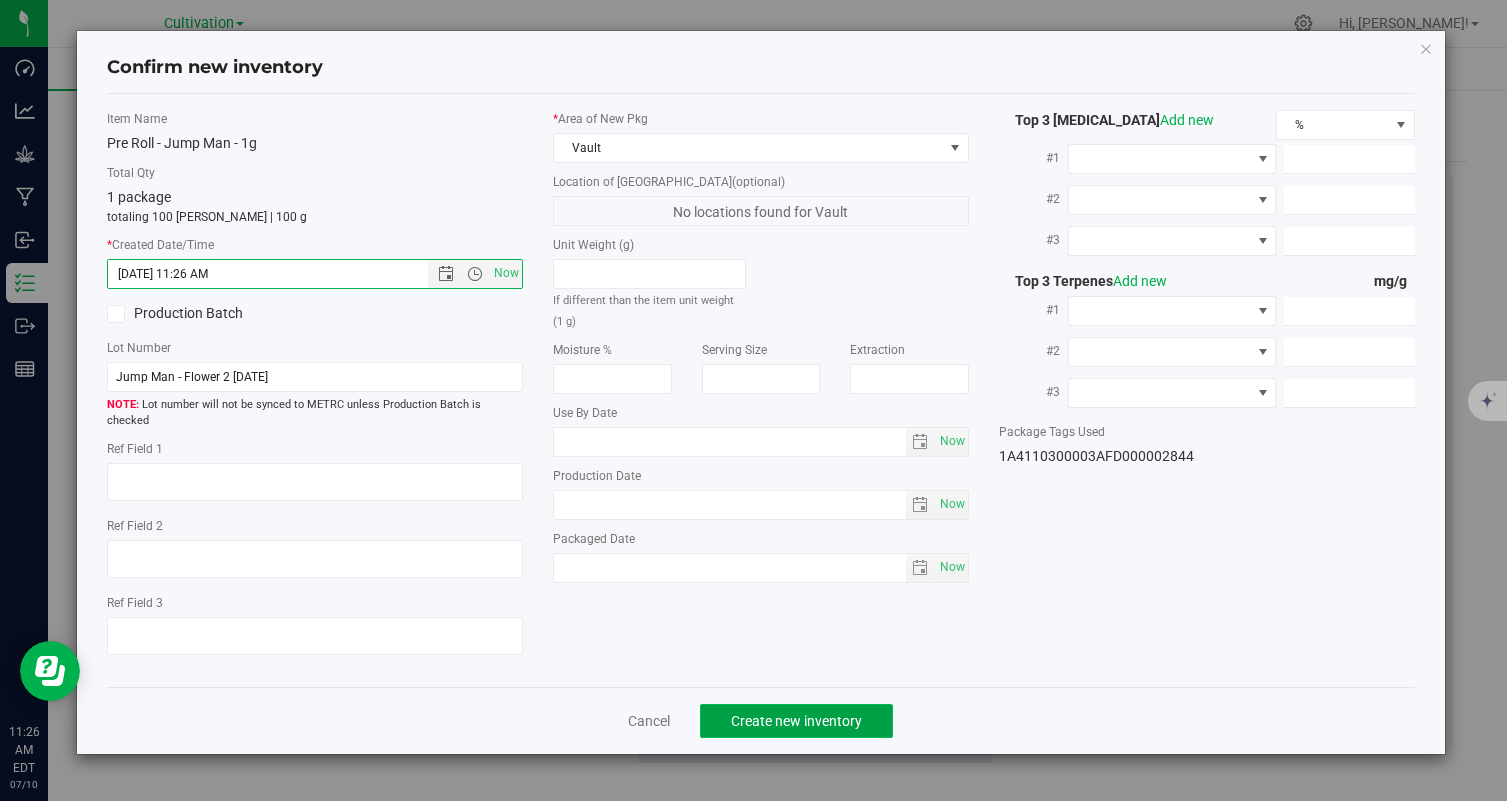 click on "Create new inventory" 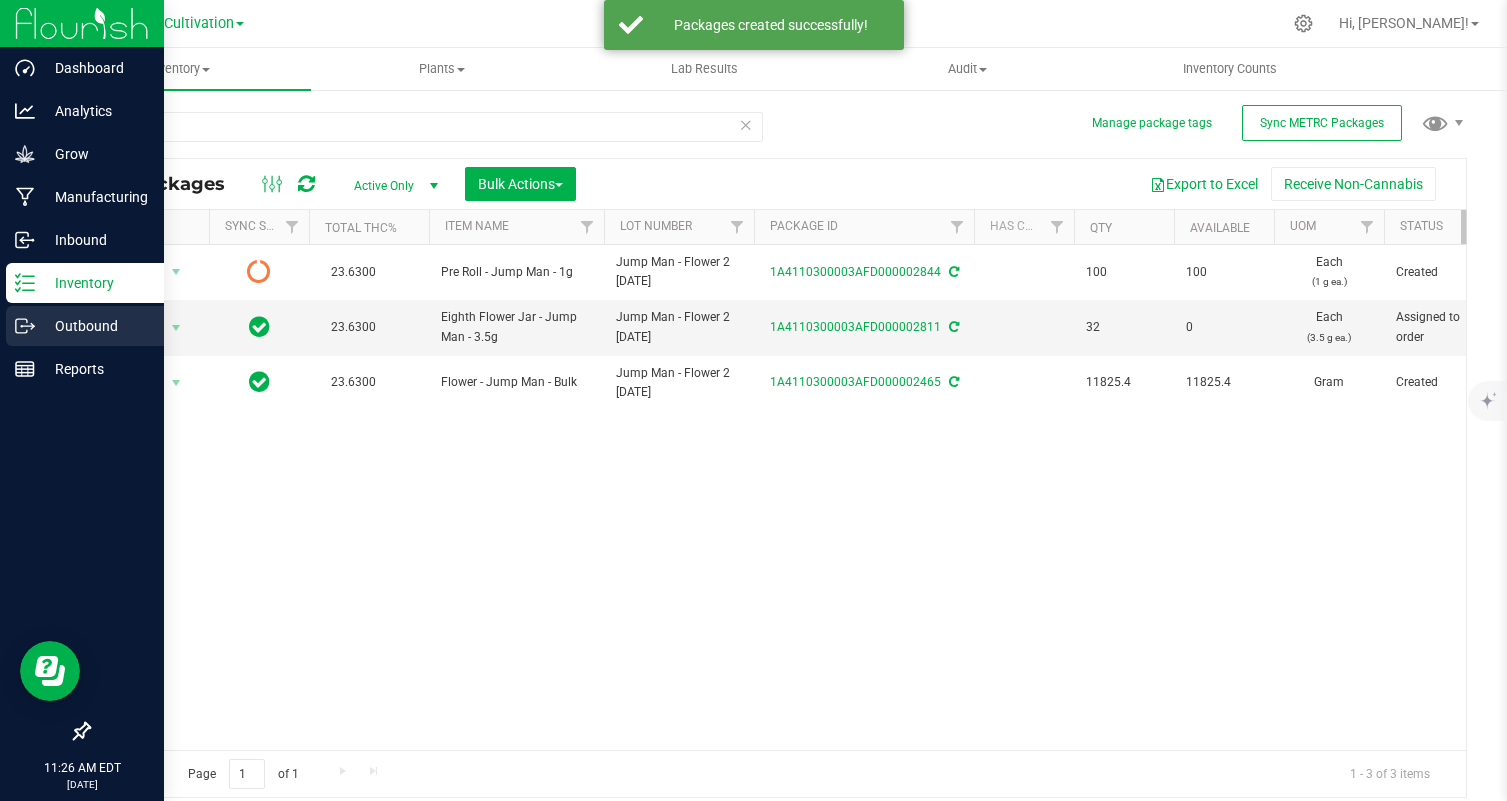 click on "Outbound" at bounding box center [95, 326] 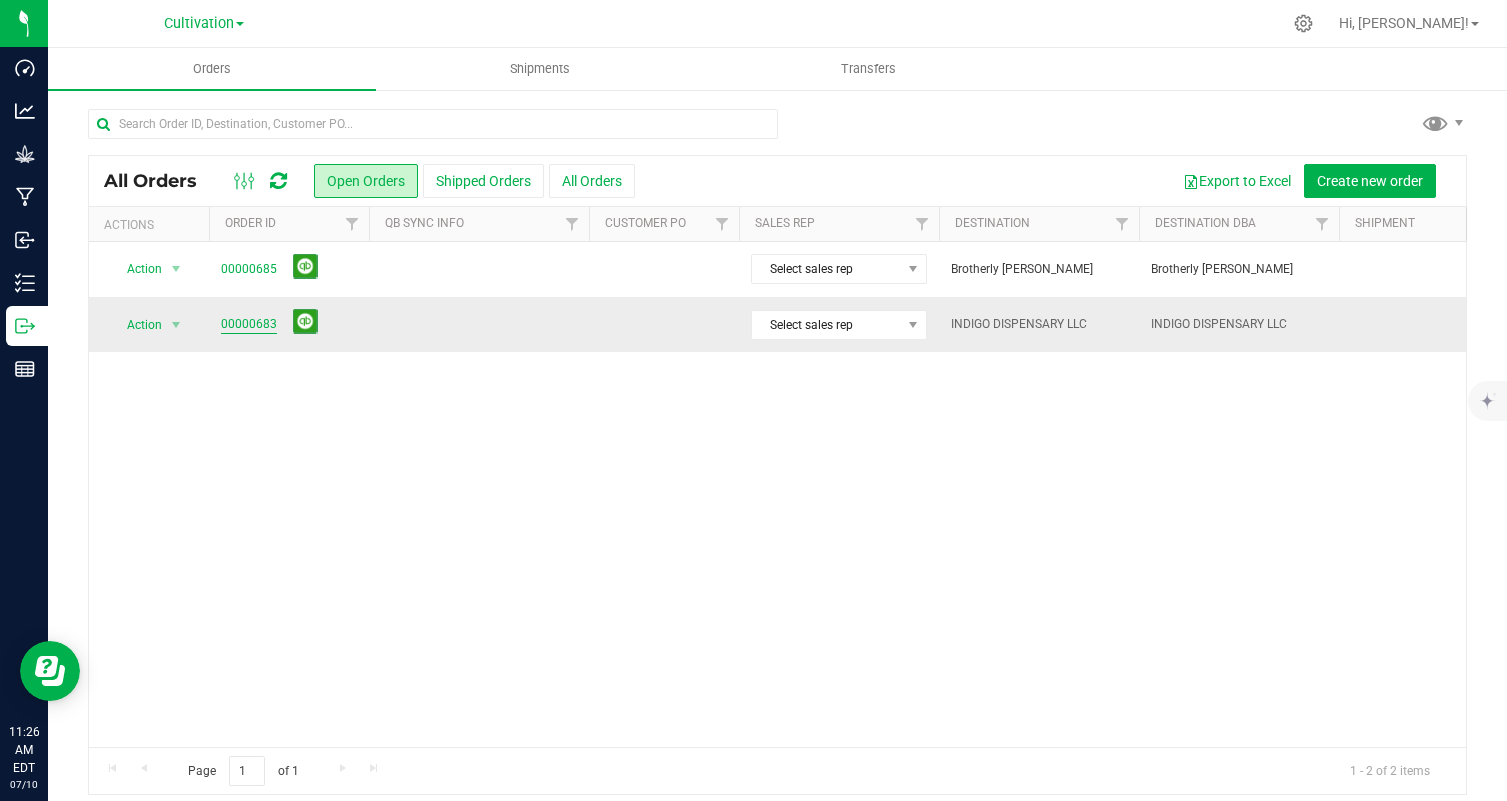click on "00000683" at bounding box center (249, 324) 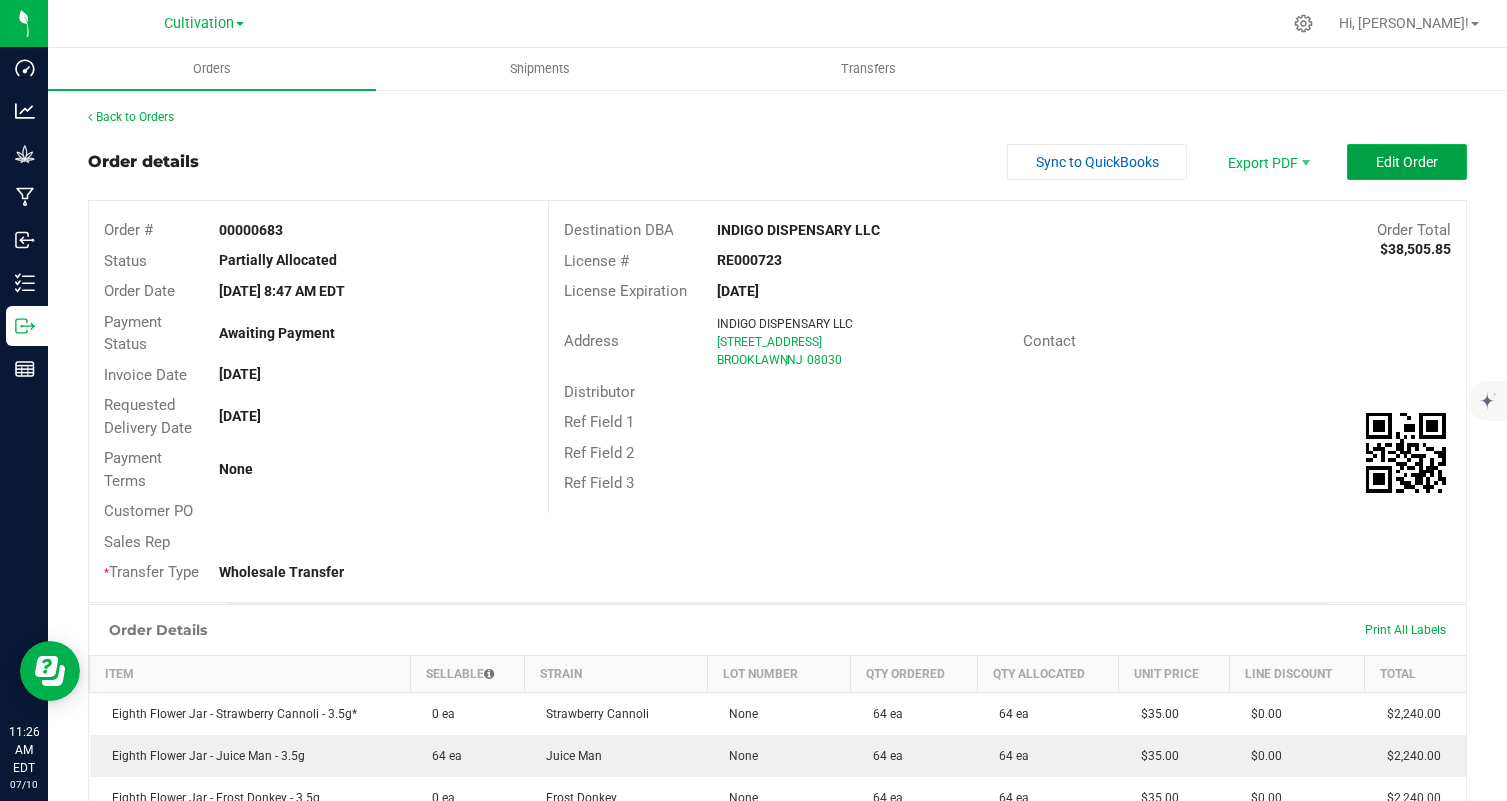 click on "Edit Order" at bounding box center (1407, 162) 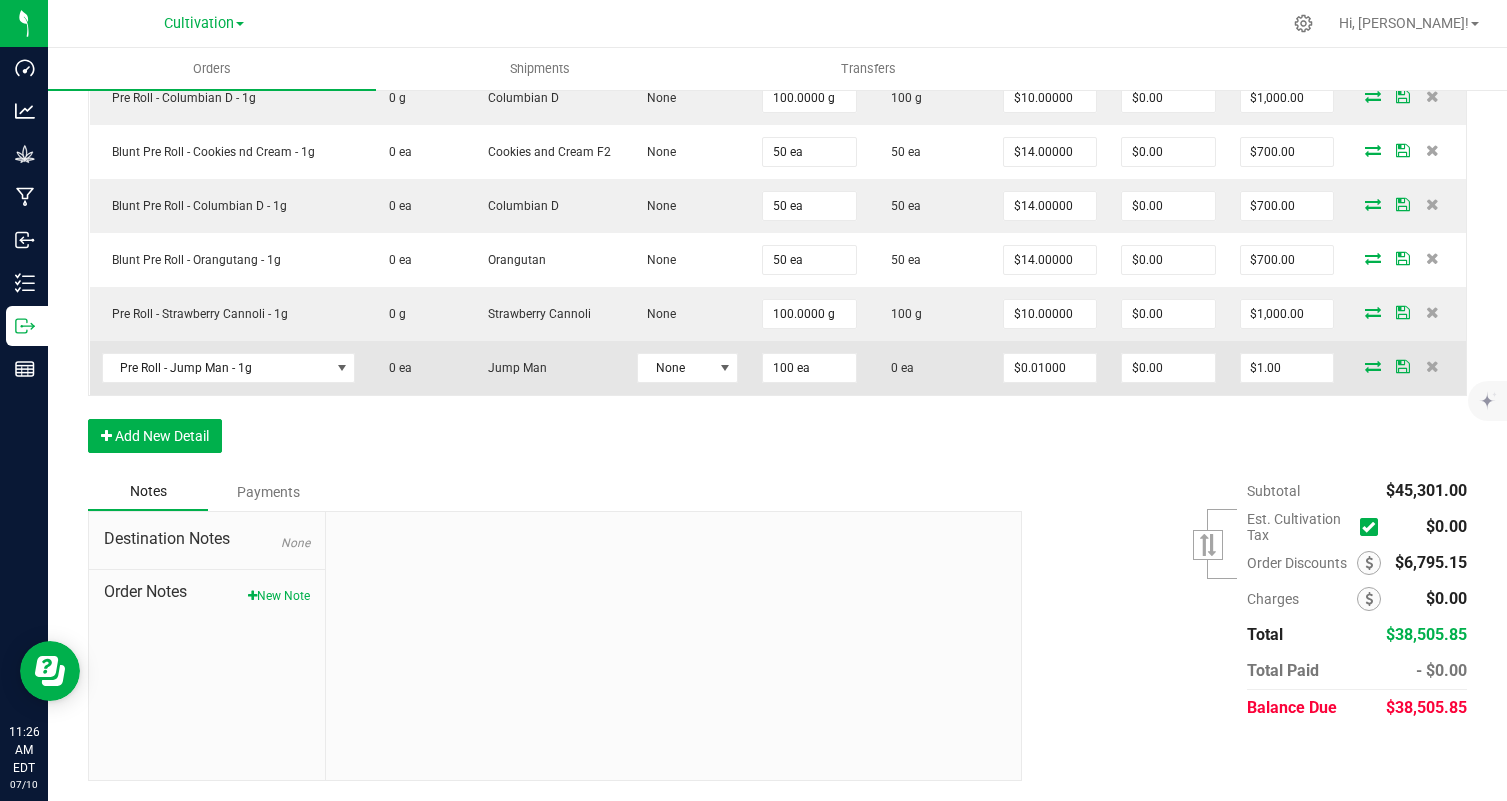 click at bounding box center (1373, 366) 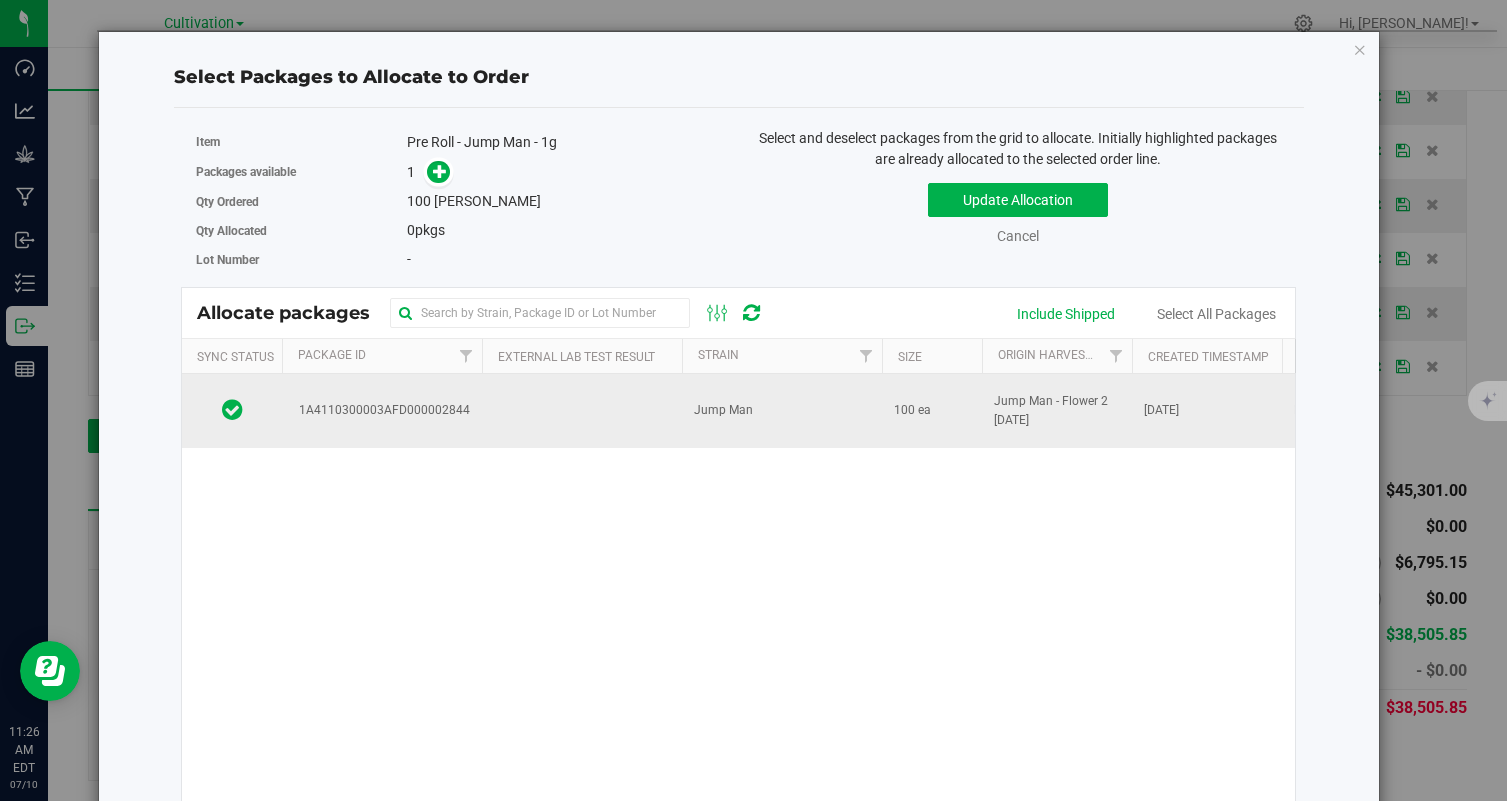 click at bounding box center (582, 411) 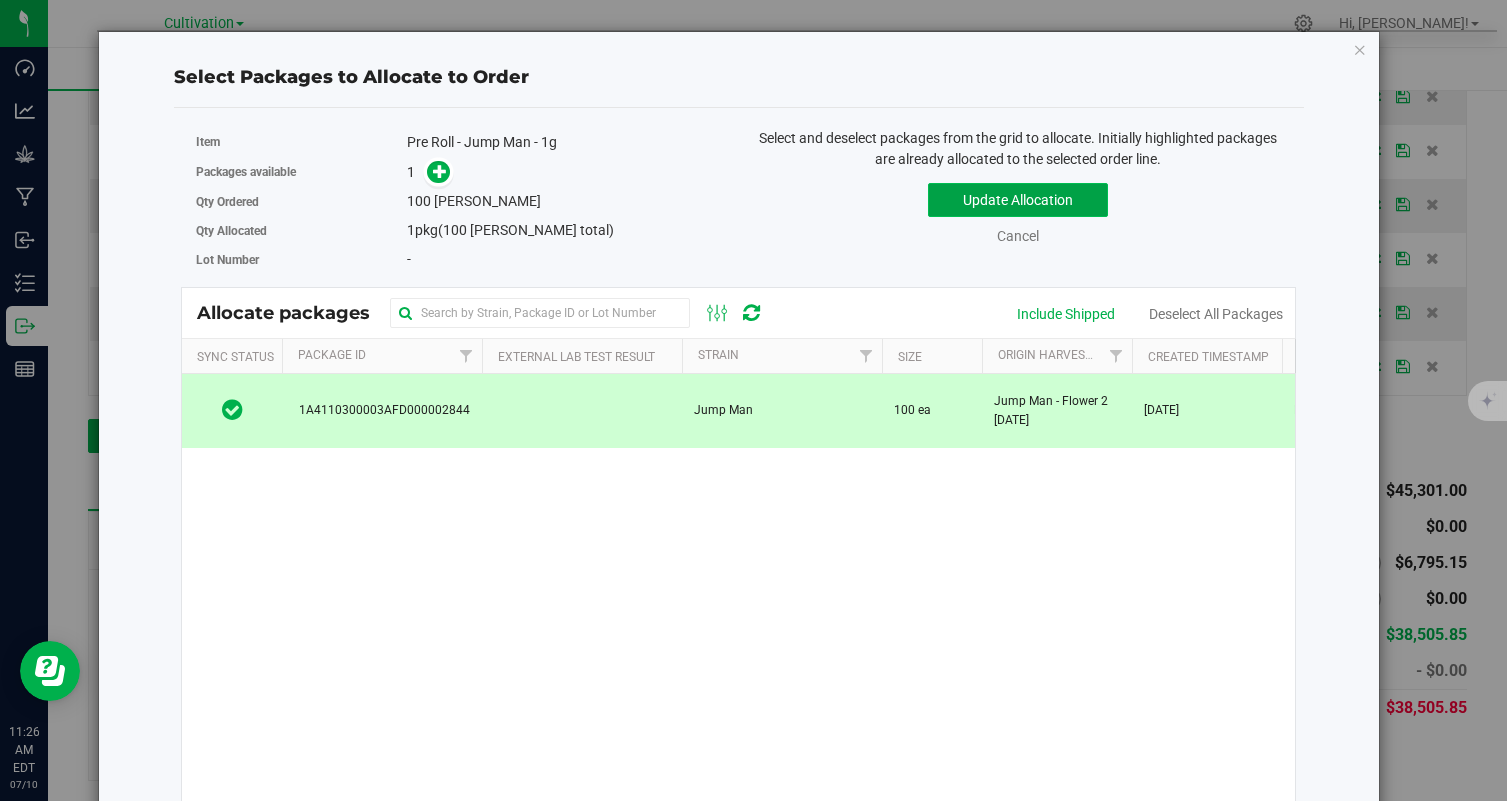 click on "Update Allocation" at bounding box center (1018, 200) 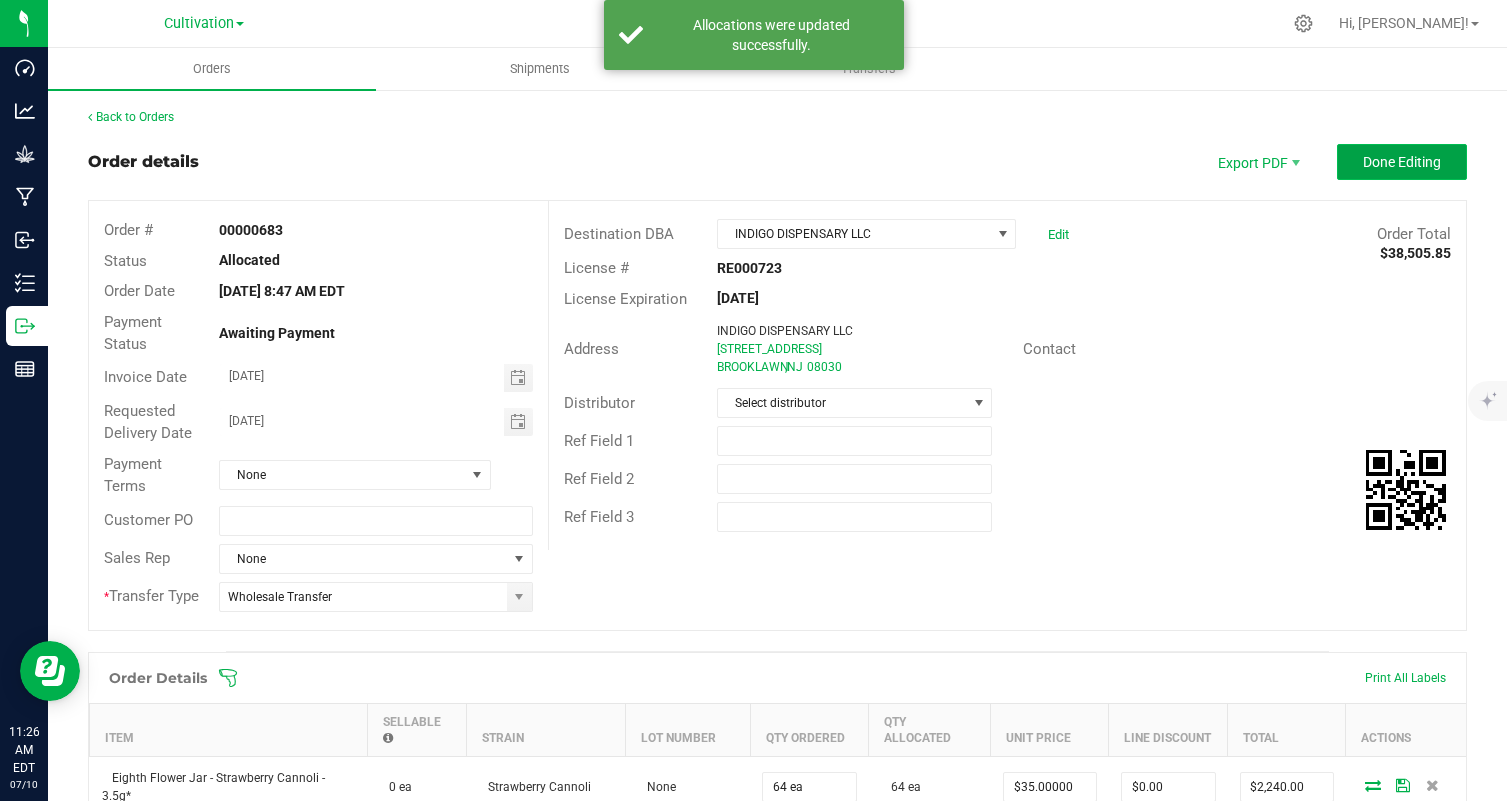click on "Done Editing" at bounding box center (1402, 162) 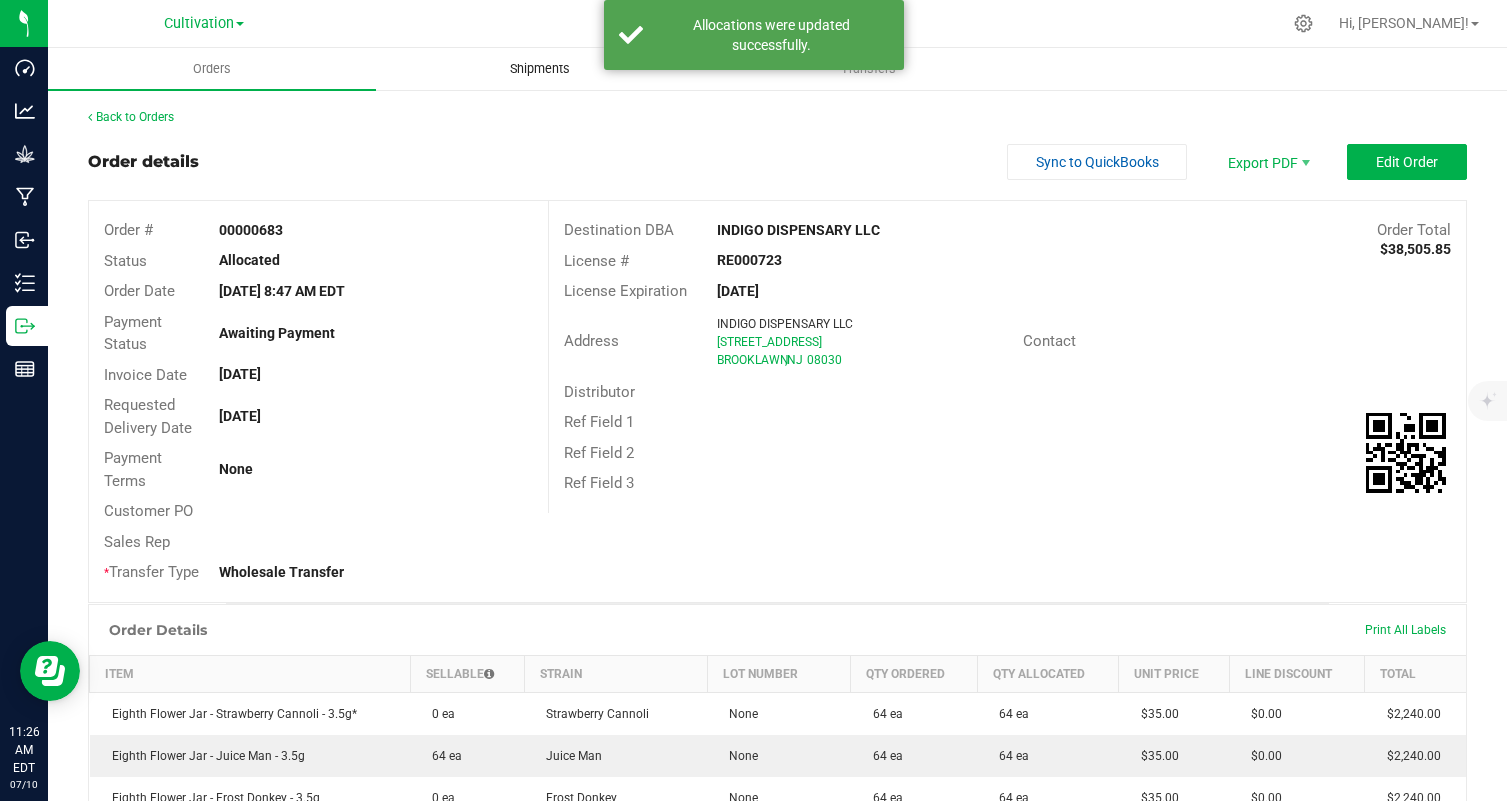 click on "Shipments" at bounding box center (540, 69) 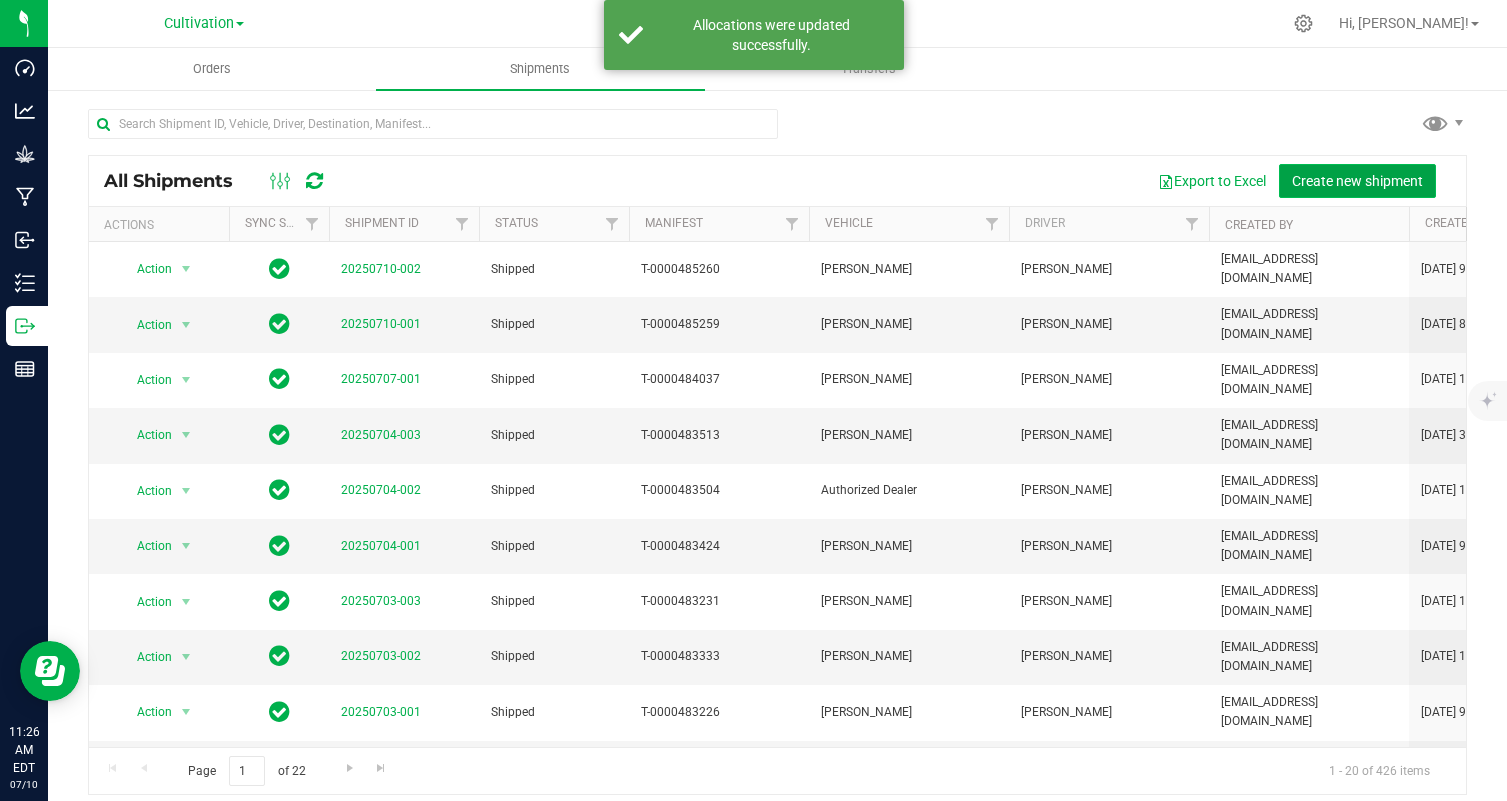 click on "Create new shipment" at bounding box center [1357, 181] 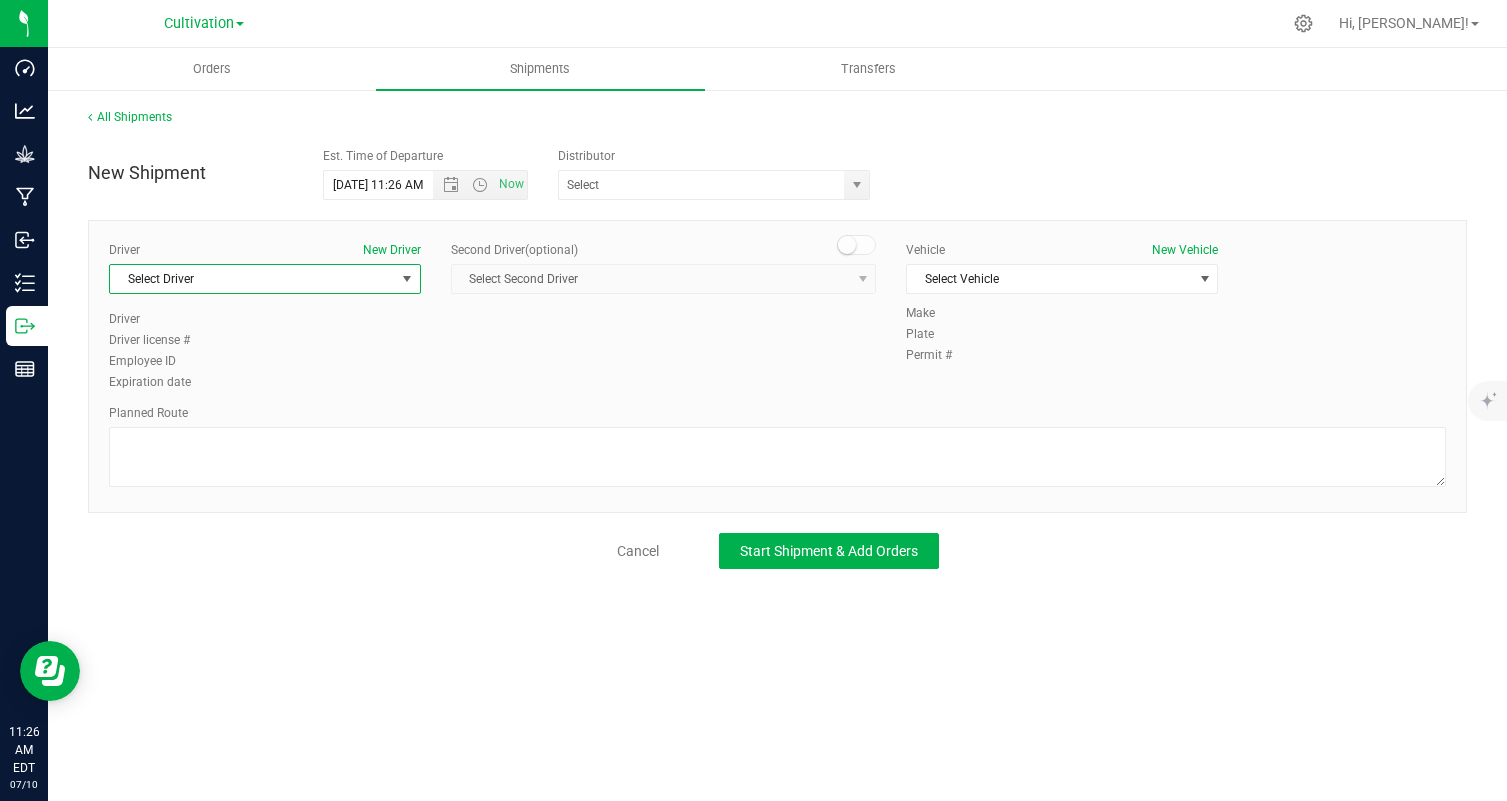 click on "Select Driver" at bounding box center (252, 279) 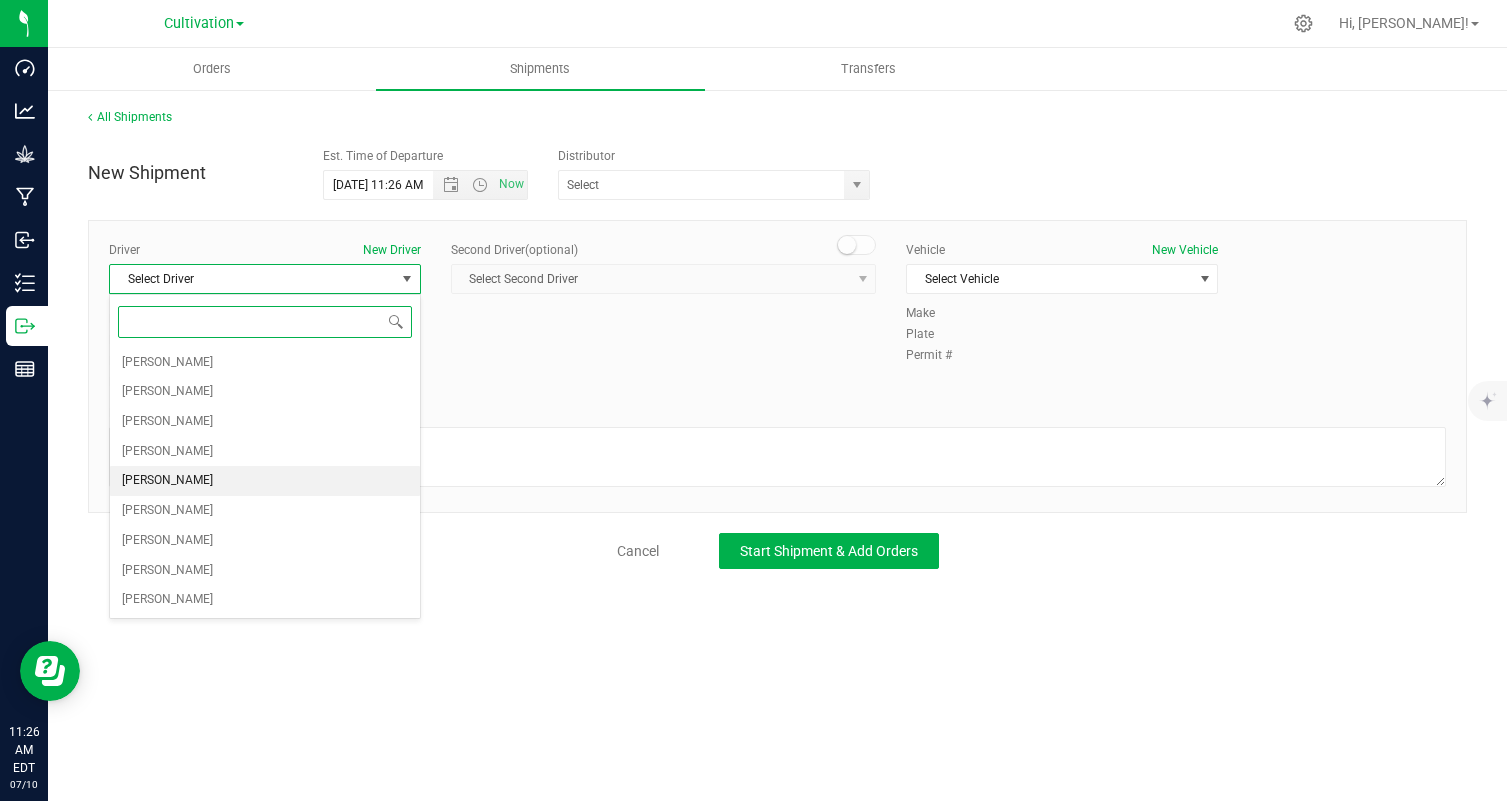 click on "Danny Piazza" at bounding box center (265, 481) 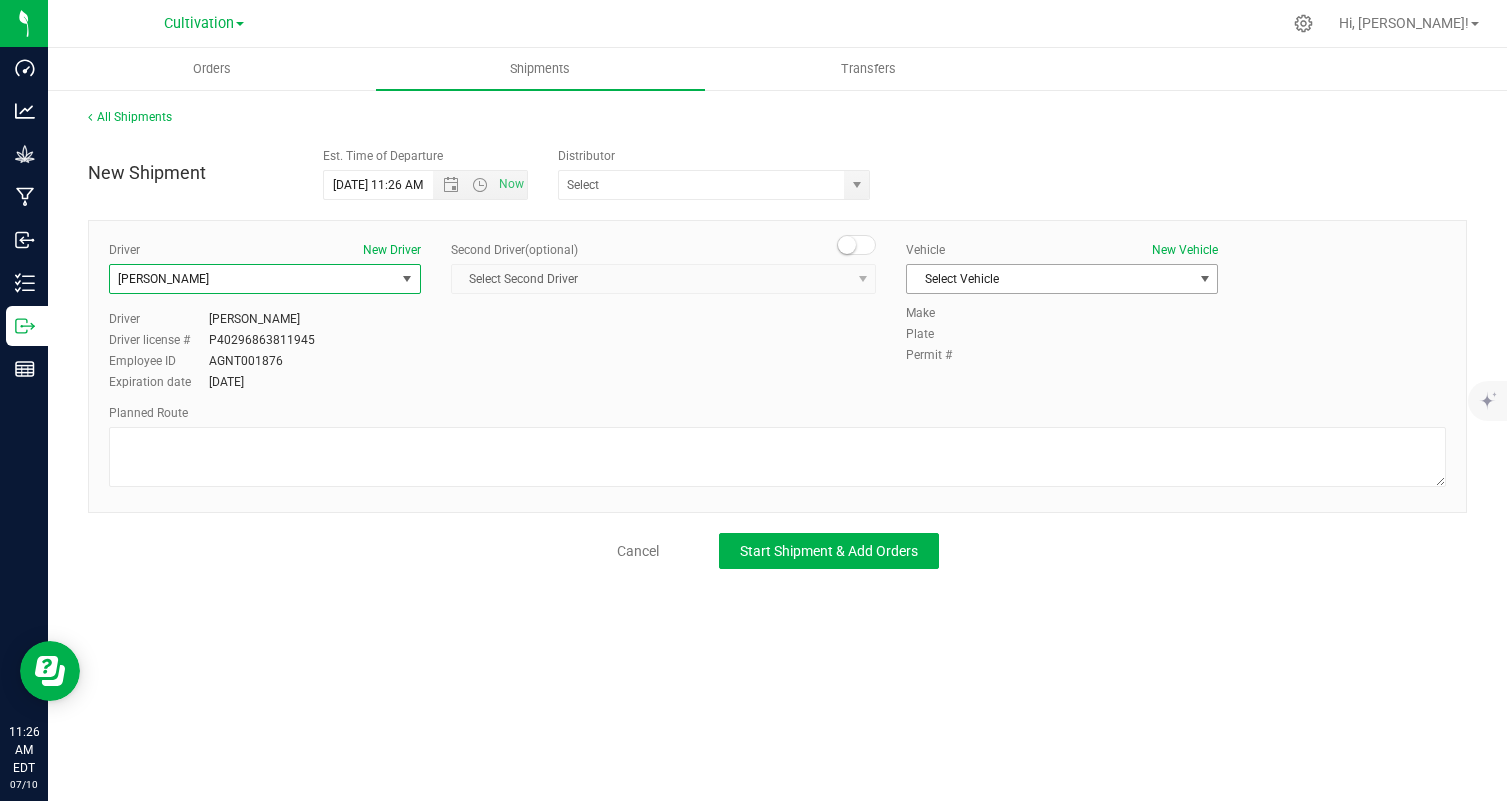 click on "Select Vehicle" at bounding box center (1049, 279) 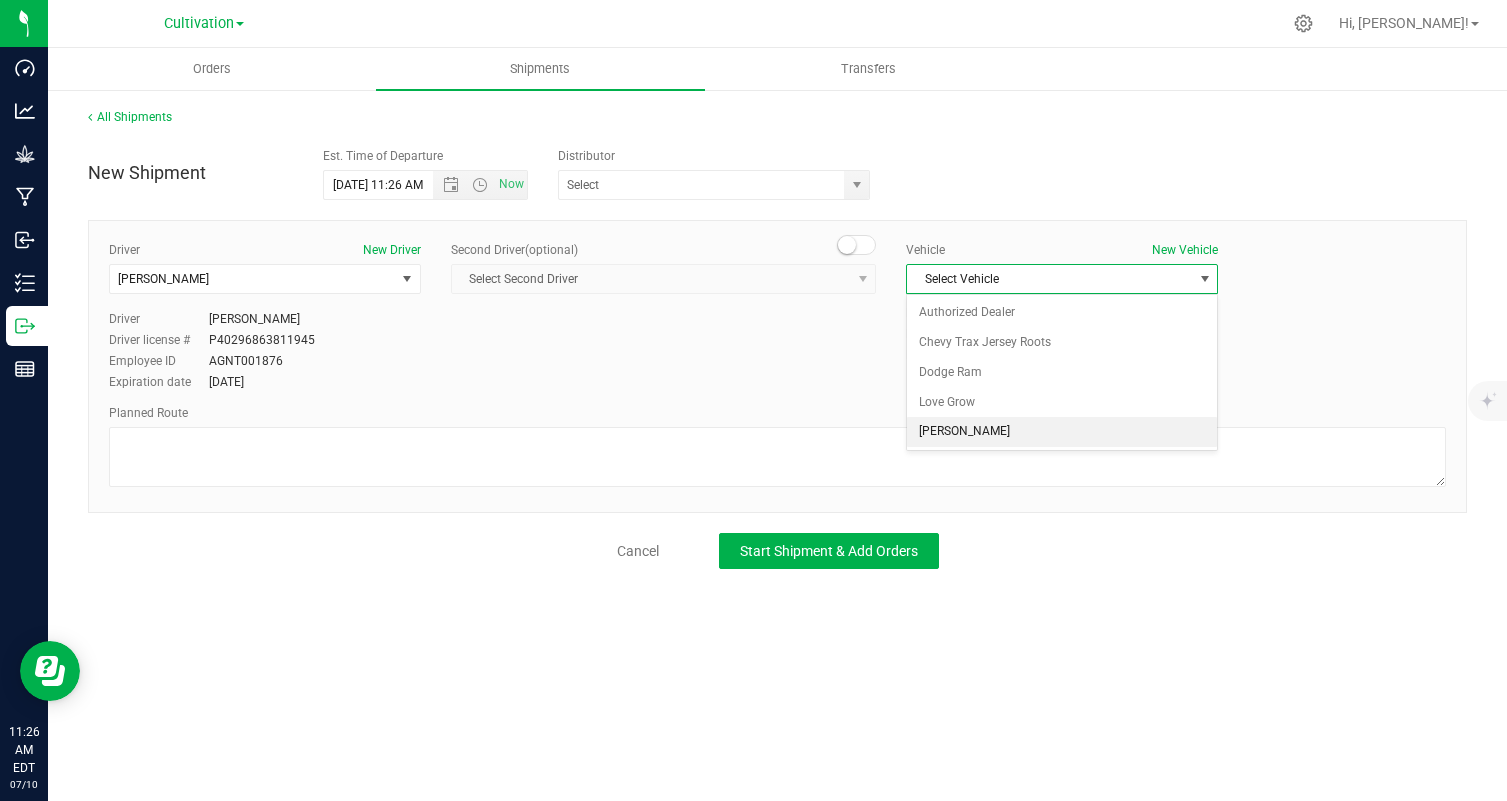 click on "Mercedes Metris" at bounding box center [1062, 432] 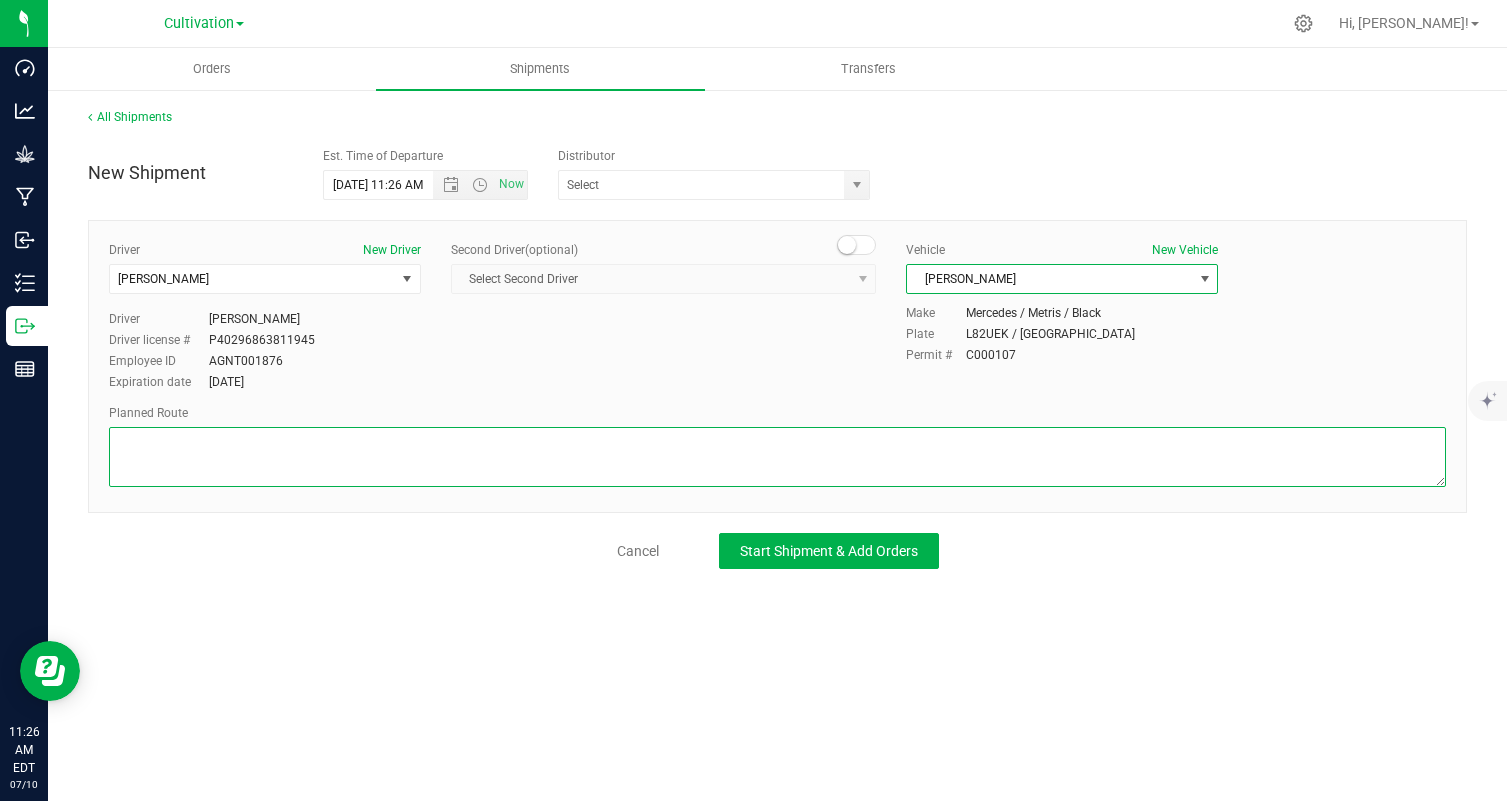 click at bounding box center (777, 457) 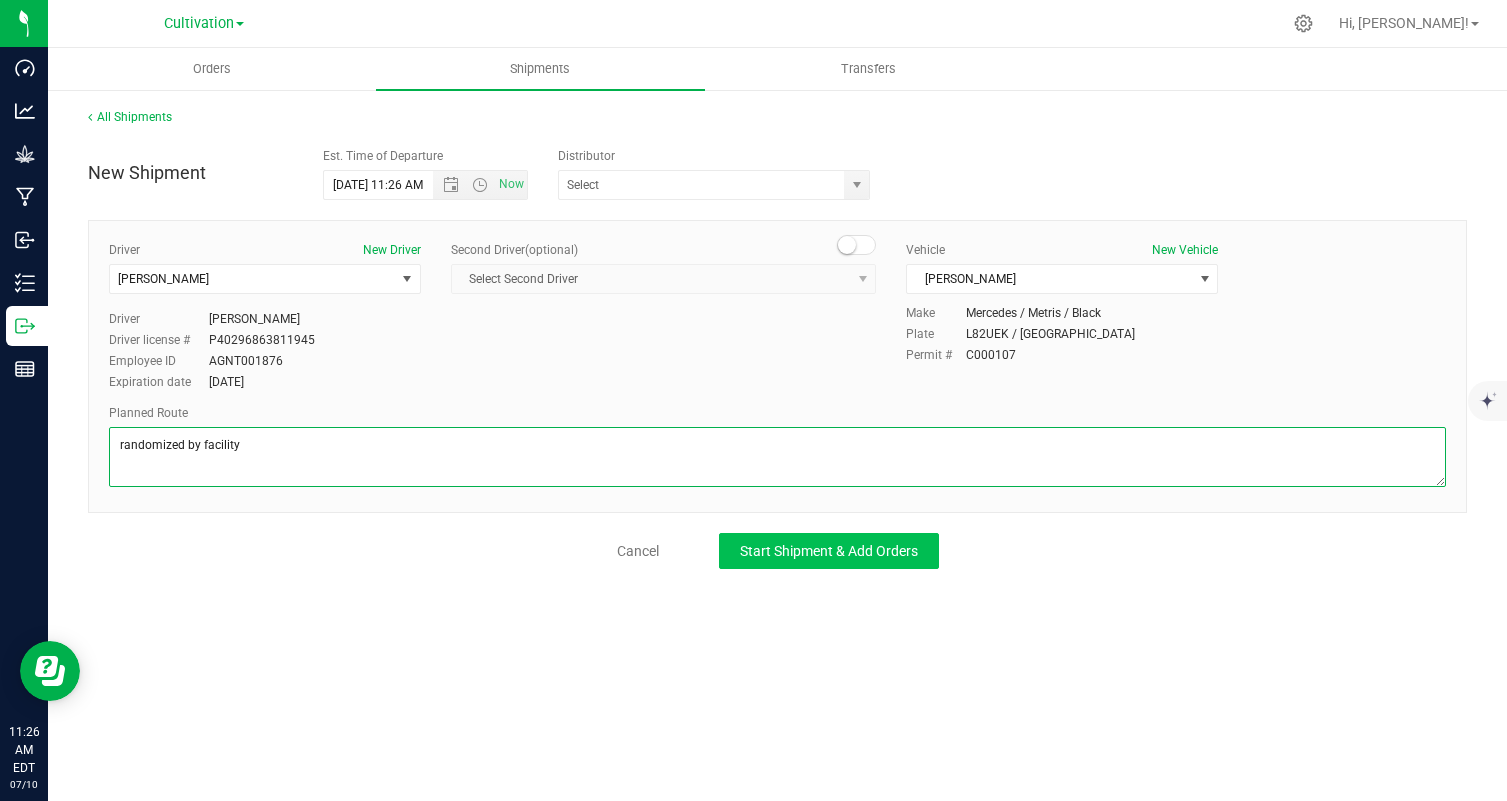 type on "randomized by facility" 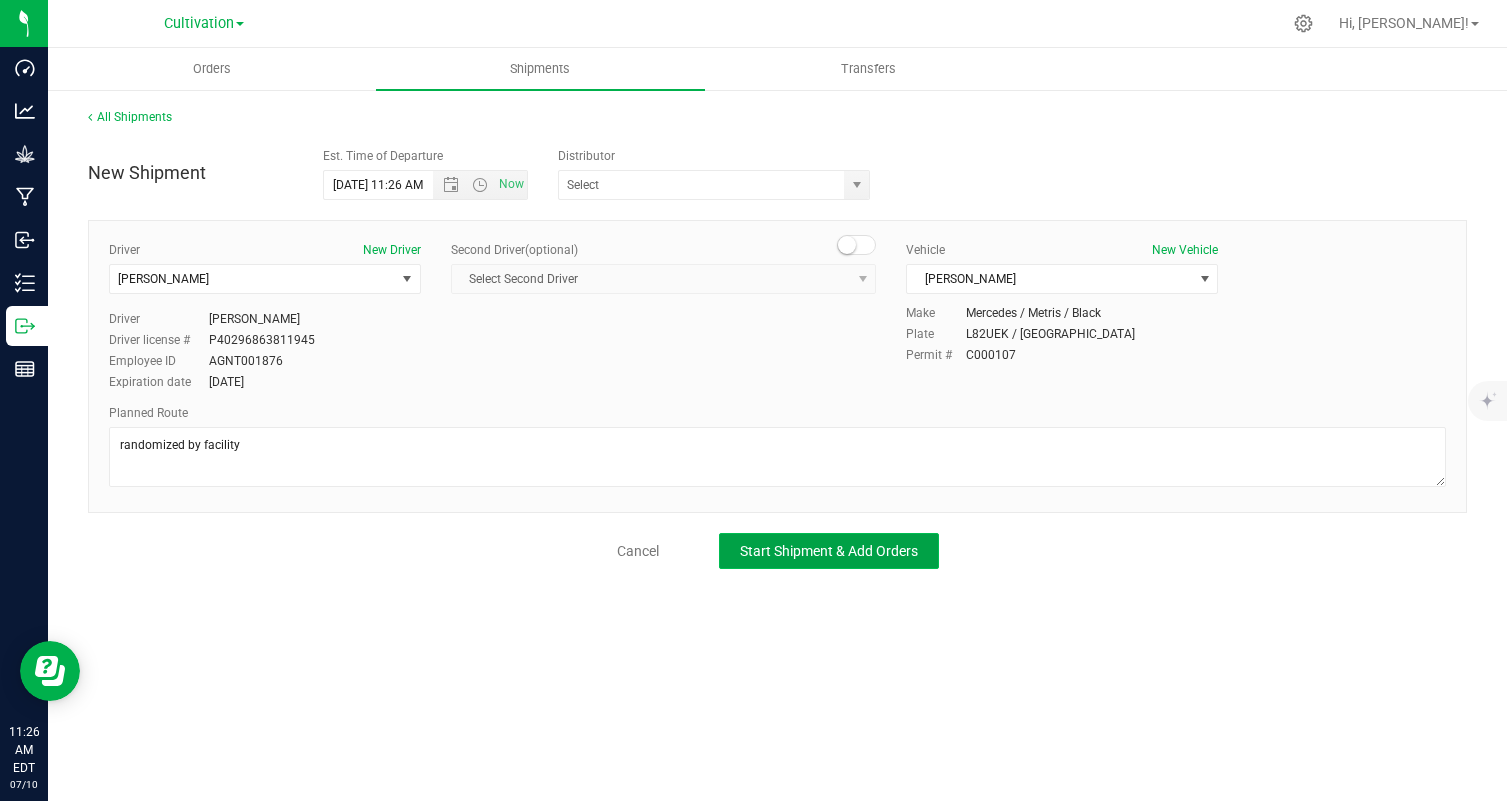 click on "Start Shipment & Add Orders" 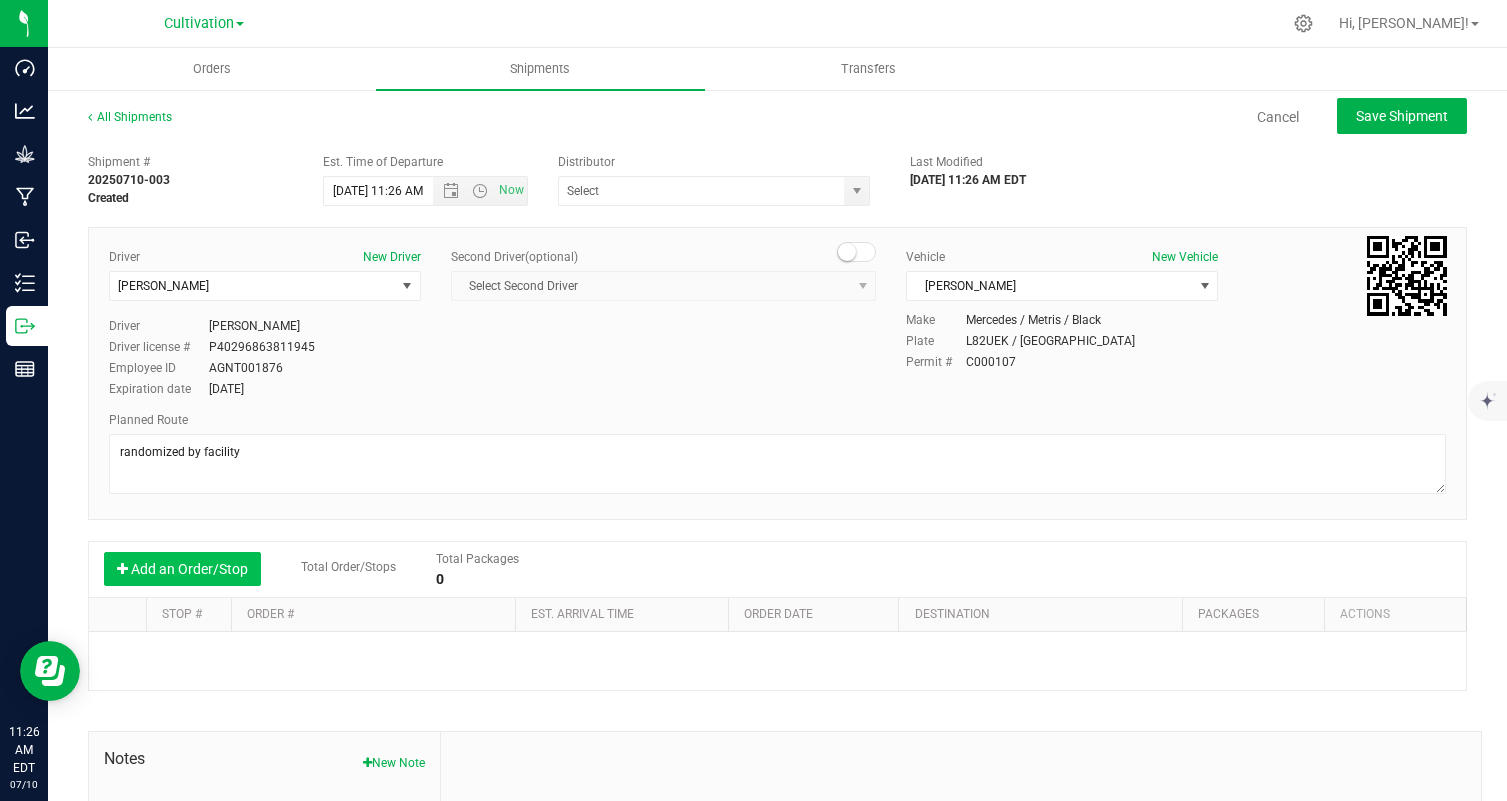 click on "Add an Order/Stop" at bounding box center [182, 569] 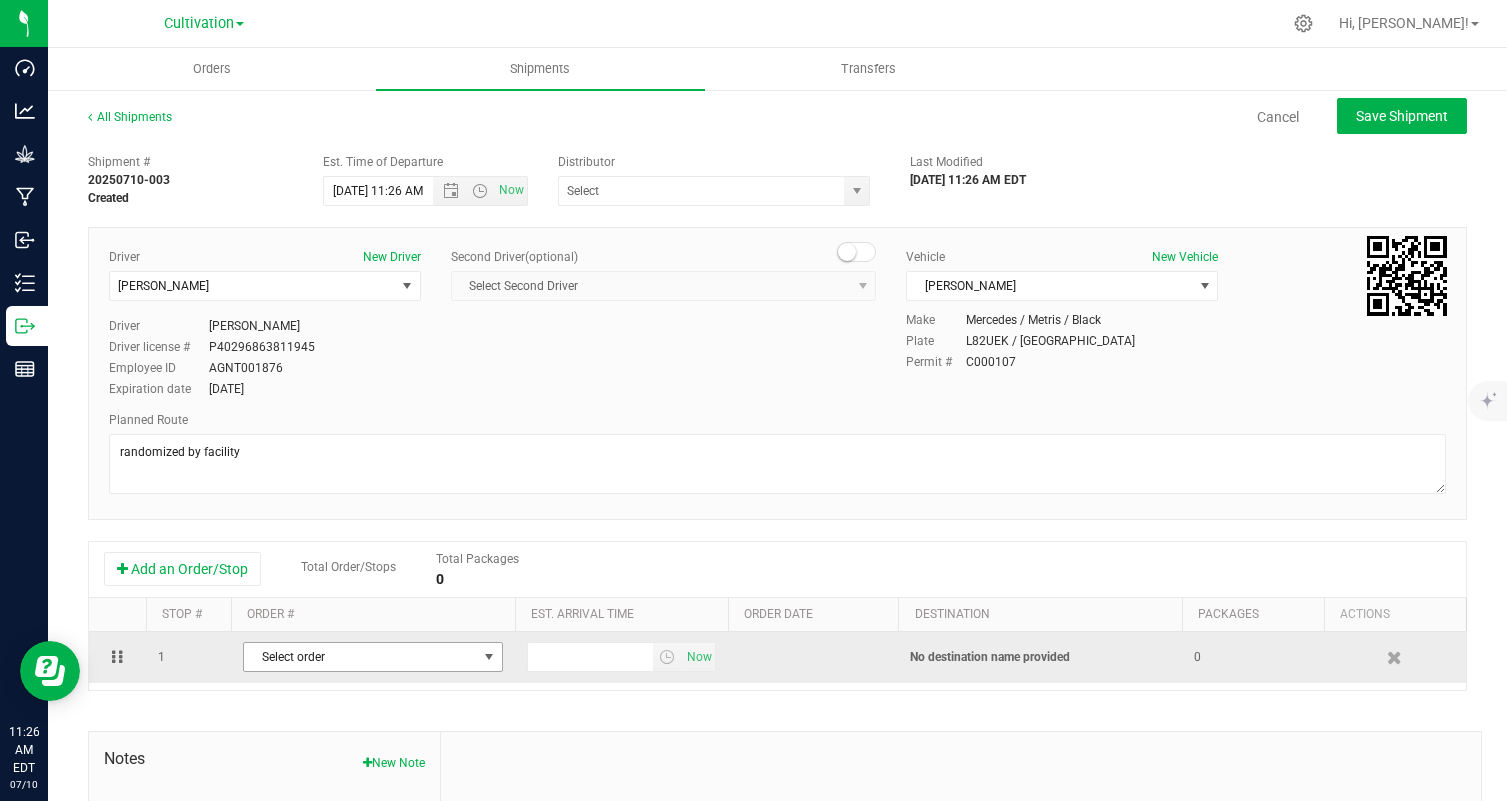 click on "Select order" at bounding box center [360, 657] 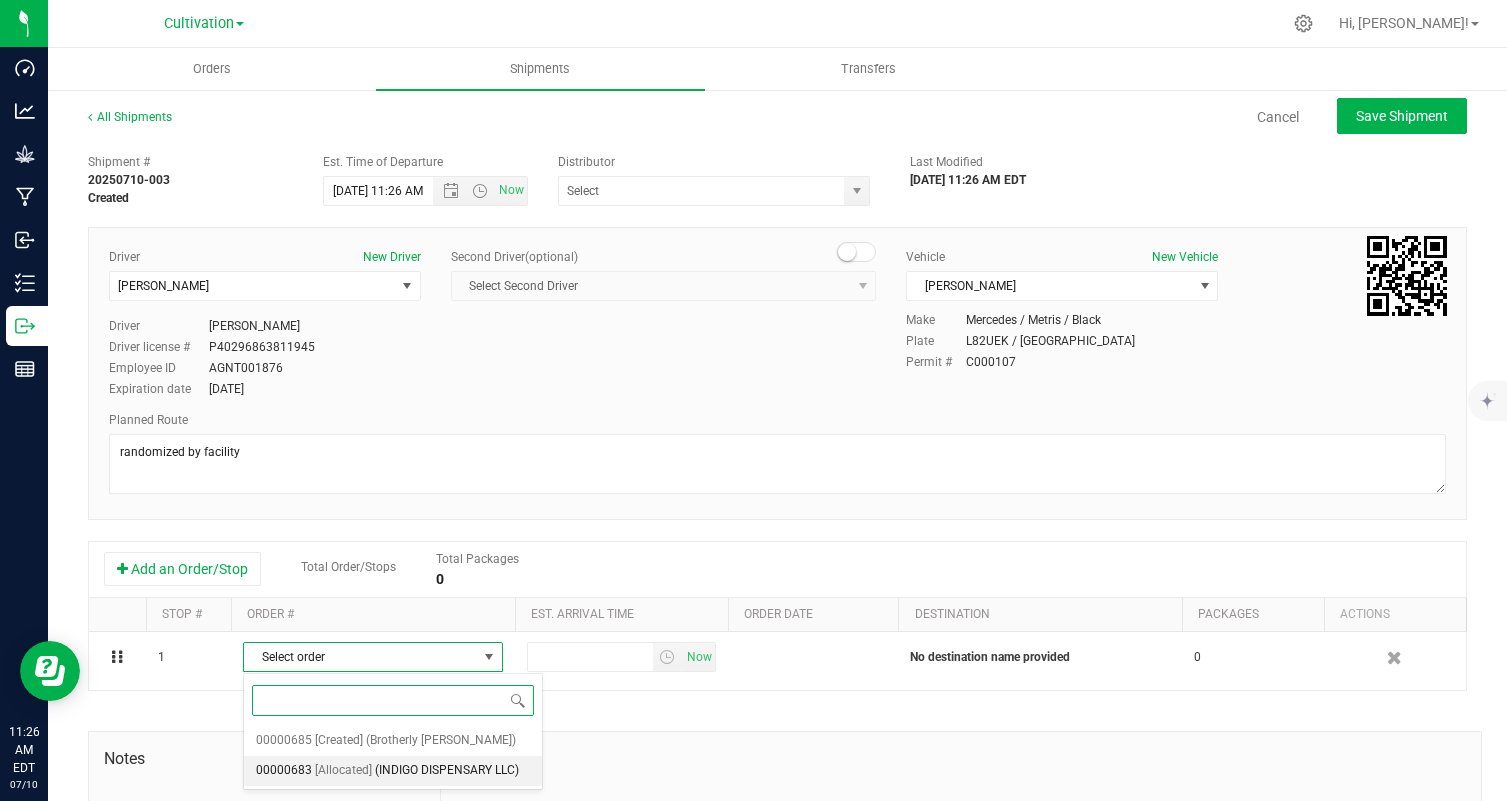 click on "(INDIGO DISPENSARY LLC)" at bounding box center [447, 771] 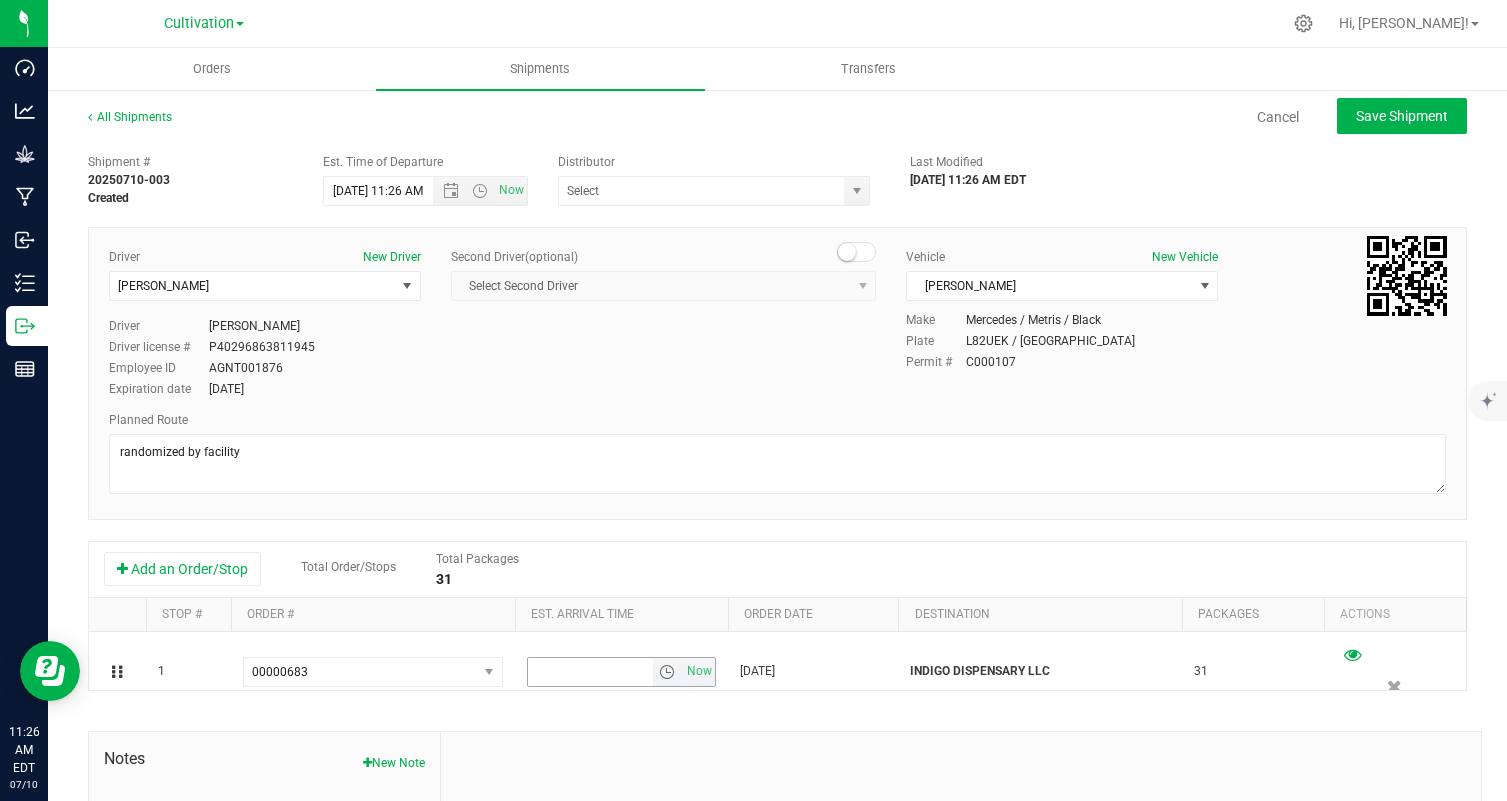 click on "Add an Order/Stop
Total Order/Stops
Total Packages
31
Stop # Order # Est. arrival time Order date Destination Packages Actions
1
00000683 00000685 00000683
Now
Jul 9, 2025 INDIGO DISPENSARY LLC  31" at bounding box center [777, 616] 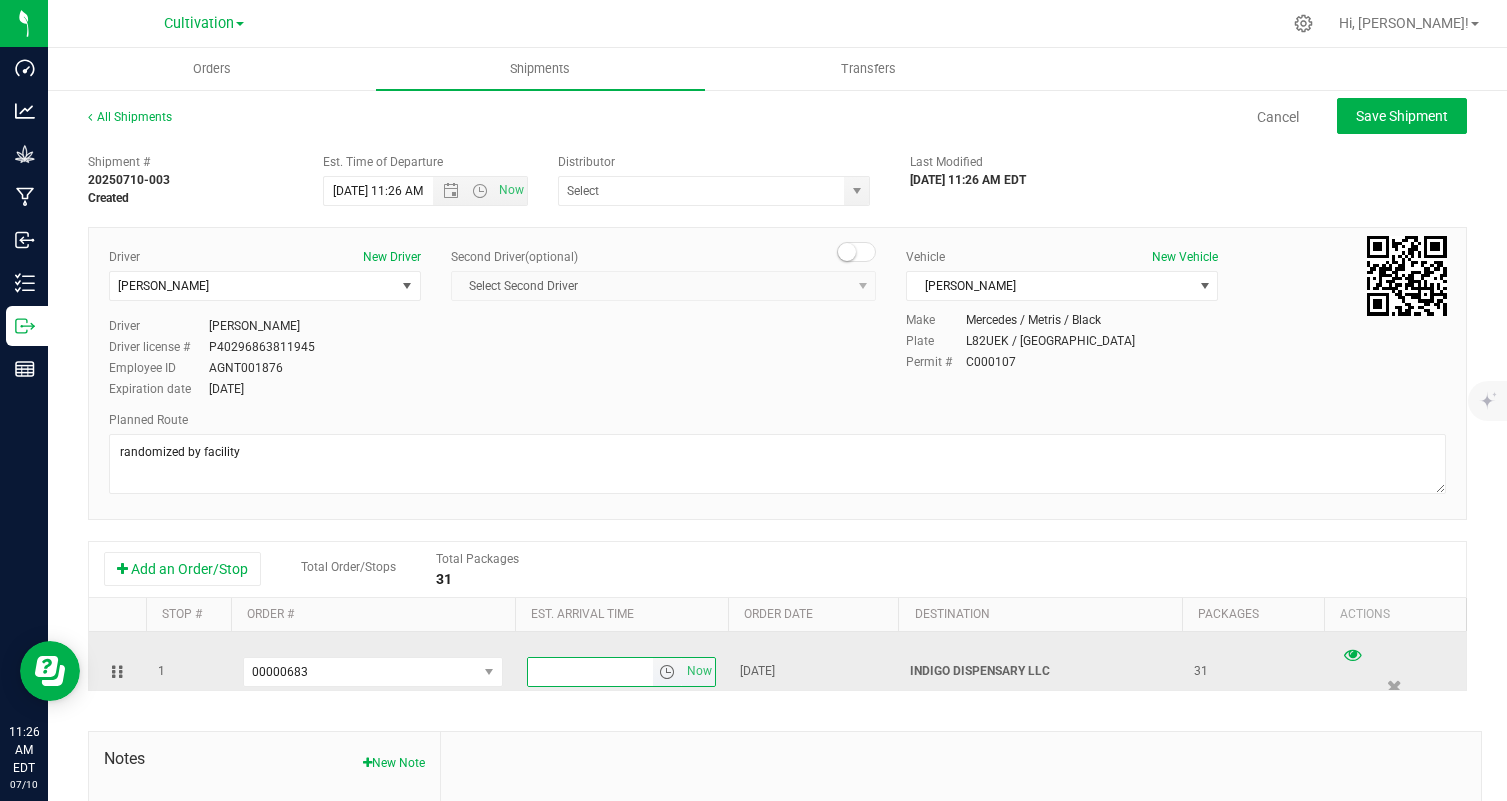 click at bounding box center (590, 672) 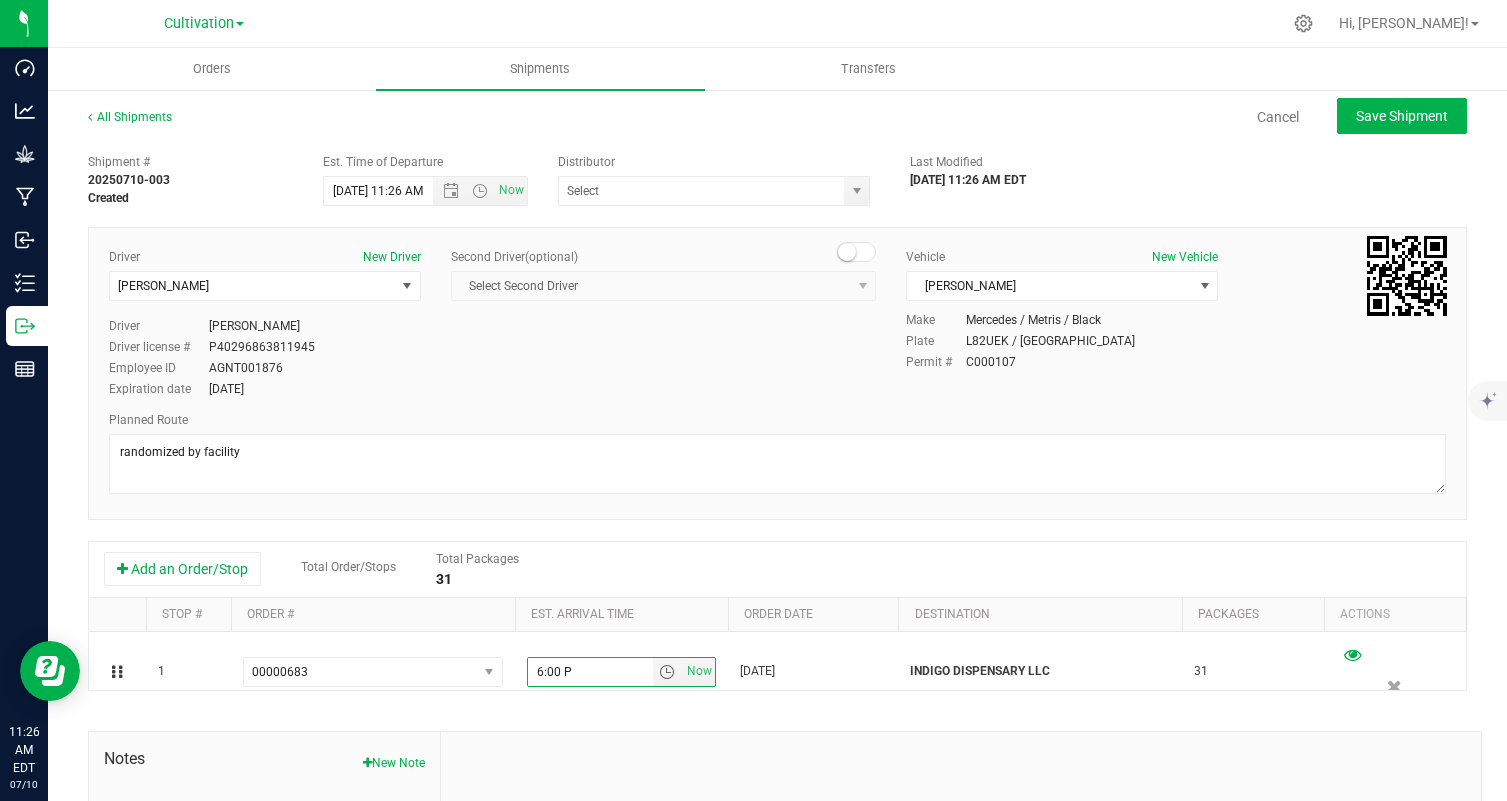 type on "6:00 PM" 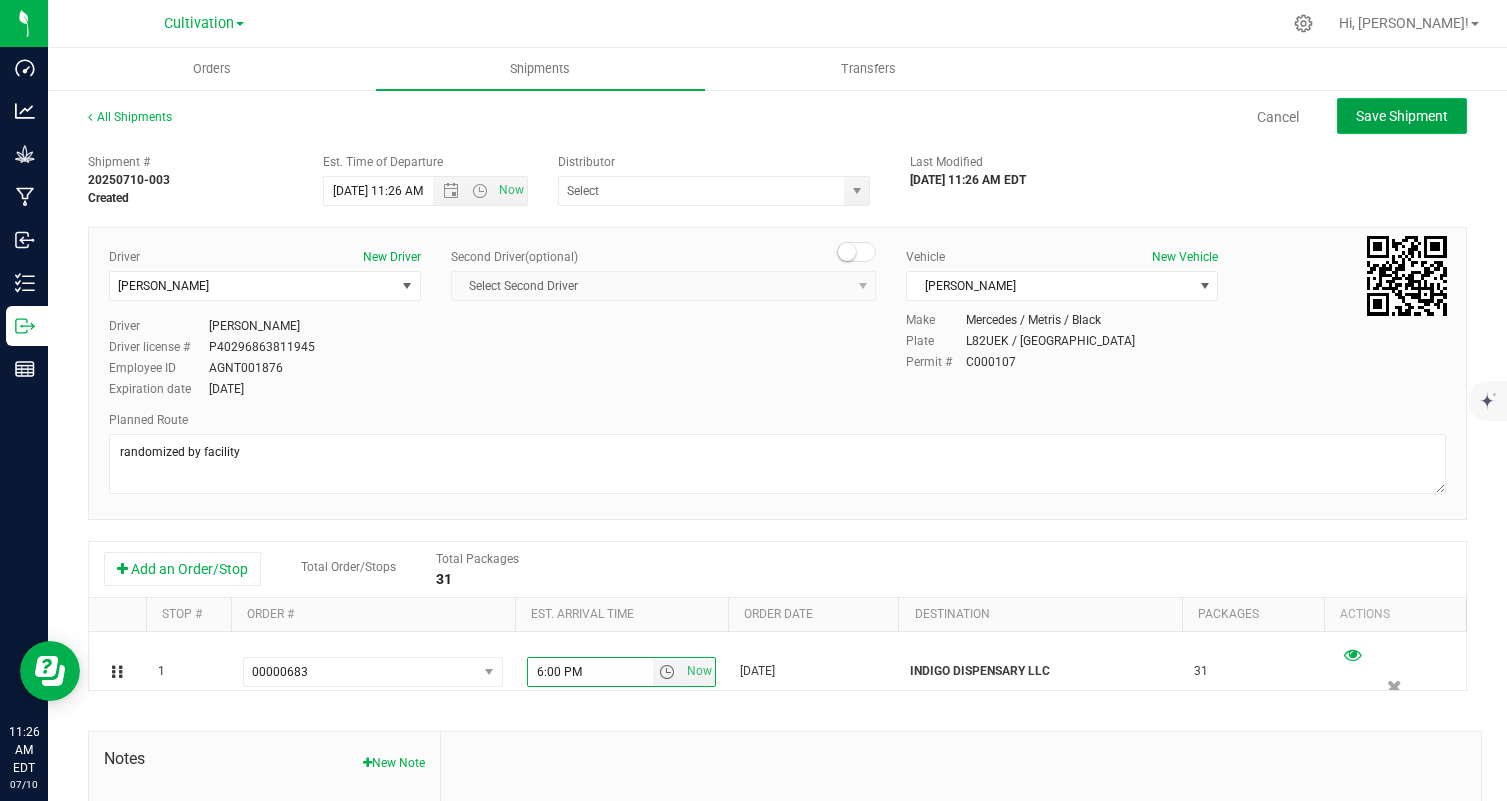 click on "Save Shipment" 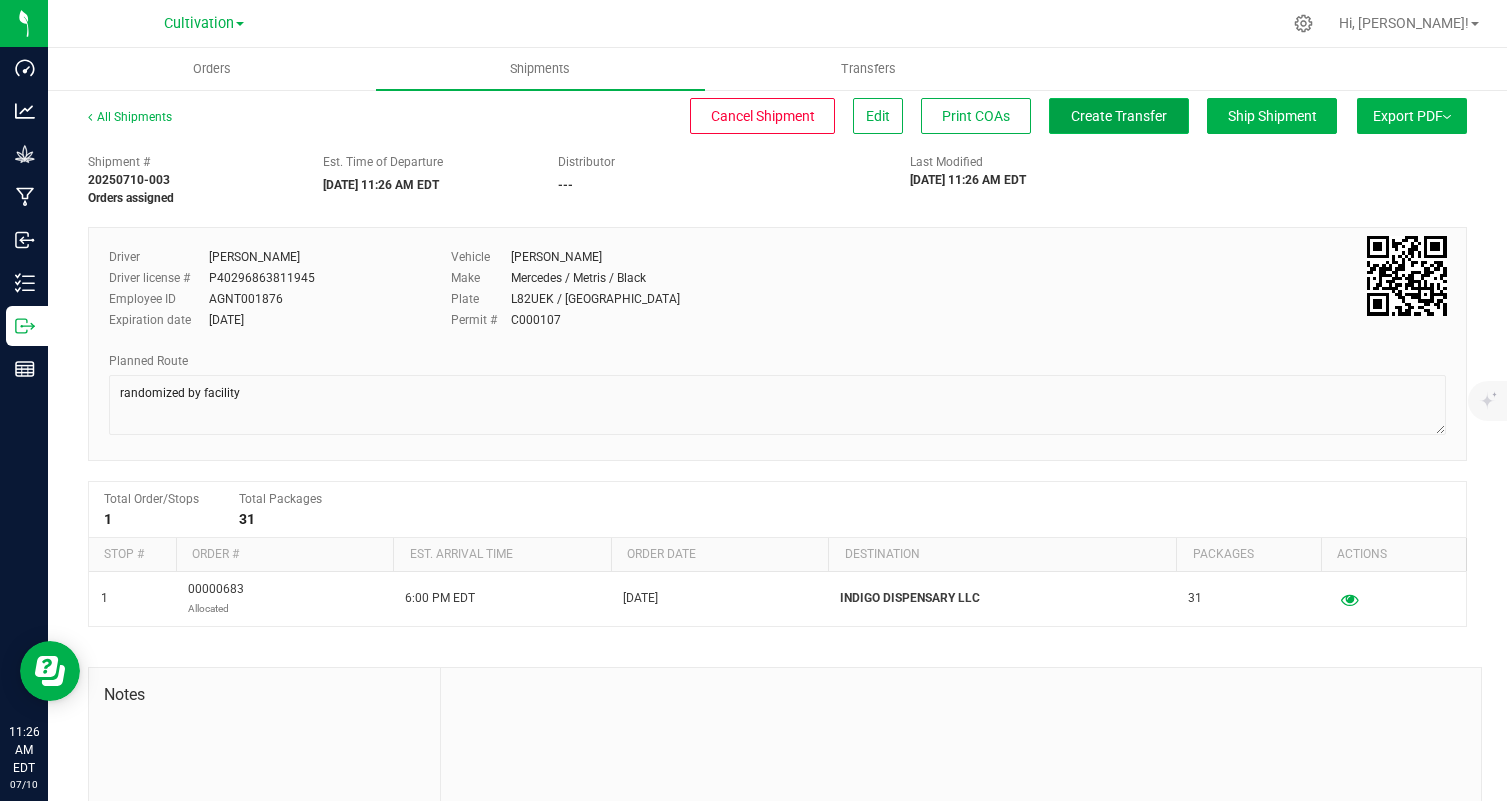 click on "Create Transfer" at bounding box center [1119, 116] 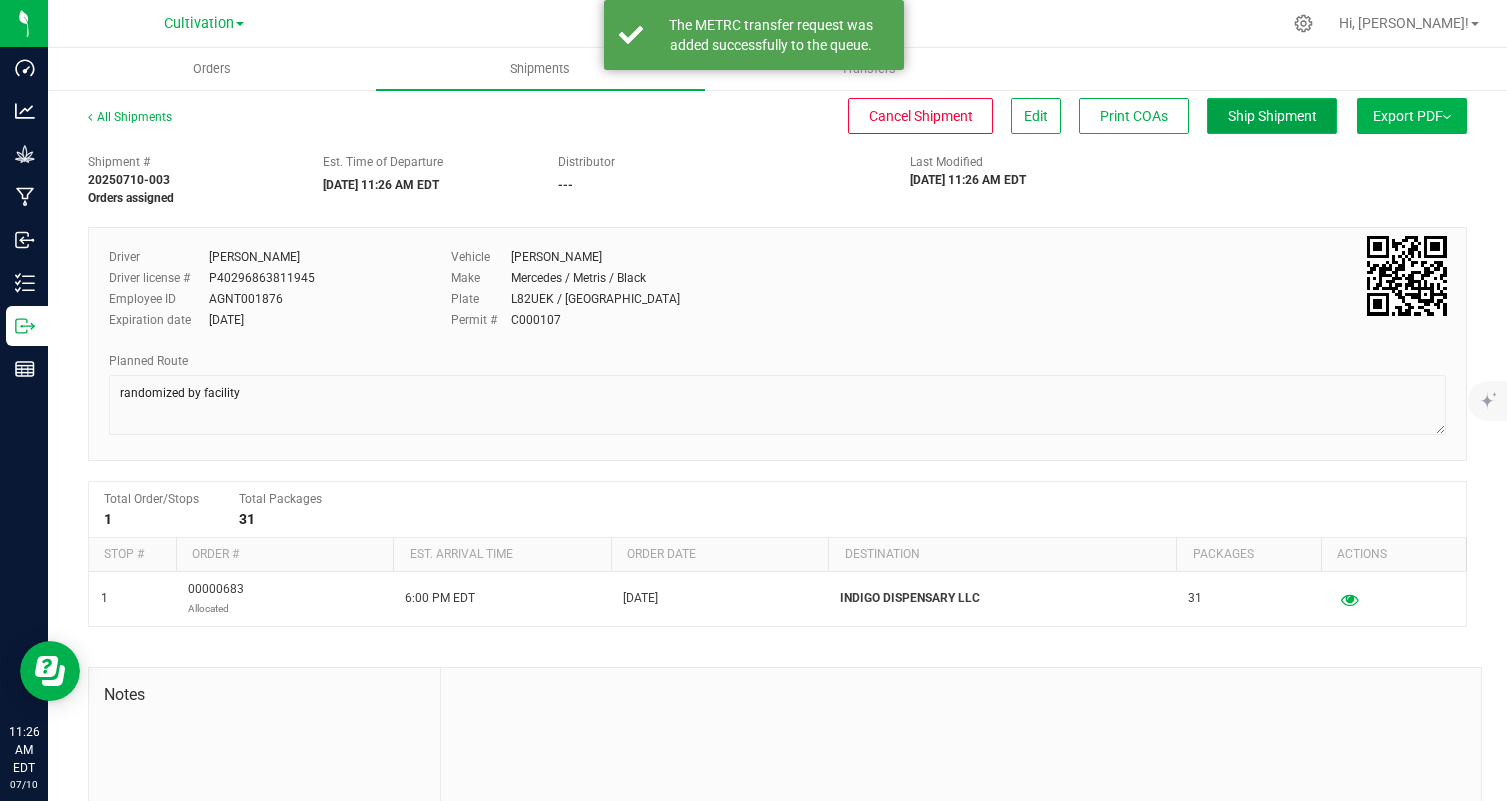 click on "Ship Shipment" at bounding box center (1272, 116) 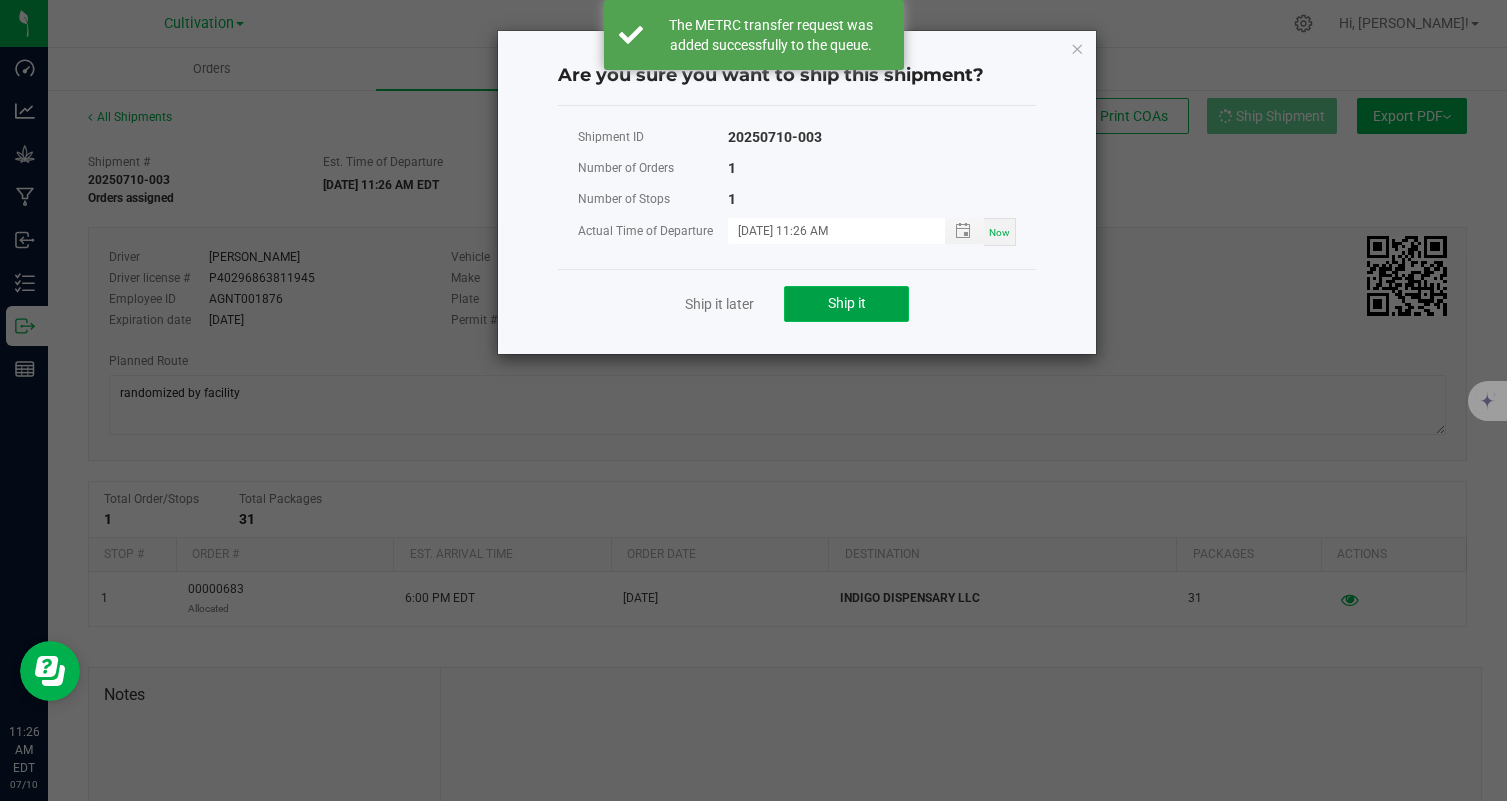 click on "Ship it" 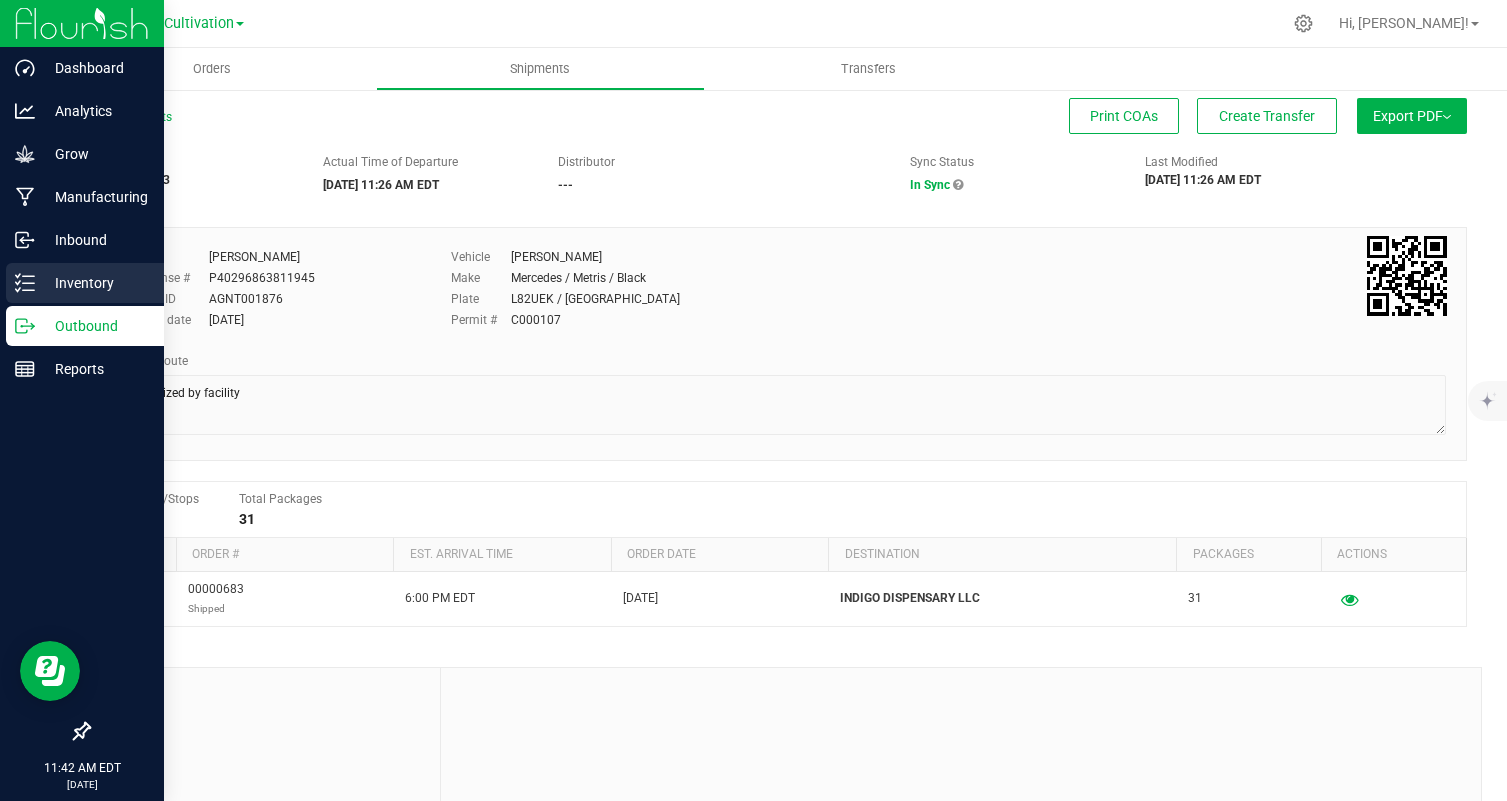 click on "Inventory" at bounding box center [95, 283] 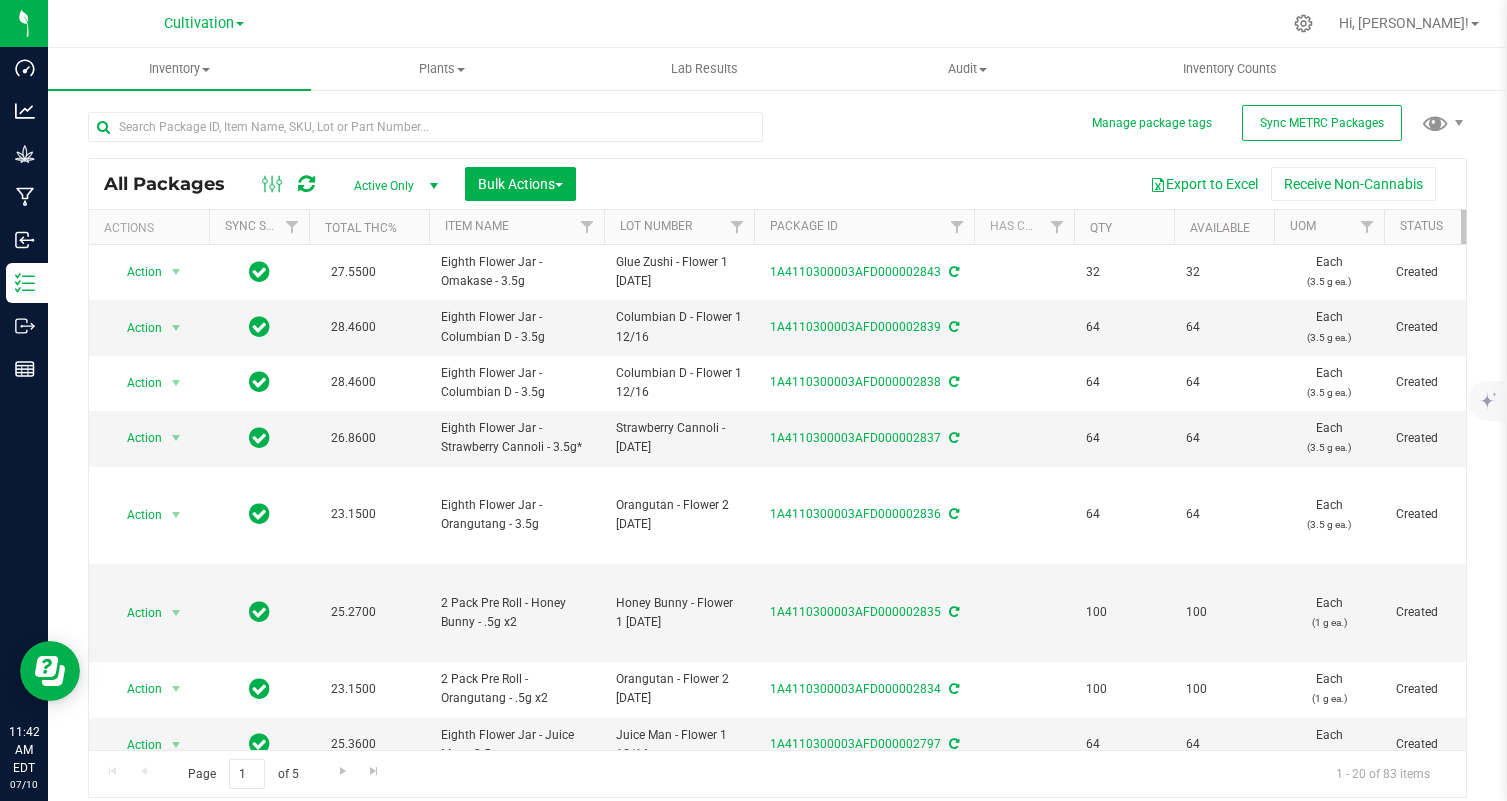 click on "Active Only" at bounding box center (392, 186) 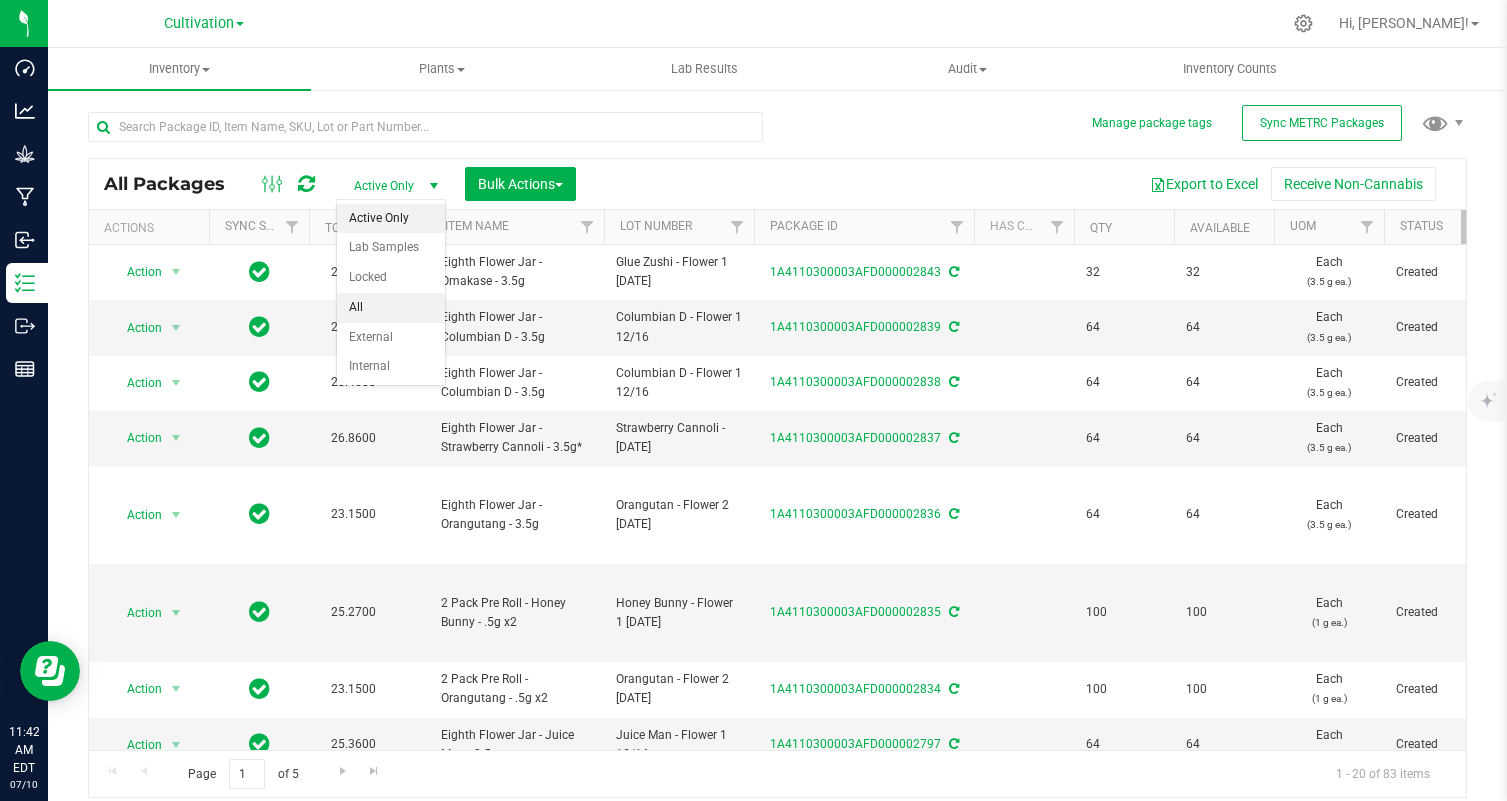 click on "All" at bounding box center (391, 308) 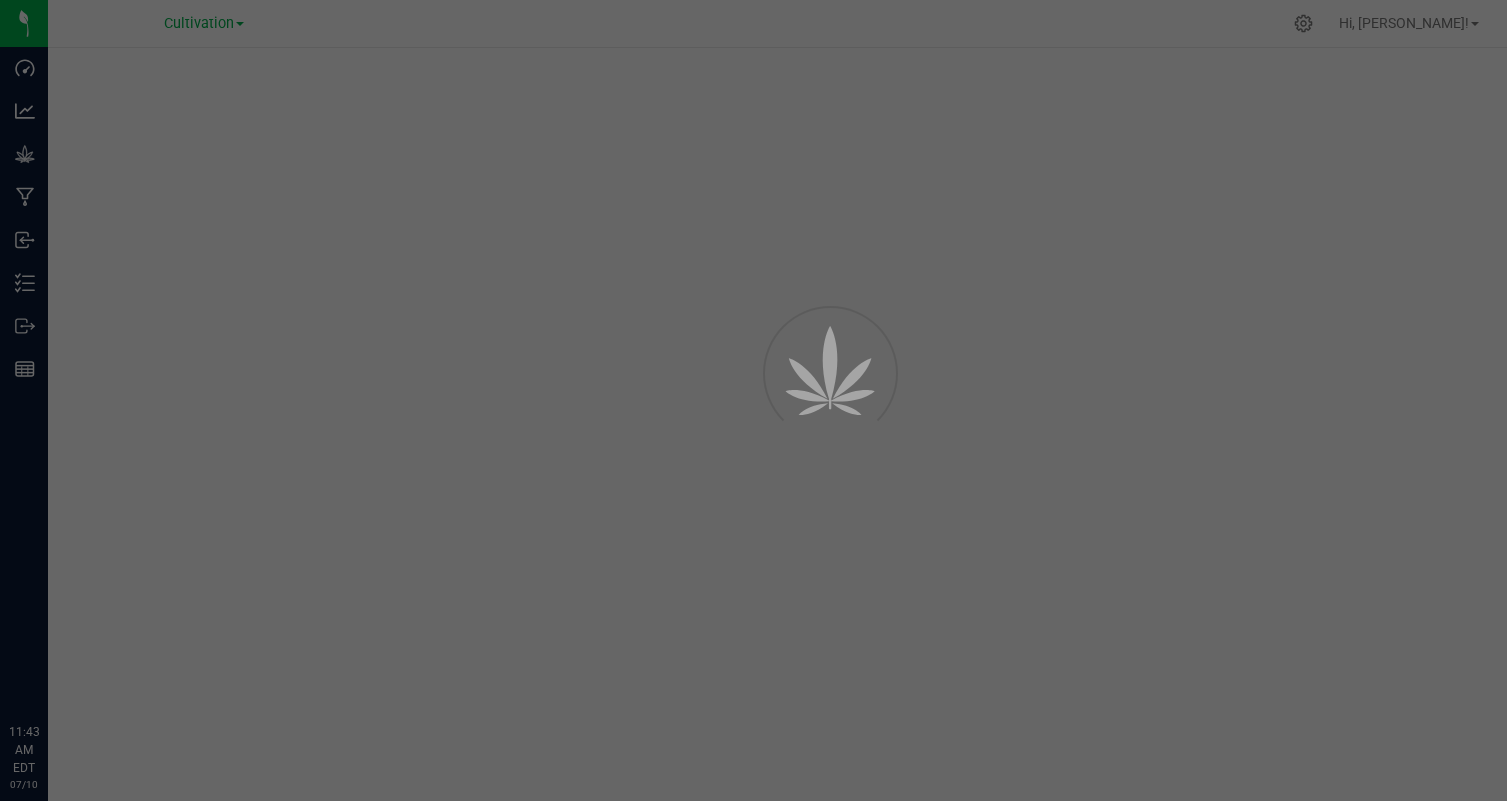 scroll, scrollTop: 0, scrollLeft: 0, axis: both 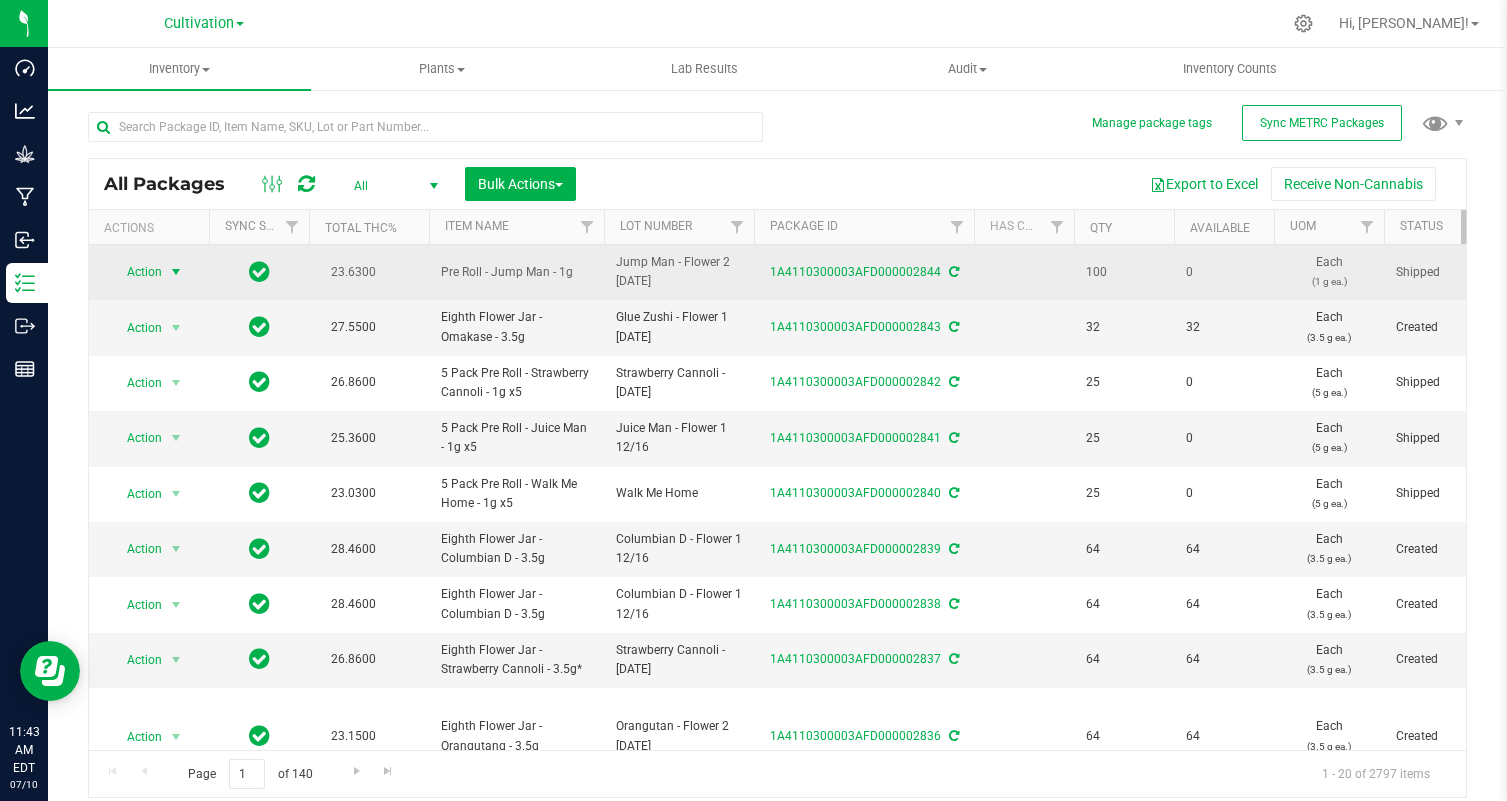 click on "Action" at bounding box center [136, 272] 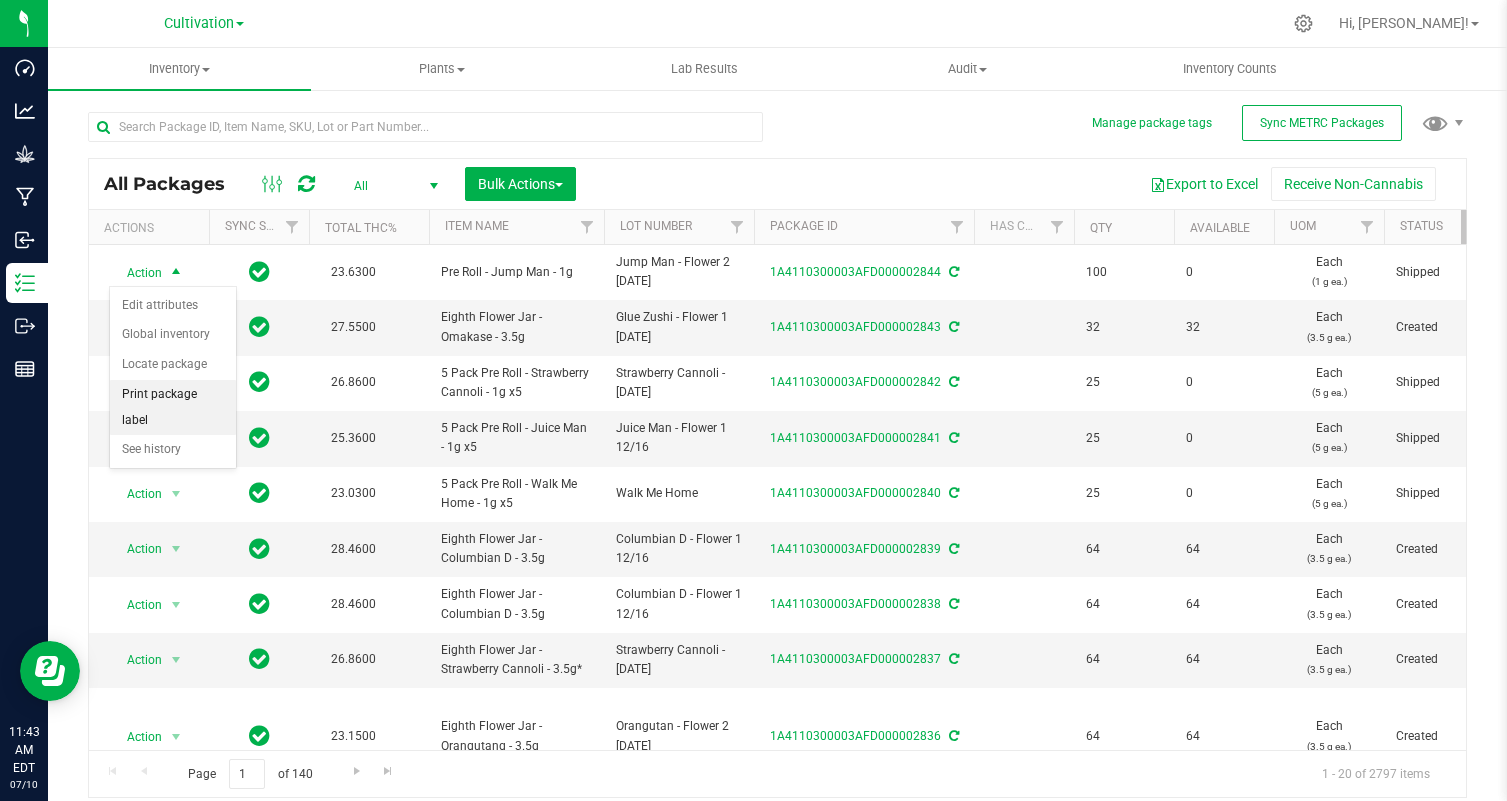 click on "Print package label" at bounding box center (173, 407) 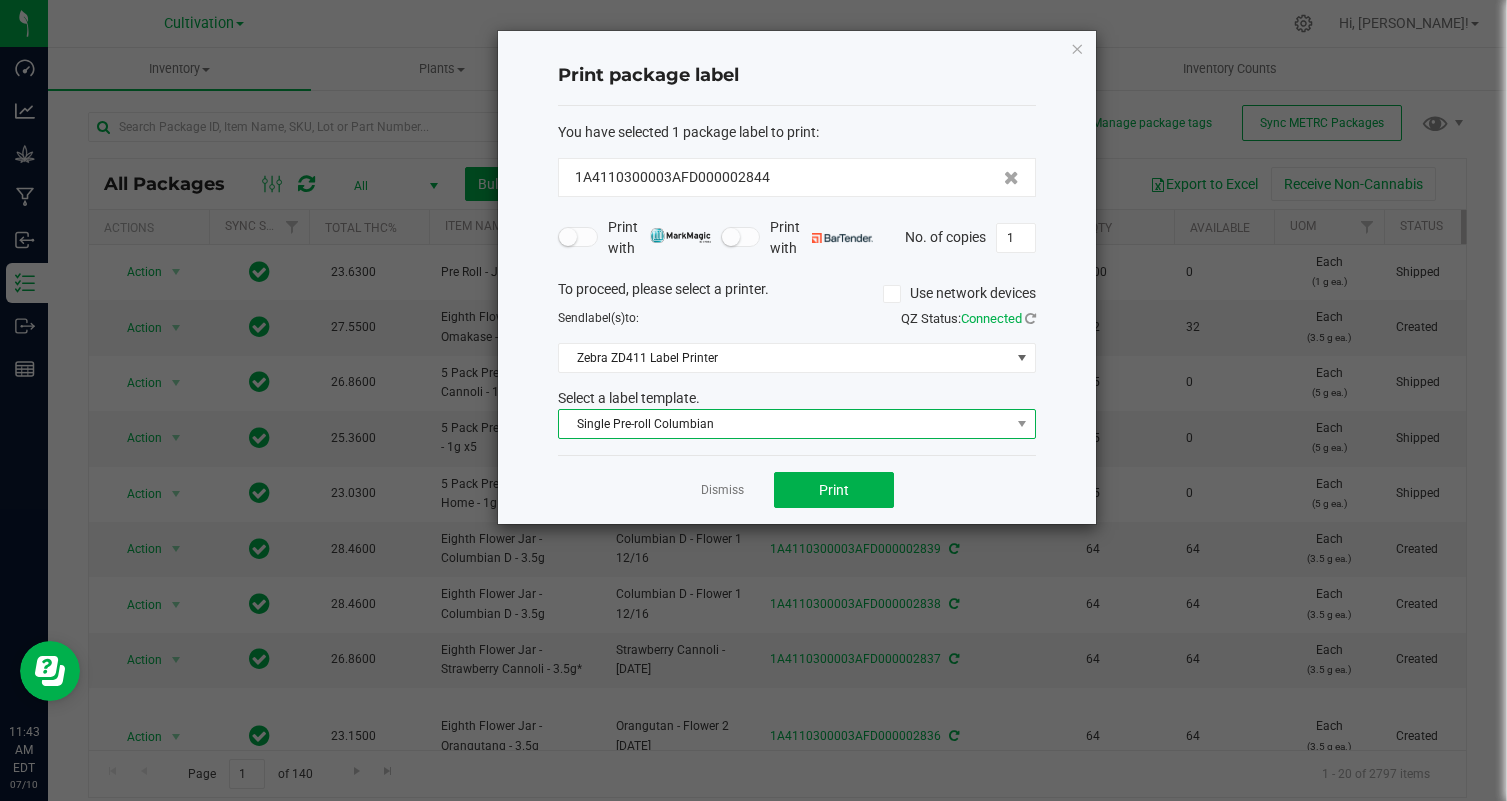 click on "Single Pre-roll Columbian" at bounding box center [784, 424] 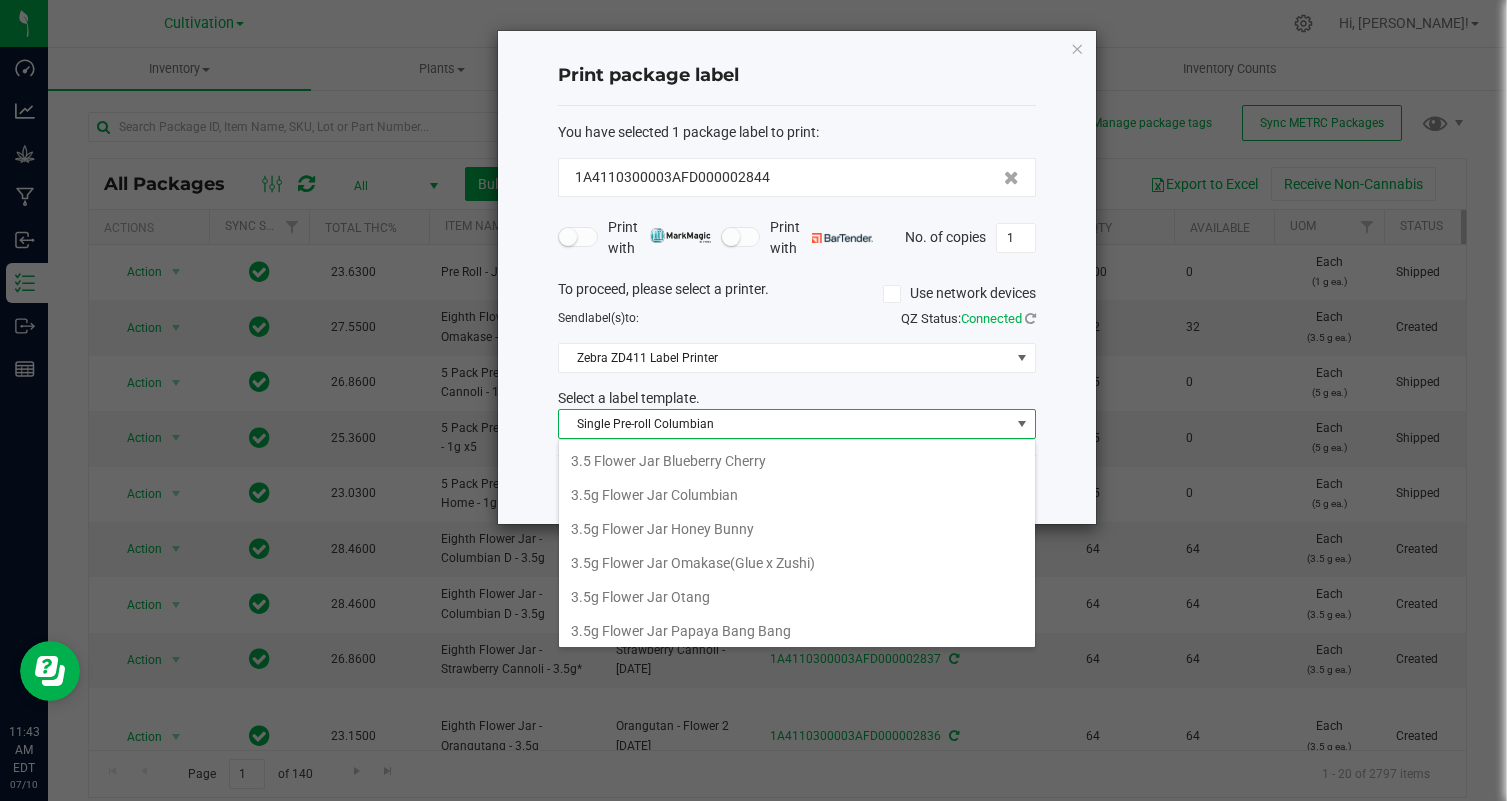 scroll, scrollTop: 276, scrollLeft: 0, axis: vertical 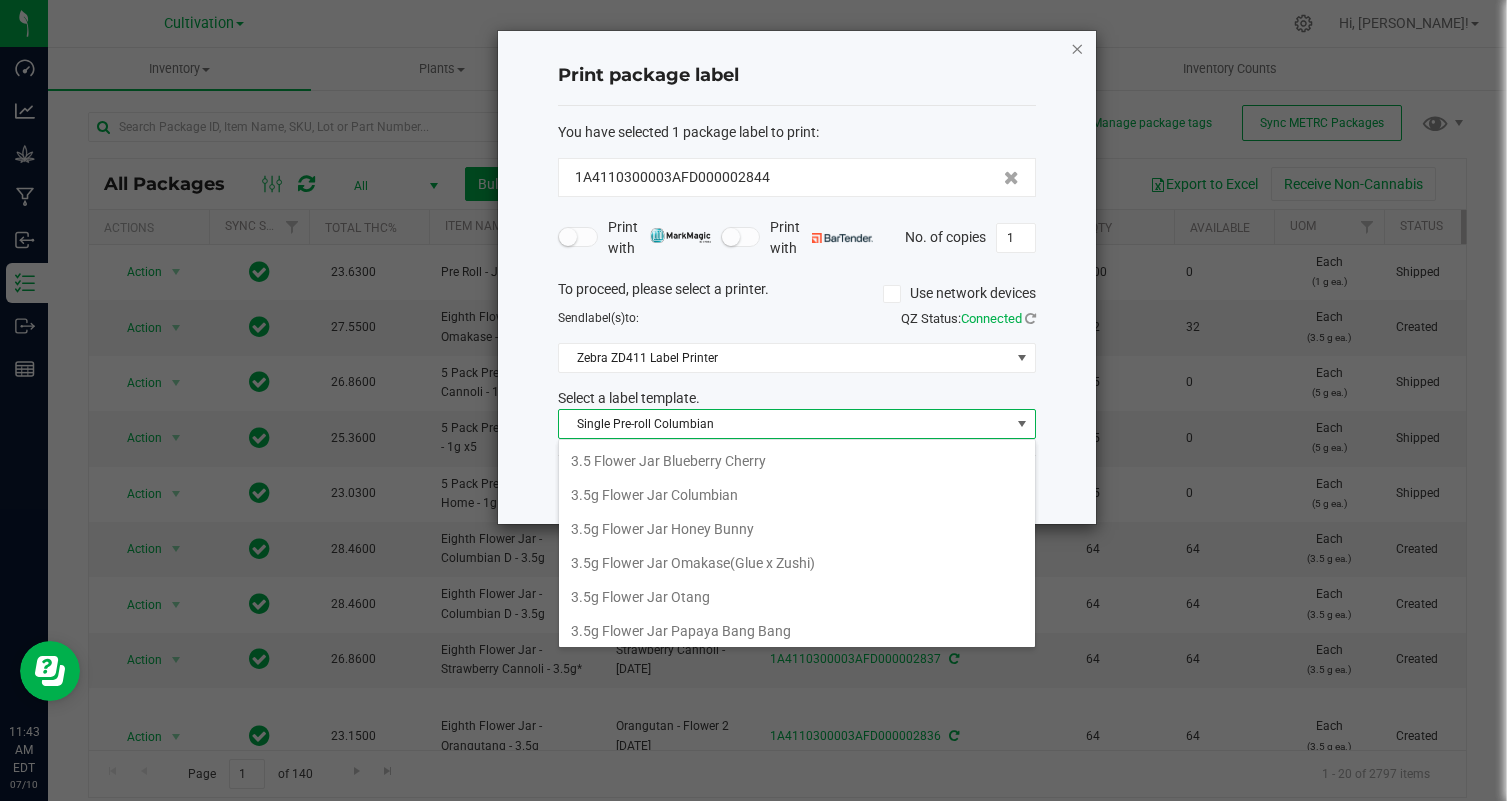 click 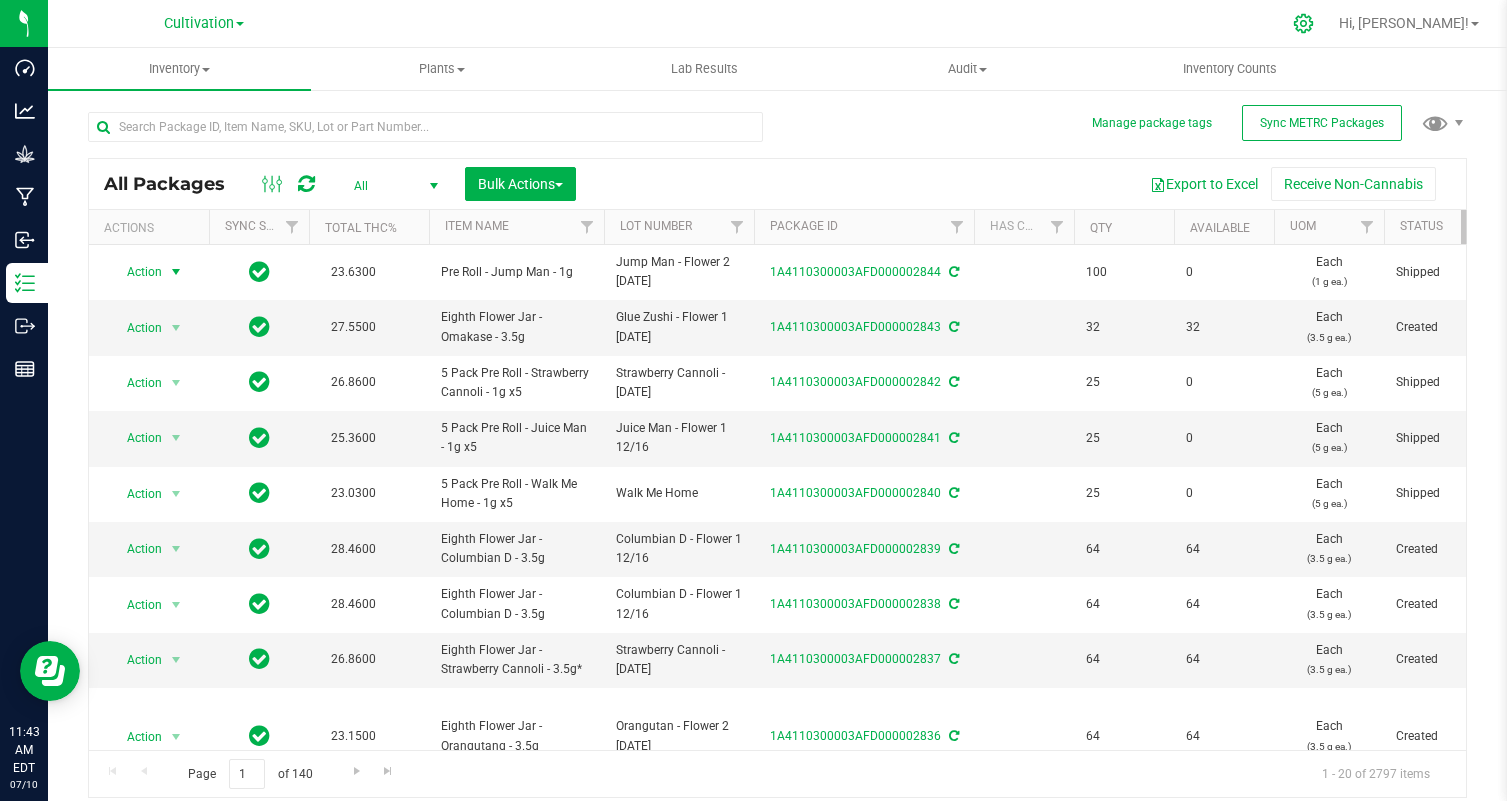click at bounding box center (1304, 23) 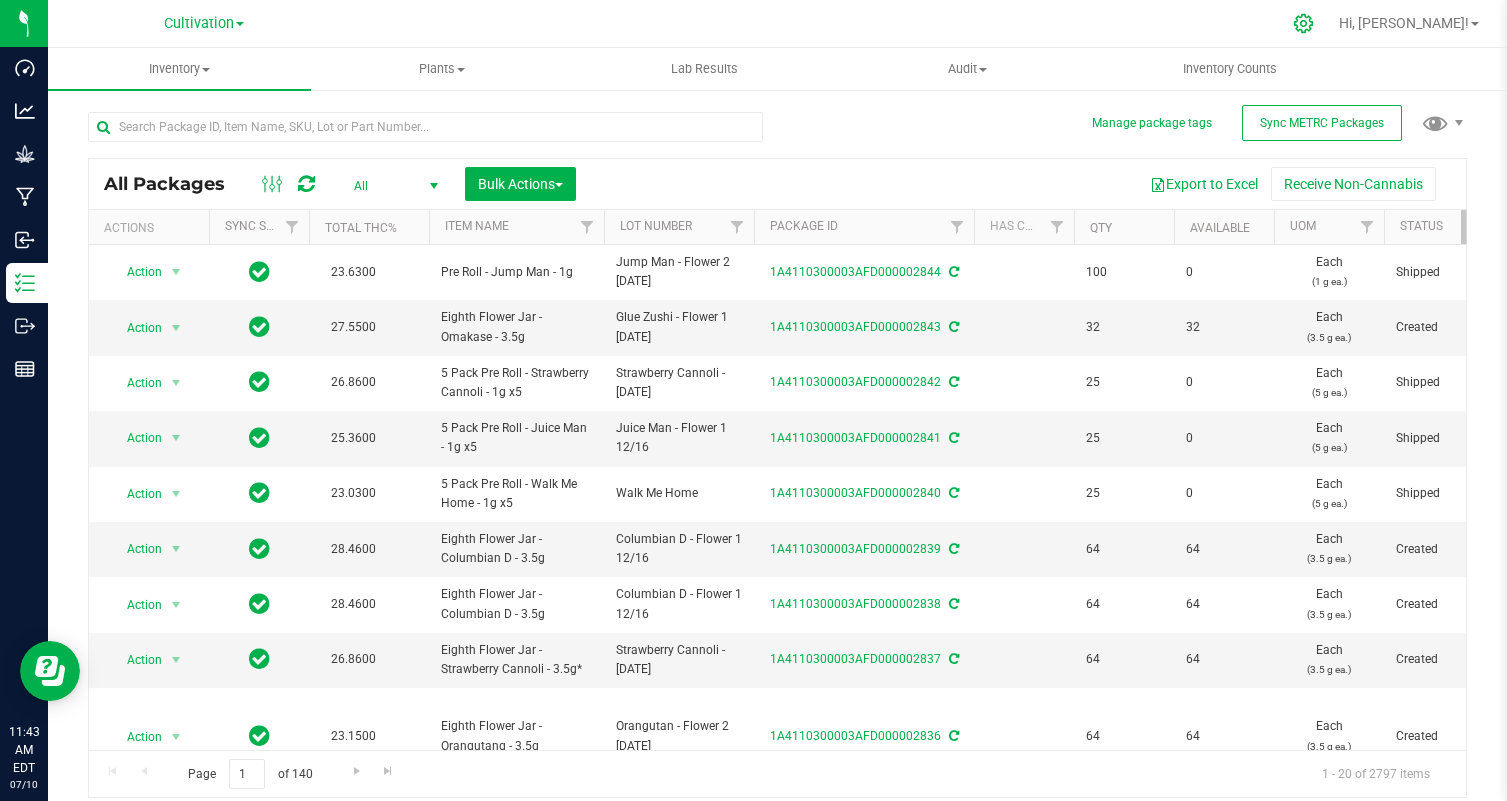 click at bounding box center [1304, 23] 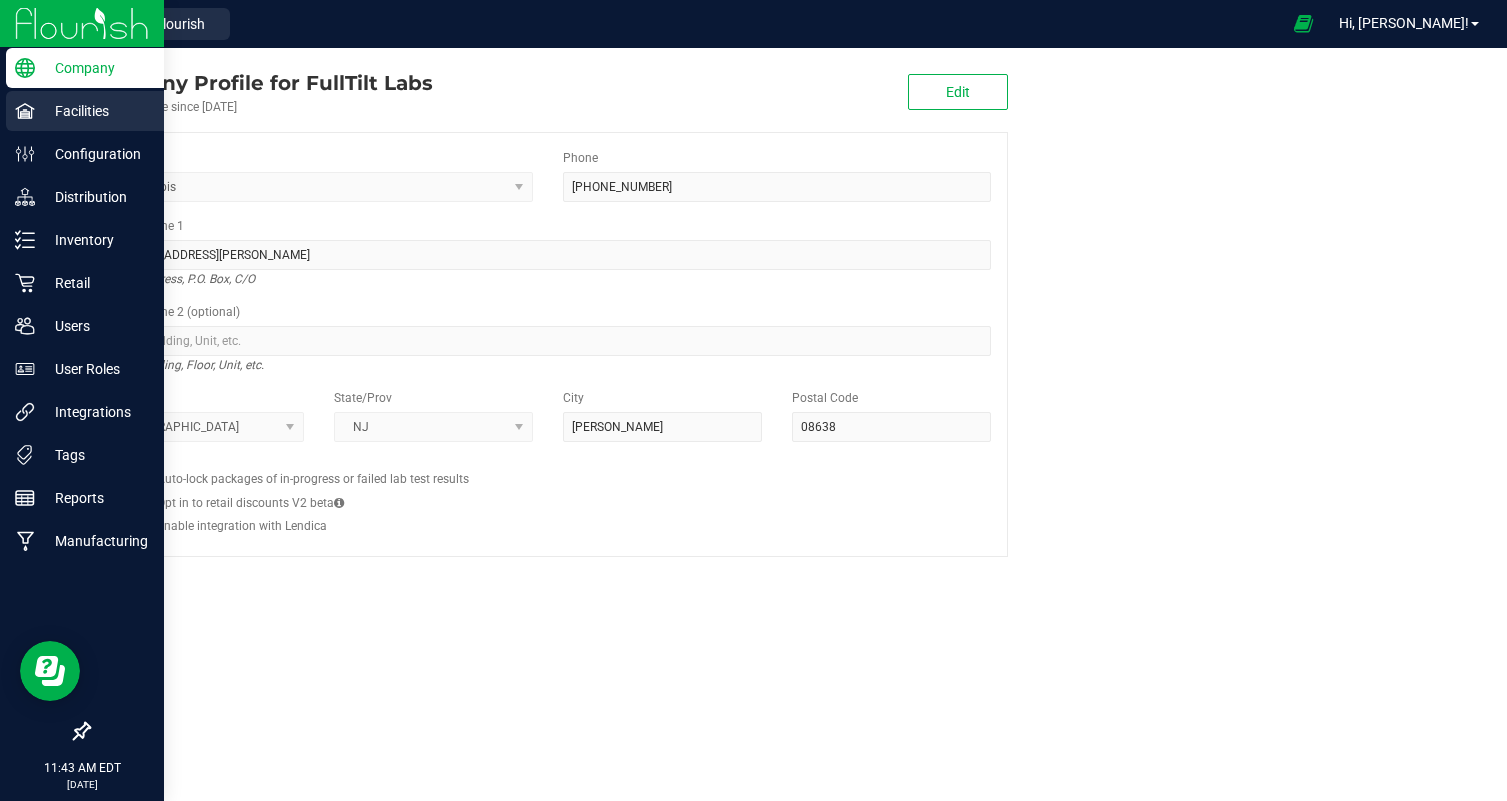 click on "Facilities" at bounding box center [95, 111] 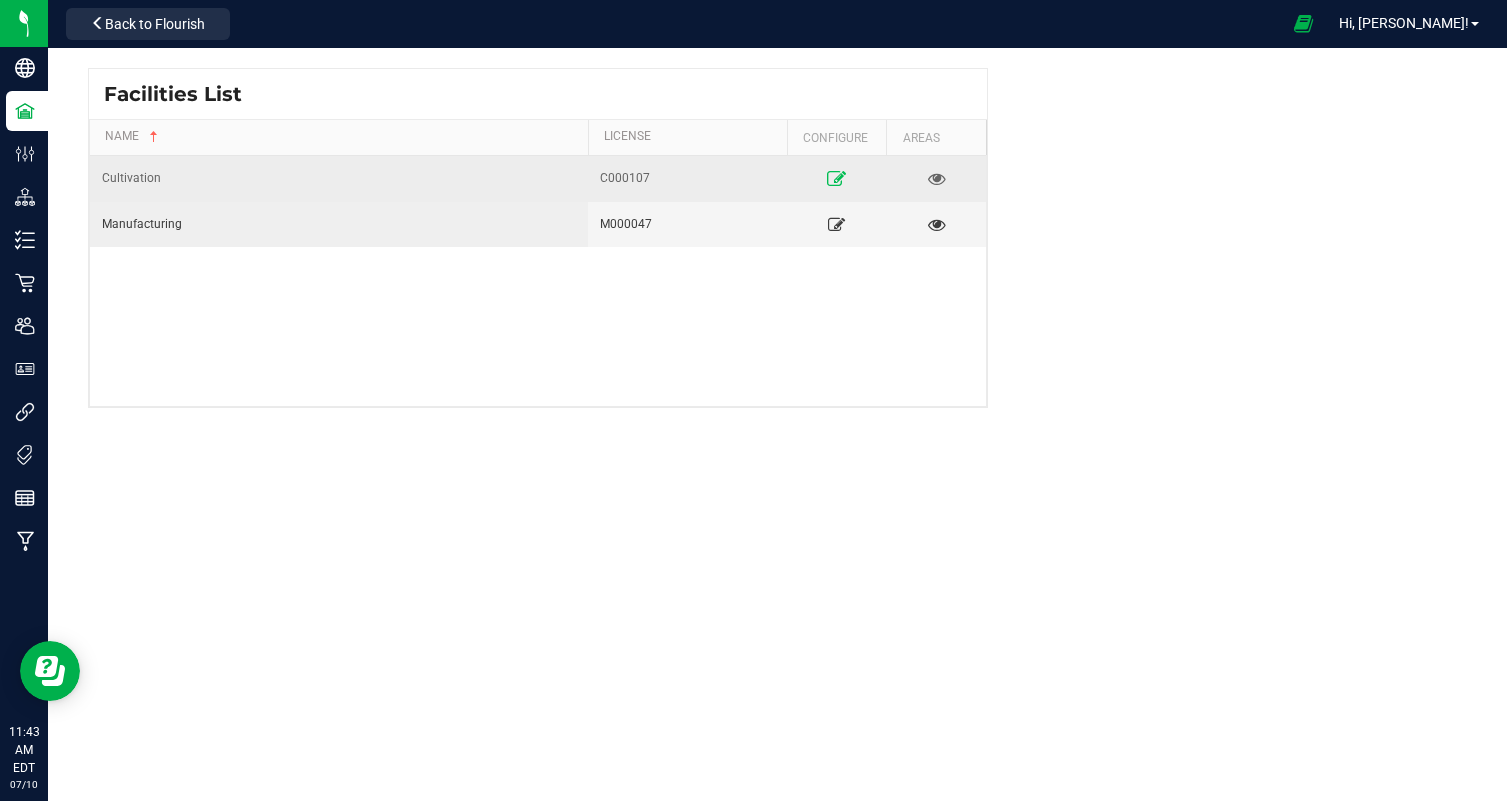 click at bounding box center [836, 178] 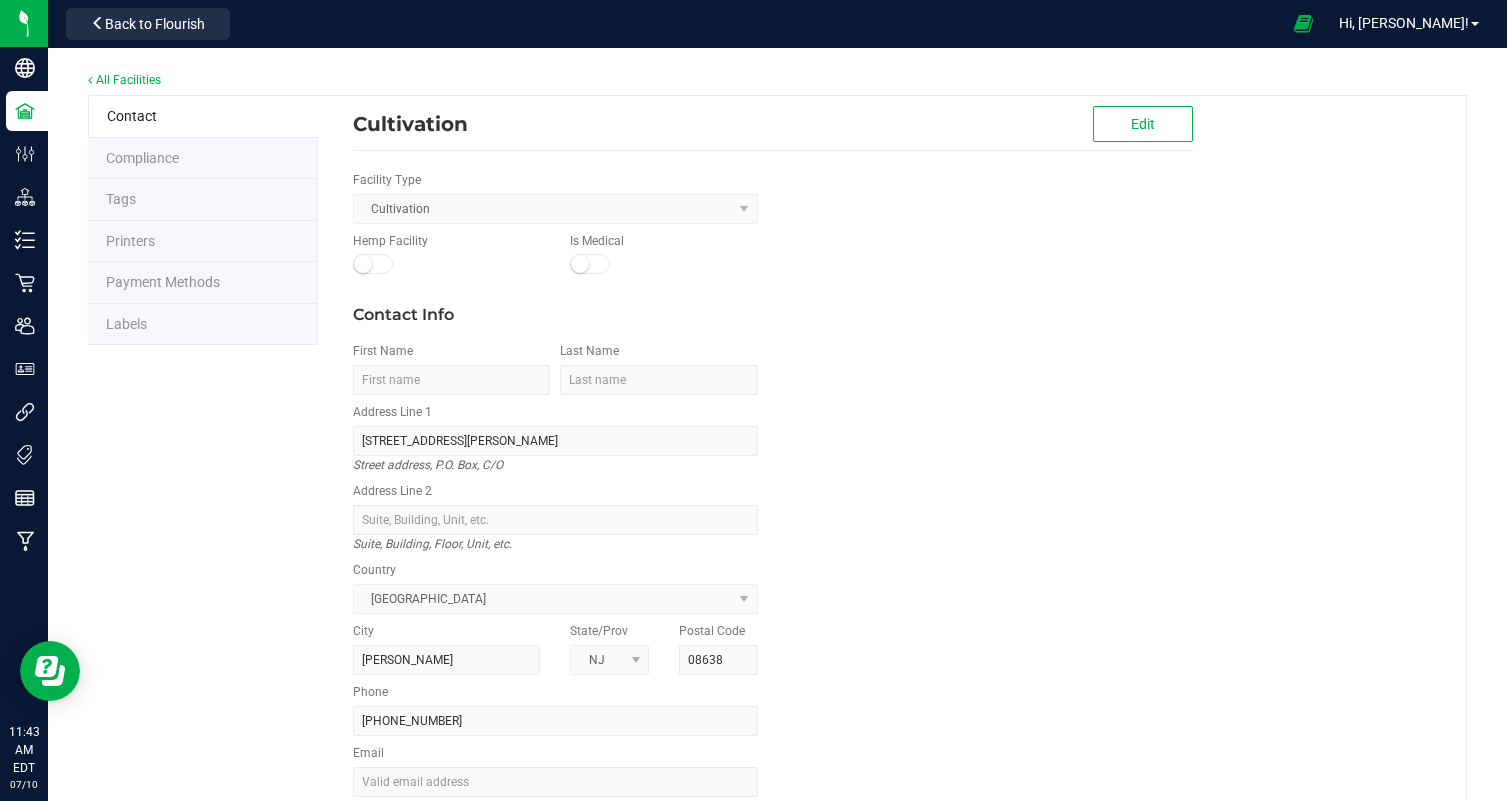 click on "Labels" at bounding box center (203, 325) 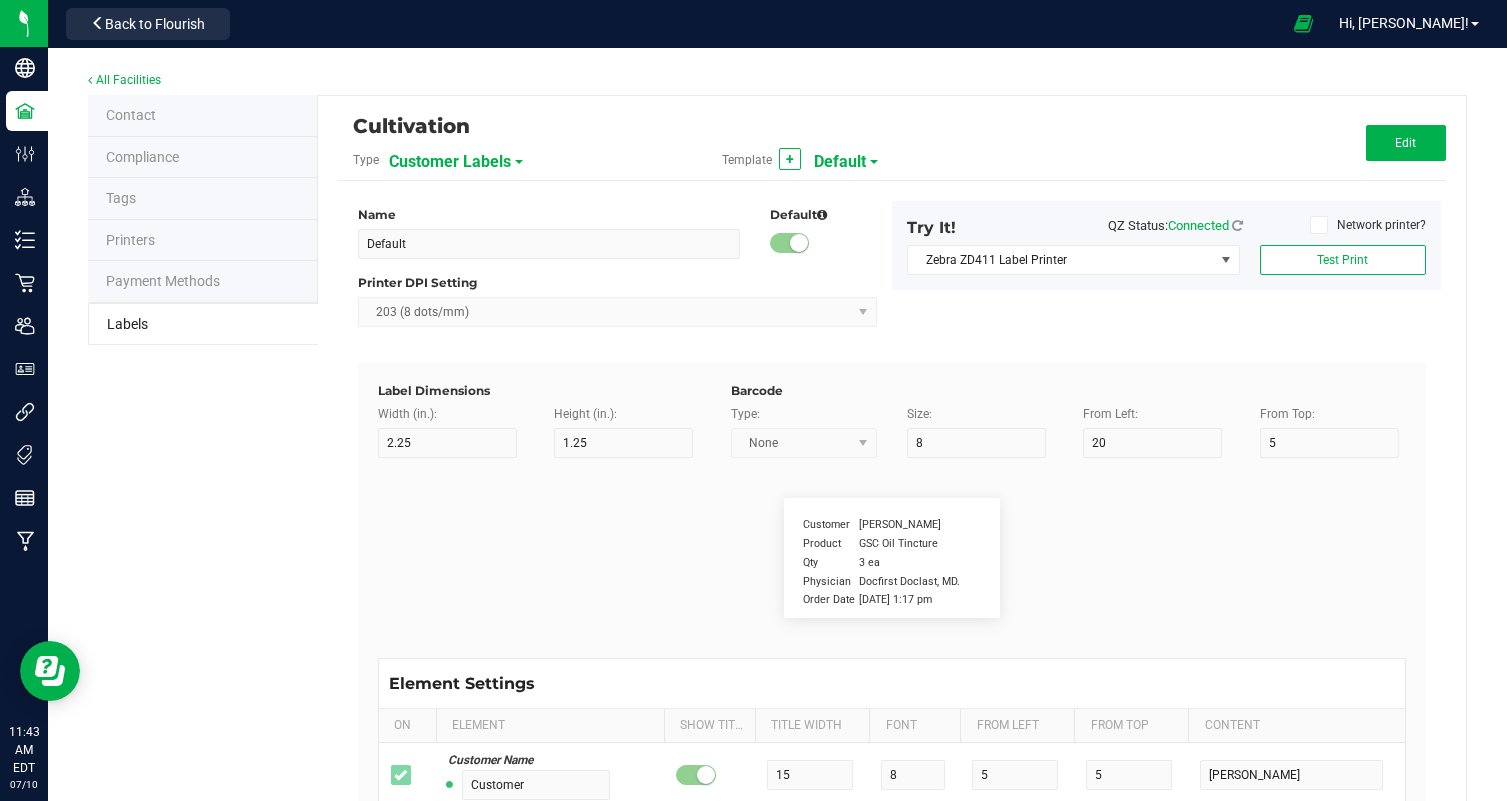 click on "Customer Labels" at bounding box center [450, 162] 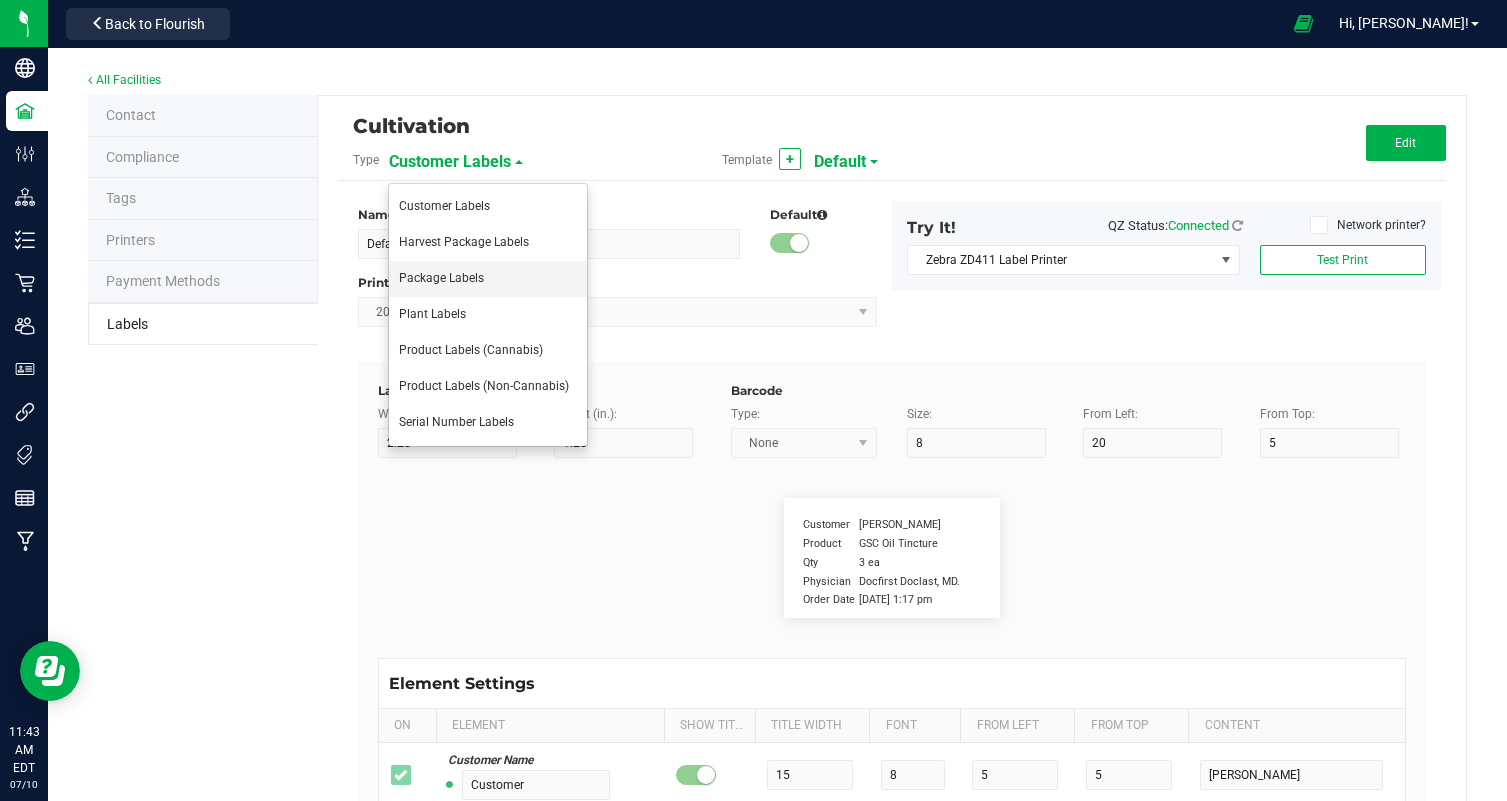 click on "Package Labels" at bounding box center [488, 279] 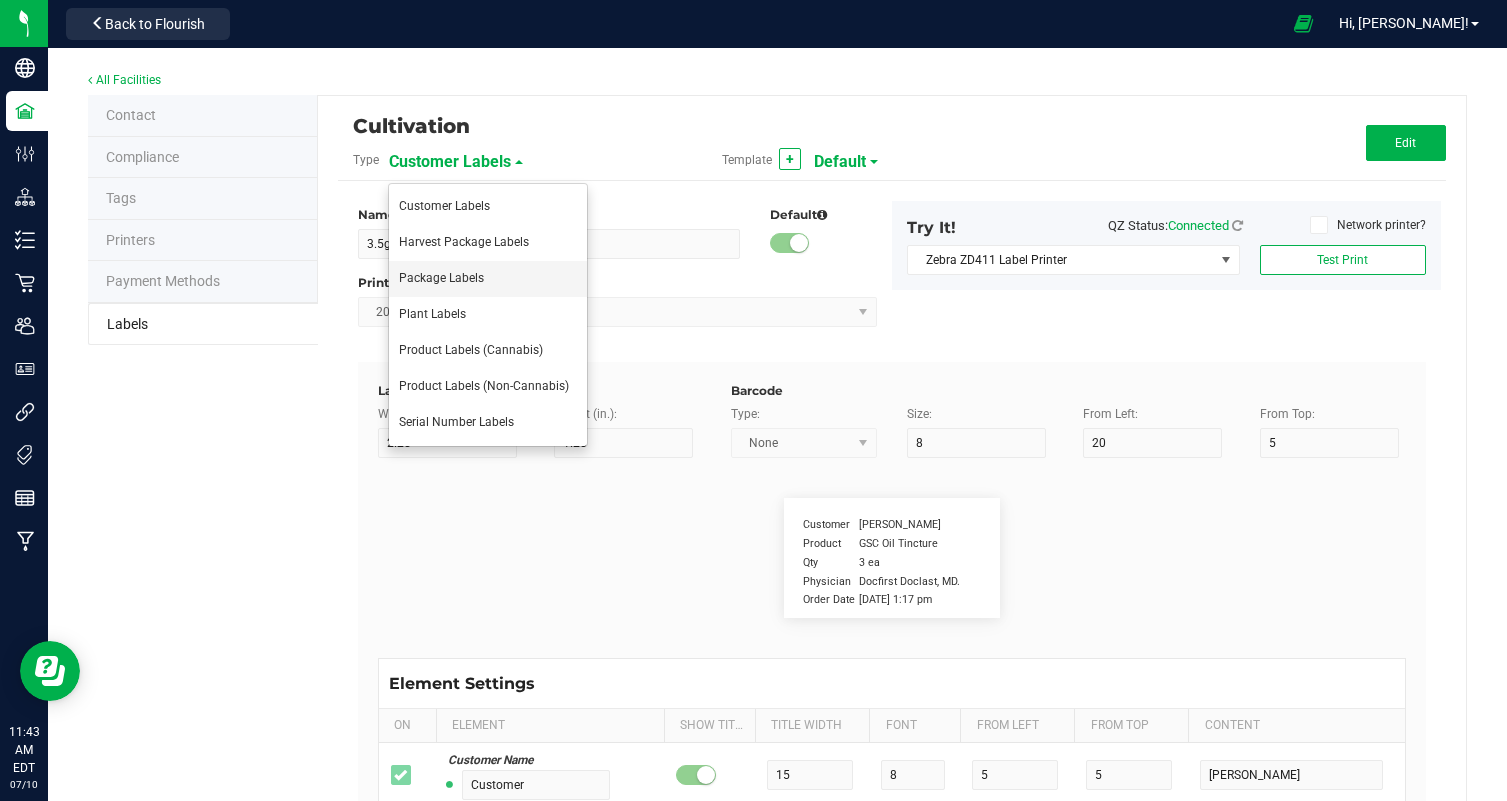 type on "2" 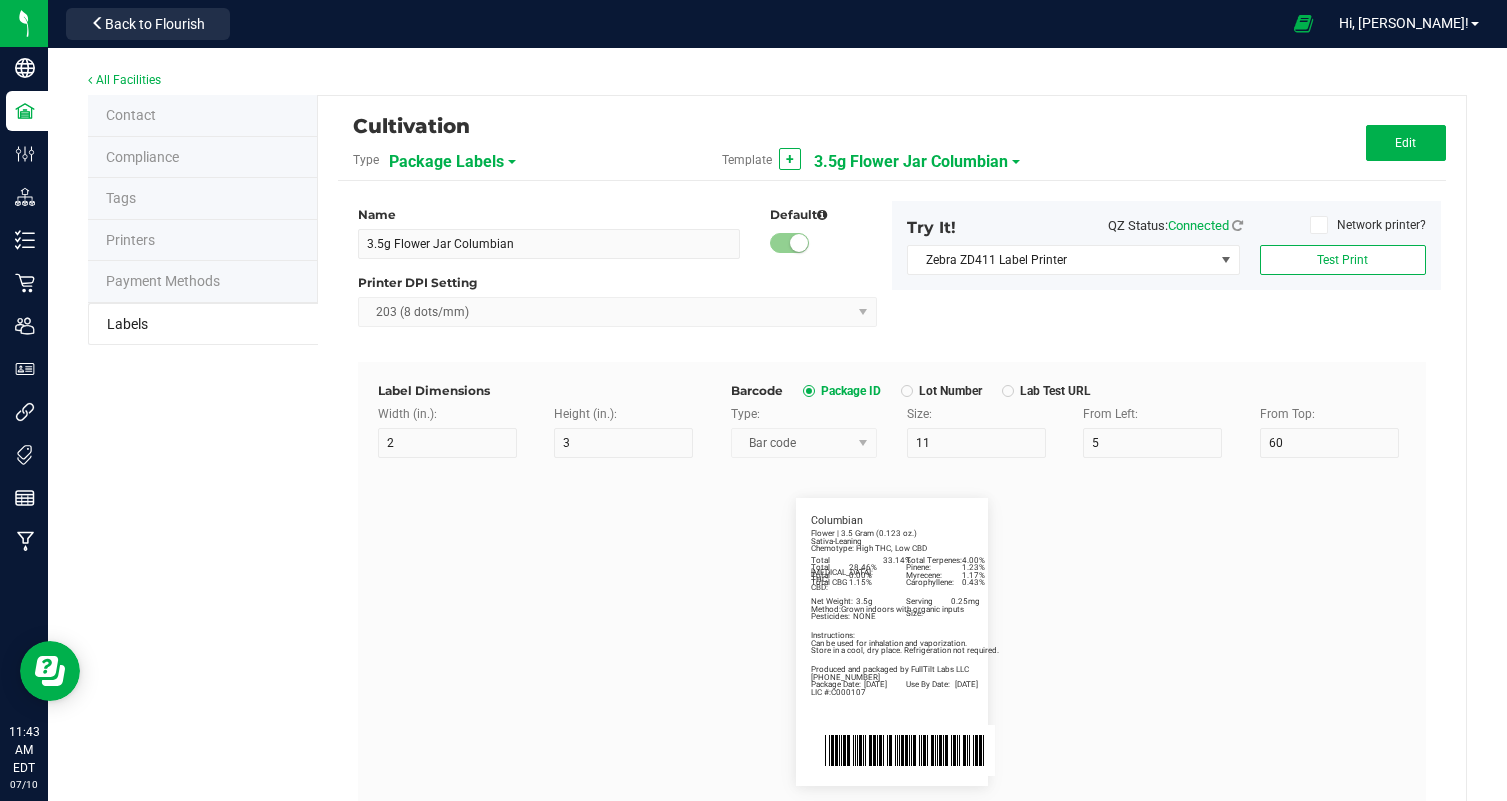 click on "3.5g Flower Jar Columbian" at bounding box center [911, 162] 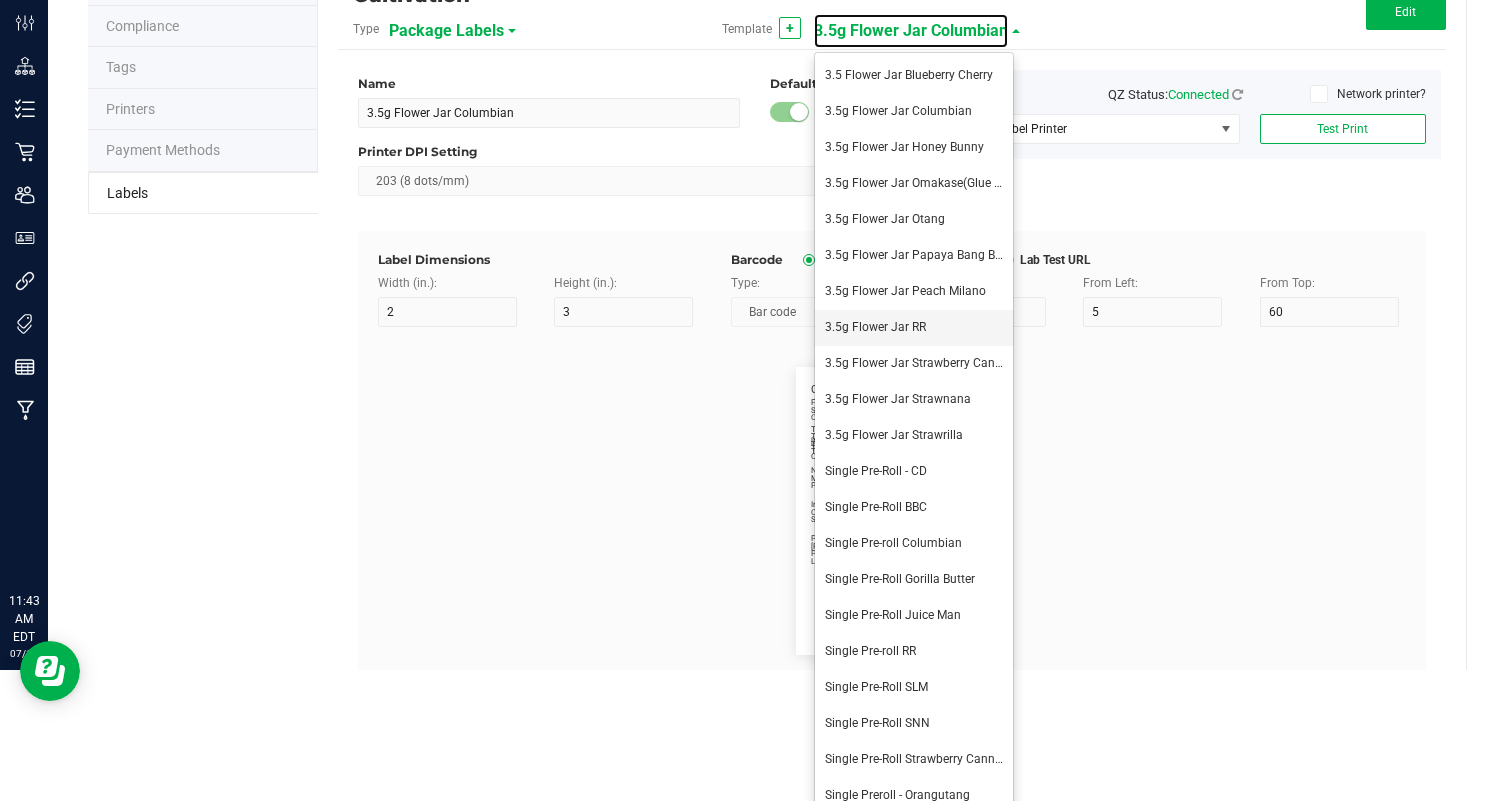 scroll, scrollTop: 150, scrollLeft: 0, axis: vertical 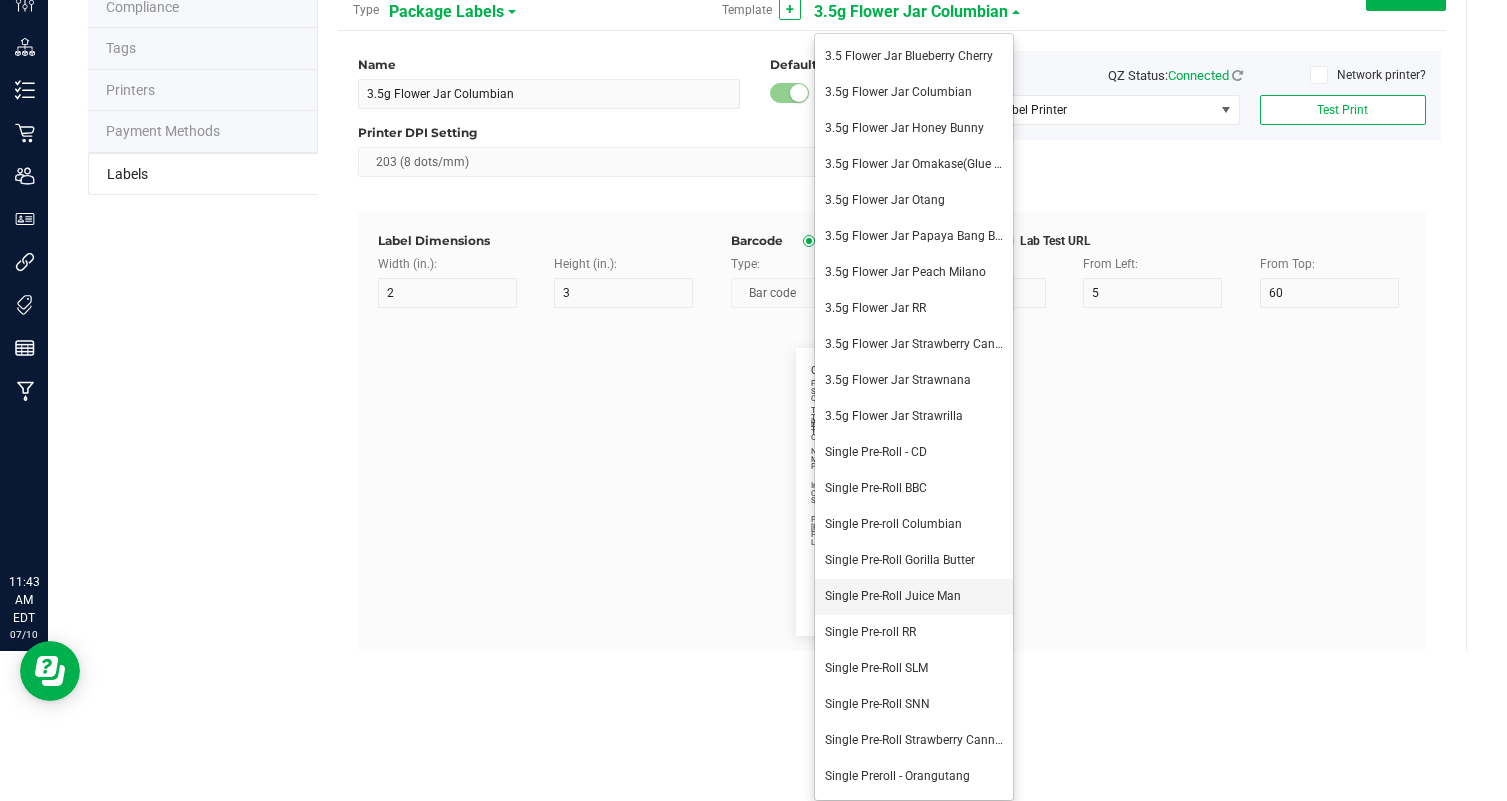 click on "Single Pre-Roll Juice Man" at bounding box center (914, 597) 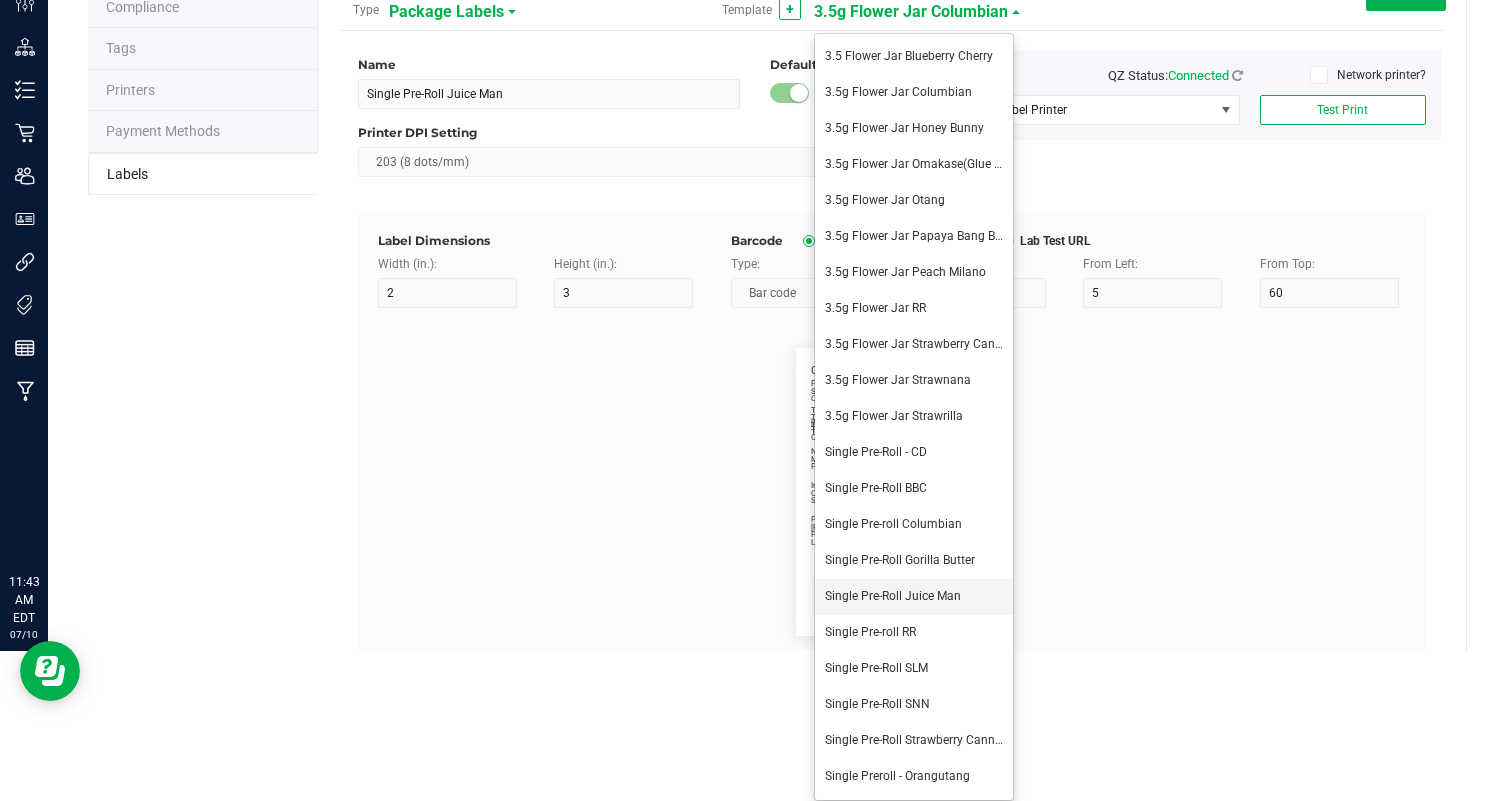 type on "Package Date:" 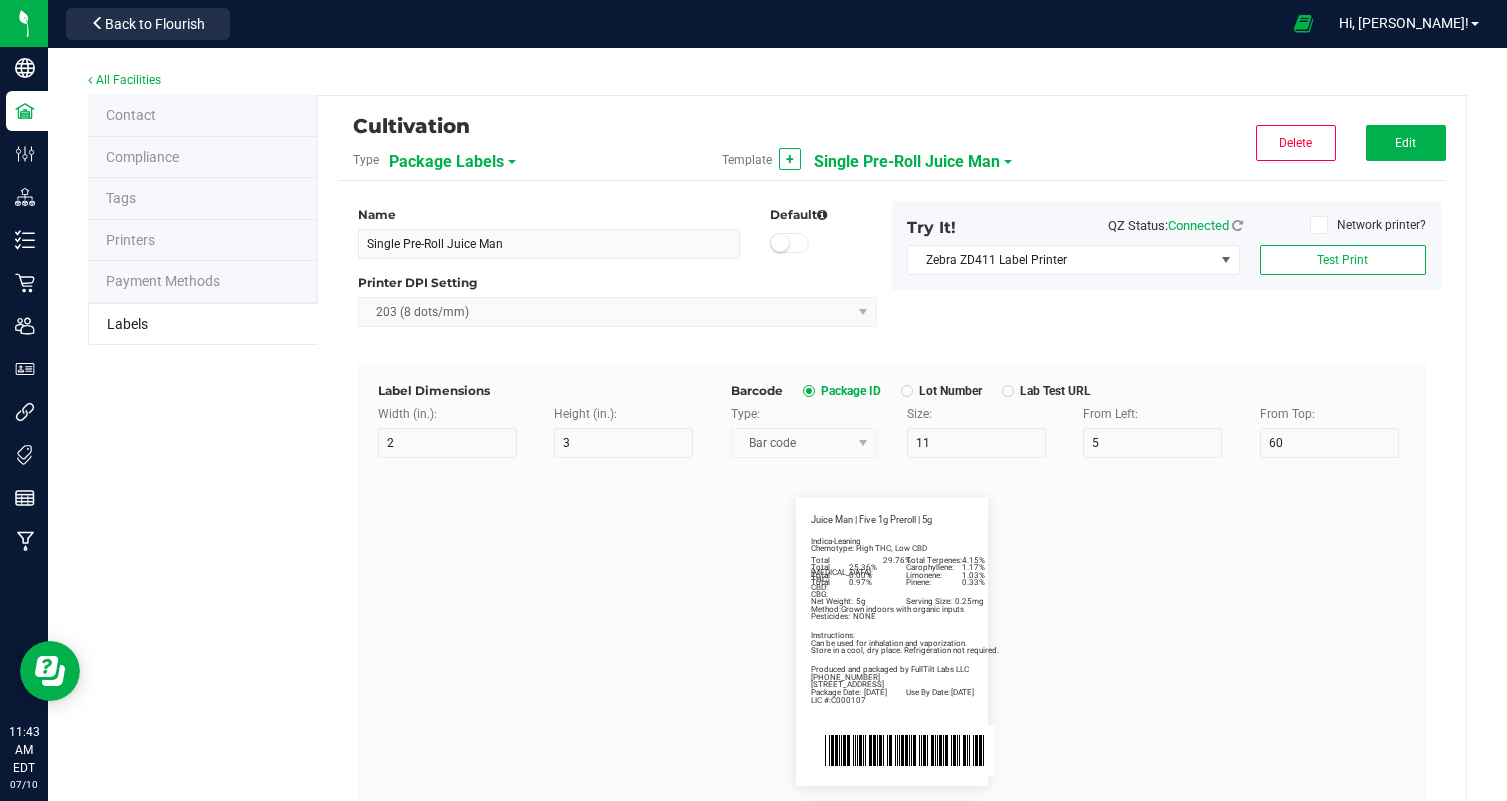 scroll, scrollTop: 0, scrollLeft: 0, axis: both 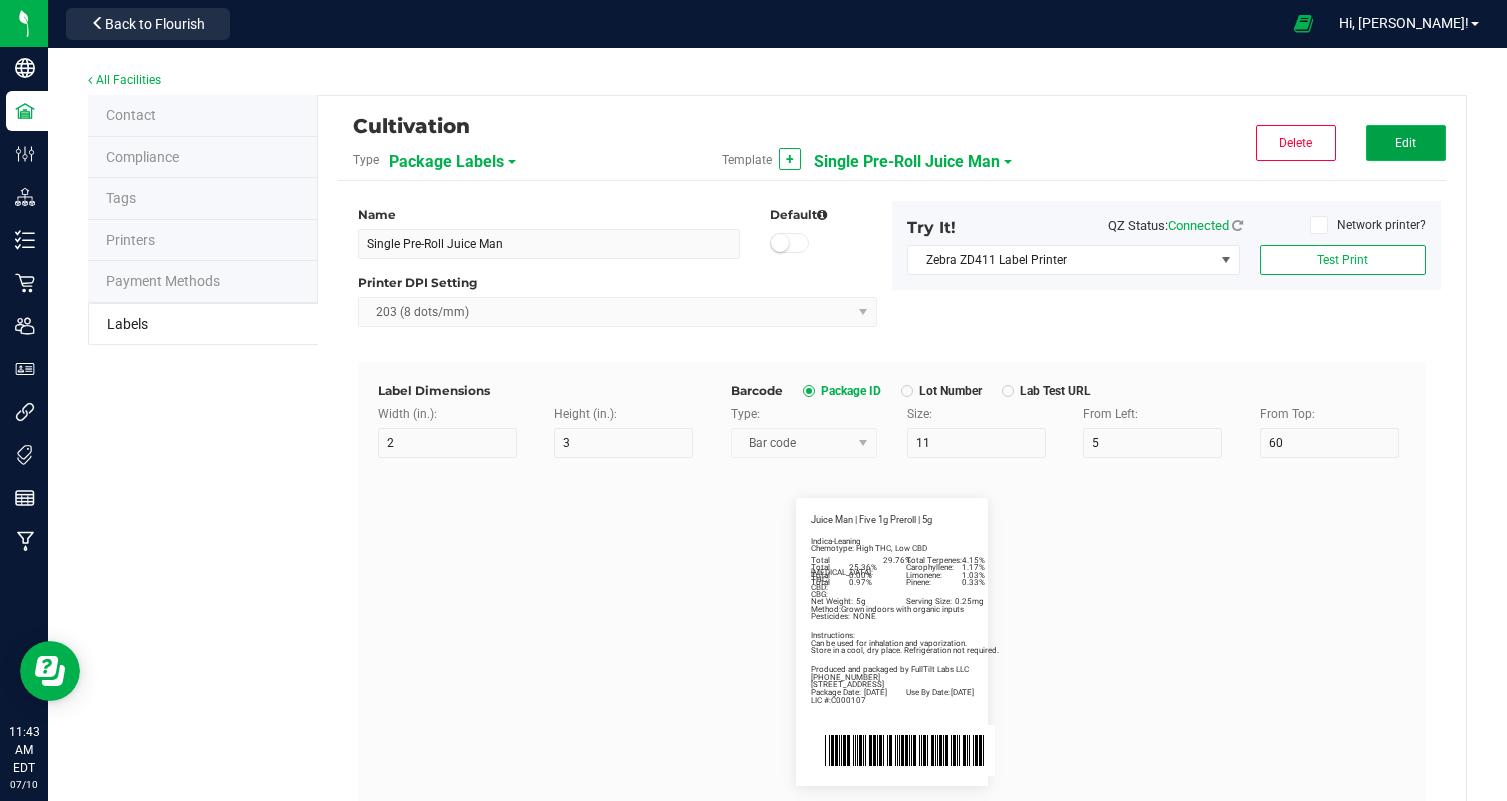click on "Edit" at bounding box center [1406, 143] 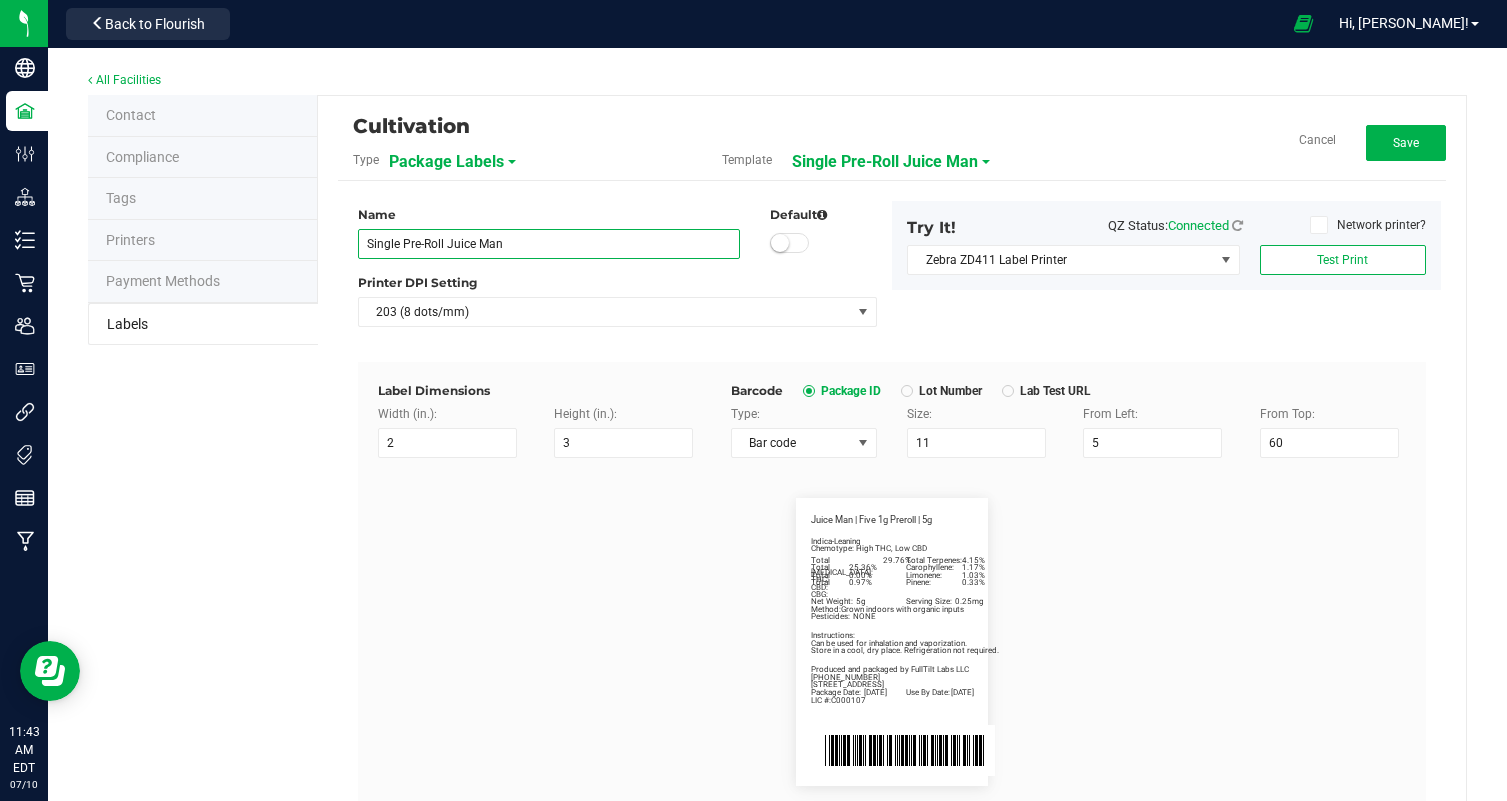 click on "Single Pre-Roll Juice Man" at bounding box center [549, 244] 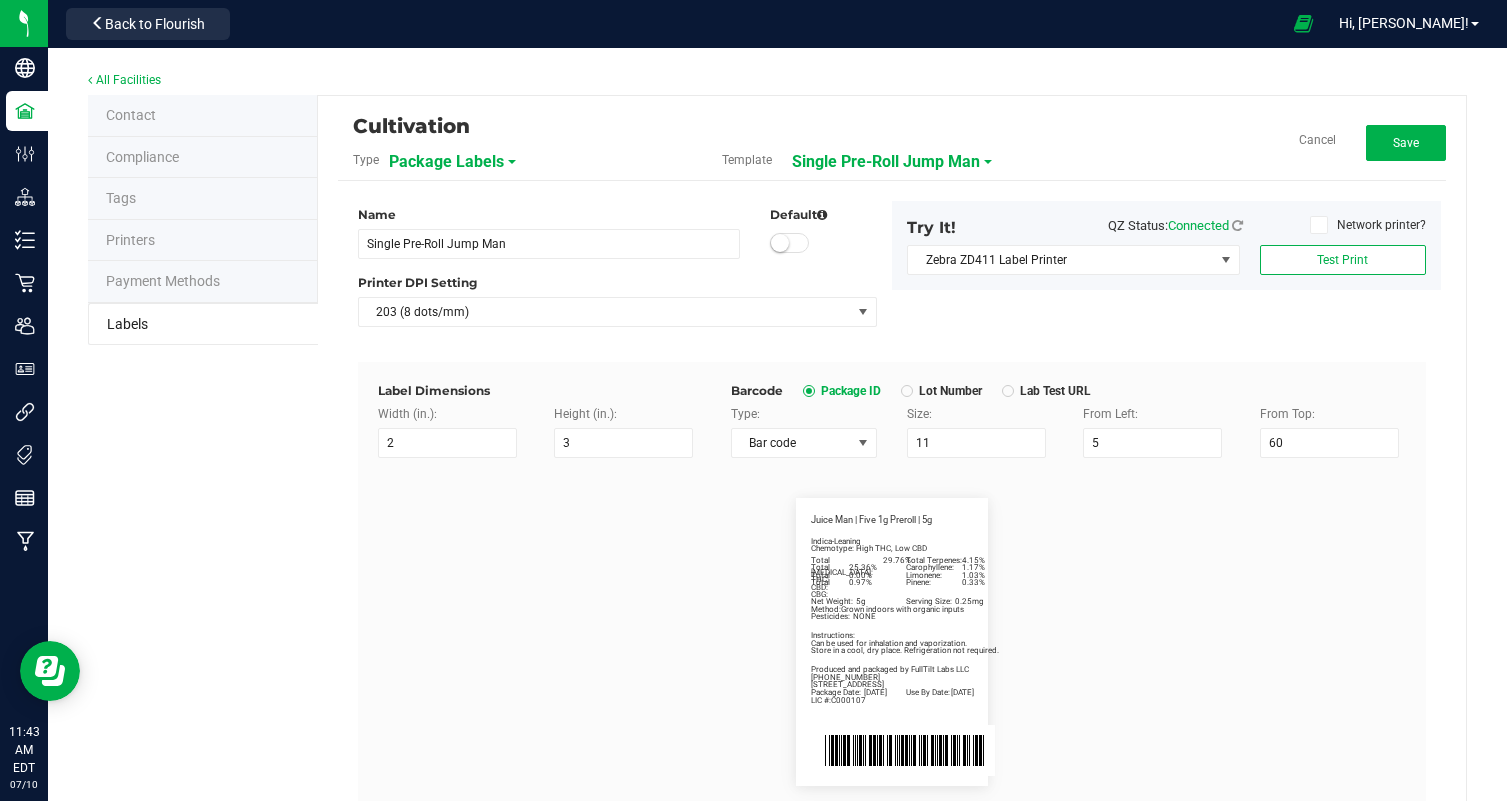 click on "Package Date:   [DATE]   Use By Date:   [DATE]   Carophyllene:   1.17%   Limonene:   1.03%   Pinene:   0.33%   Total [MEDICAL_DATA]:   29.76%   Total Terpenes:   4.15%   Total THC:   25.36%   Total CBD:   0.00%    Total CBG:   0.97%   Juice Man | Five 1g Preroll | 5g   Indica-Leaning   Chemotype:   High THC, Low CBD   Net Weight:   5g   Serving Size:   0.25mg   Produced and packaged by FullTilt Labs LLC   Instructions:      Can be used for inhalation and vaporization.   Method:   Grown indoors with organic inputs   Pesticides:   NONE   [PHONE_NUMBER]   LIC #:C000107      Store in a cool, dry place. Refrigeration not required.   [STREET_ADDRESS]" at bounding box center [892, 642] 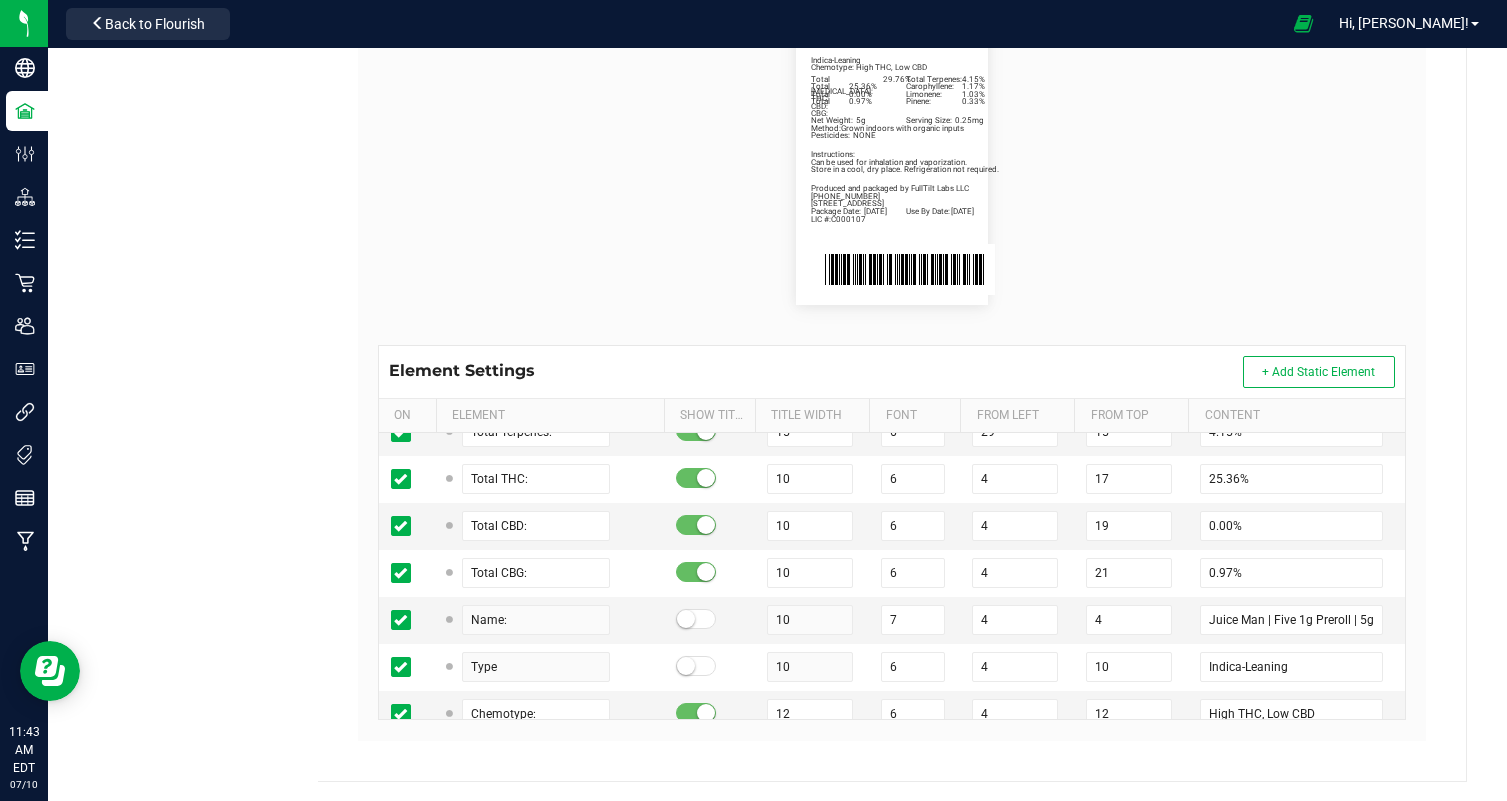 scroll, scrollTop: 449, scrollLeft: 0, axis: vertical 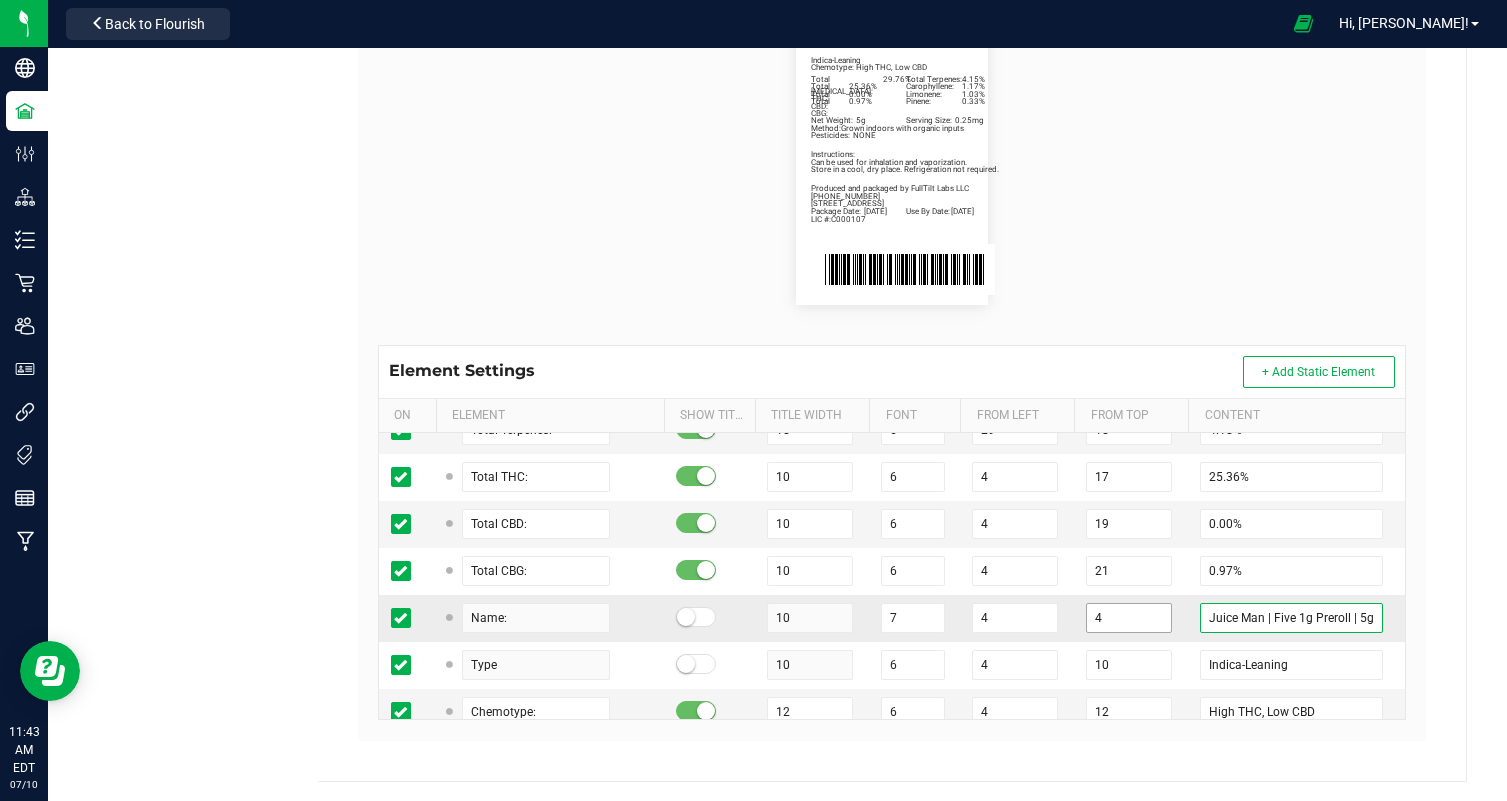 drag, startPoint x: 1264, startPoint y: 616, endPoint x: 1121, endPoint y: 616, distance: 143 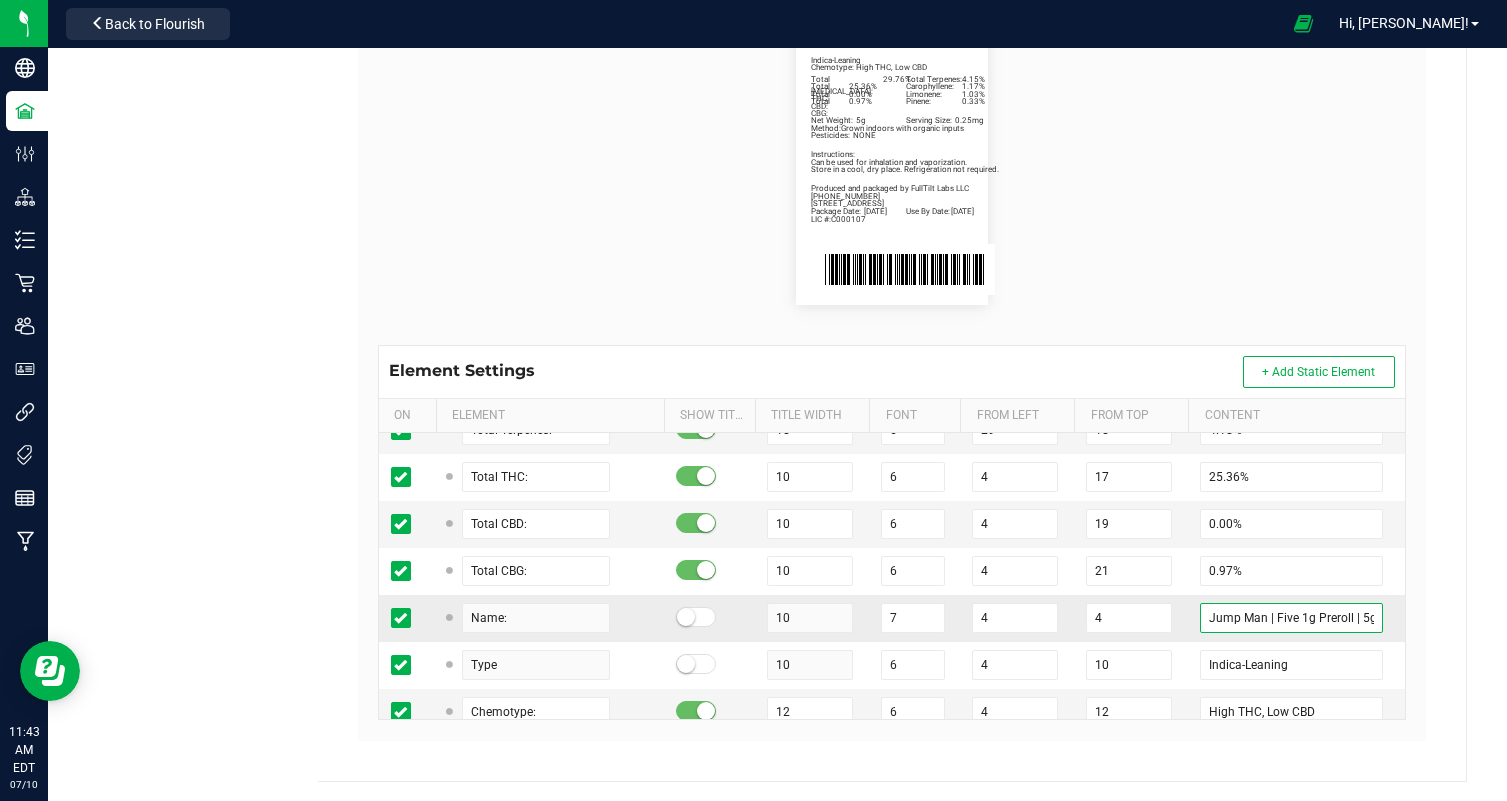 click on "Jump Man | Five 1g Preroll | 5g" at bounding box center [1291, 618] 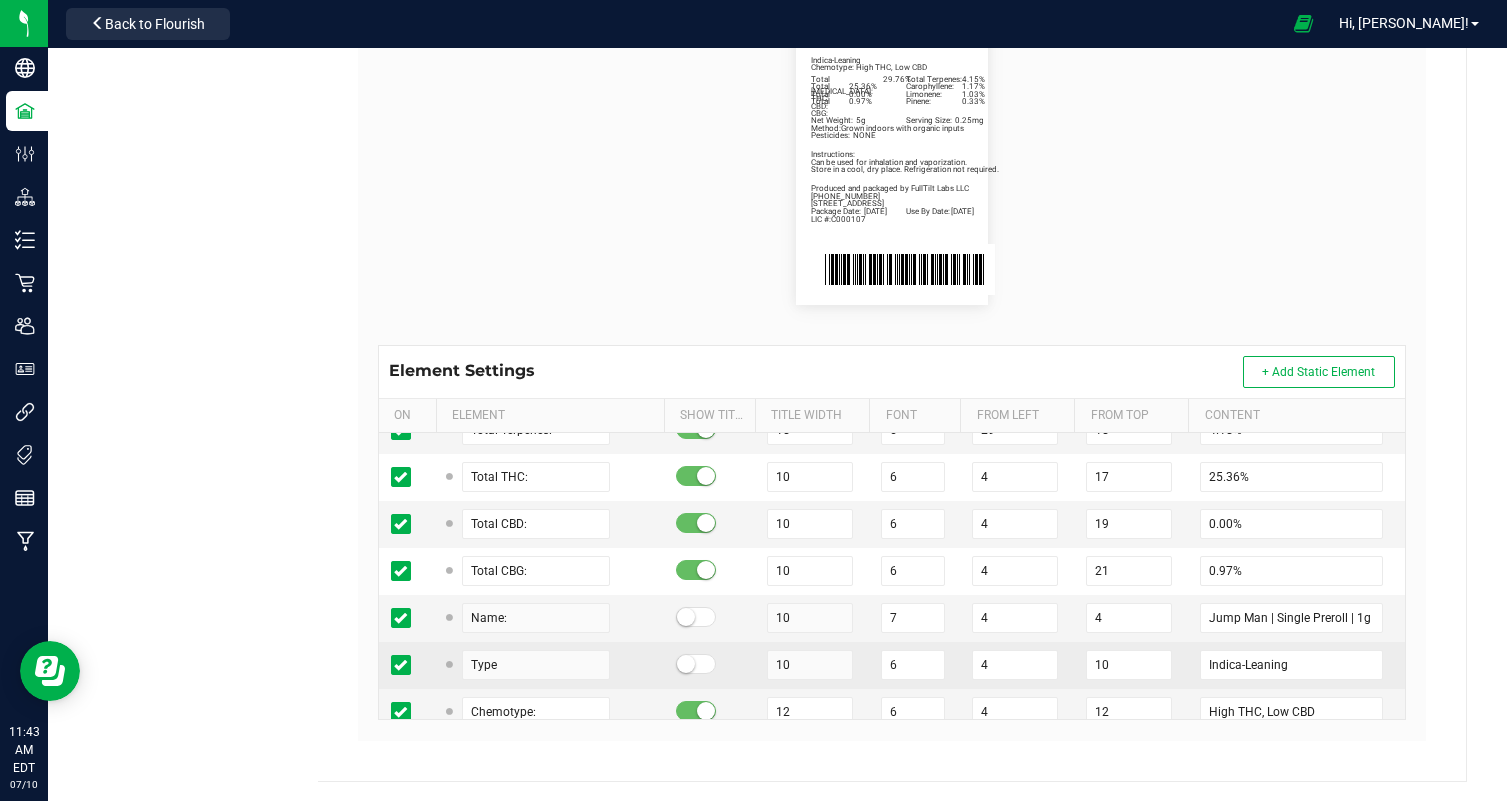 click on "10" at bounding box center [1131, 665] 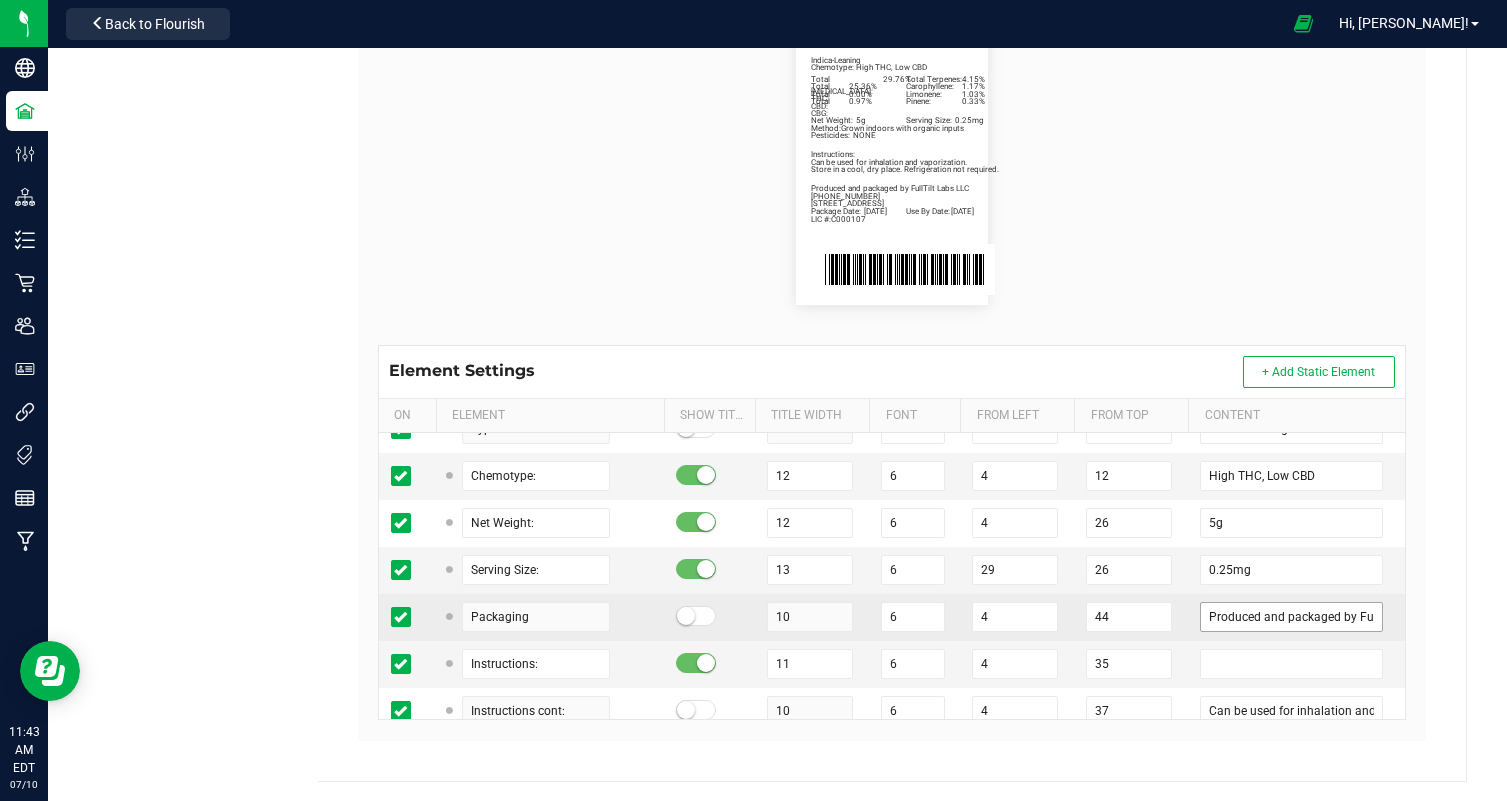 scroll, scrollTop: 686, scrollLeft: 0, axis: vertical 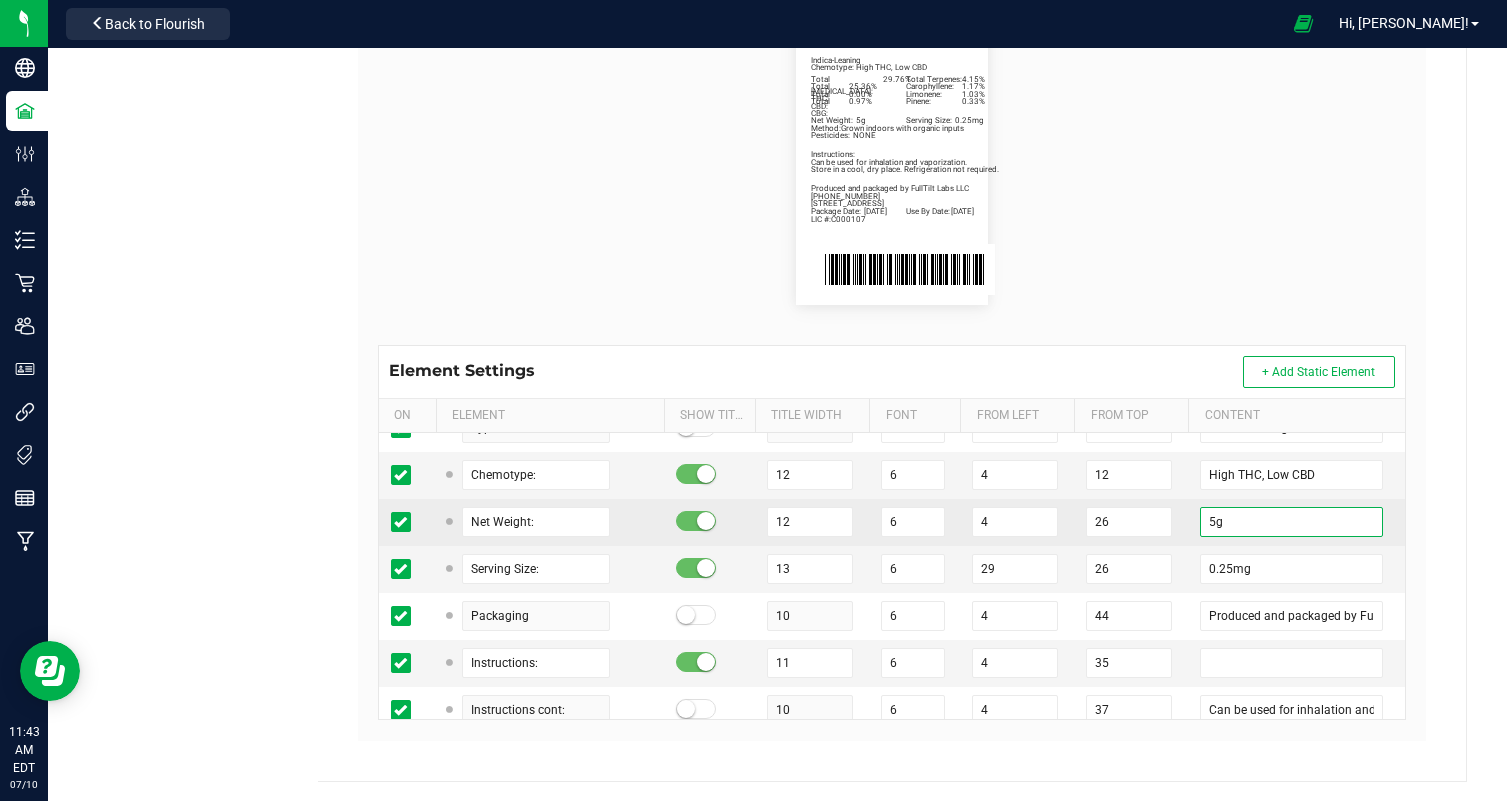 drag, startPoint x: 1218, startPoint y: 518, endPoint x: 1204, endPoint y: 518, distance: 14 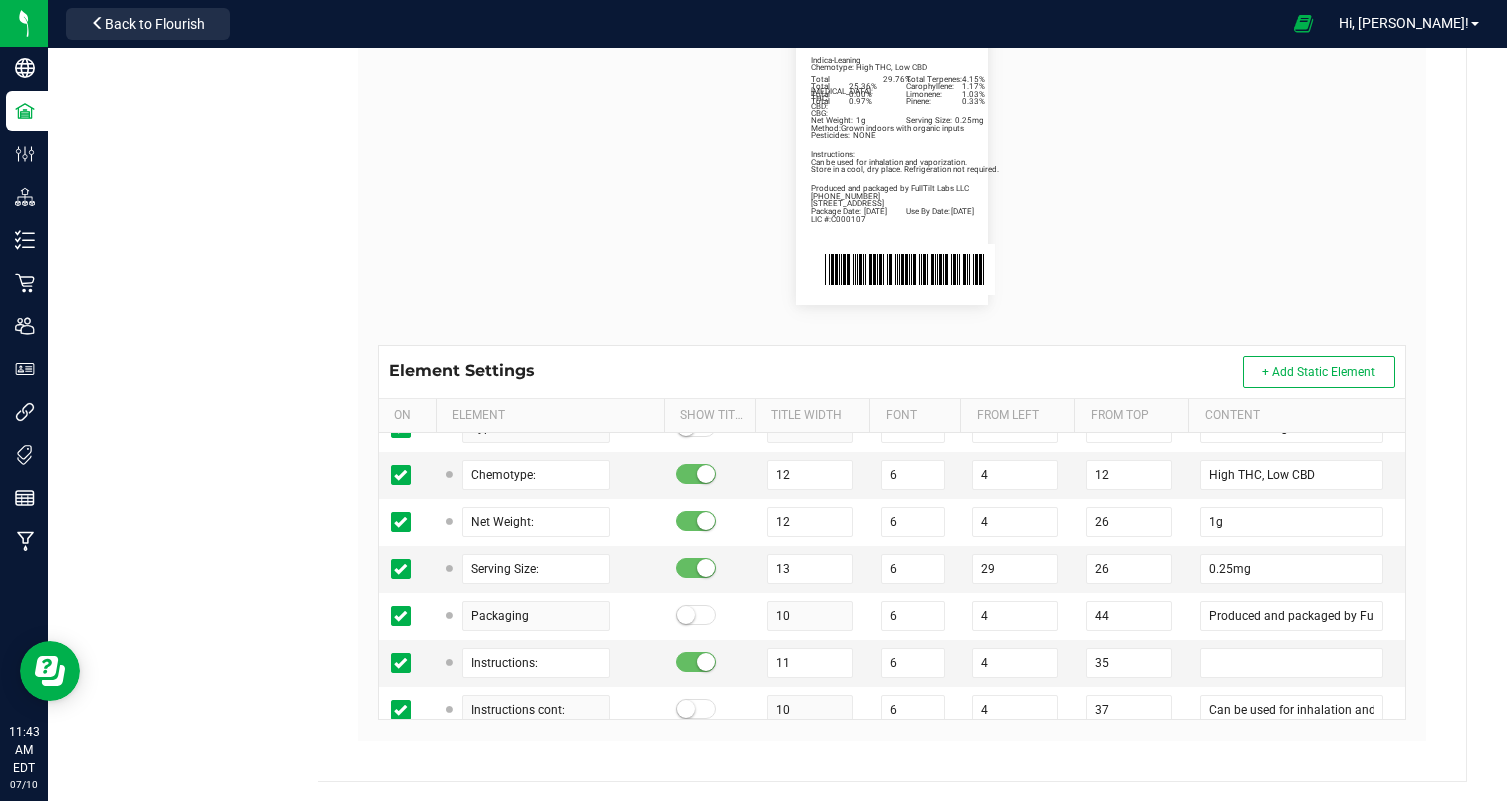 click on "Package Date:   [DATE]   Use By Date:   [DATE]   Carophyllene:   1.17%   Limonene:   1.03%   Pinene:   0.33%   Total [MEDICAL_DATA]:   29.76%   Total Terpenes:   4.15%   Total THC:   25.36%   Total CBD:   0.00%    Total CBG:   0.97%   Jump Man | Single Preroll | 1g   Indica-Leaning   Chemotype:   High THC, Low CBD   Net Weight:   1g   Serving Size:   0.25mg   Produced and packaged by FullTilt Labs LLC   Instructions:      Can be used for inhalation and vaporization.   Method:   Grown indoors with organic inputs   Pesticides:   NONE   [PHONE_NUMBER]   LIC #:C000107      Store in a cool, dry place. Refrigeration not required.   [STREET_ADDRESS]" at bounding box center [892, 161] 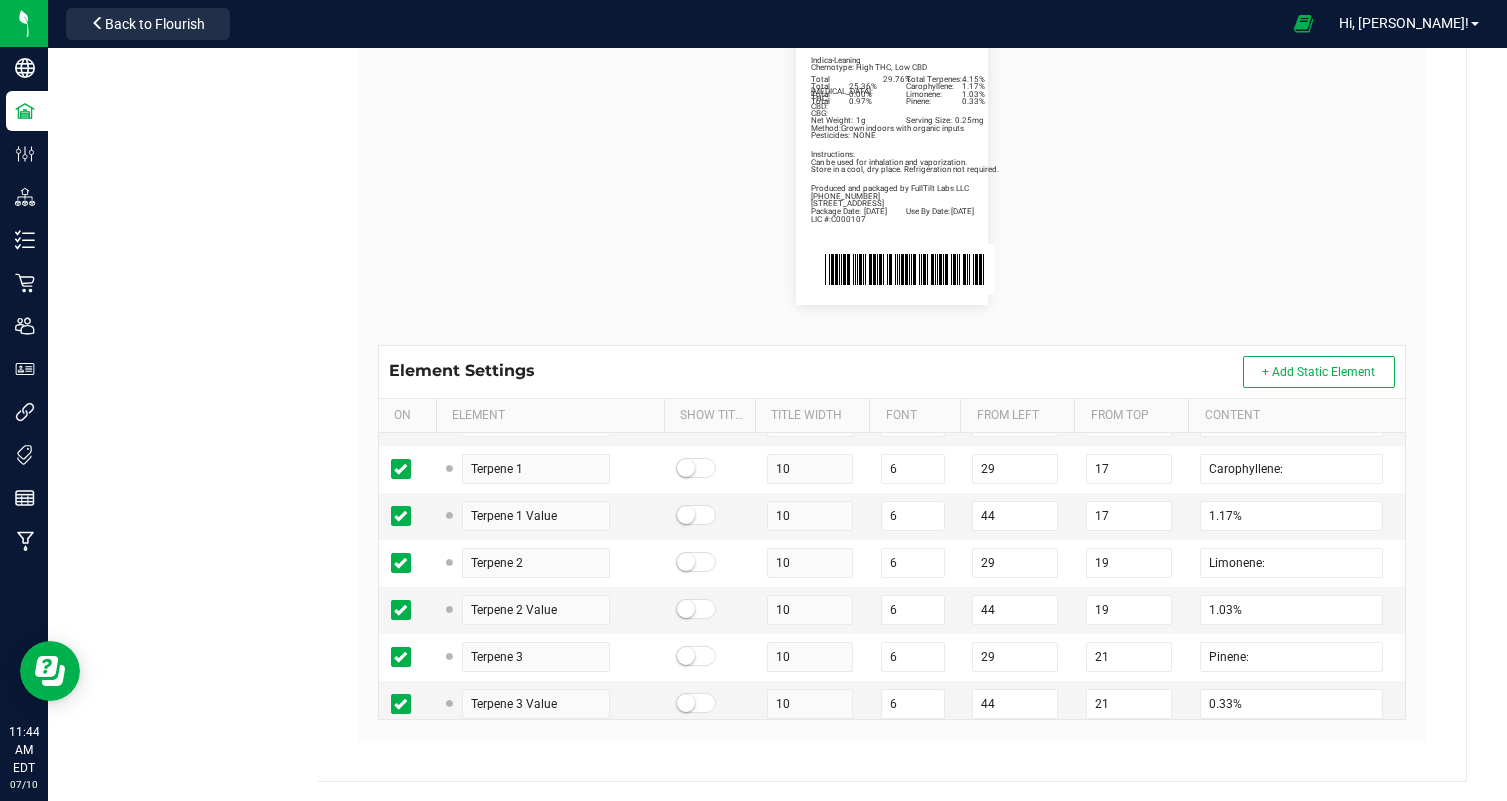 scroll, scrollTop: 102, scrollLeft: 0, axis: vertical 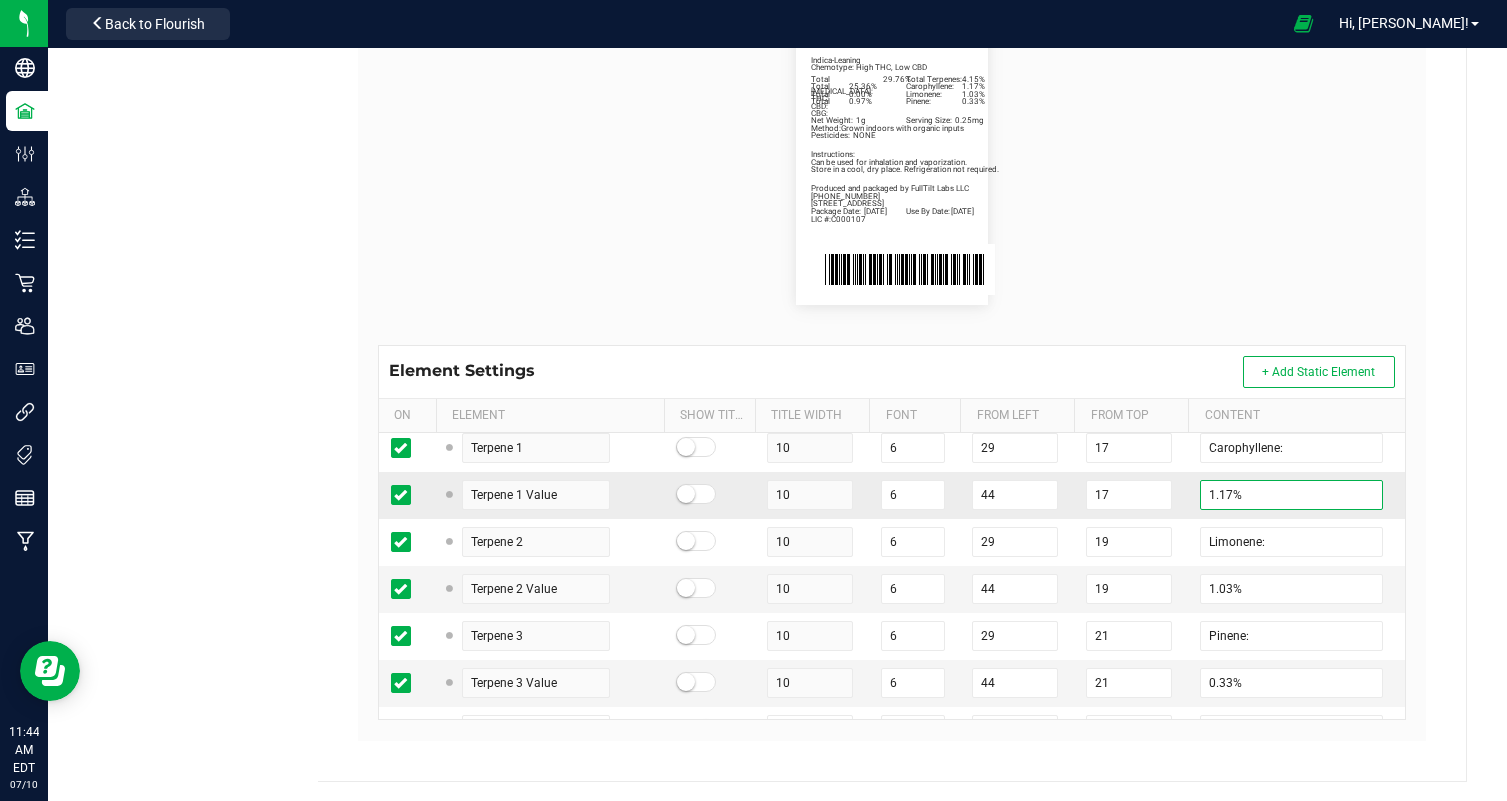 click on "1.17%" at bounding box center [1291, 495] 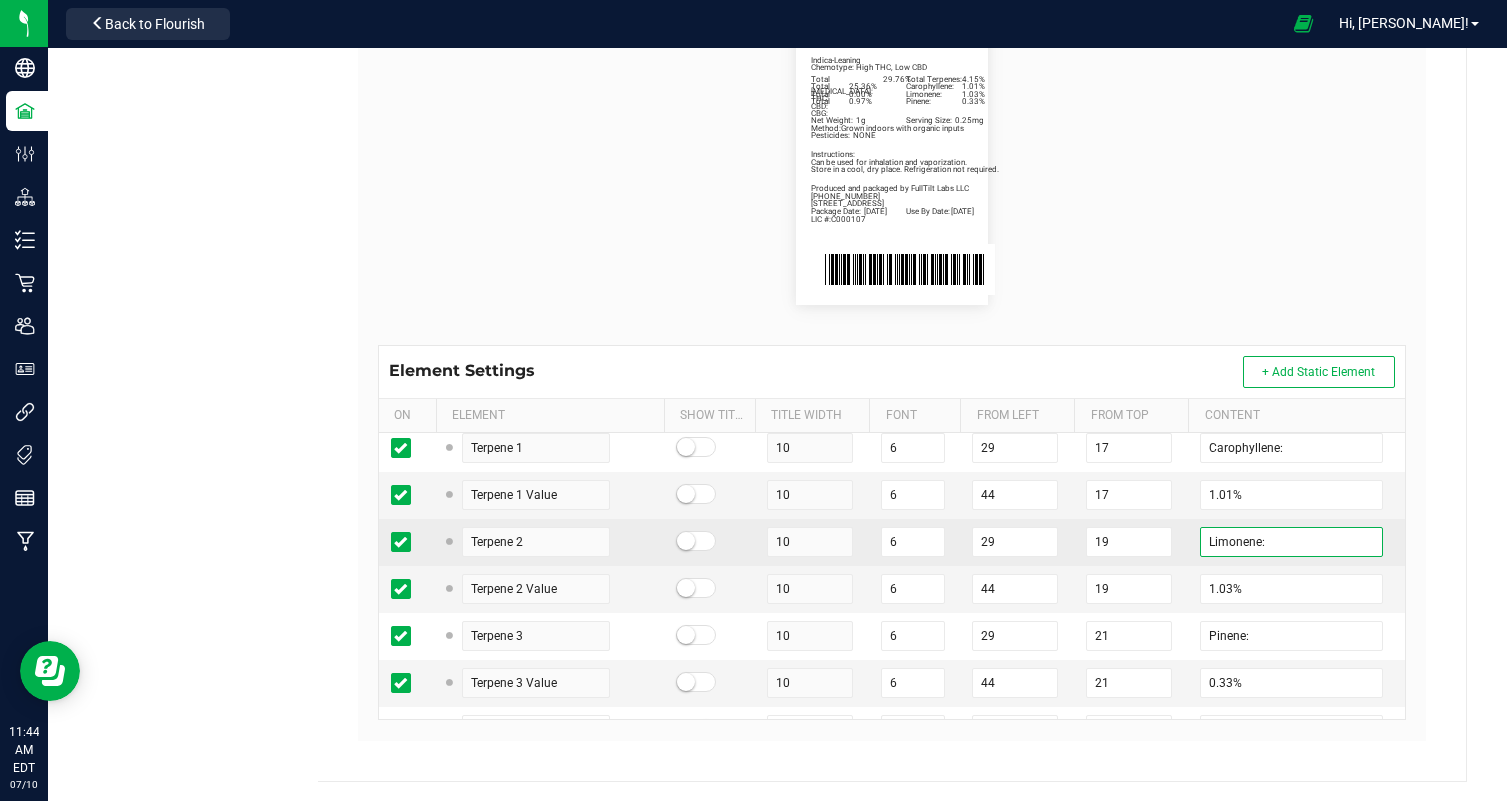 click on "Limonene:" at bounding box center [1291, 542] 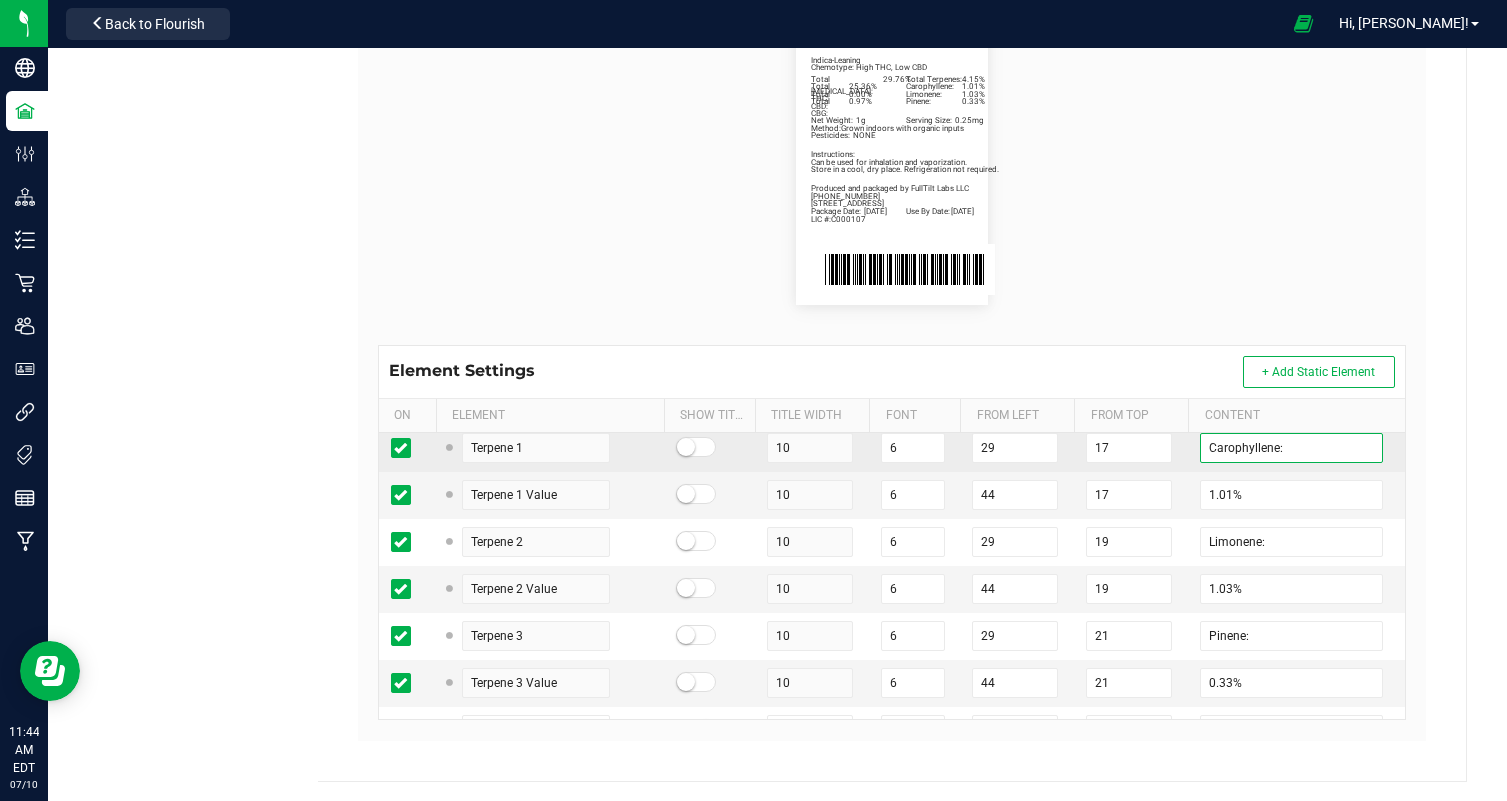 click on "Carophyllene:" at bounding box center (1291, 448) 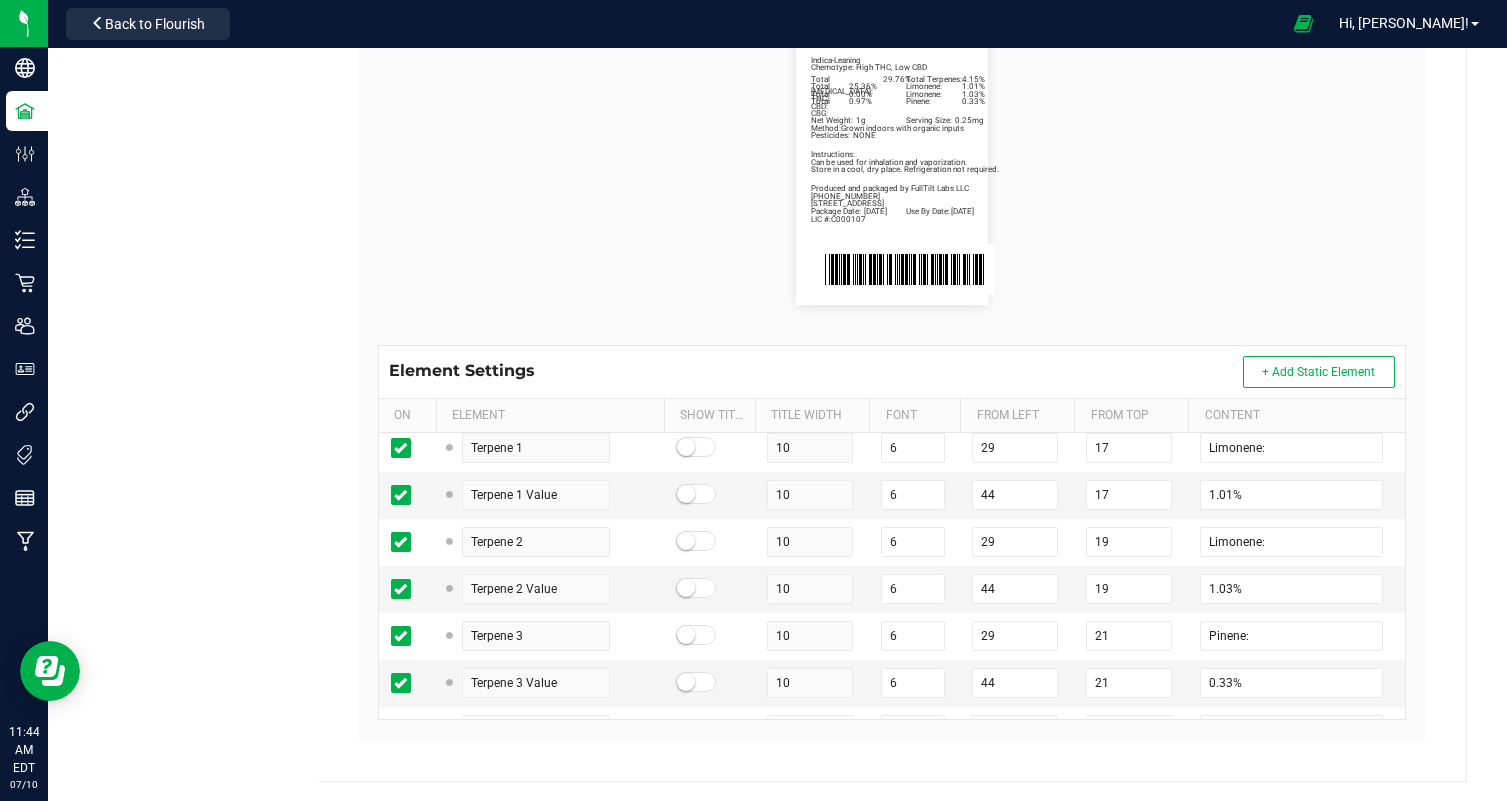 click on "Package Date:   [DATE]   Use By Date:   [DATE]   Limonene:   1.01%   Limonene:   1.03%   Pinene:   0.33%   Total [MEDICAL_DATA]:   29.76%   Total Terpenes:   4.15%   Total THC:   25.36%   Total CBD:   0.00%    Total CBG:   0.97%   Jump Man | Single Preroll | 1g   Indica-Leaning   Chemotype:   High THC, Low CBD   Net Weight:   1g   Serving Size:   0.25mg   Produced and packaged by FullTilt Labs LLC   Instructions:      Can be used for inhalation and vaporization.   Method:   Grown indoors with organic inputs   Pesticides:   NONE   [PHONE_NUMBER]   LIC #:C000107      Store in a cool, dry place. Refrigeration not required.   [STREET_ADDRESS]" at bounding box center (892, 161) 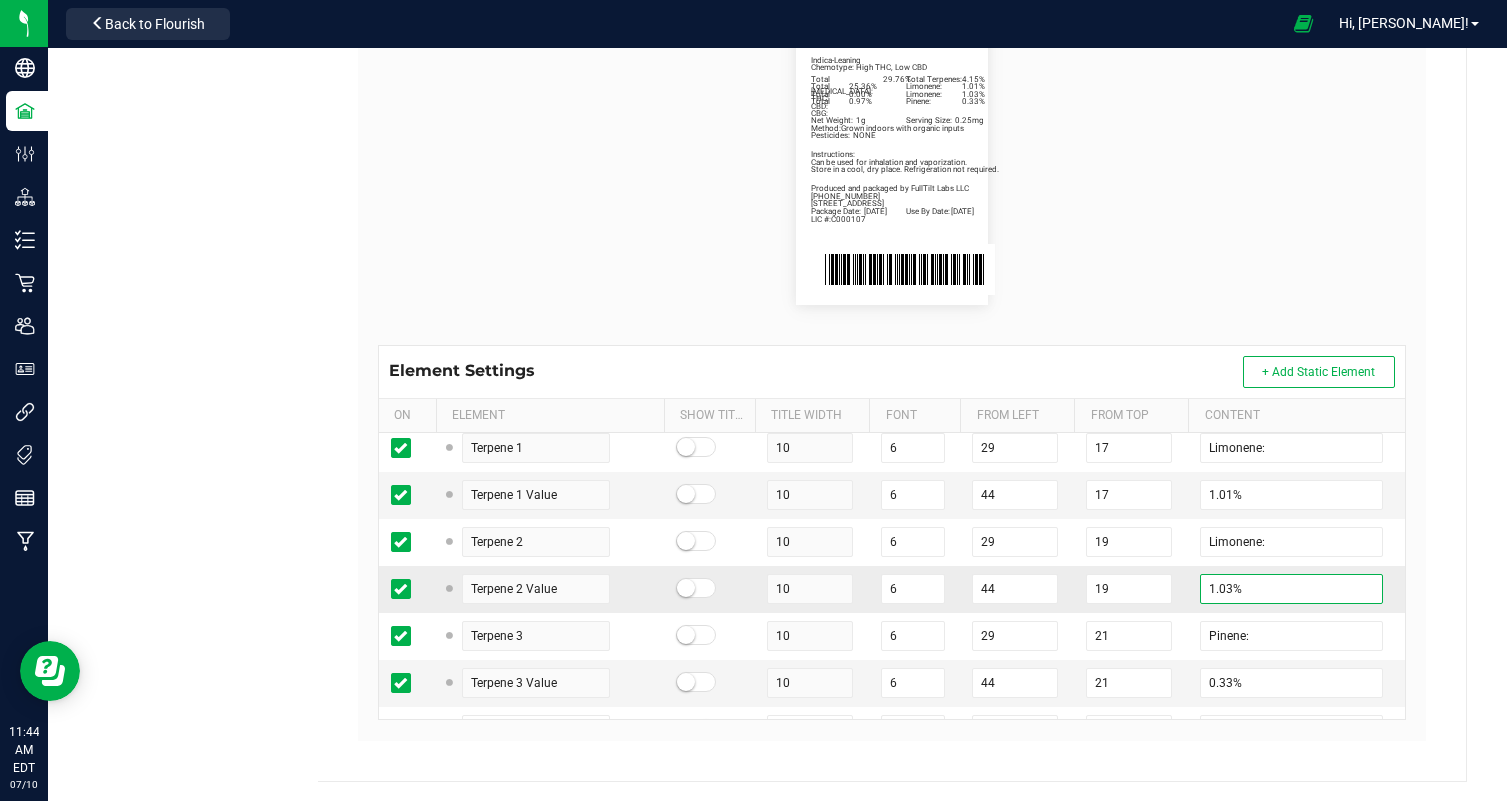 click on "1.03%" at bounding box center [1291, 589] 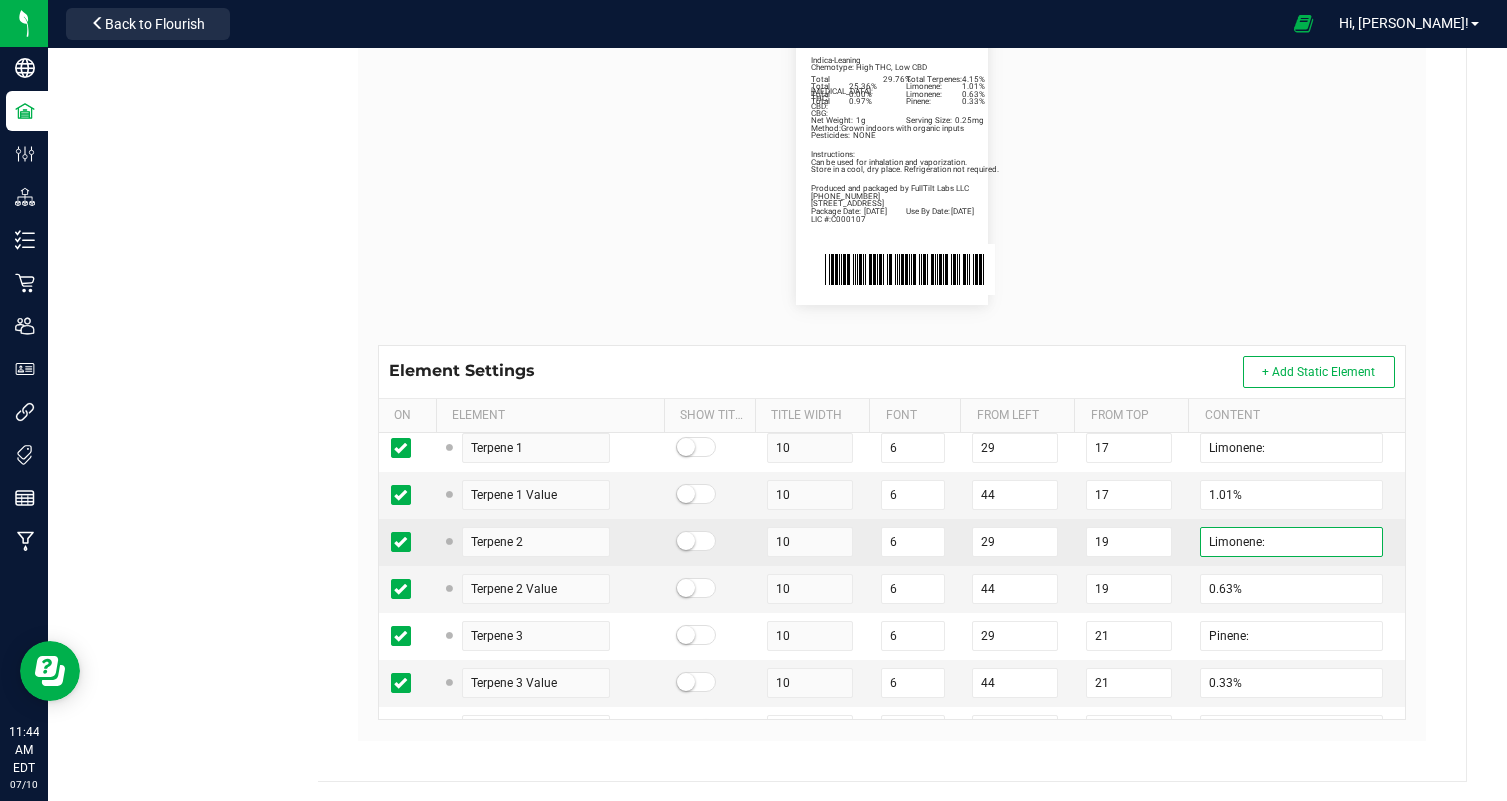 click on "Limonene:" at bounding box center (1291, 542) 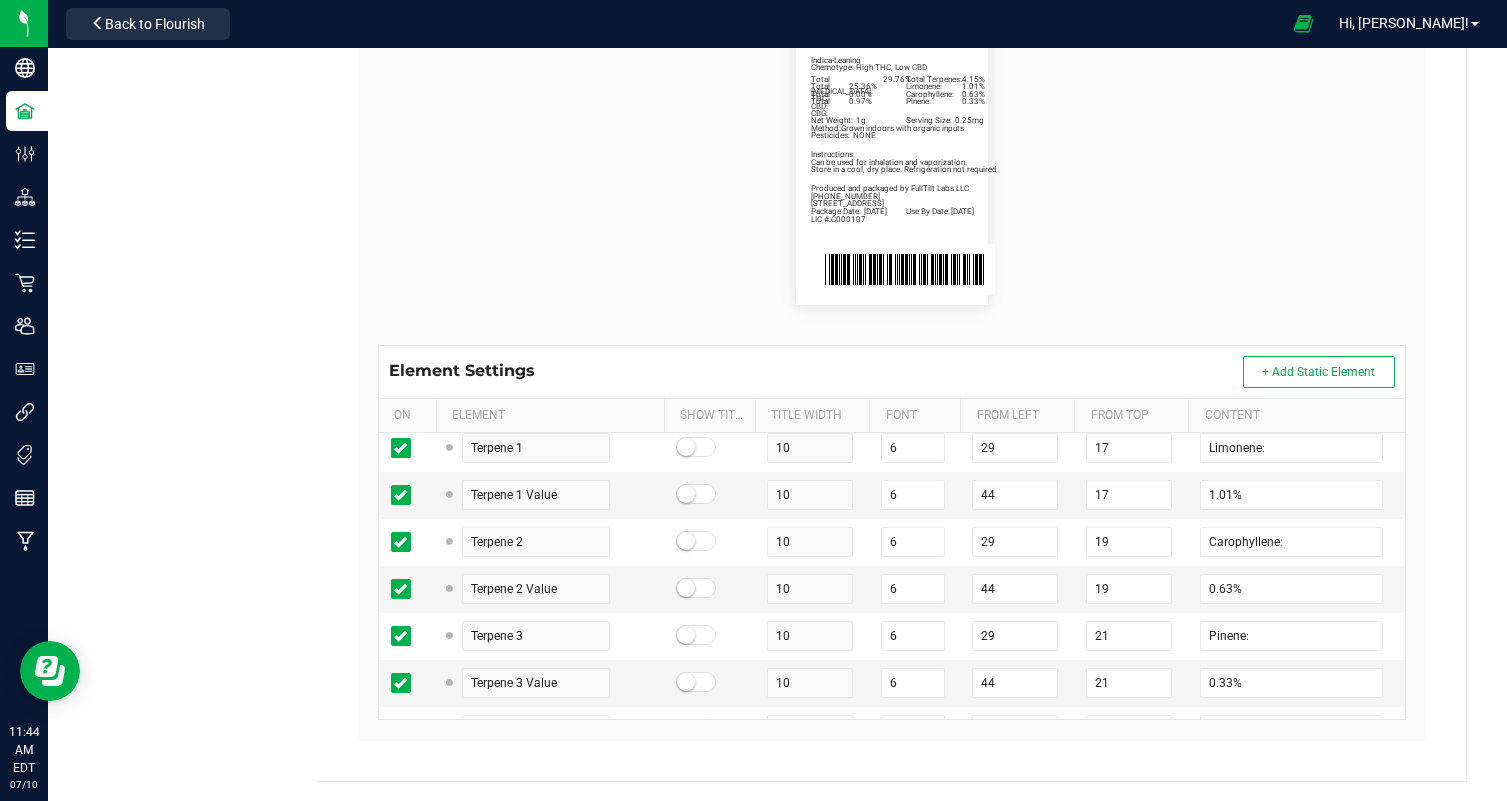 click on "Package Date:   [DATE]   Use By Date:   [DATE]   Limonene:   1.01%   Carophyllene:   0.63%   Pinene:   0.33%   Total [MEDICAL_DATA]:   29.76%   Total Terpenes:   4.15%   Total THC:   25.36%   Total CBD:   0.00%    Total CBG:   0.97%   Jump Man | Single Preroll | 1g   Indica-Leaning   Chemotype:   High THC, Low CBD   Net Weight:   1g   Serving Size:   0.25mg   Produced and packaged by FullTilt Labs LLC   Instructions:      Can be used for inhalation and vaporization.   Method:   Grown indoors with organic inputs   Pesticides:   NONE   [PHONE_NUMBER]   LIC #:C000107      Store in a cool, dry place. Refrigeration not required.   [STREET_ADDRESS]" at bounding box center (892, 161) 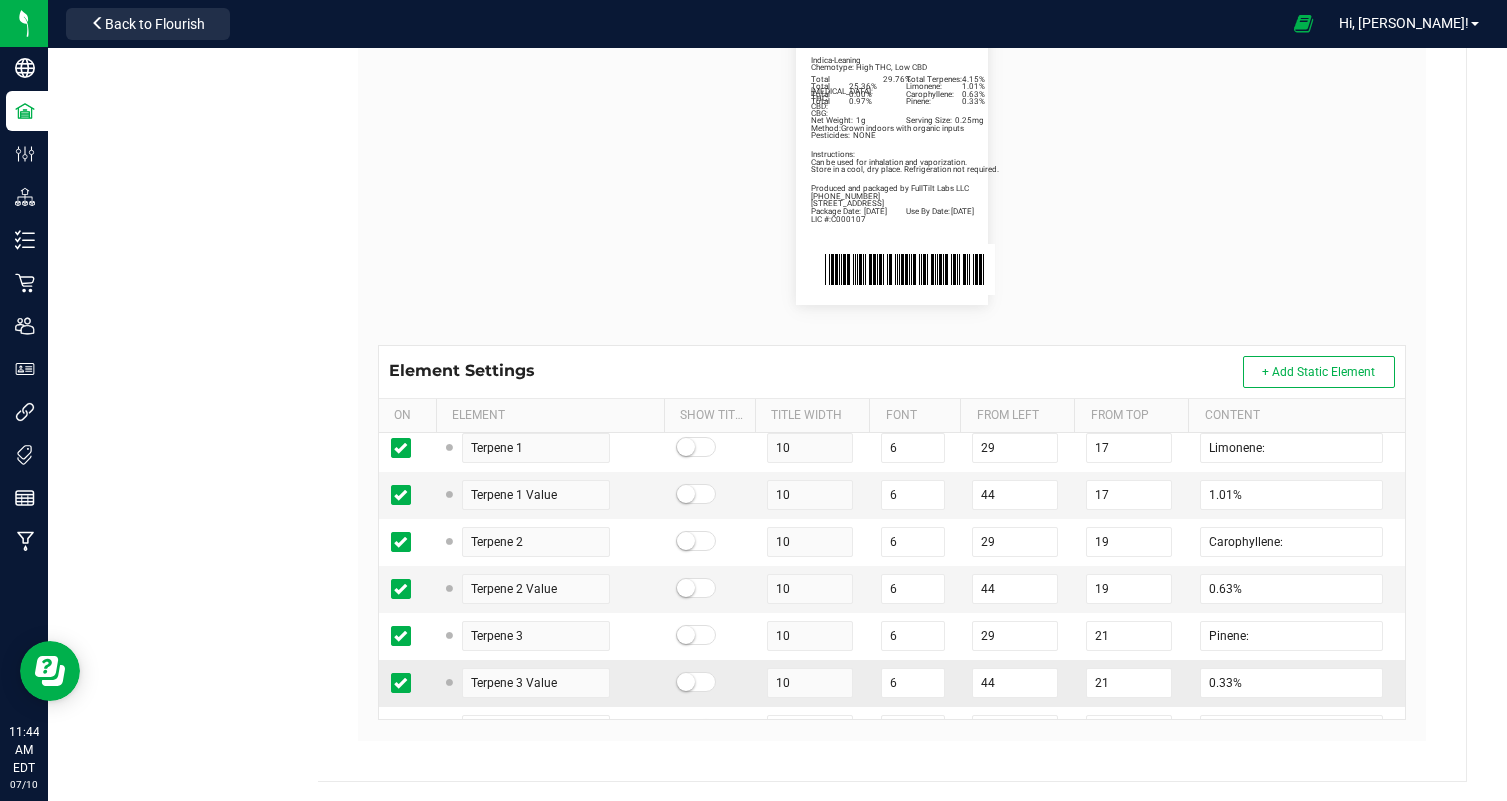 click on "0.33%" at bounding box center (1296, 683) 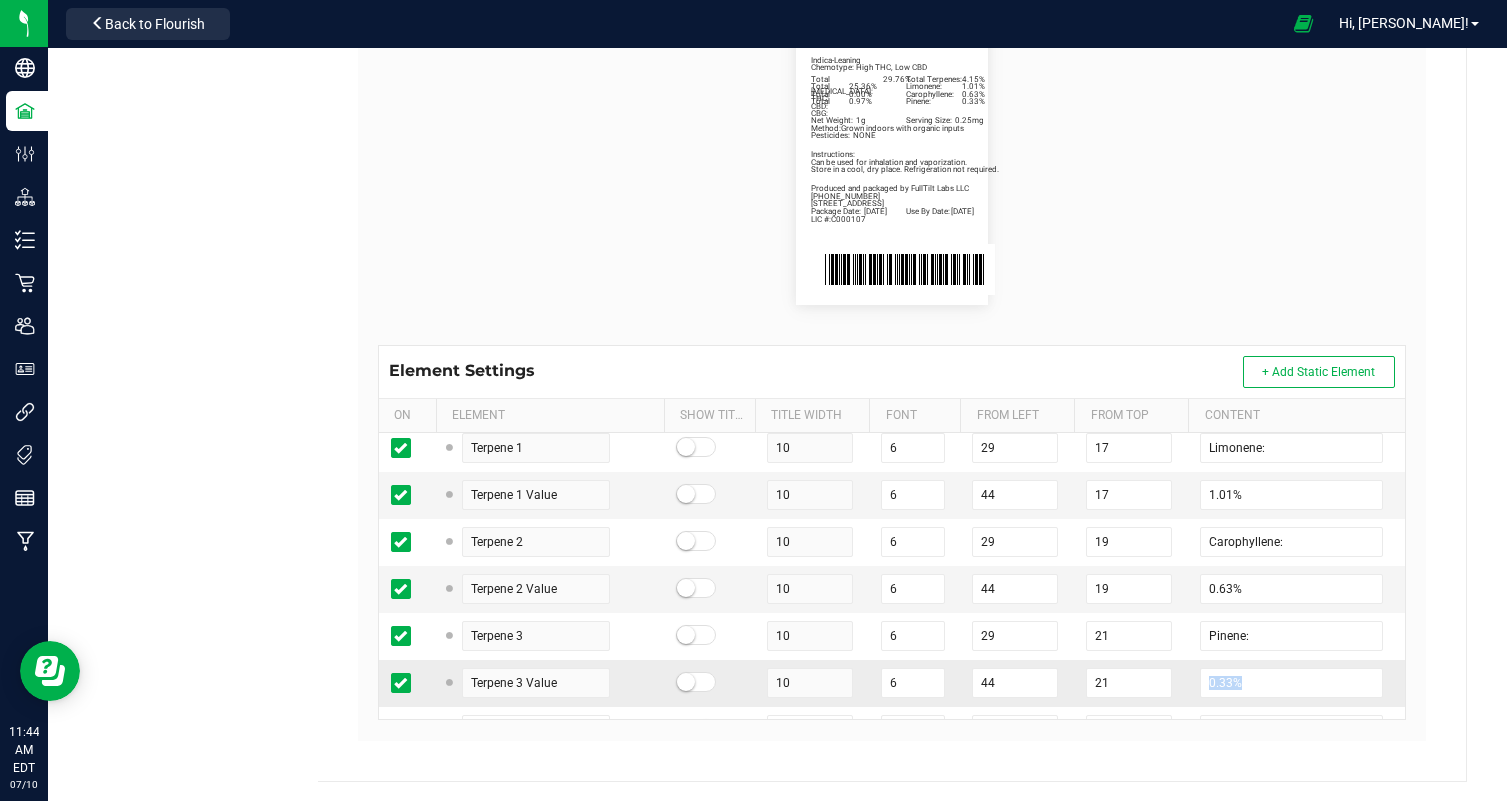 click on "0.33%" at bounding box center (1296, 683) 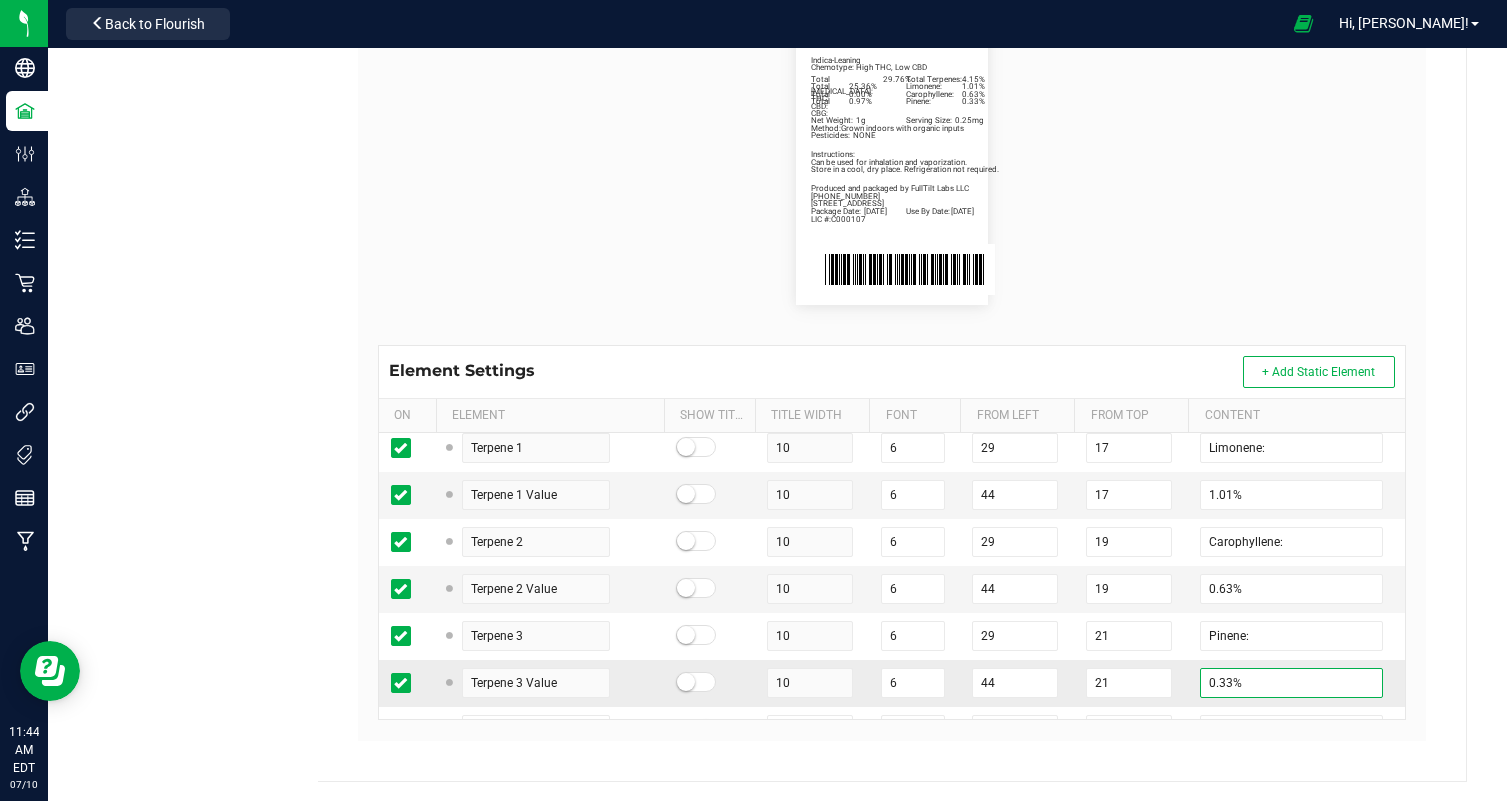 click on "0.33%" at bounding box center [1291, 683] 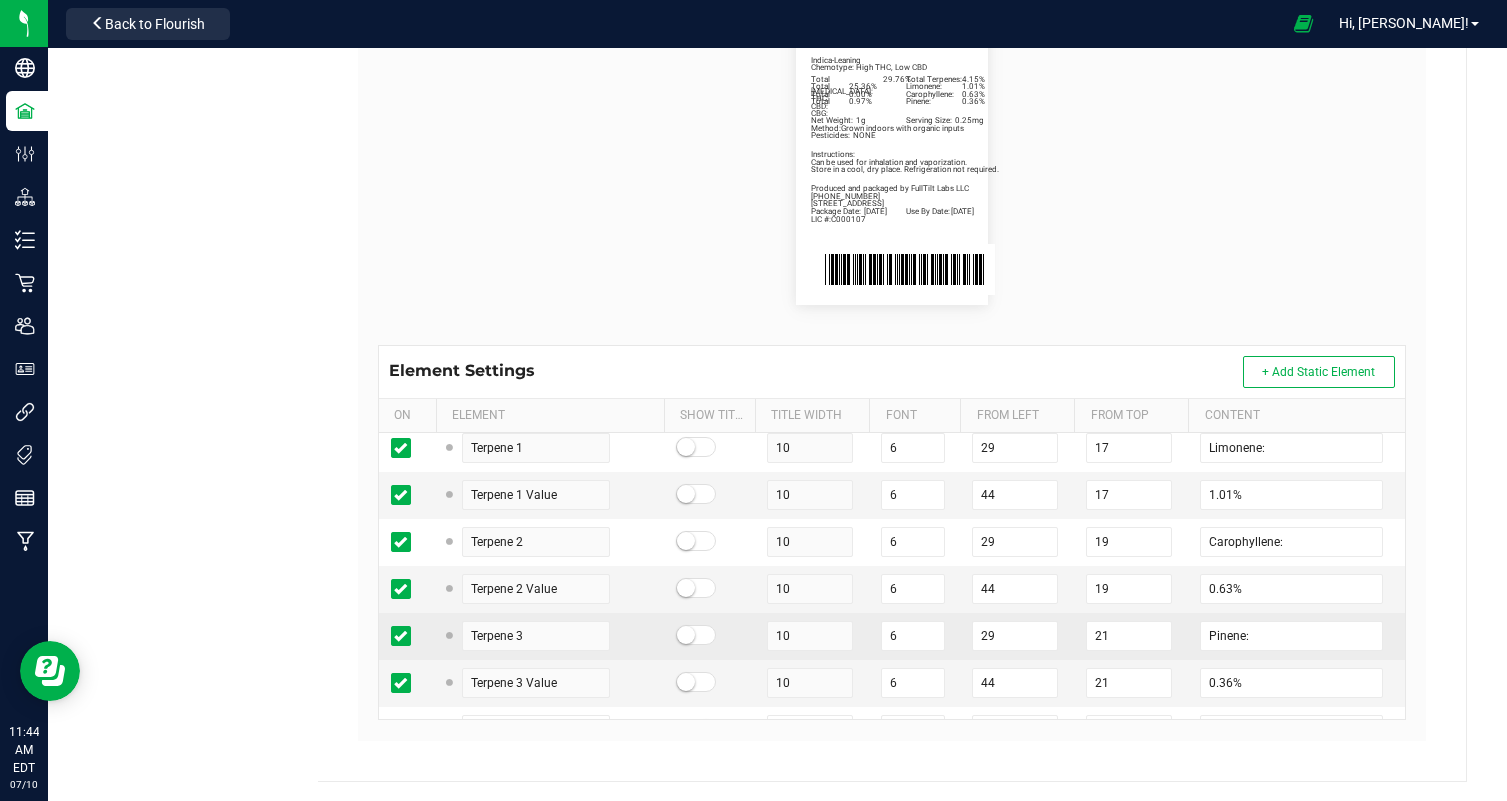 click on "Pinene:" at bounding box center (1296, 636) 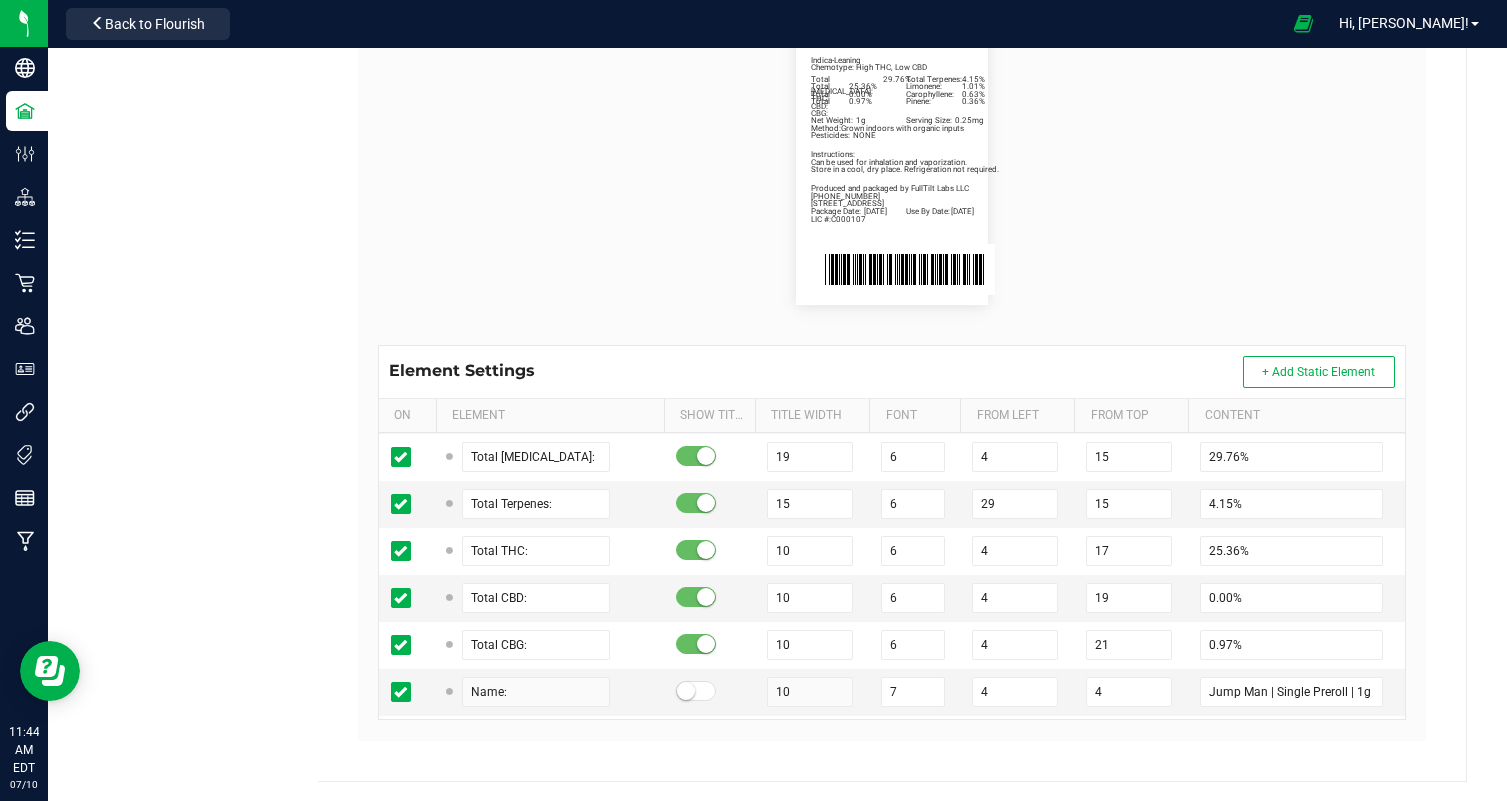 scroll, scrollTop: 383, scrollLeft: 0, axis: vertical 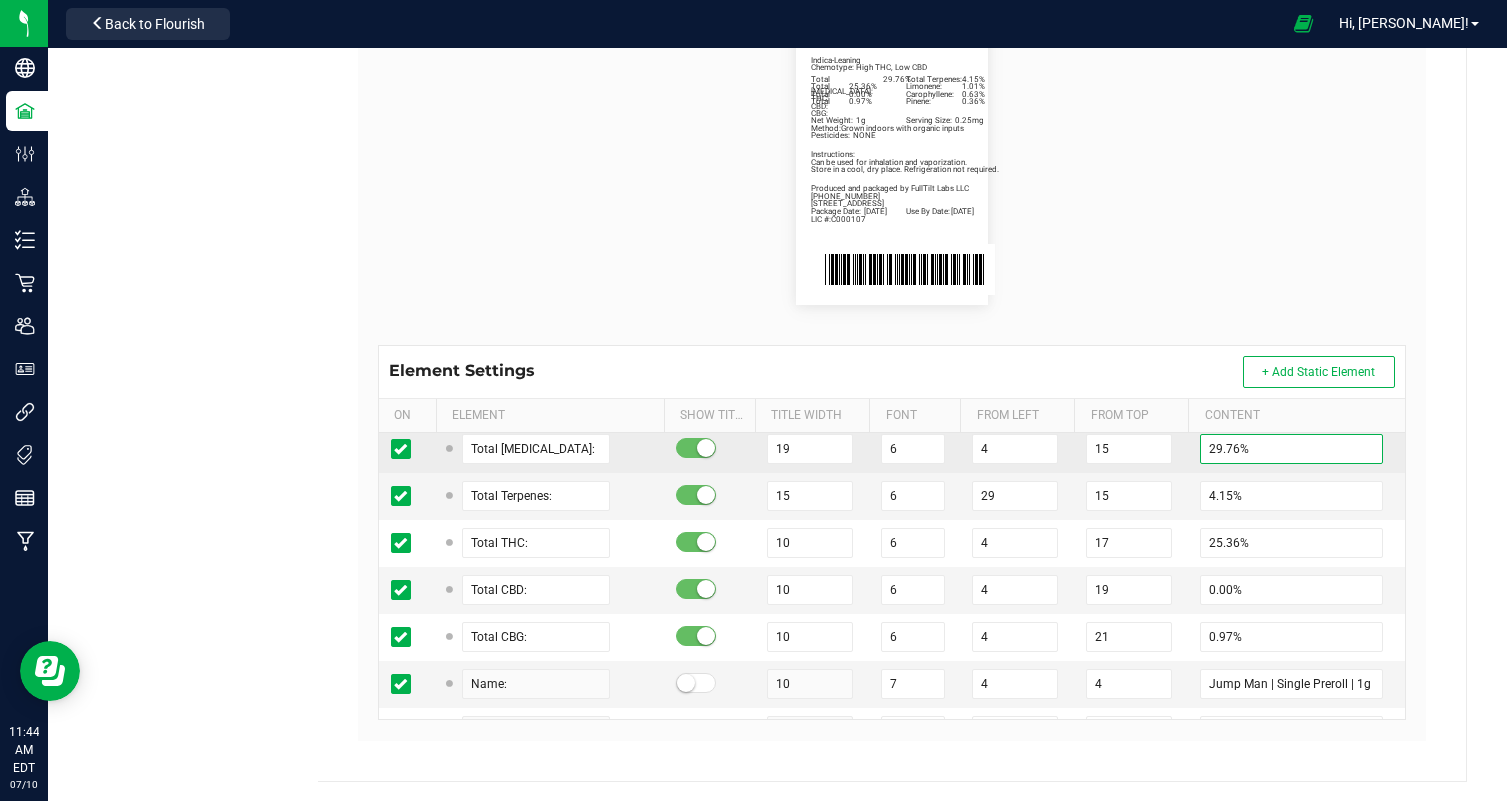 click on "29.76%" at bounding box center [1291, 449] 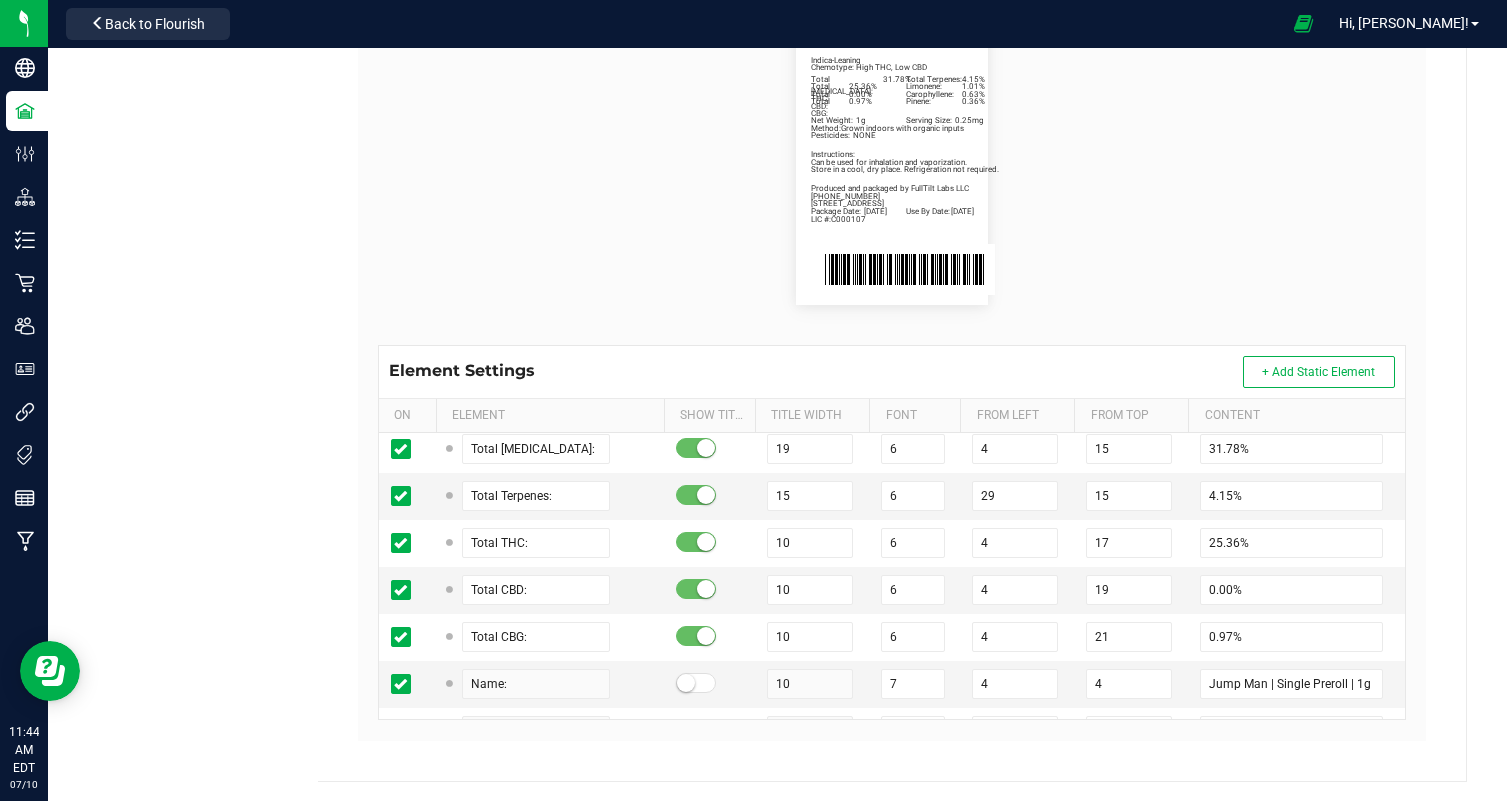 click on "Package Date:   [DATE]   Use By Date:   [DATE]   Limonene:   1.01%   Carophyllene:   0.63%   Pinene:   0.36%   Total [MEDICAL_DATA]:   31.78%   Total Terpenes:   4.15%   Total THC:   25.36%   Total CBD:   0.00%    Total CBG:   0.97%   Jump Man | Single Preroll | 1g   Indica-Leaning   Chemotype:   High THC, Low CBD   Net Weight:   1g   Serving Size:   0.25mg   Produced and packaged by FullTilt Labs LLC   Instructions:      Can be used for inhalation and vaporization.   Method:   Grown indoors with organic inputs   Pesticides:   NONE   [PHONE_NUMBER]   LIC #:C000107      Store in a cool, dry place. Refrigeration not required.   [STREET_ADDRESS]" at bounding box center [892, 161] 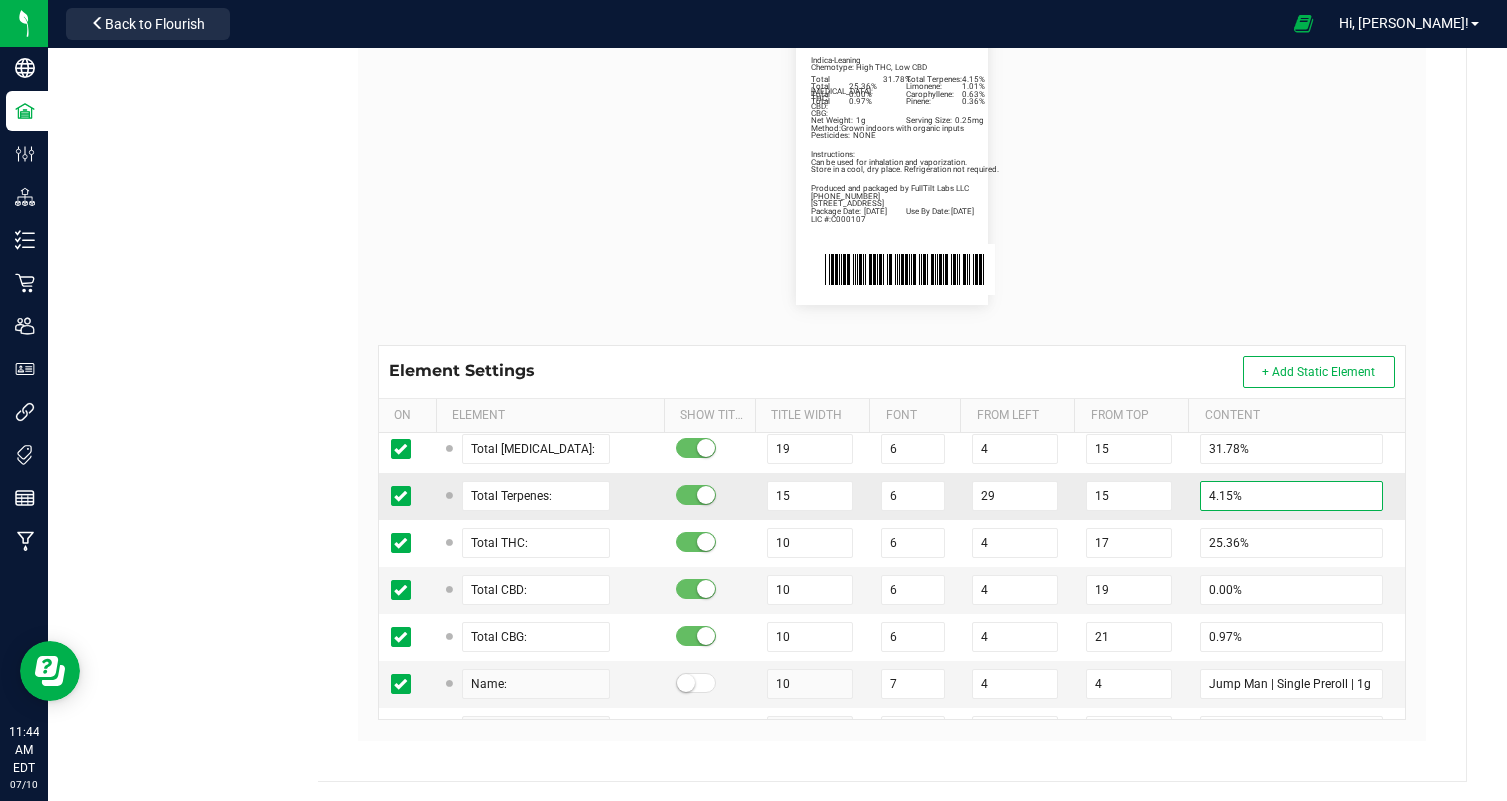 click on "4.15%" at bounding box center [1291, 496] 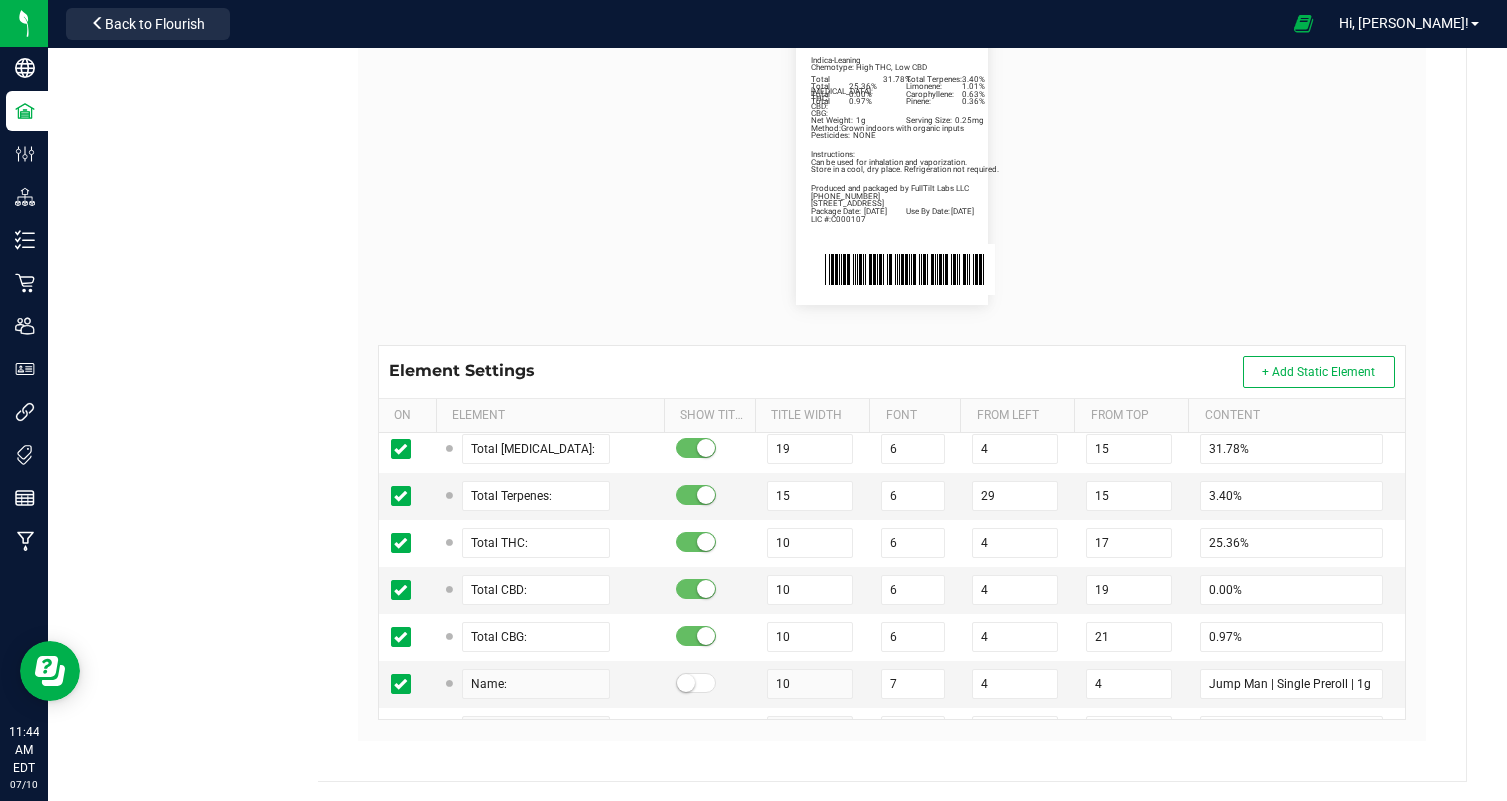 click on "Package Date:   [DATE]   Use By Date:   [DATE]   Limonene:   1.01%   Carophyllene:   0.63%   Pinene:   0.36%   Total [MEDICAL_DATA]:   31.78%   Total Terpenes:   3.40%   Total THC:   25.36%   Total CBD:   0.00%    Total CBG:   0.97%   Jump Man | Single Preroll | 1g   Indica-Leaning   Chemotype:   High THC, Low CBD   Net Weight:   1g   Serving Size:   0.25mg   Produced and packaged by FullTilt Labs LLC   Instructions:      Can be used for inhalation and vaporization.   Method:   Grown indoors with organic inputs   Pesticides:   NONE   [PHONE_NUMBER]   LIC #:C000107      Store in a cool, dry place. Refrigeration not required.   [STREET_ADDRESS]" at bounding box center [892, 161] 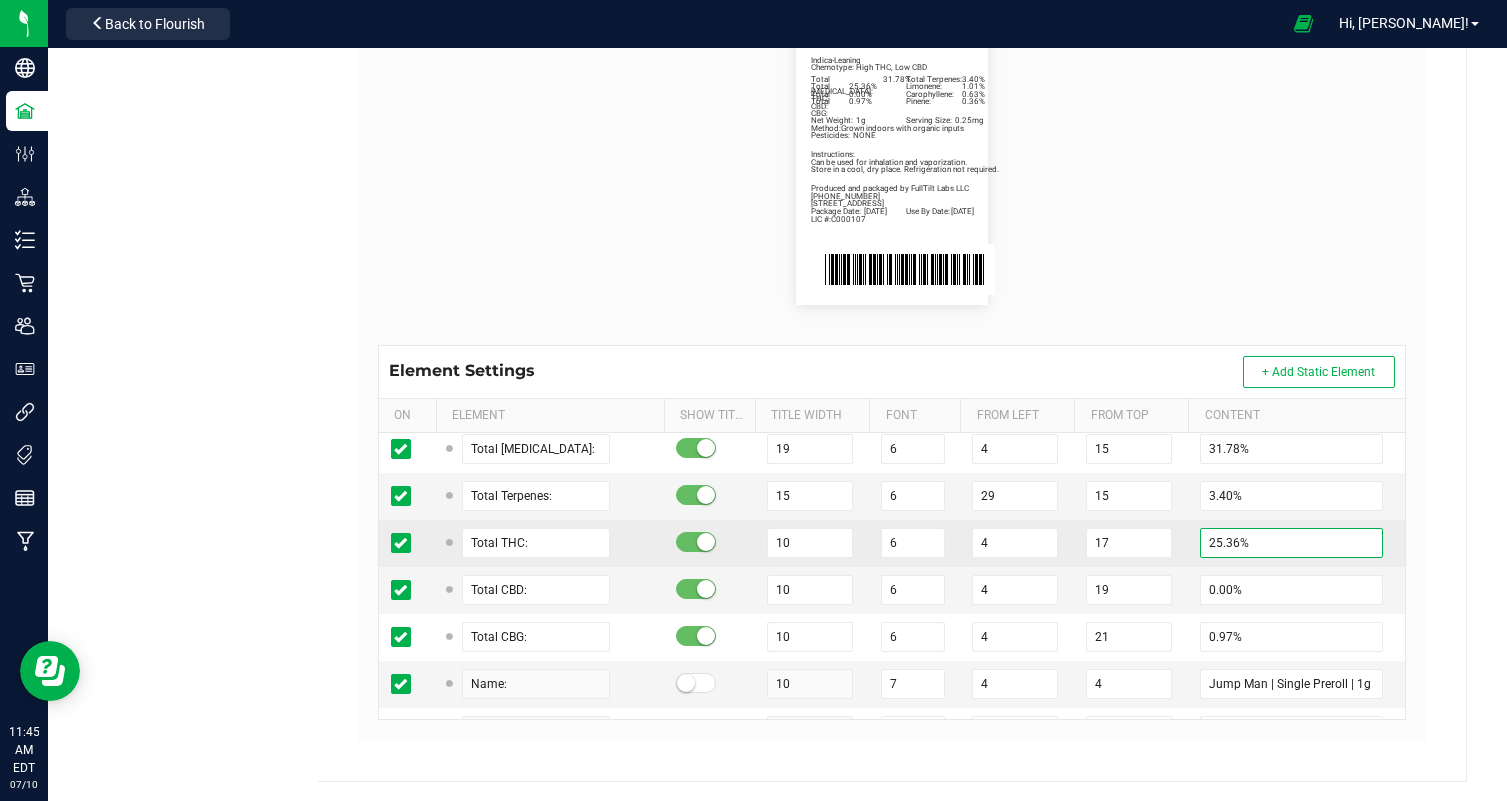click on "25.36%" at bounding box center [1291, 543] 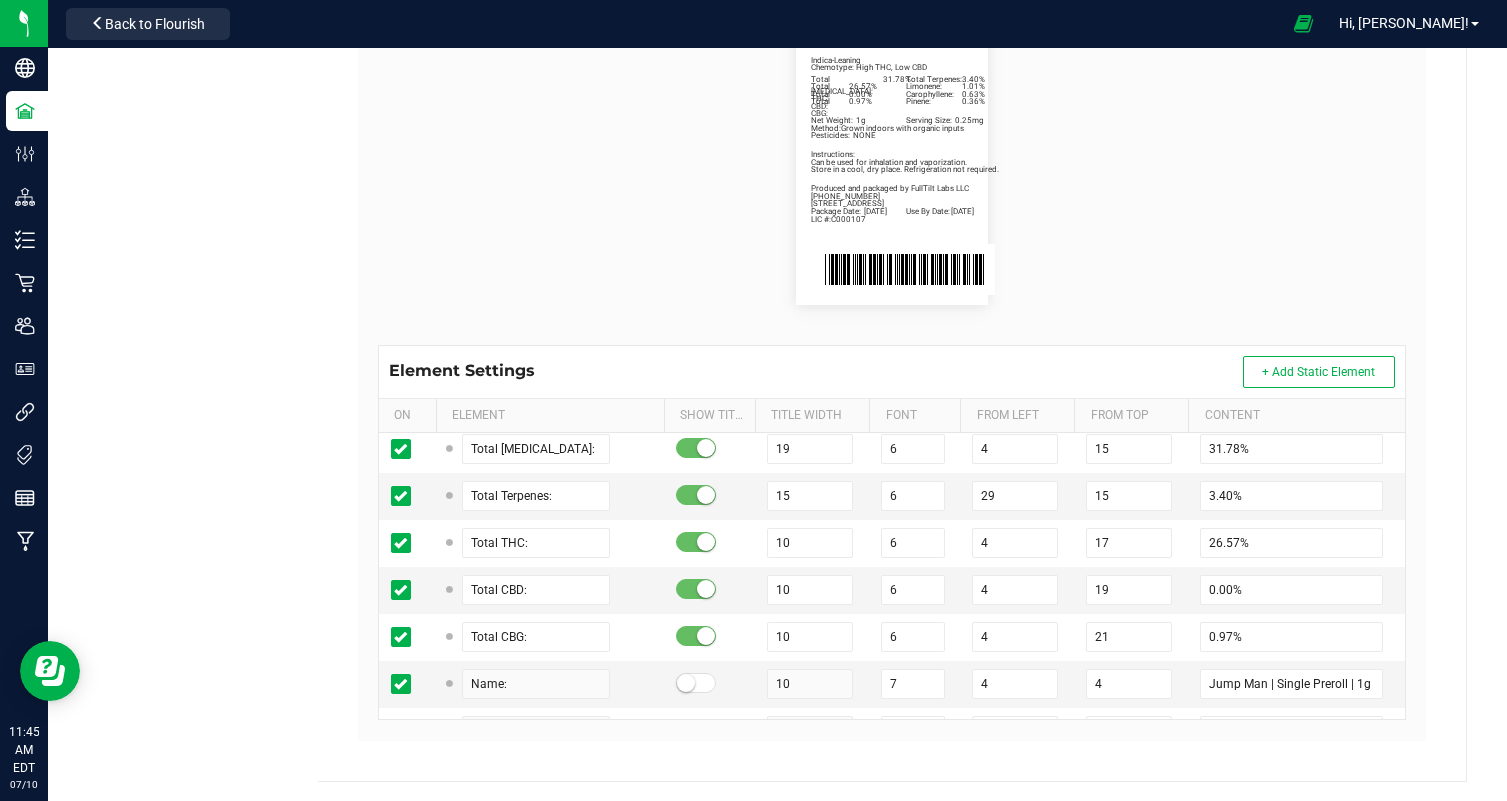click on "Package Date:   [DATE]   Use By Date:   [DATE]   Limonene:   1.01%   Carophyllene:   0.63%   Pinene:   0.36%   Total [MEDICAL_DATA]:   31.78%   Total Terpenes:   3.40%   Total THC:   26.57%   Total CBD:   0.00%    Total CBG:   0.97%   Jump Man | Single Preroll | 1g   Indica-Leaning   Chemotype:   High THC, Low CBD   Net Weight:   1g   Serving Size:   0.25mg   Produced and packaged by FullTilt Labs LLC   Instructions:      Can be used for inhalation and vaporization.   Method:   Grown indoors with organic inputs   Pesticides:   NONE   [PHONE_NUMBER]   LIC #:C000107      Store in a cool, dry place. Refrigeration not required.   [STREET_ADDRESS]" at bounding box center [892, 161] 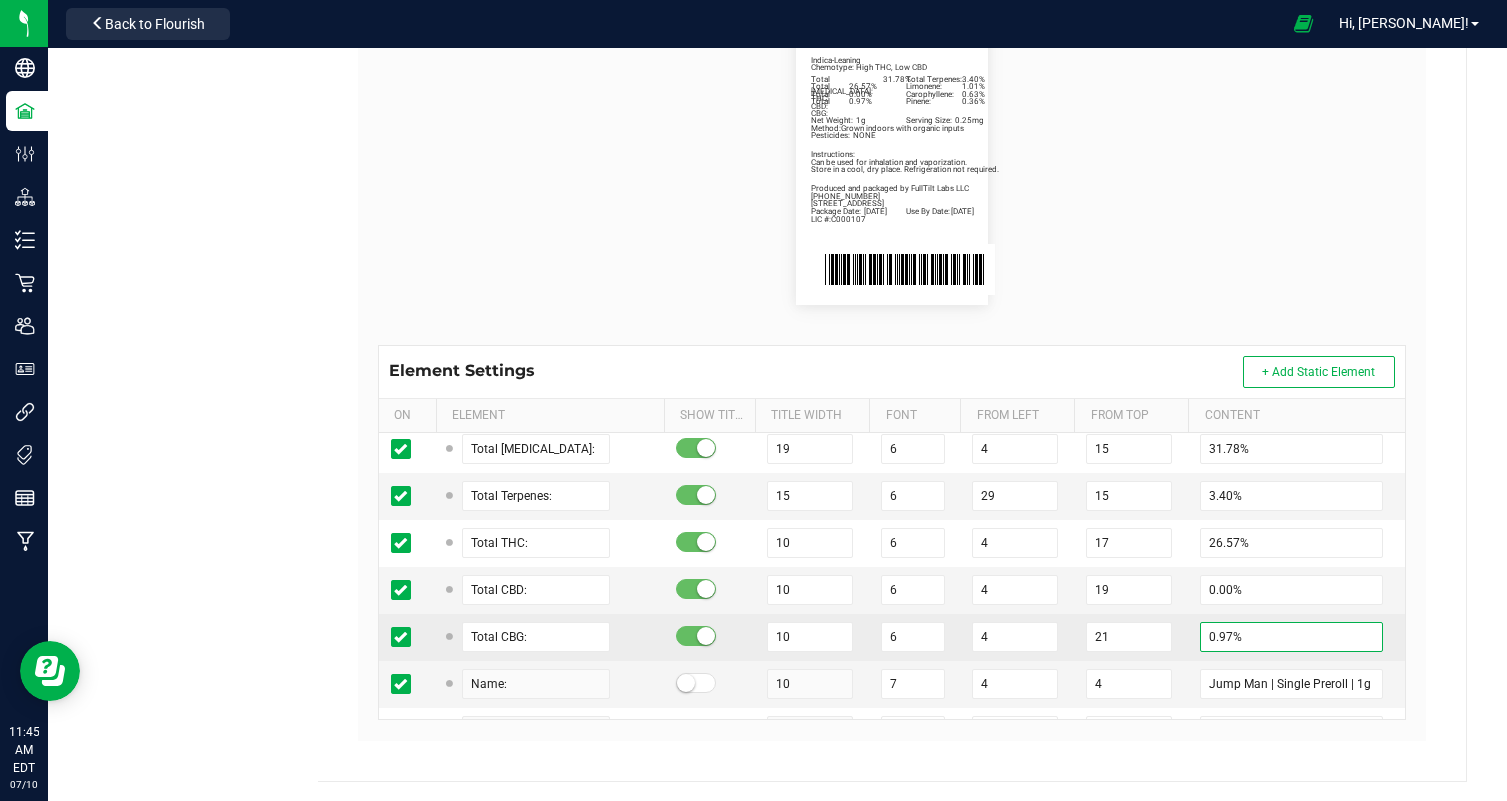click on "0.97%" at bounding box center [1291, 637] 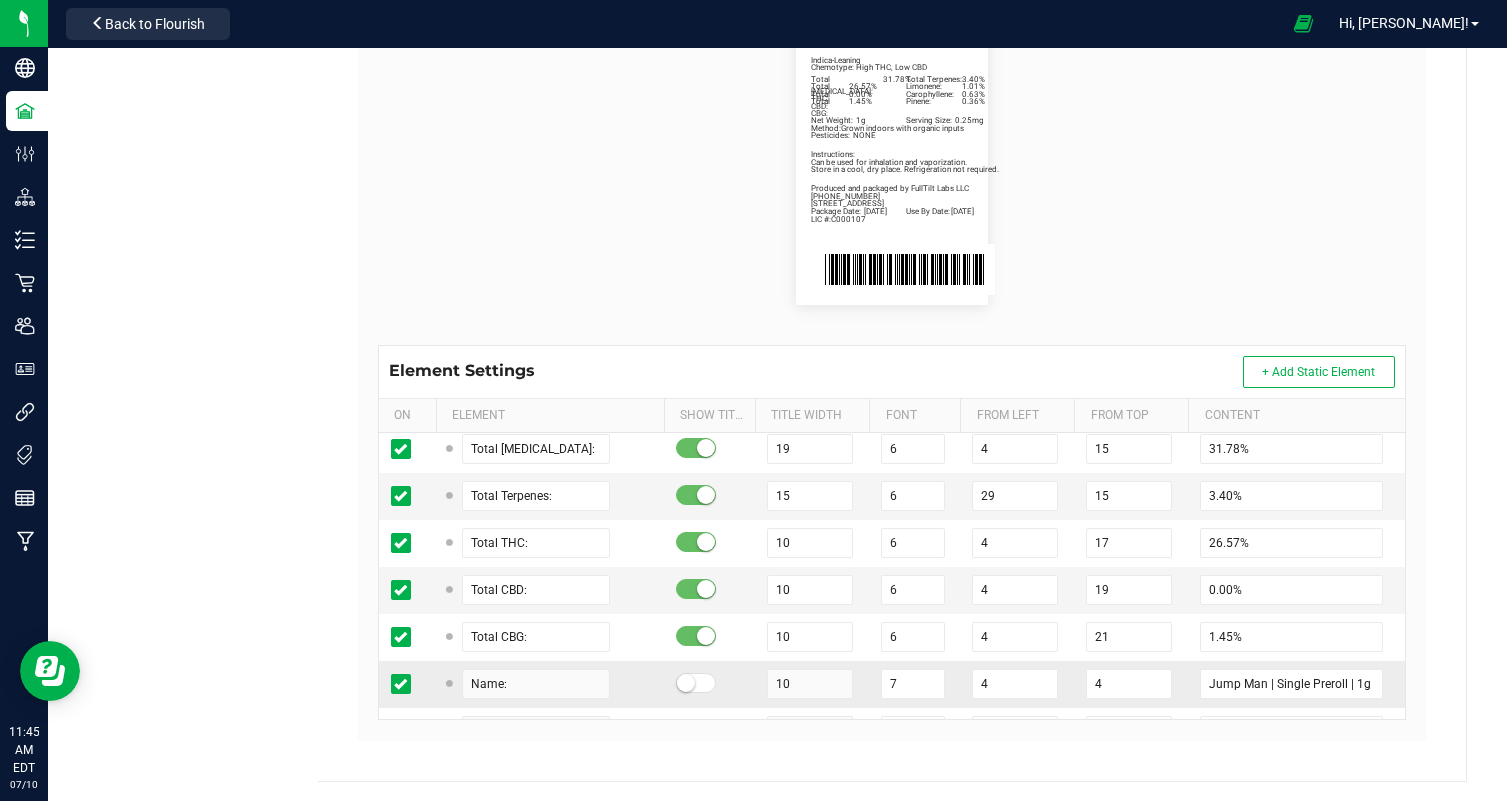 click on "4" at bounding box center (1131, 684) 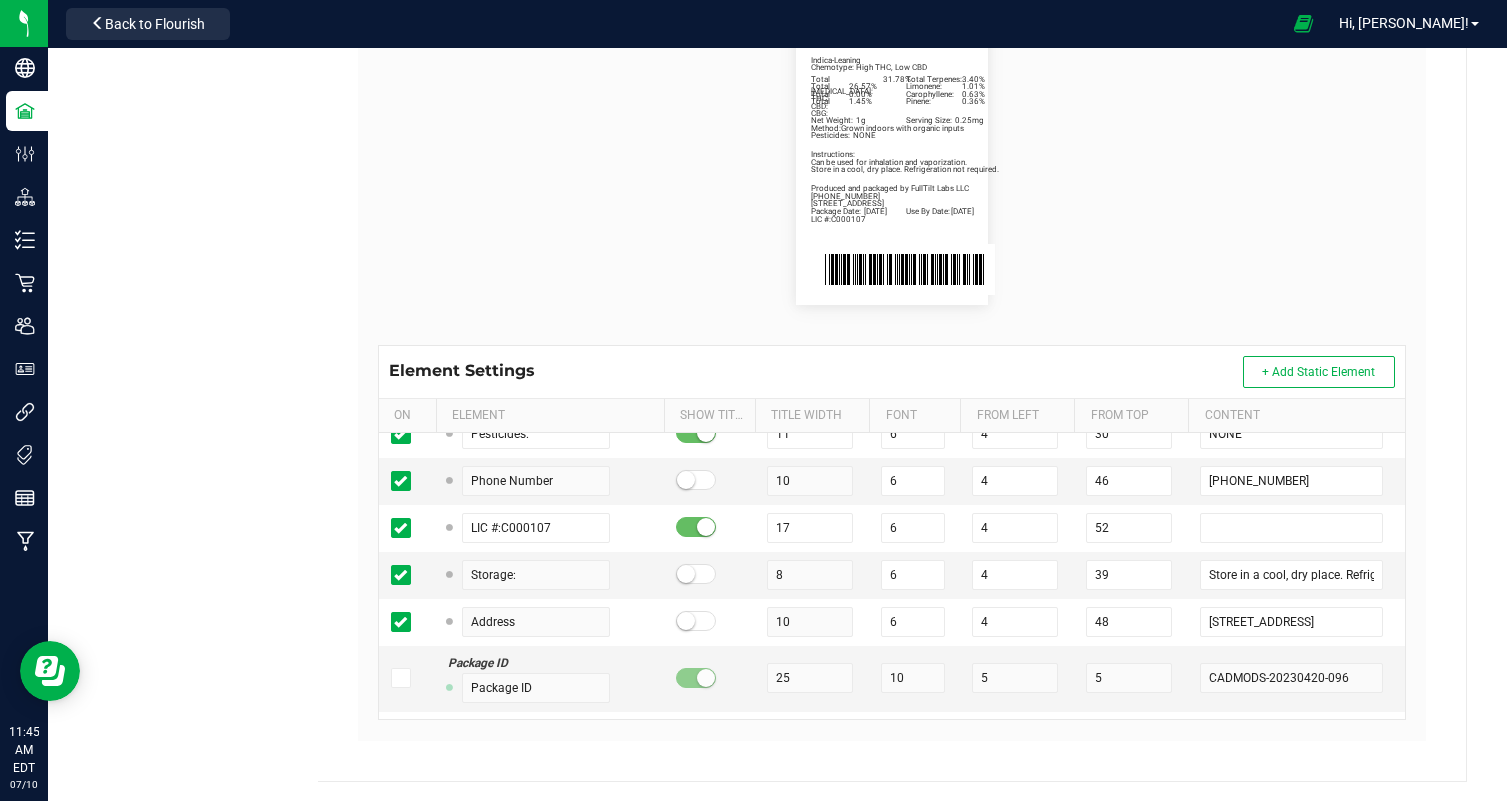 scroll, scrollTop: 1063, scrollLeft: 0, axis: vertical 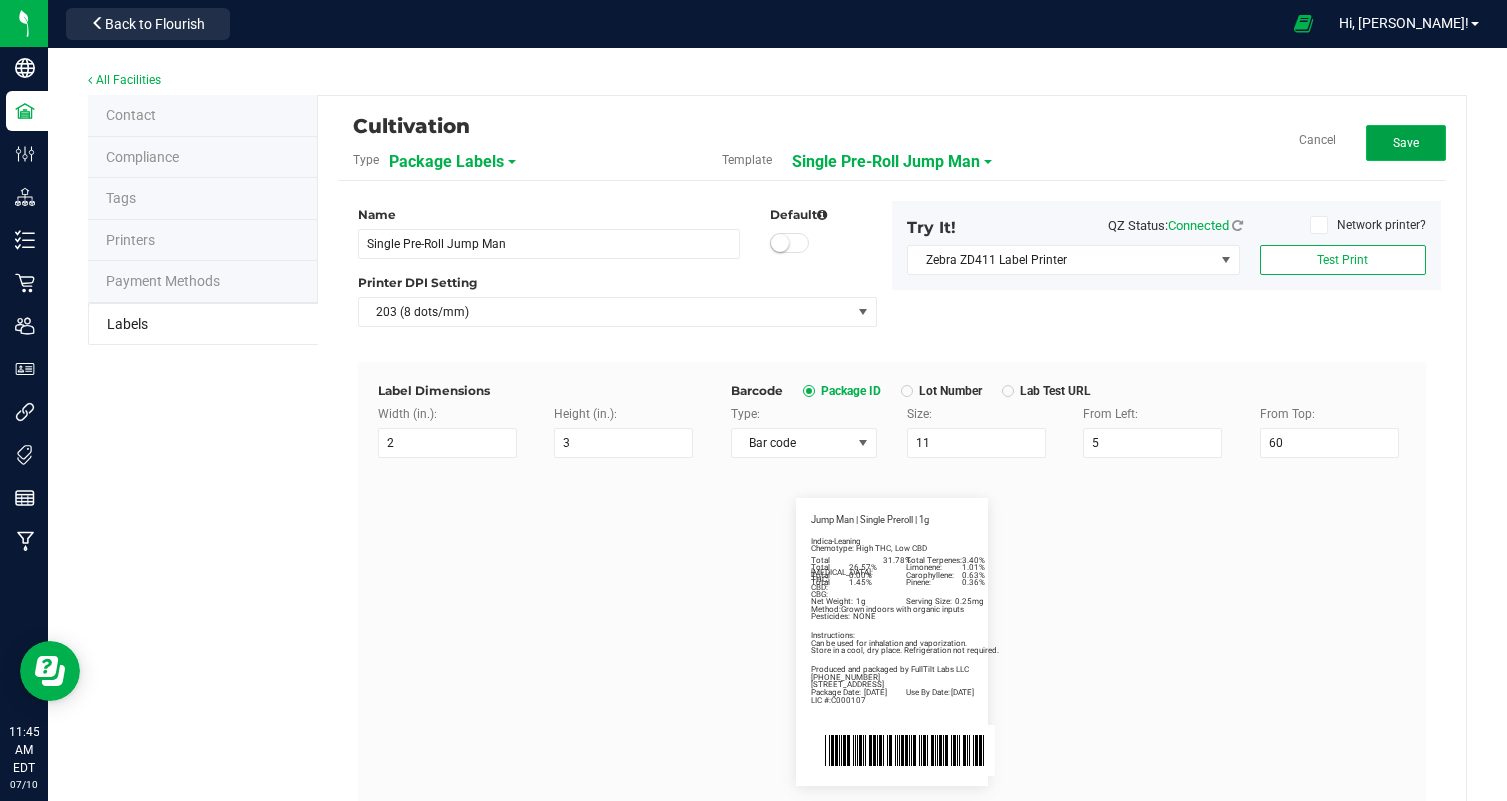 click on "Save" at bounding box center [1406, 143] 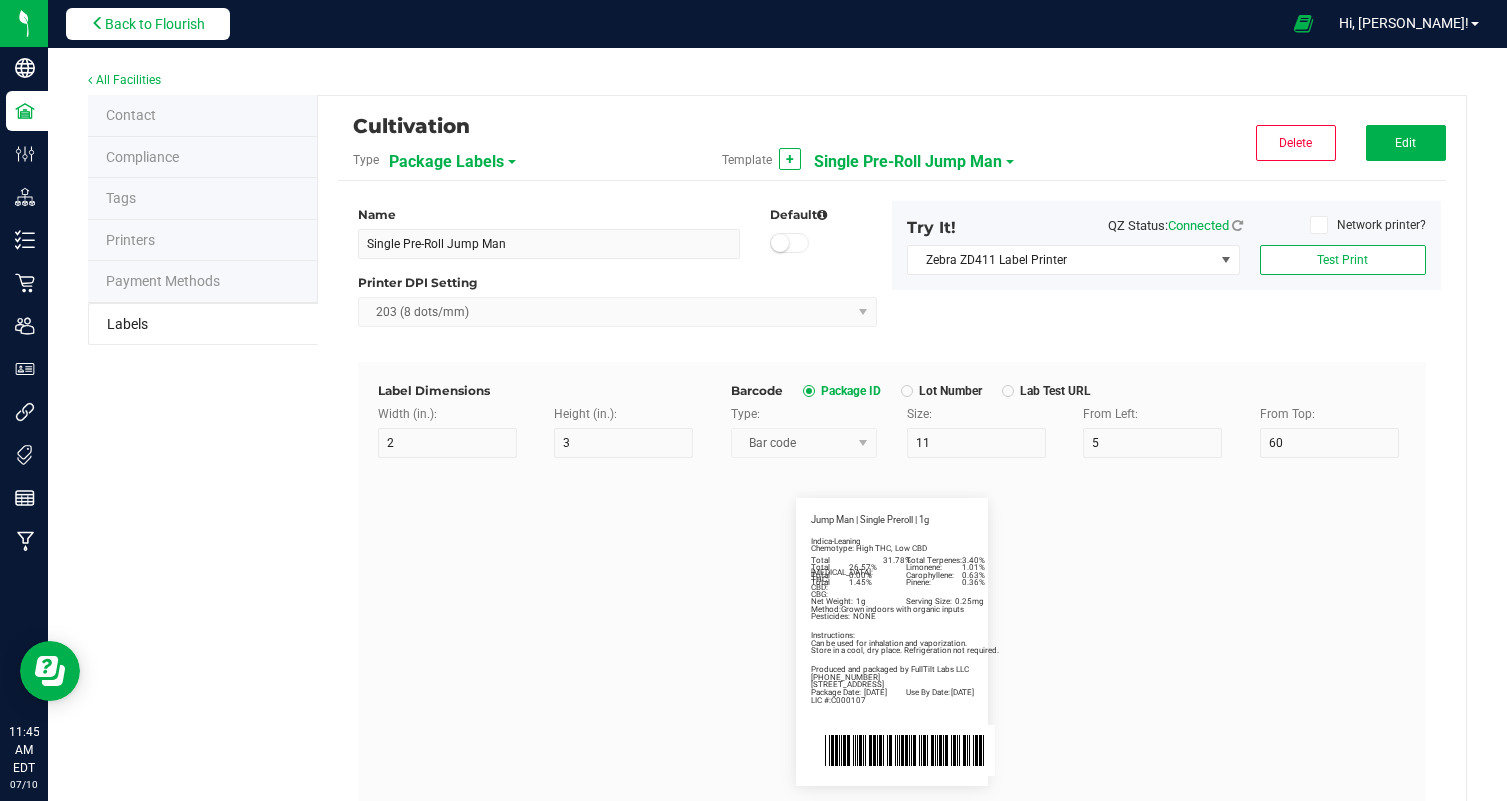 click on "Back to Flourish" at bounding box center [155, 24] 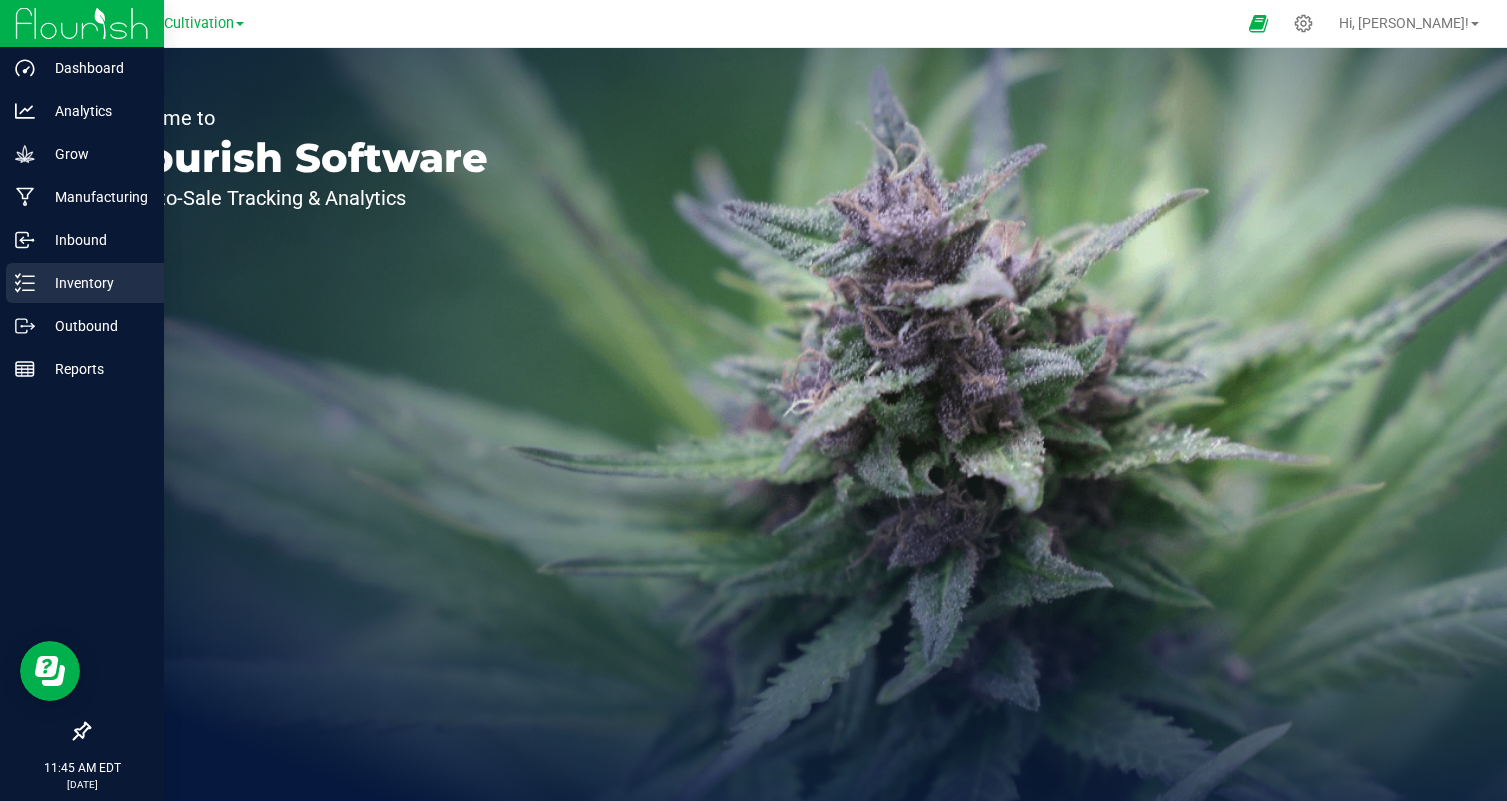 click on "Inventory" at bounding box center [85, 283] 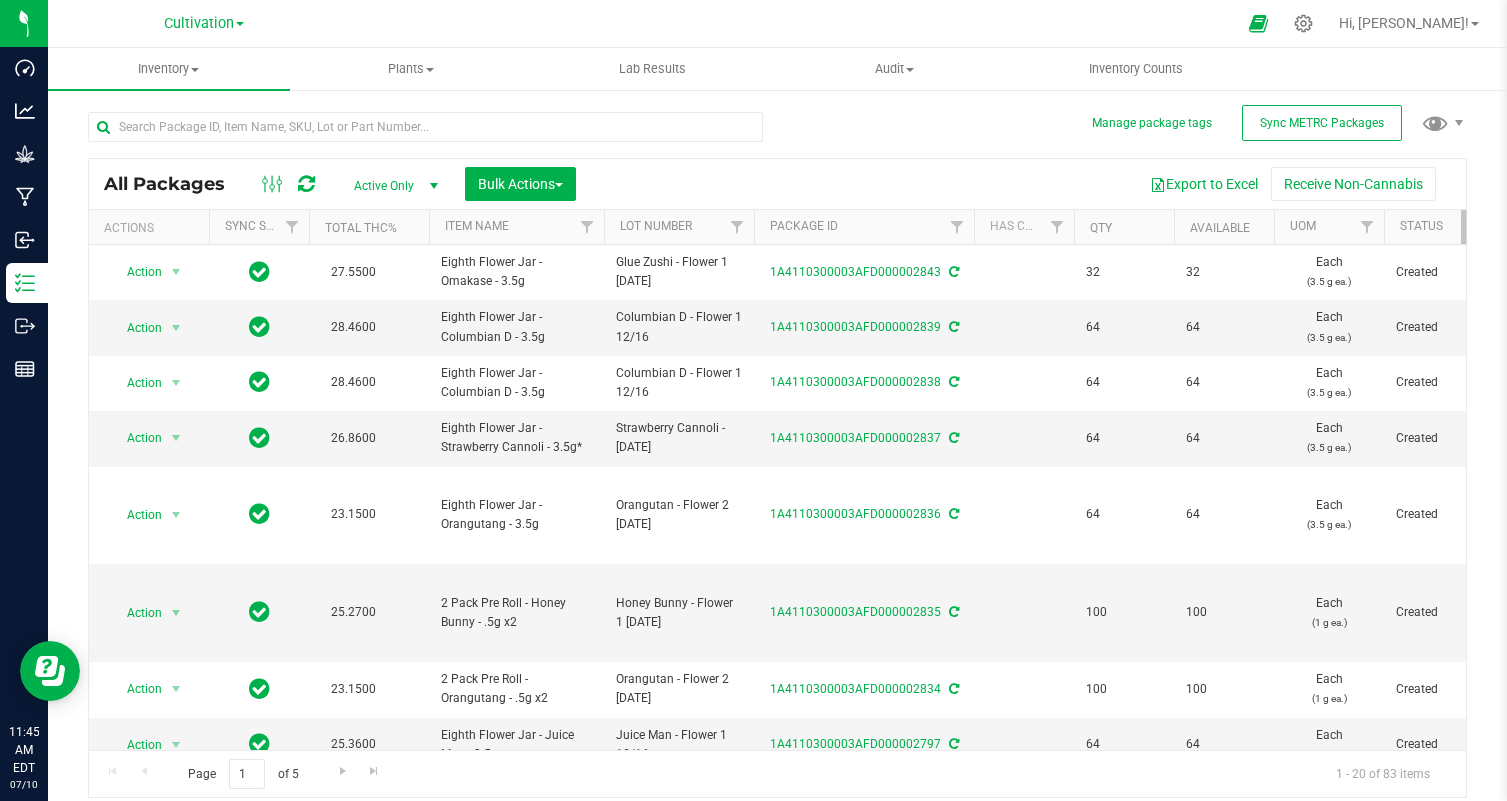 click on "Active Only" at bounding box center [392, 186] 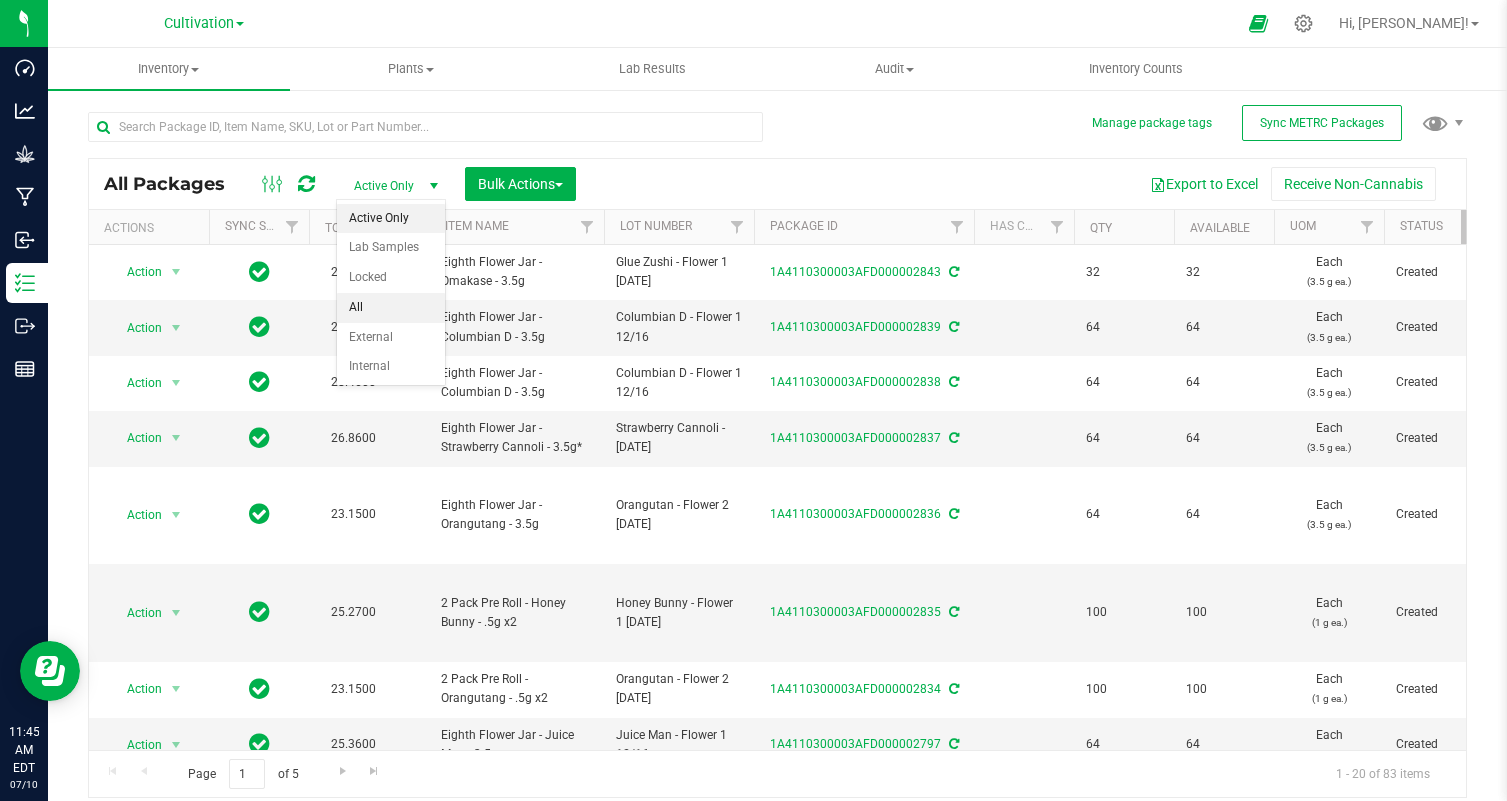 click on "All" at bounding box center (391, 308) 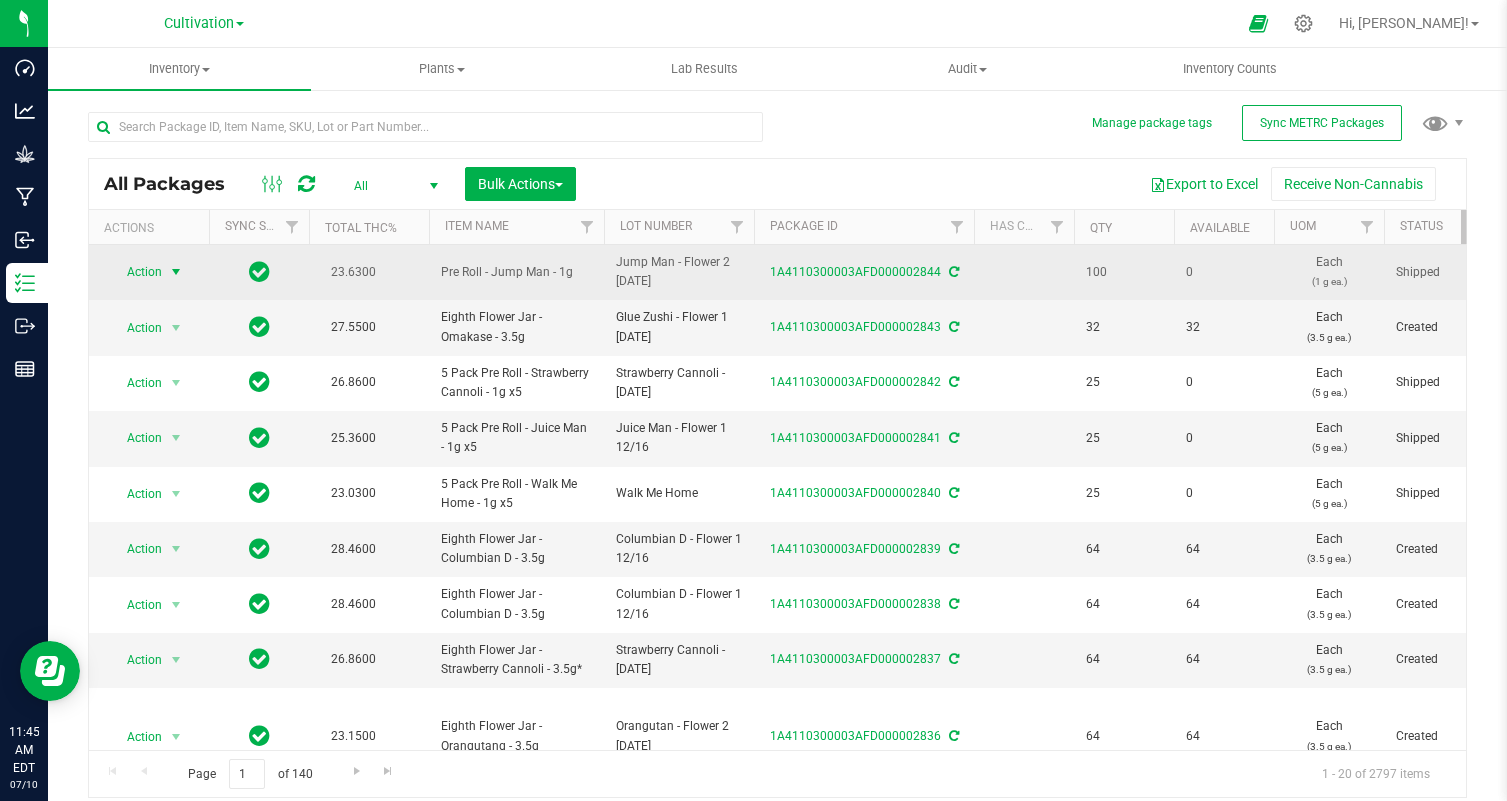 click on "Action" at bounding box center [136, 272] 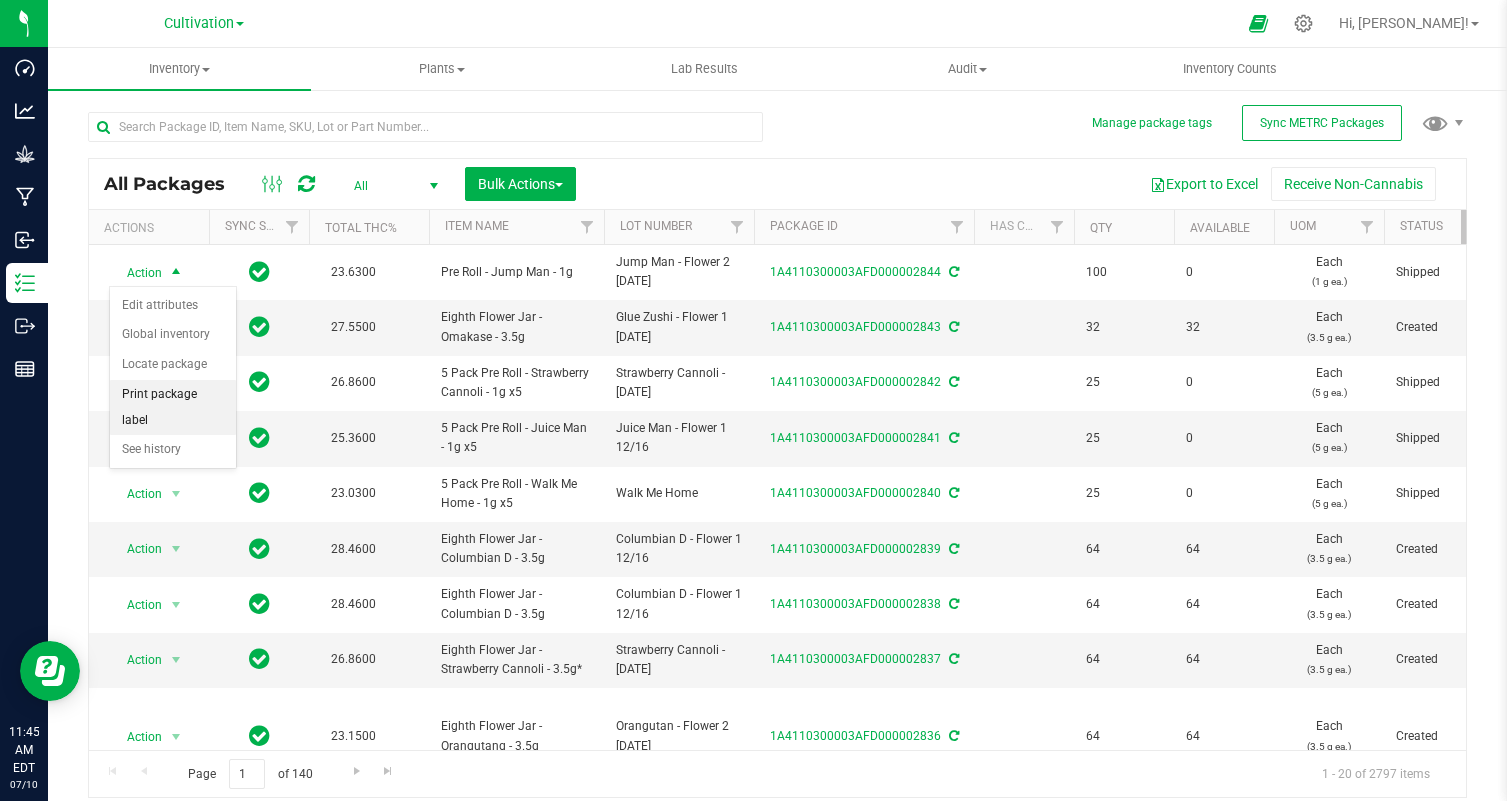 click on "Print package label" at bounding box center [173, 407] 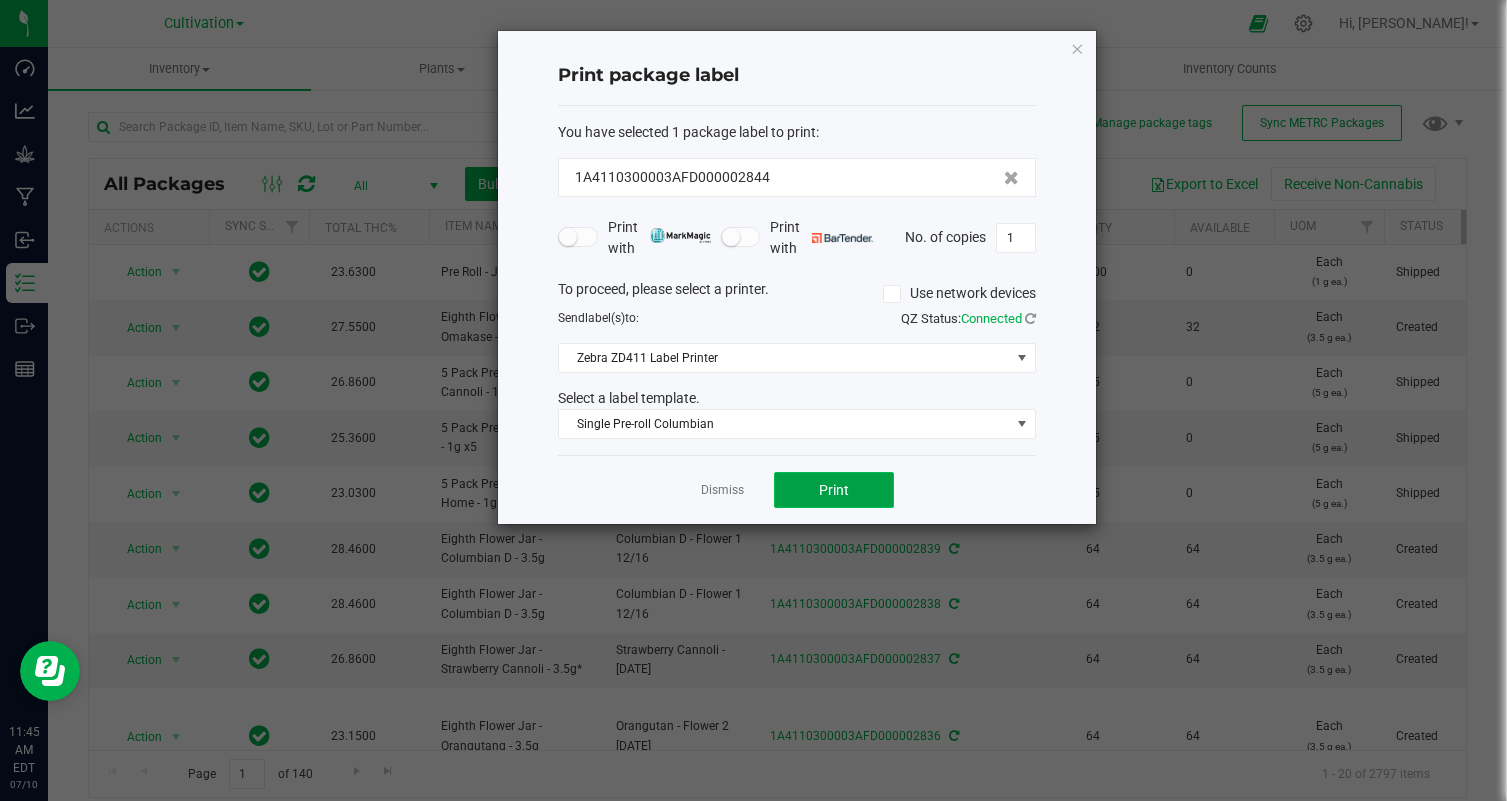 click on "Print" 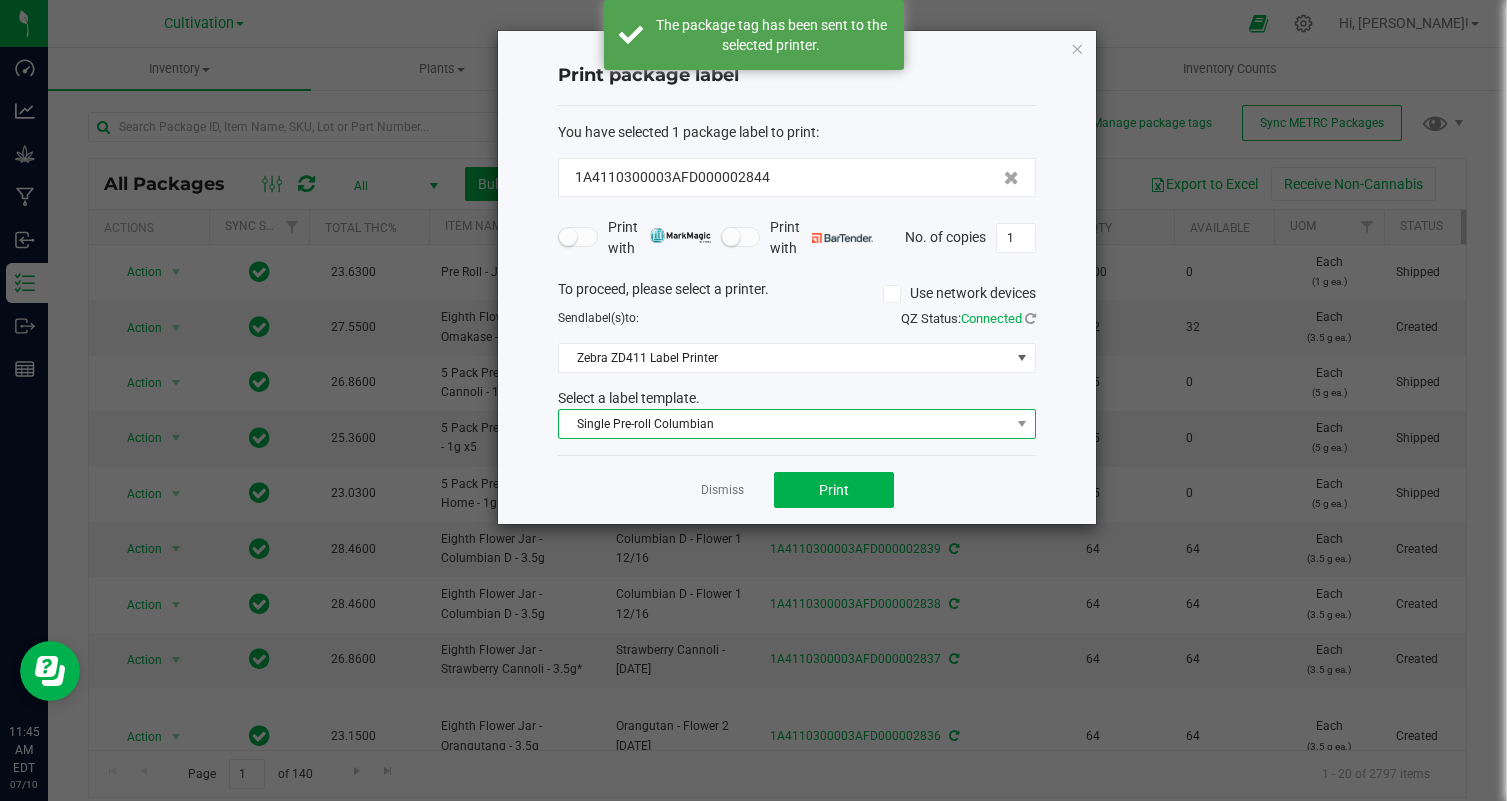 click on "Single Pre-roll Columbian" at bounding box center [784, 424] 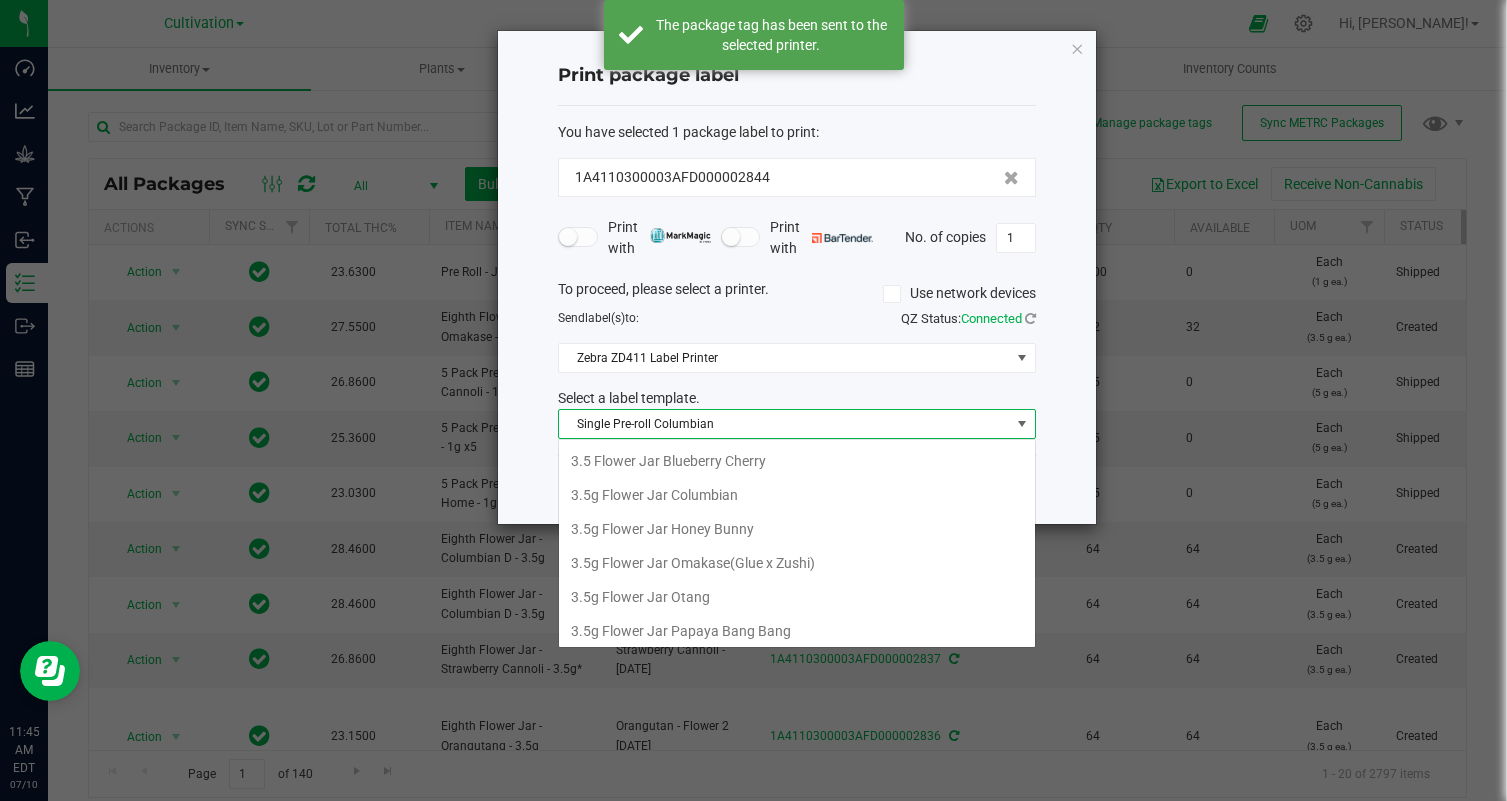 scroll, scrollTop: 276, scrollLeft: 0, axis: vertical 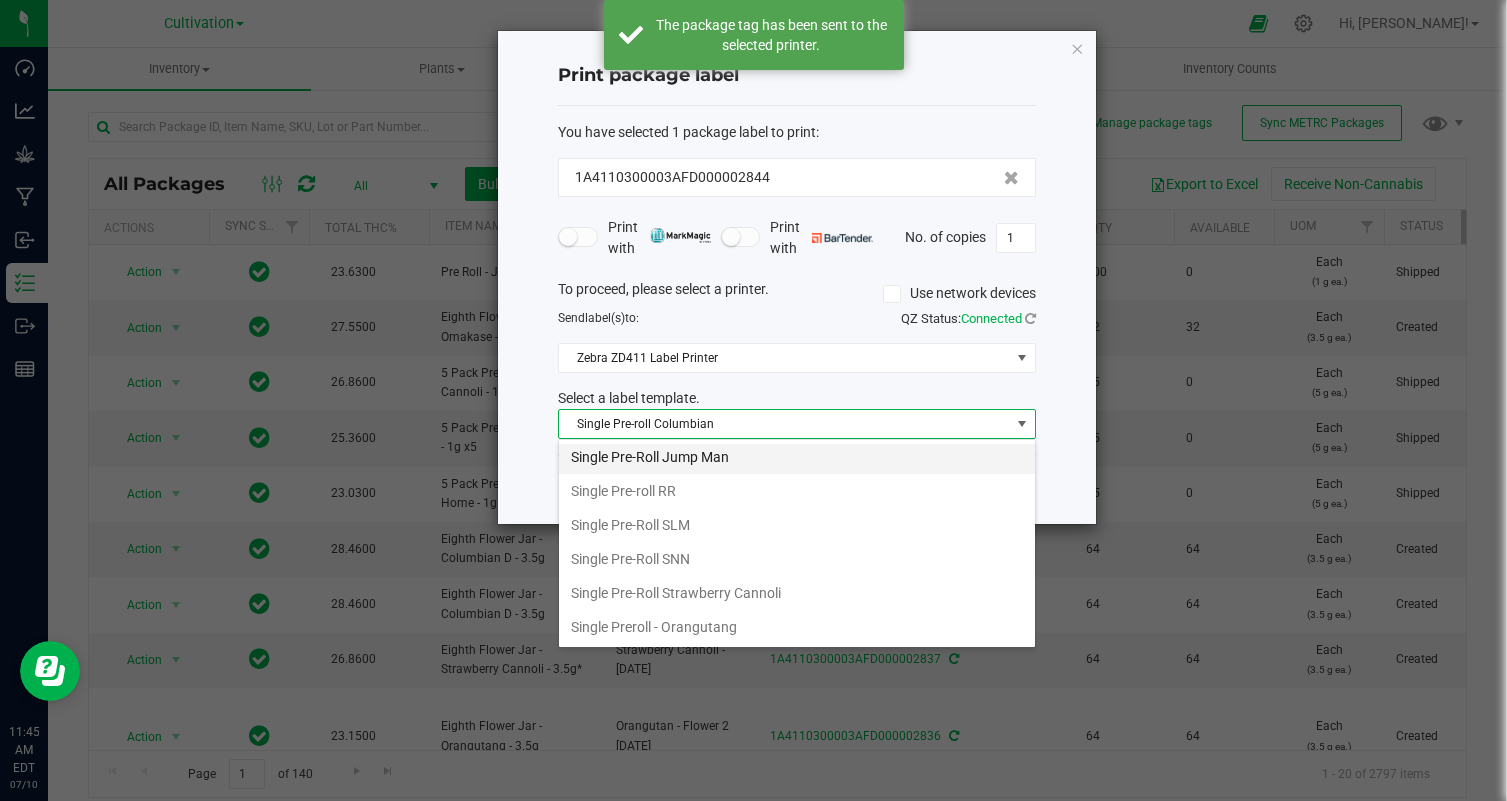 click on "Single Pre-Roll Jump Man" at bounding box center [797, 457] 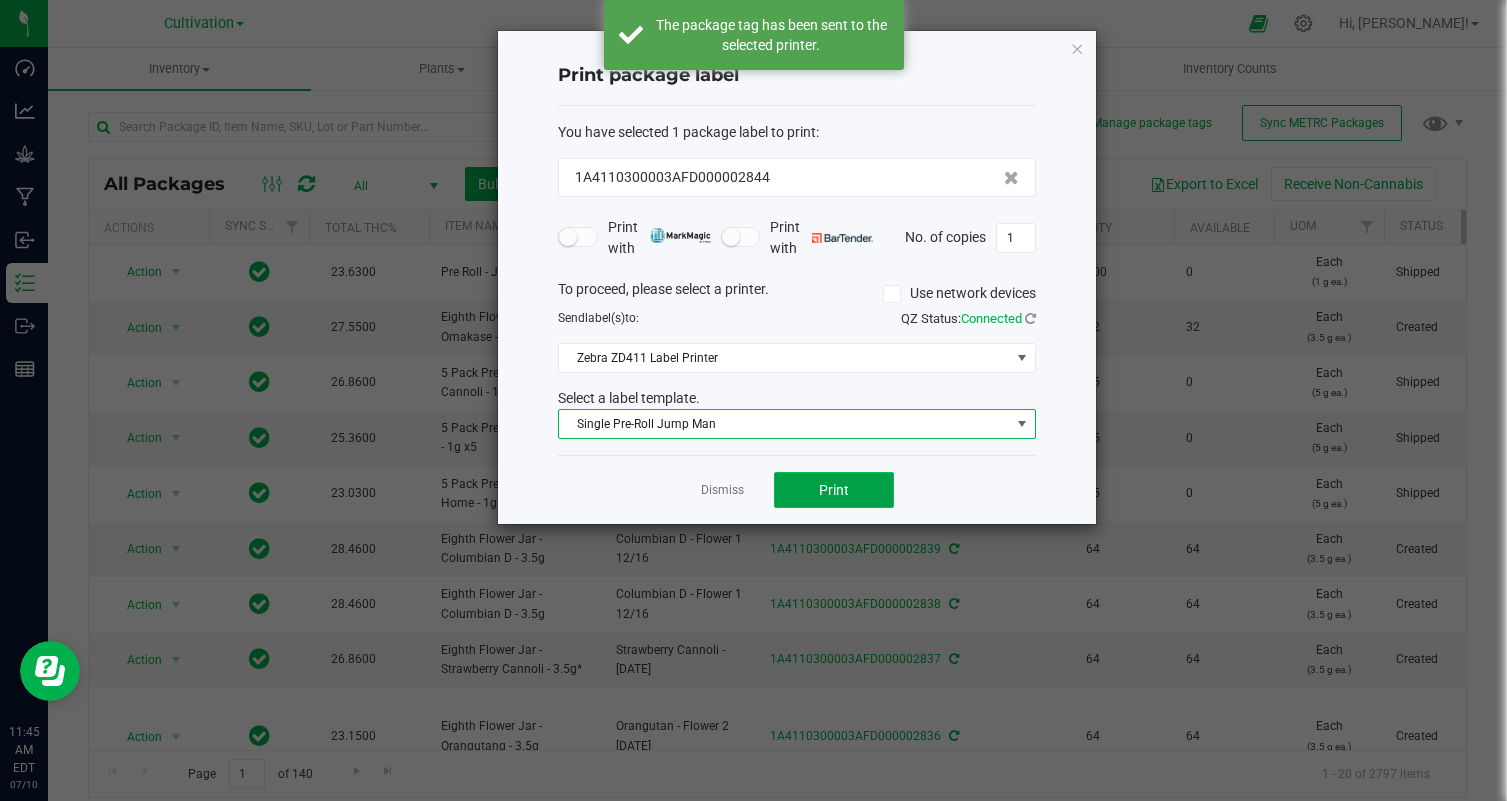 click on "Print" 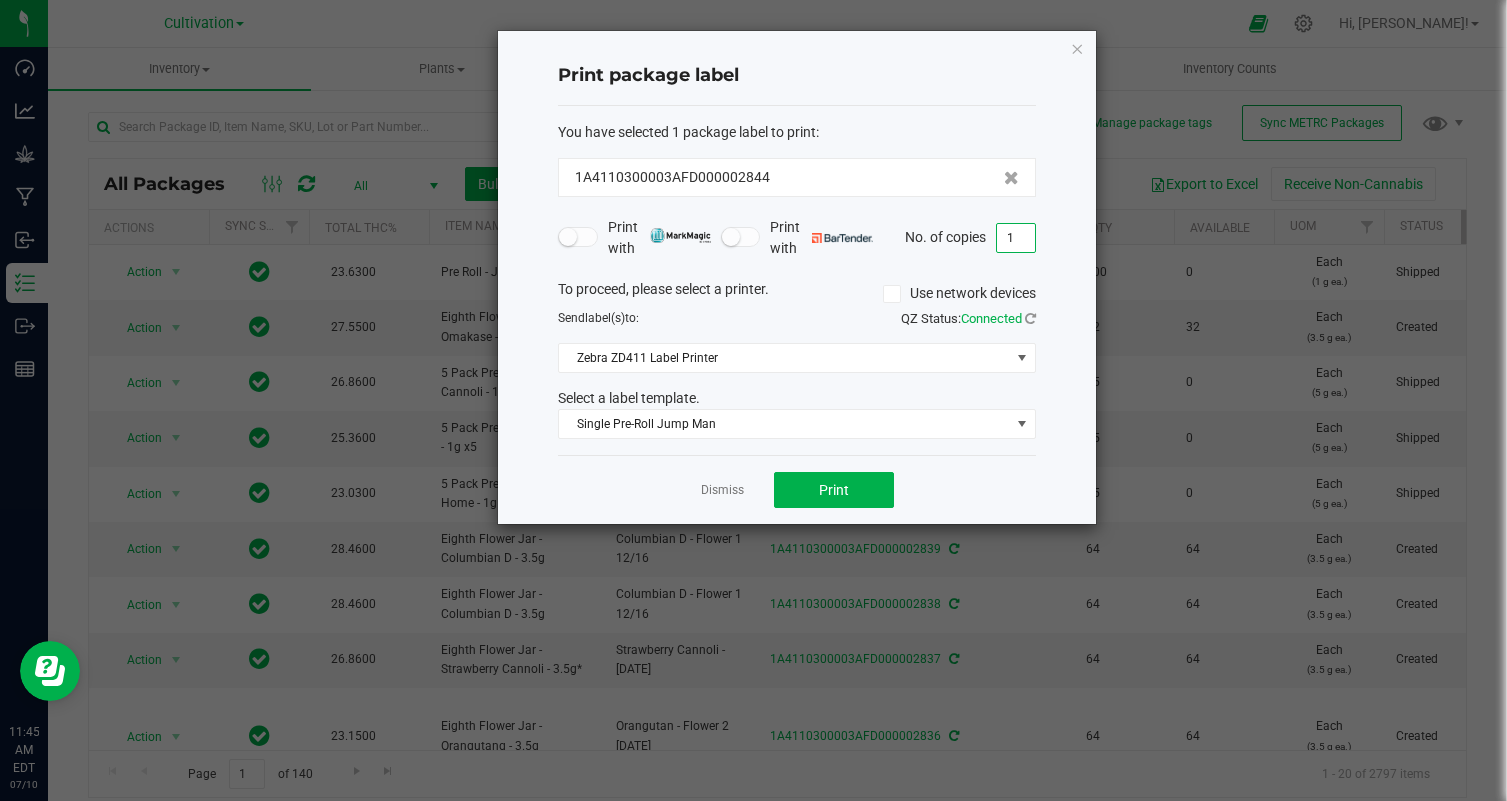 click on "1" at bounding box center [1016, 238] 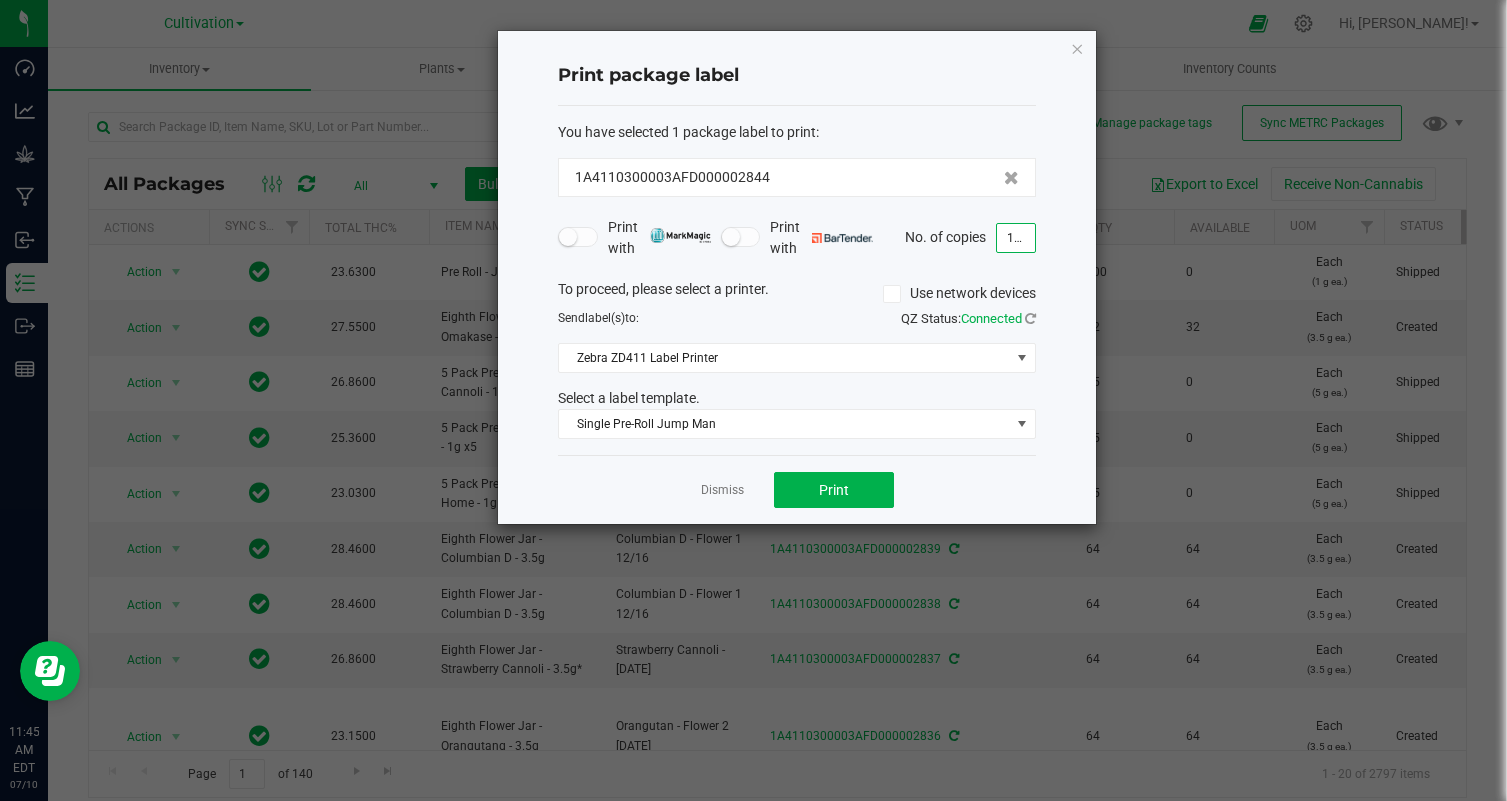 click on "Dismiss   Print" 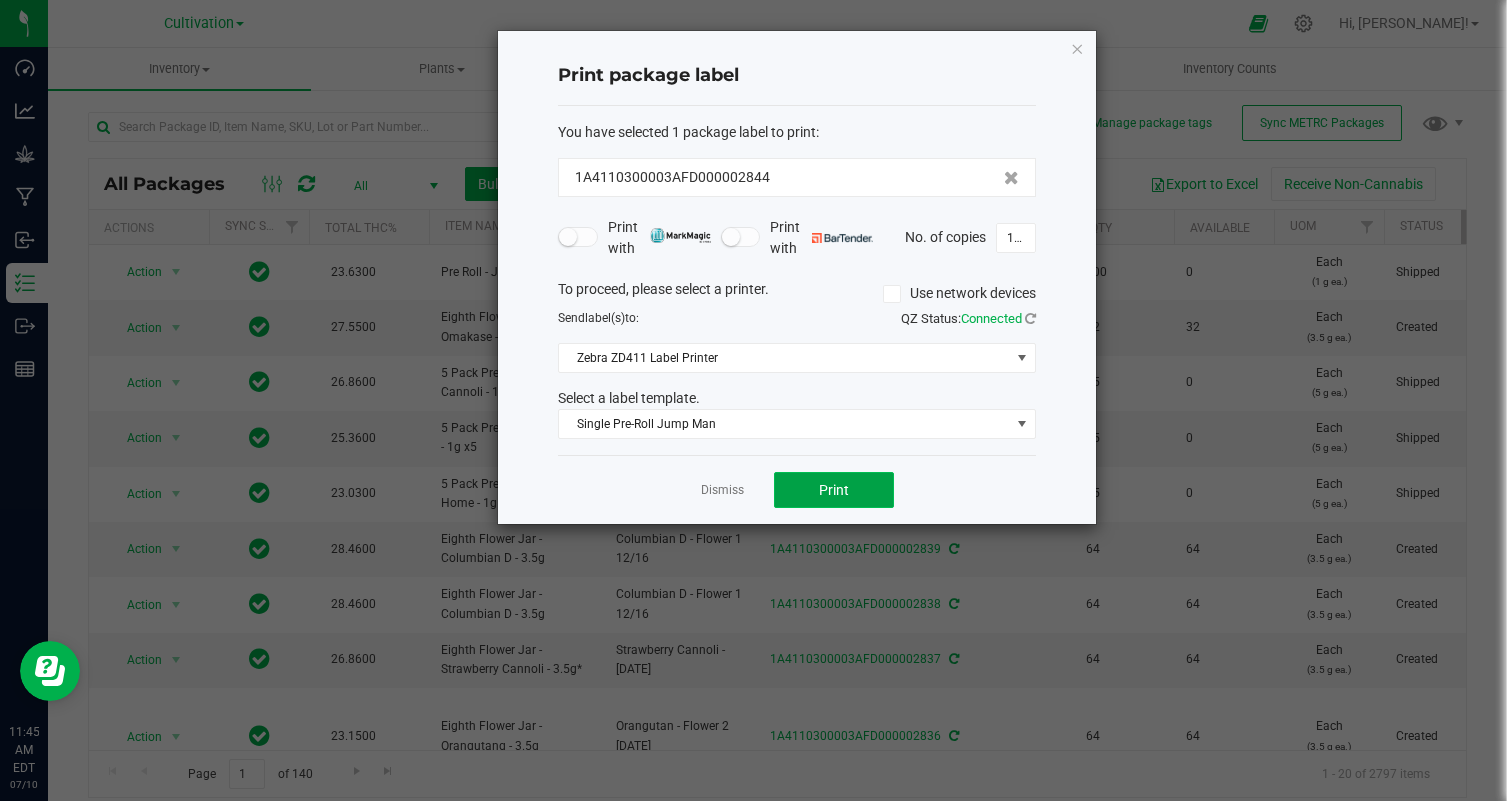 click on "Print" 